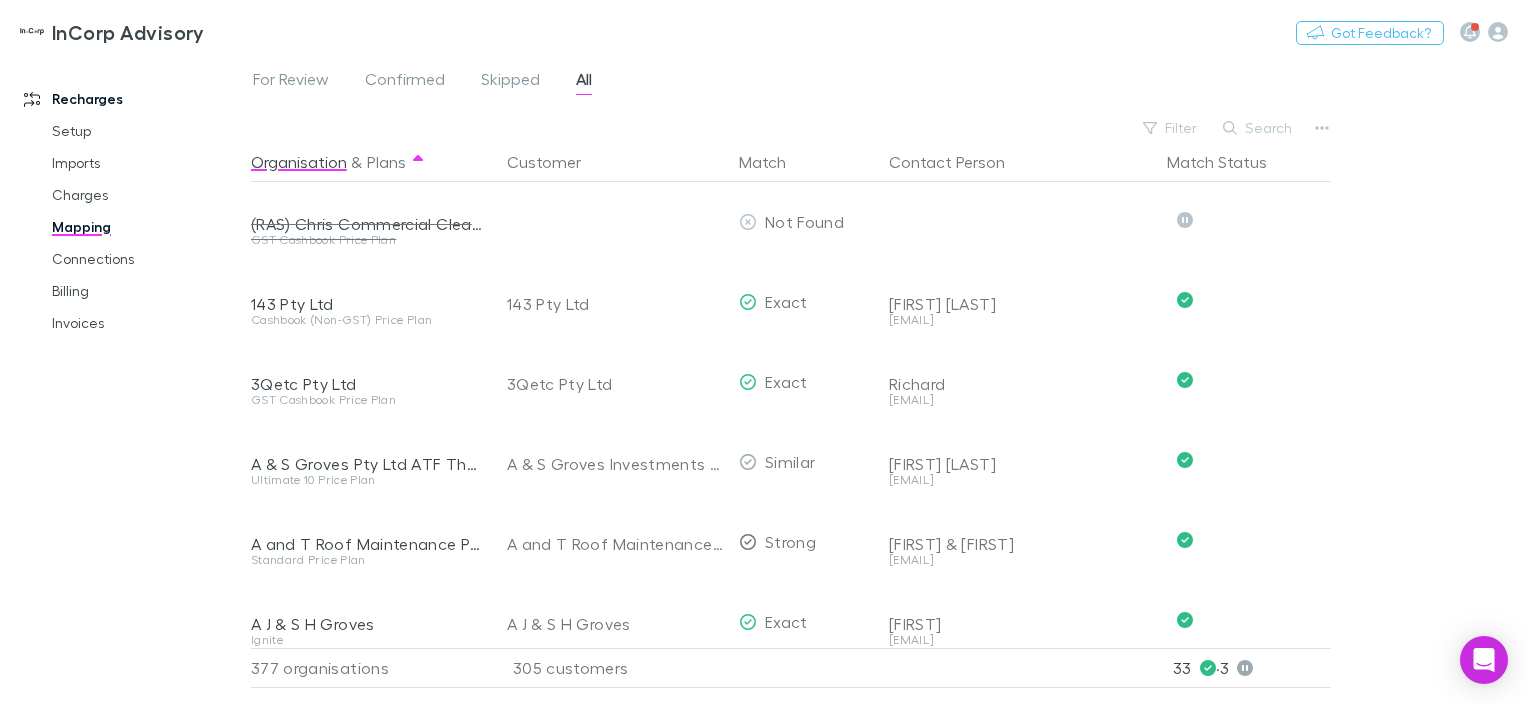scroll, scrollTop: 0, scrollLeft: 0, axis: both 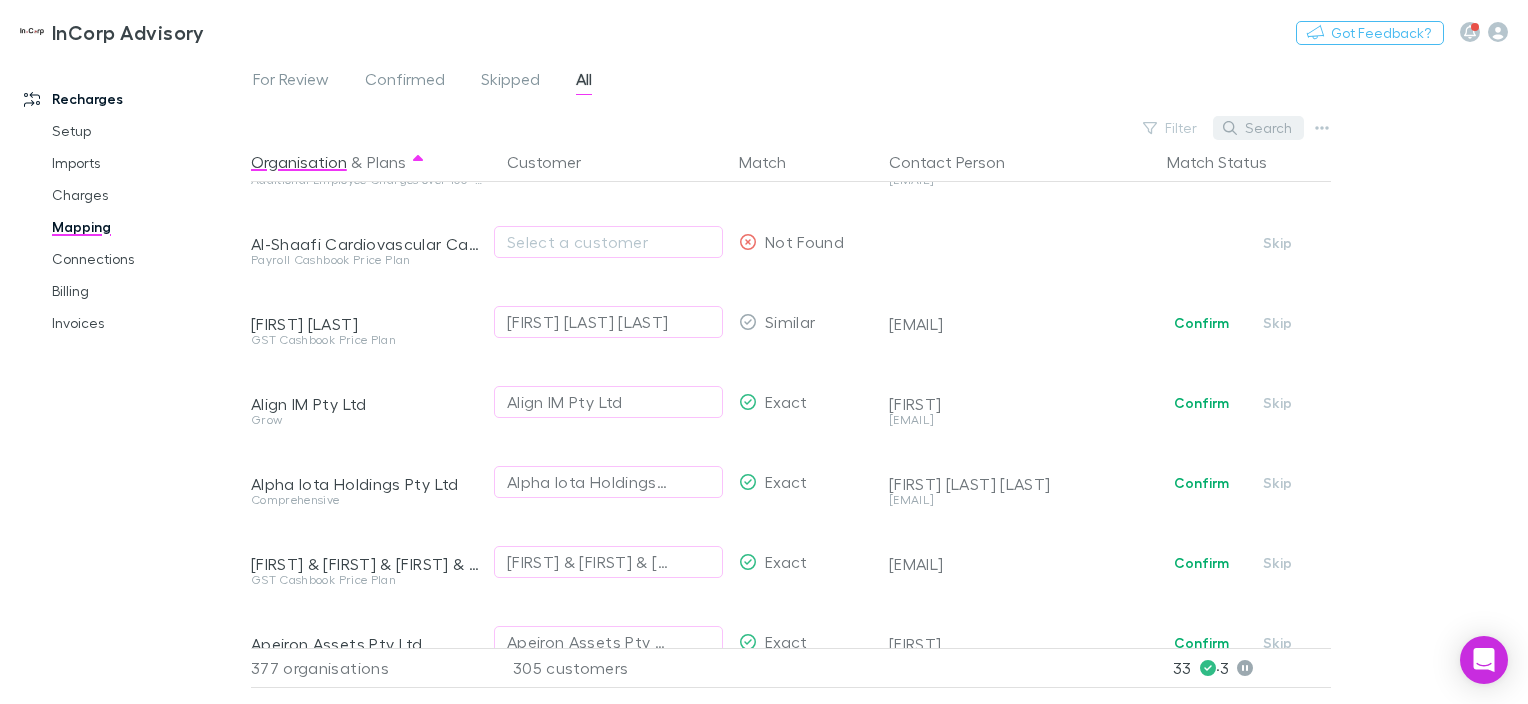 click on "Search" at bounding box center (1258, 128) 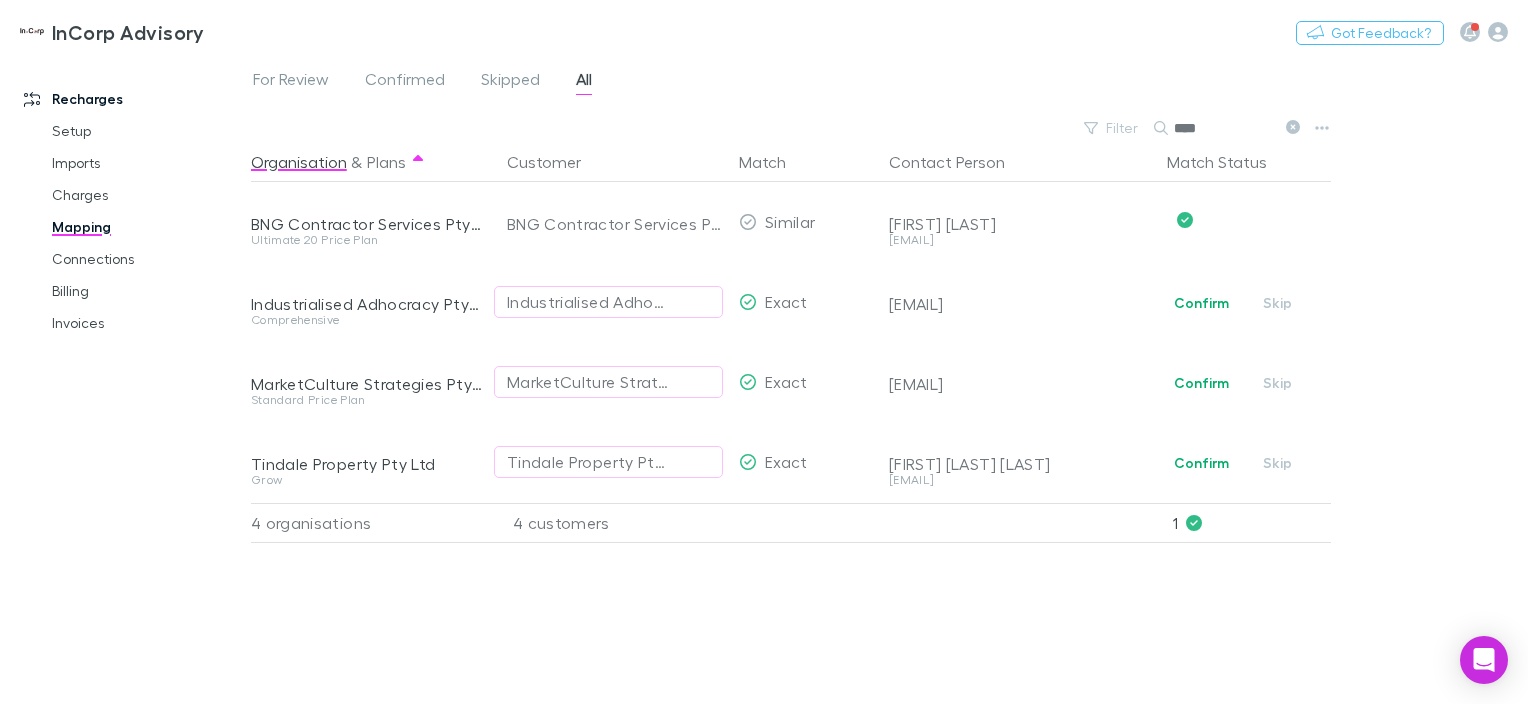 scroll, scrollTop: 0, scrollLeft: 0, axis: both 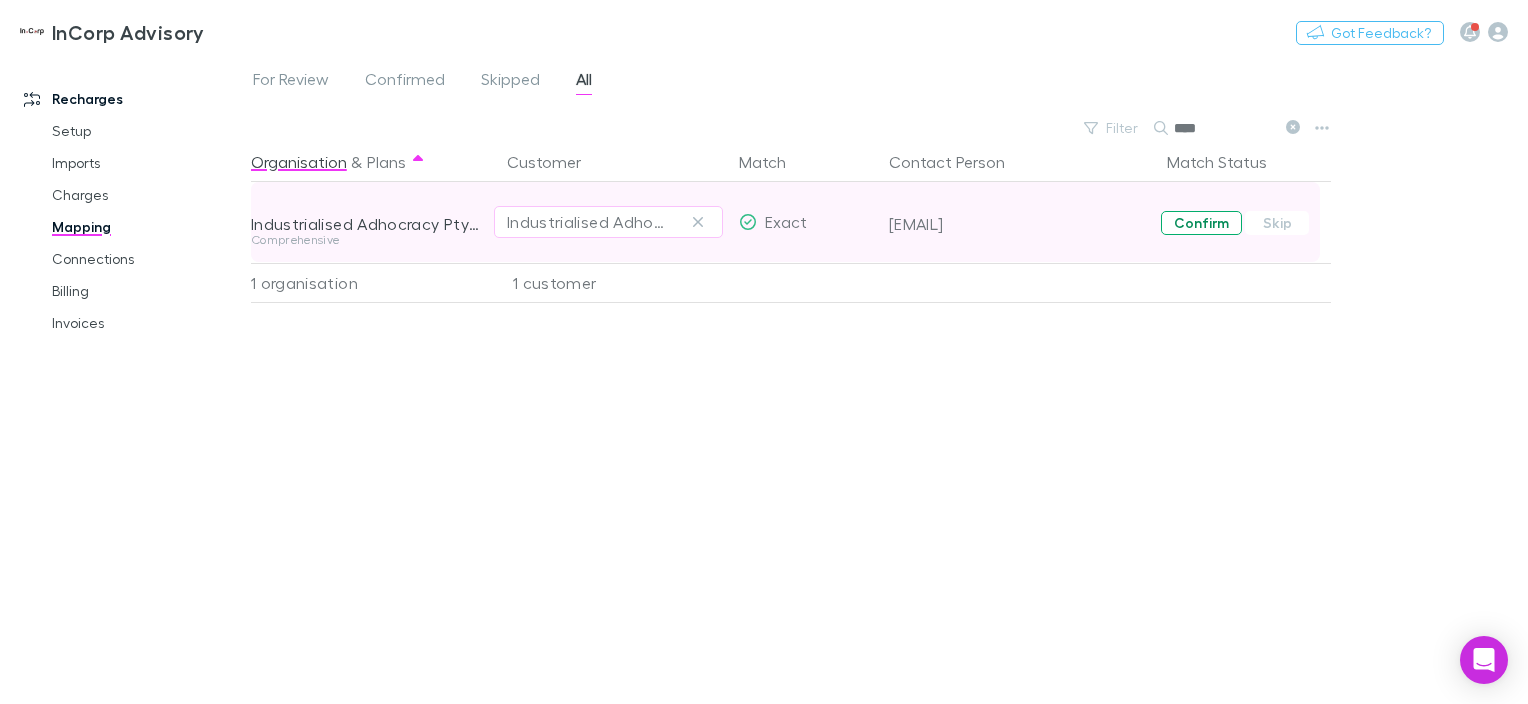 type on "****" 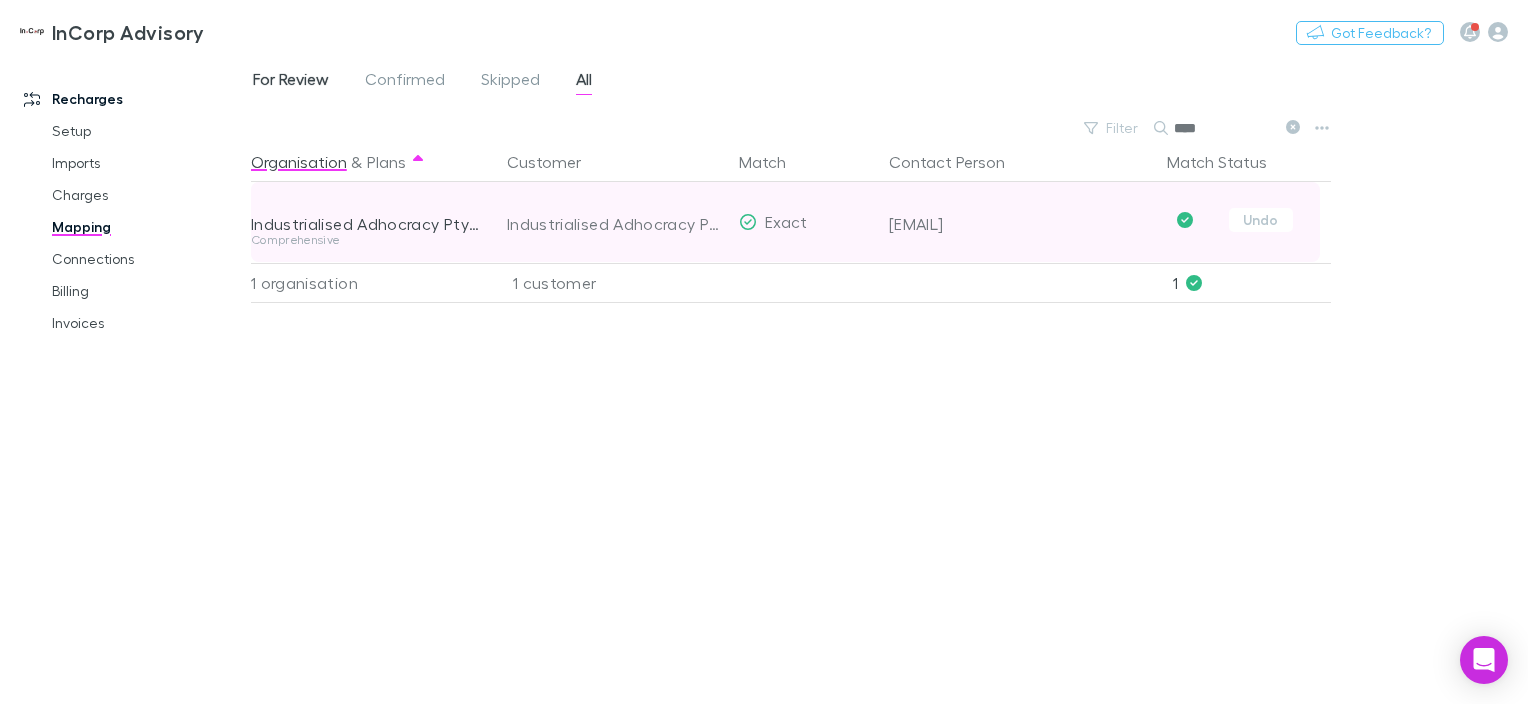 click on "For Review" at bounding box center [291, 82] 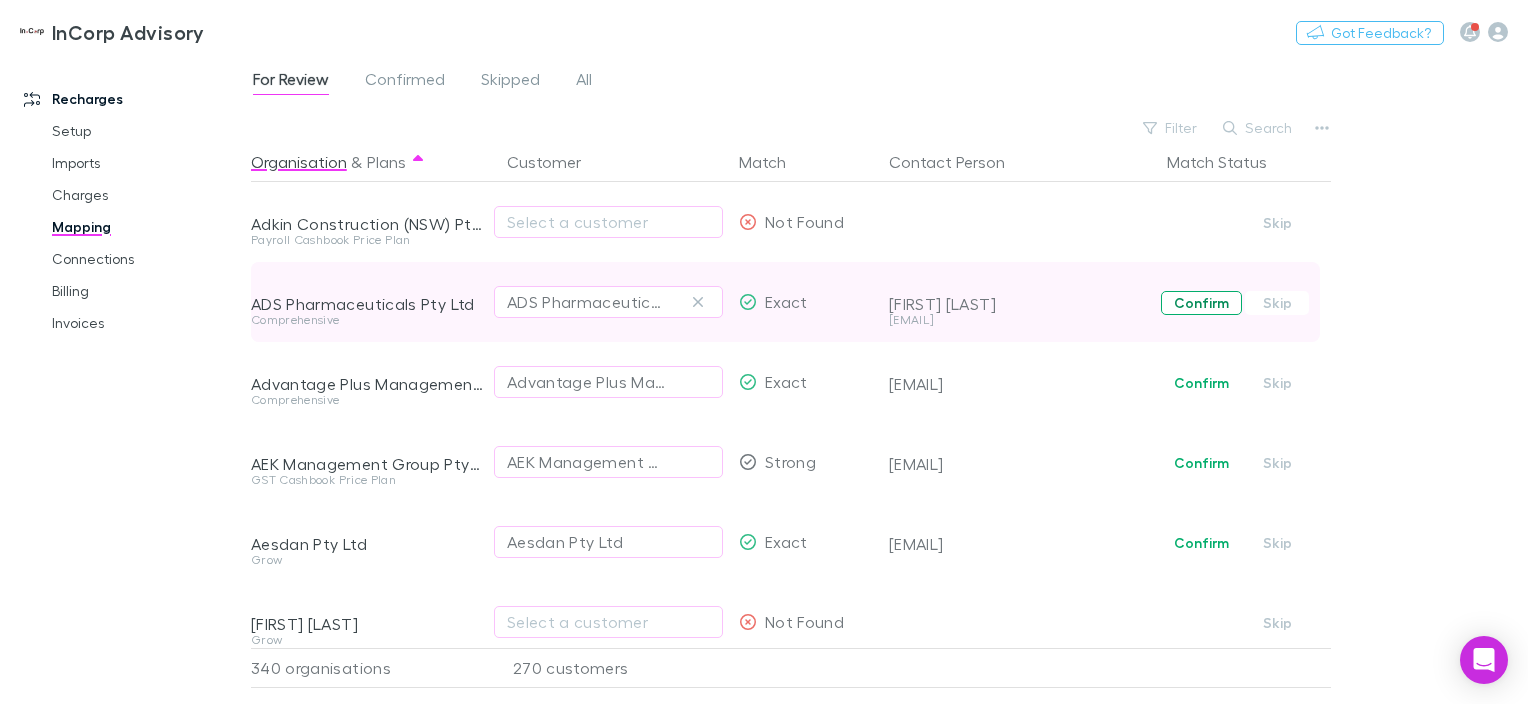 click on "Confirm" at bounding box center (1201, 303) 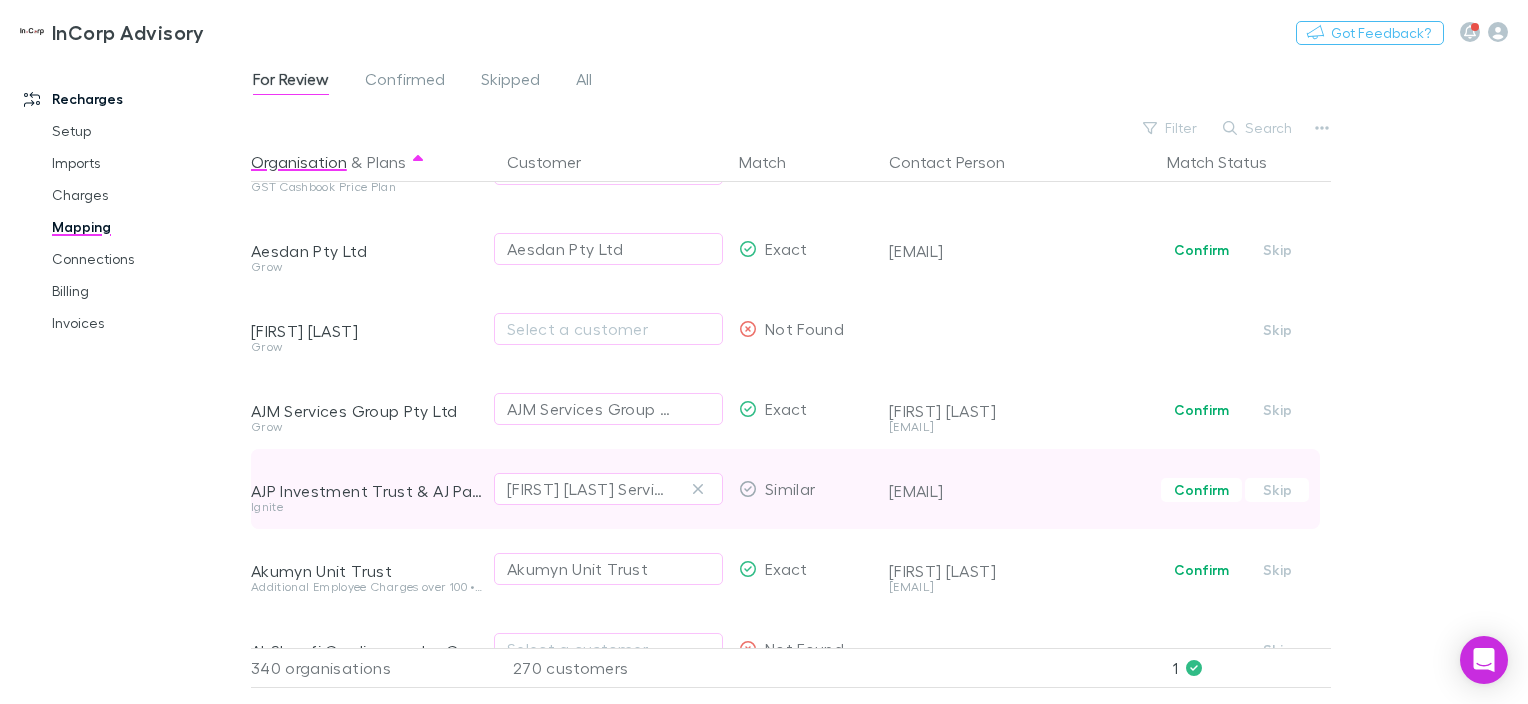 scroll, scrollTop: 300, scrollLeft: 0, axis: vertical 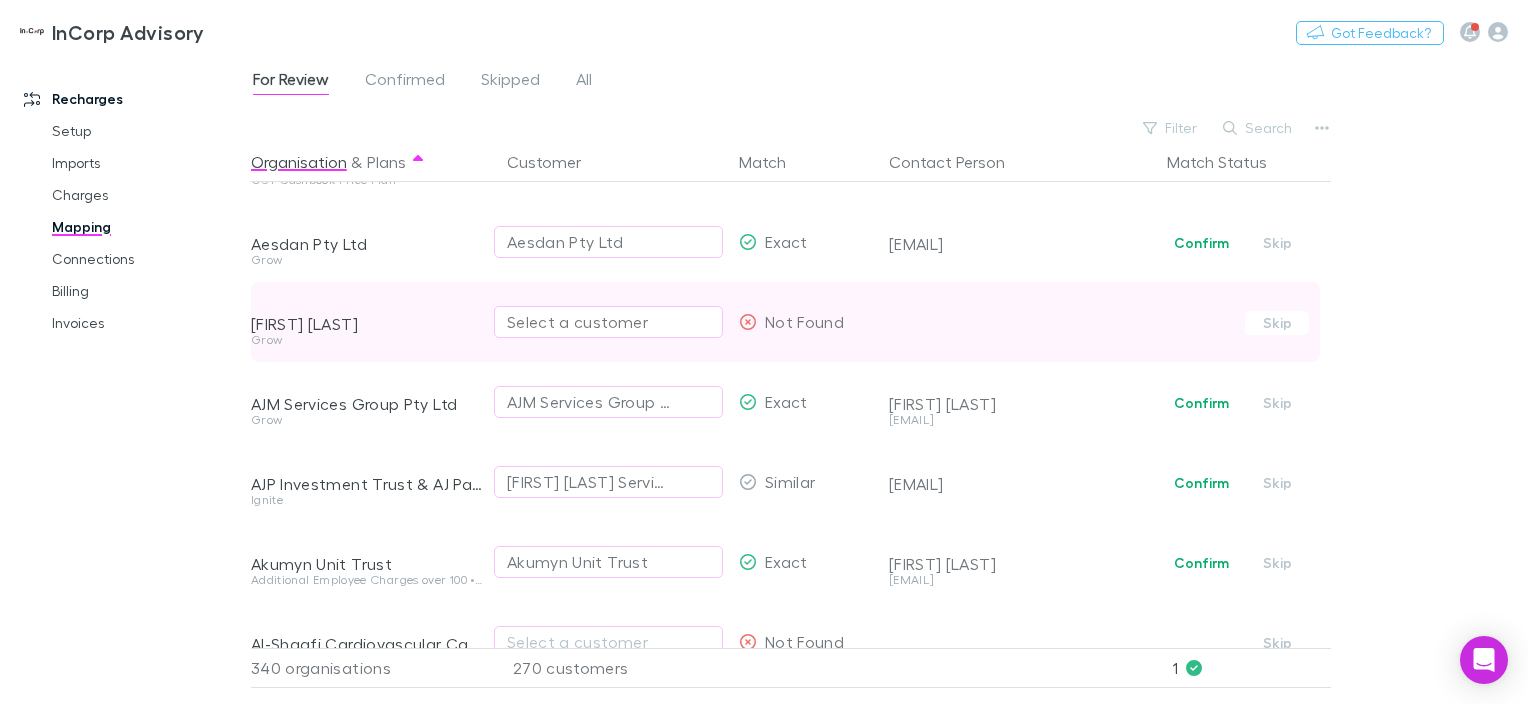 click on "Select a customer" at bounding box center (608, 322) 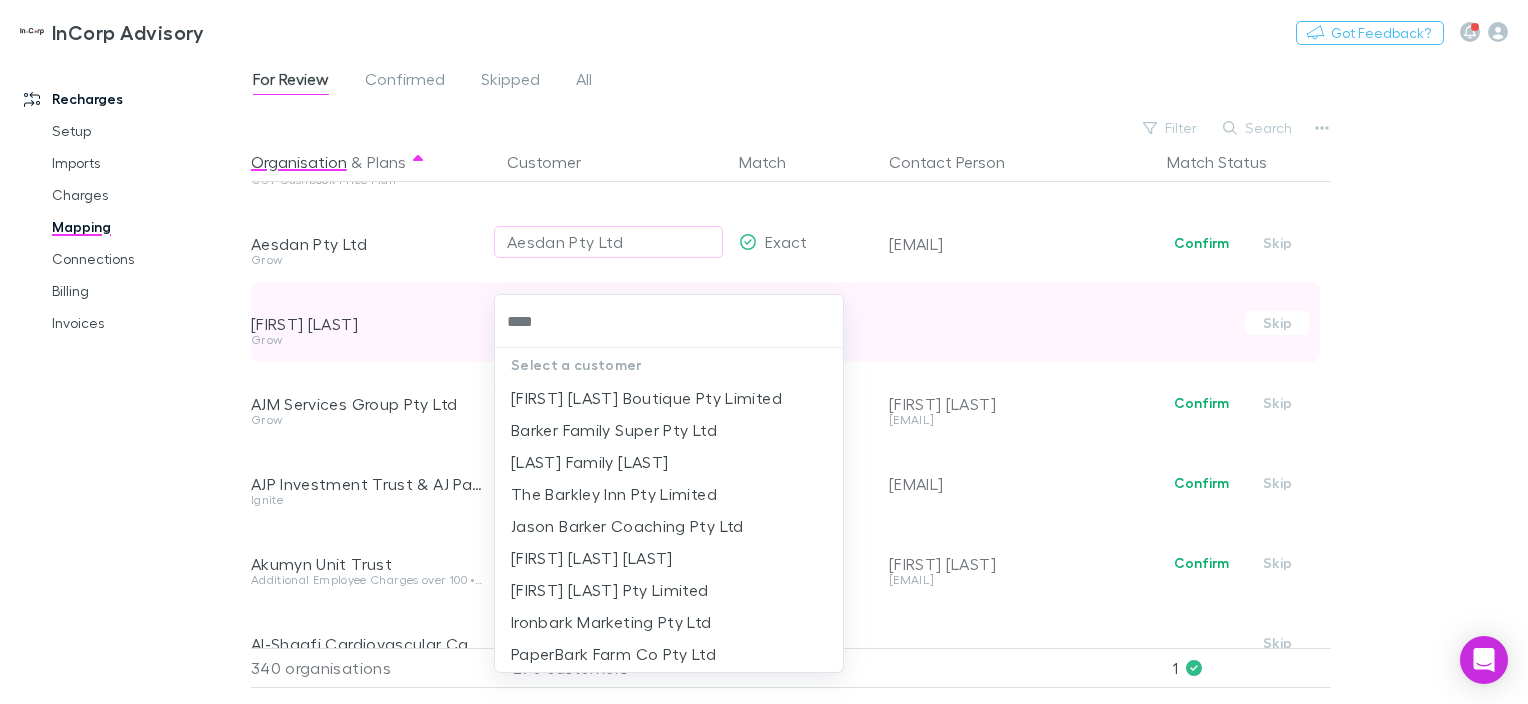 type on "*****" 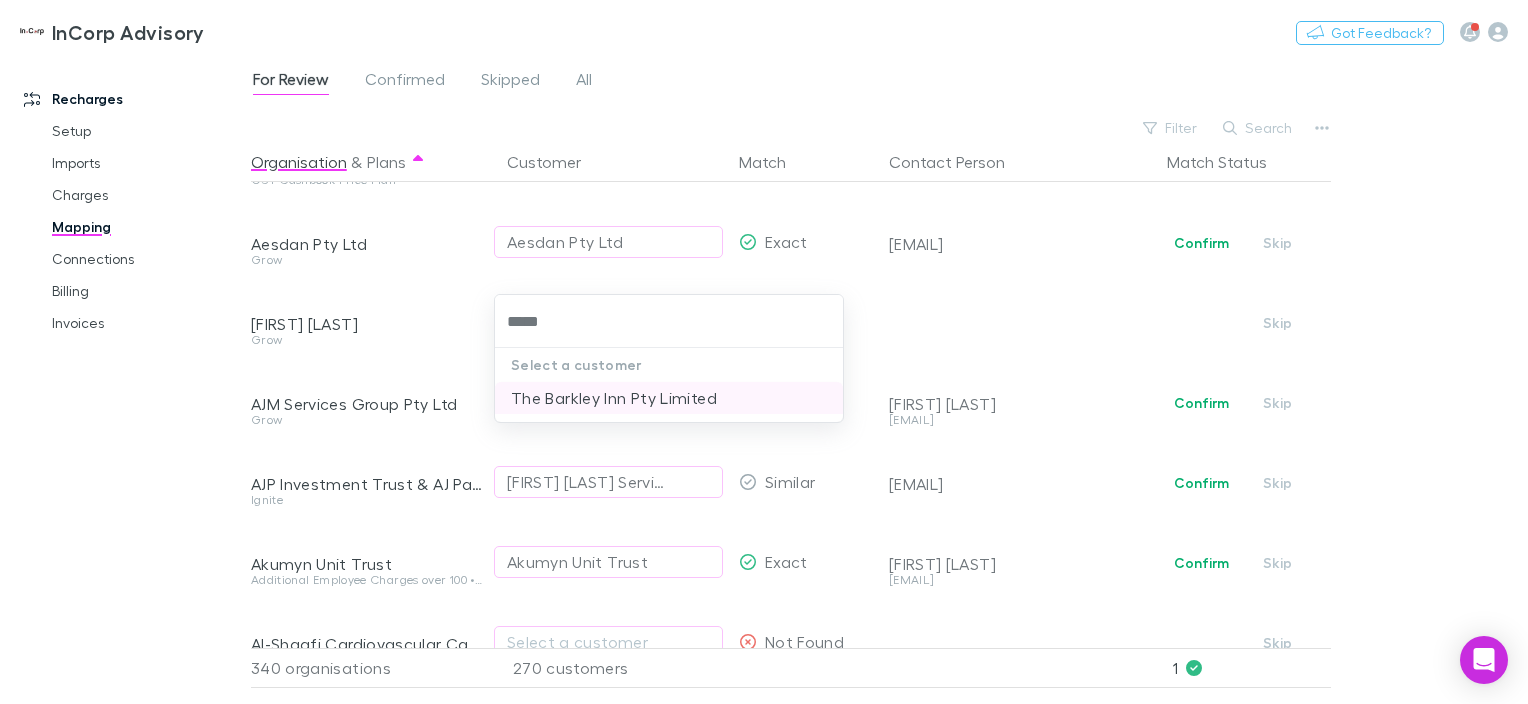 click on "The Barkley Inn Pty Limited" at bounding box center (669, 398) 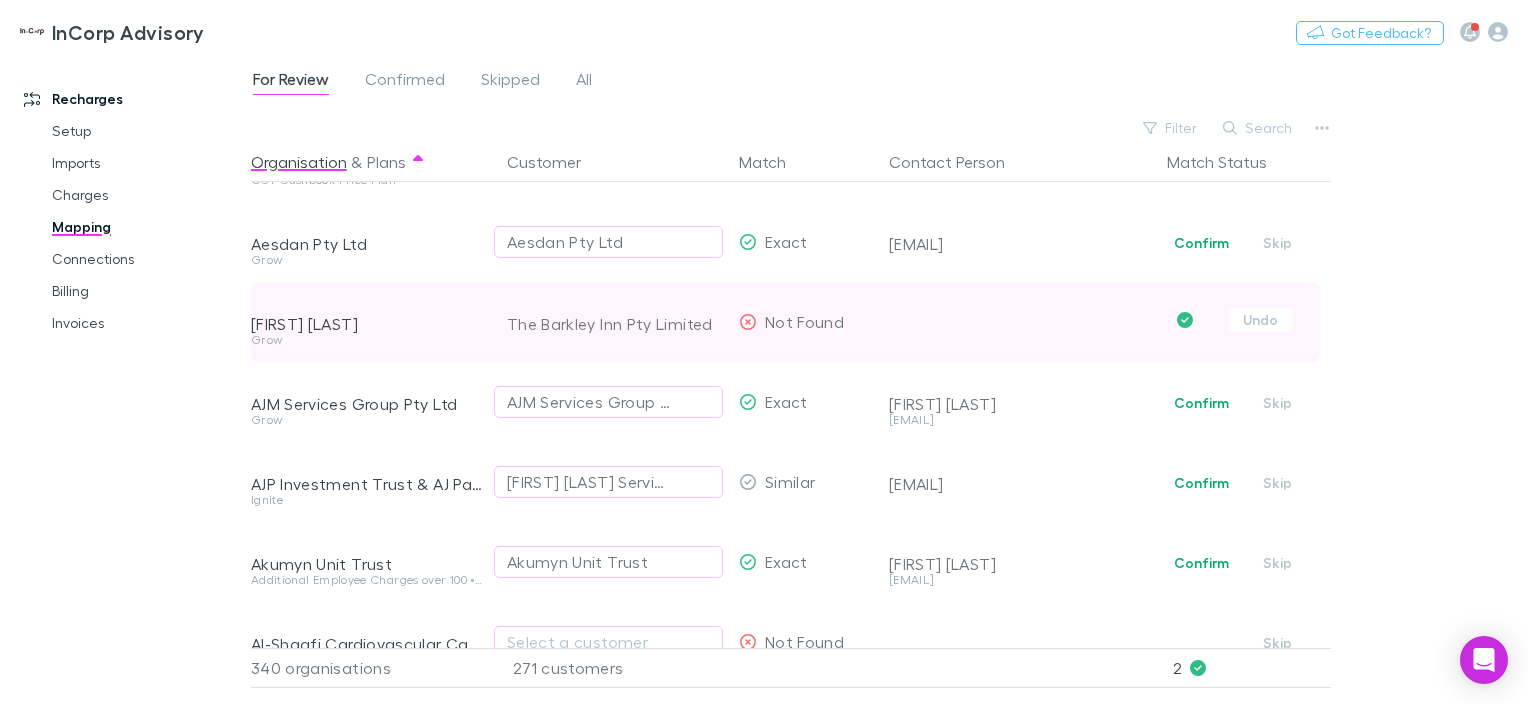 click on "The Barkley Inn Pty Limited" at bounding box center (615, 324) 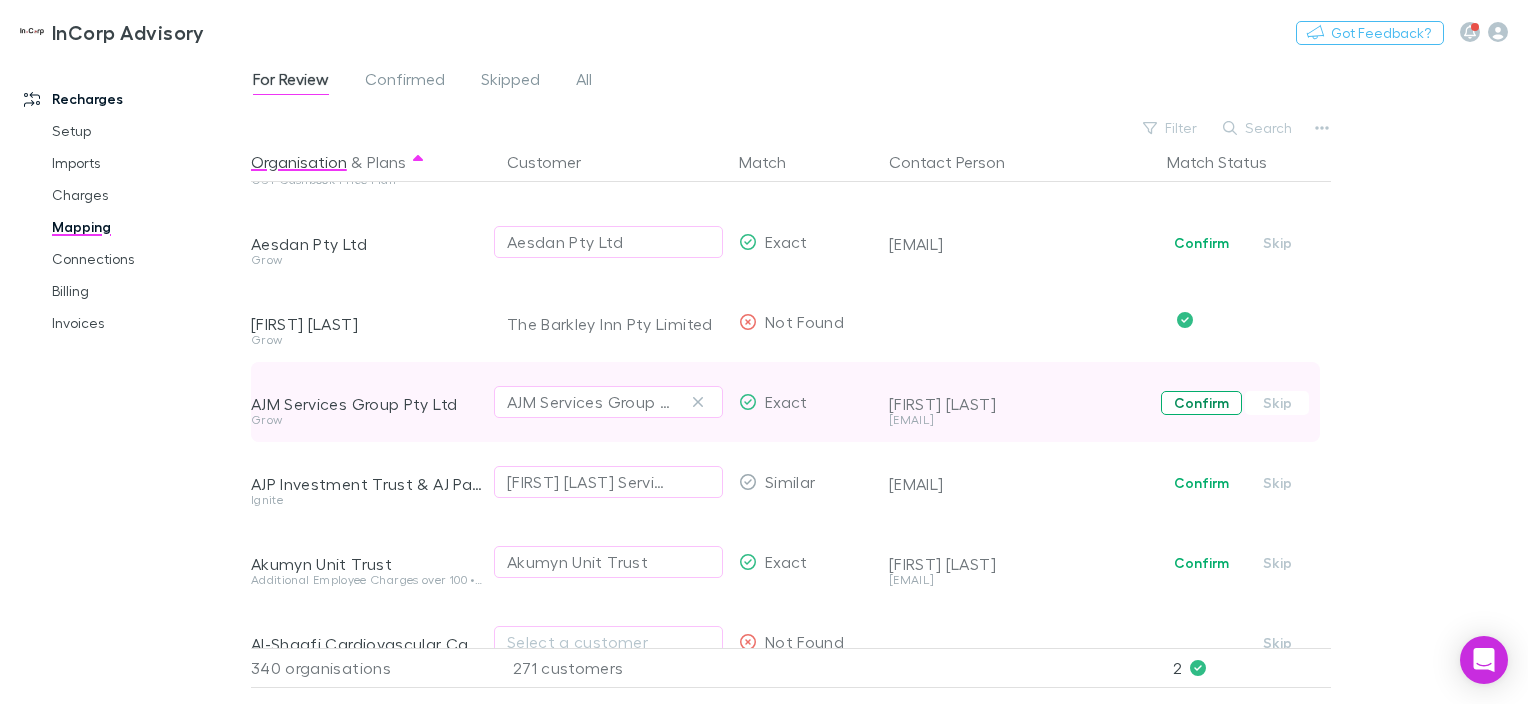 click on "Confirm" at bounding box center [1201, 403] 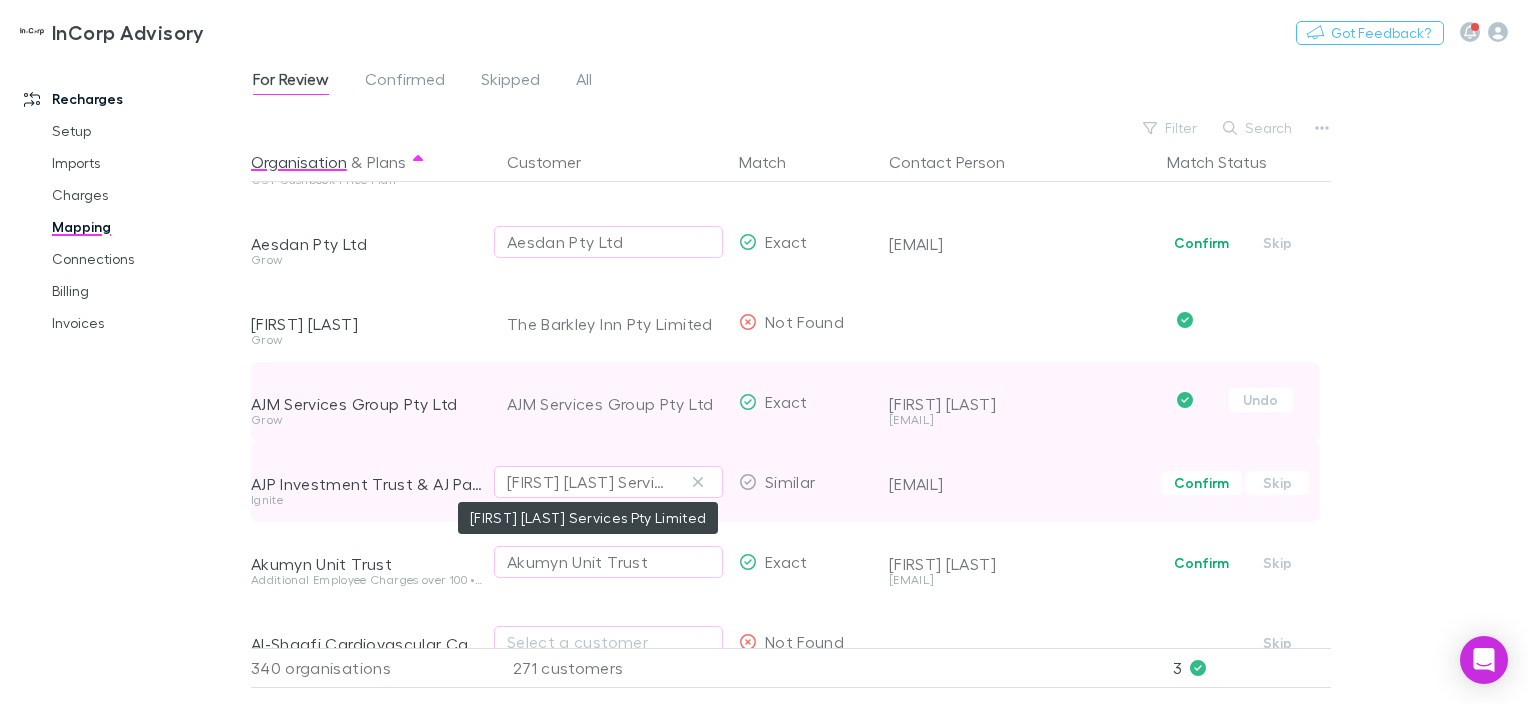 click on "[FIRST] [LAST] Services Pty Limited" at bounding box center (588, 482) 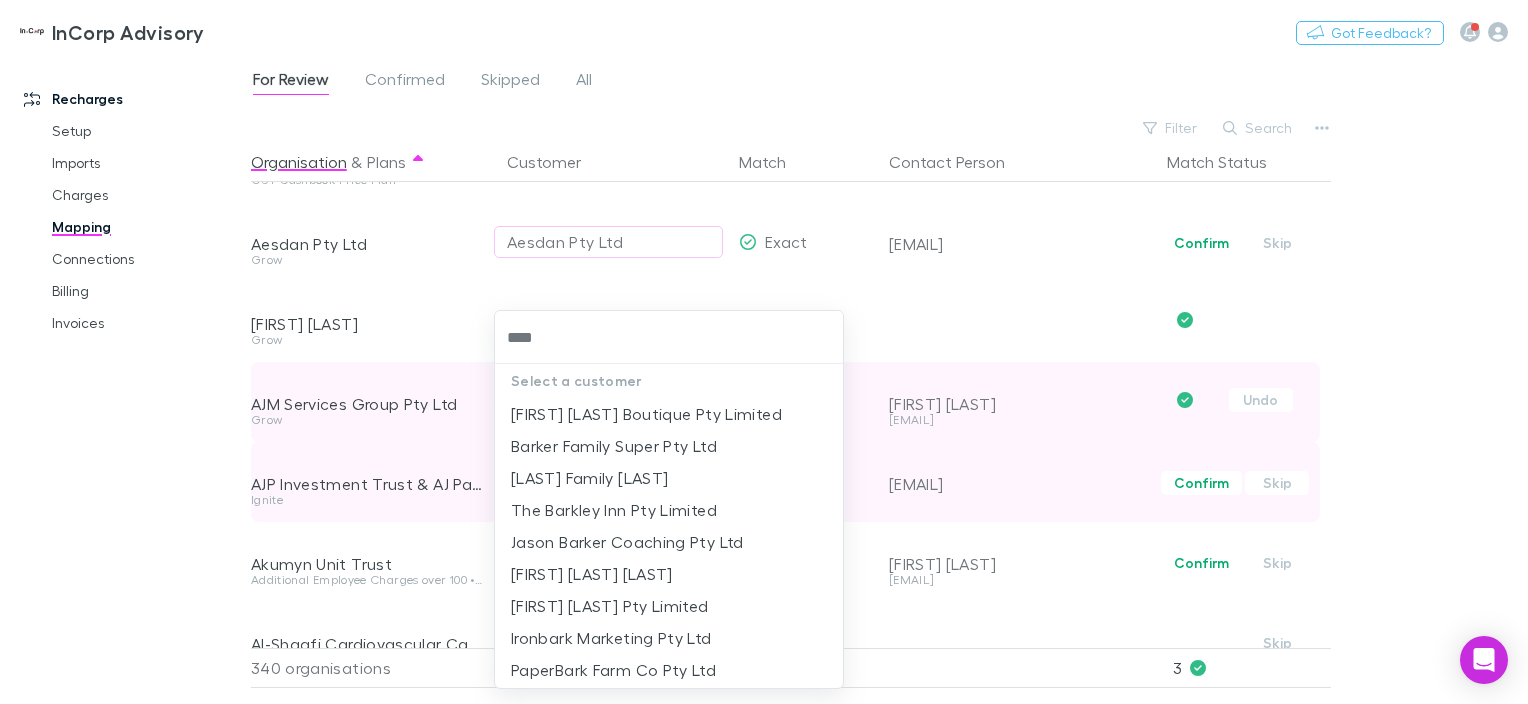 type on "*****" 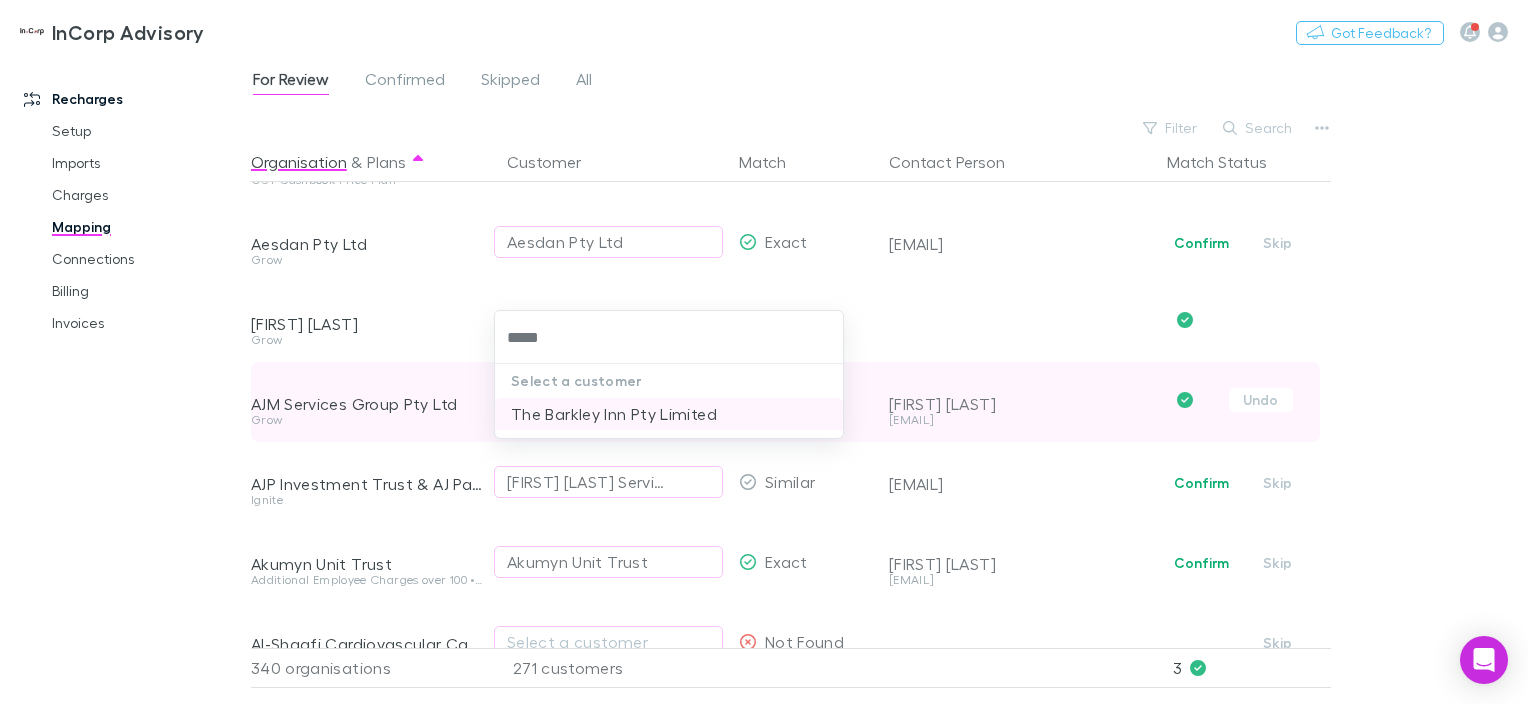 click on "The Barkley Inn Pty Limited" at bounding box center (669, 414) 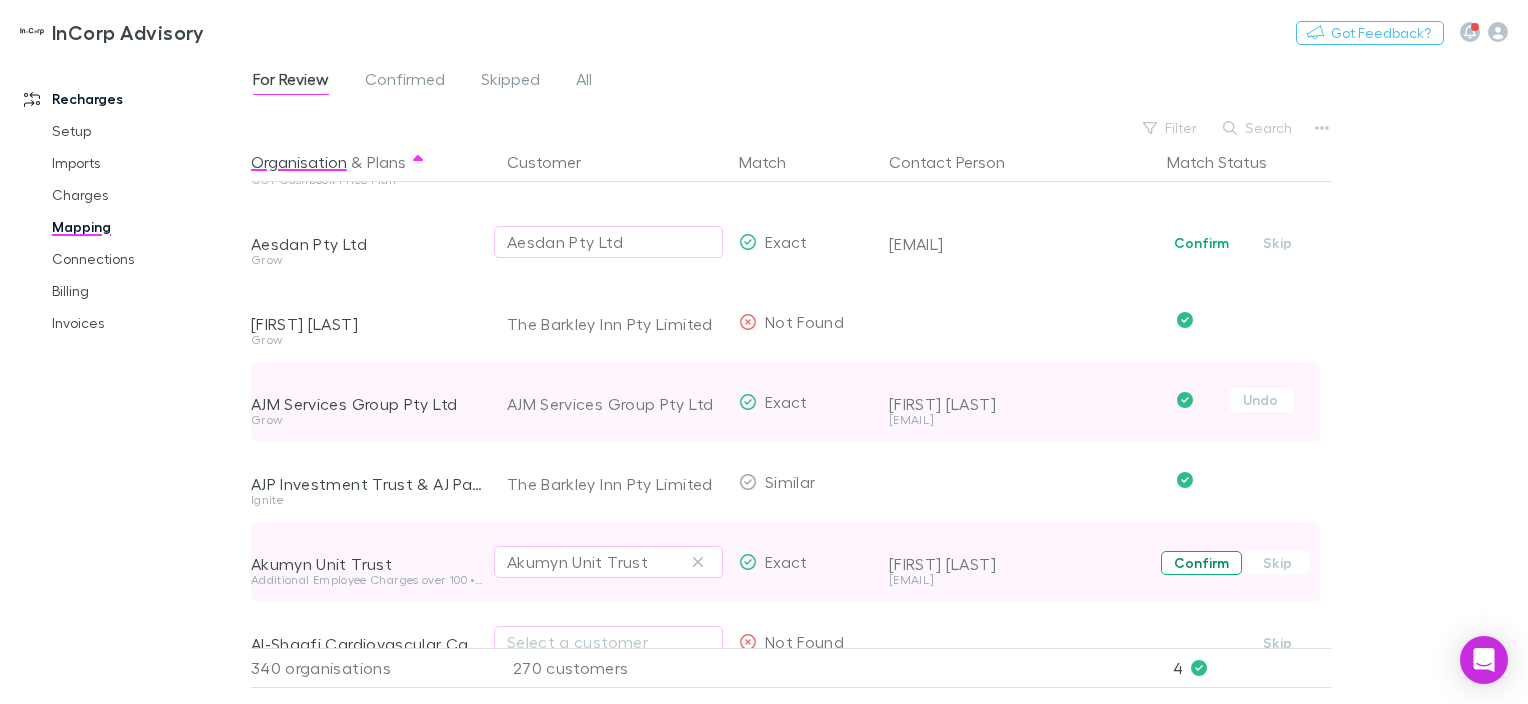 click on "Confirm" at bounding box center [1201, 563] 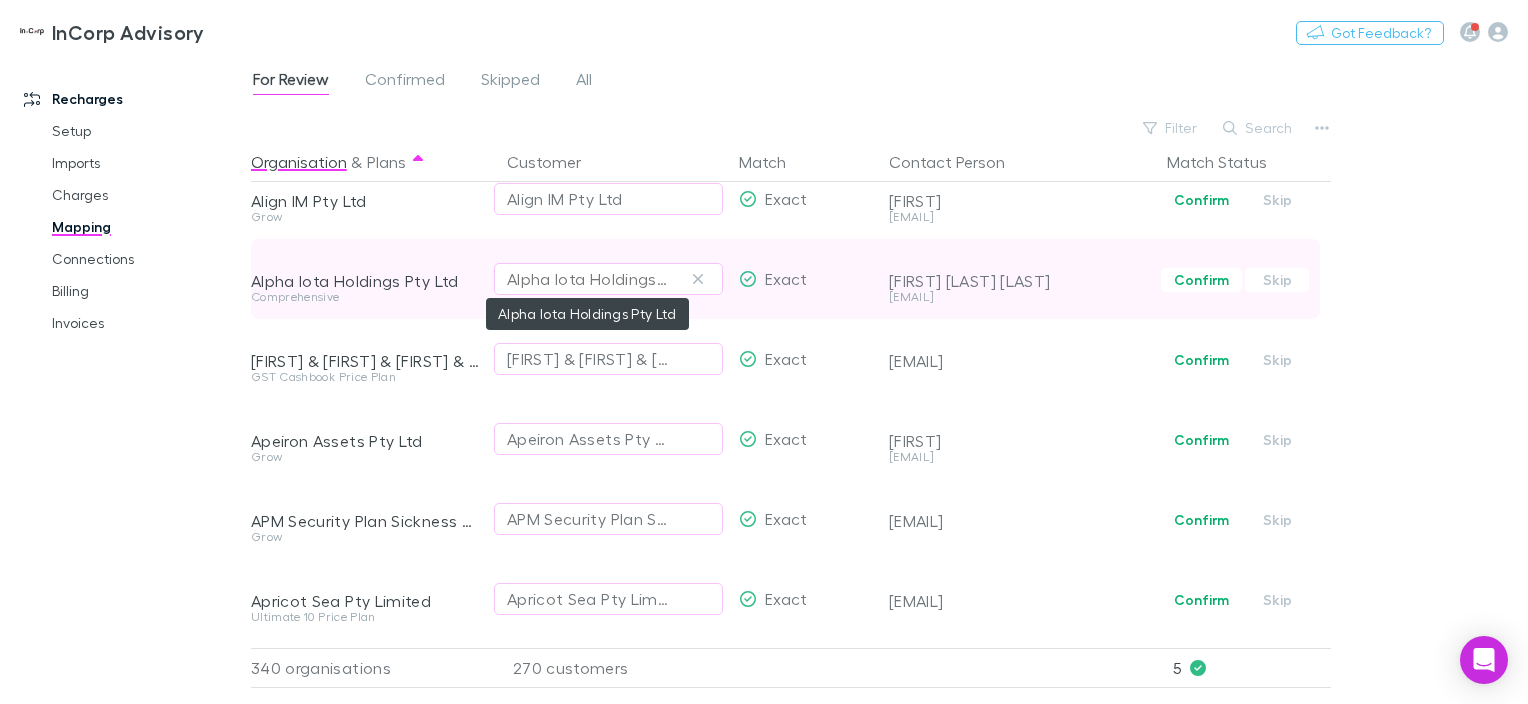 scroll, scrollTop: 1000, scrollLeft: 0, axis: vertical 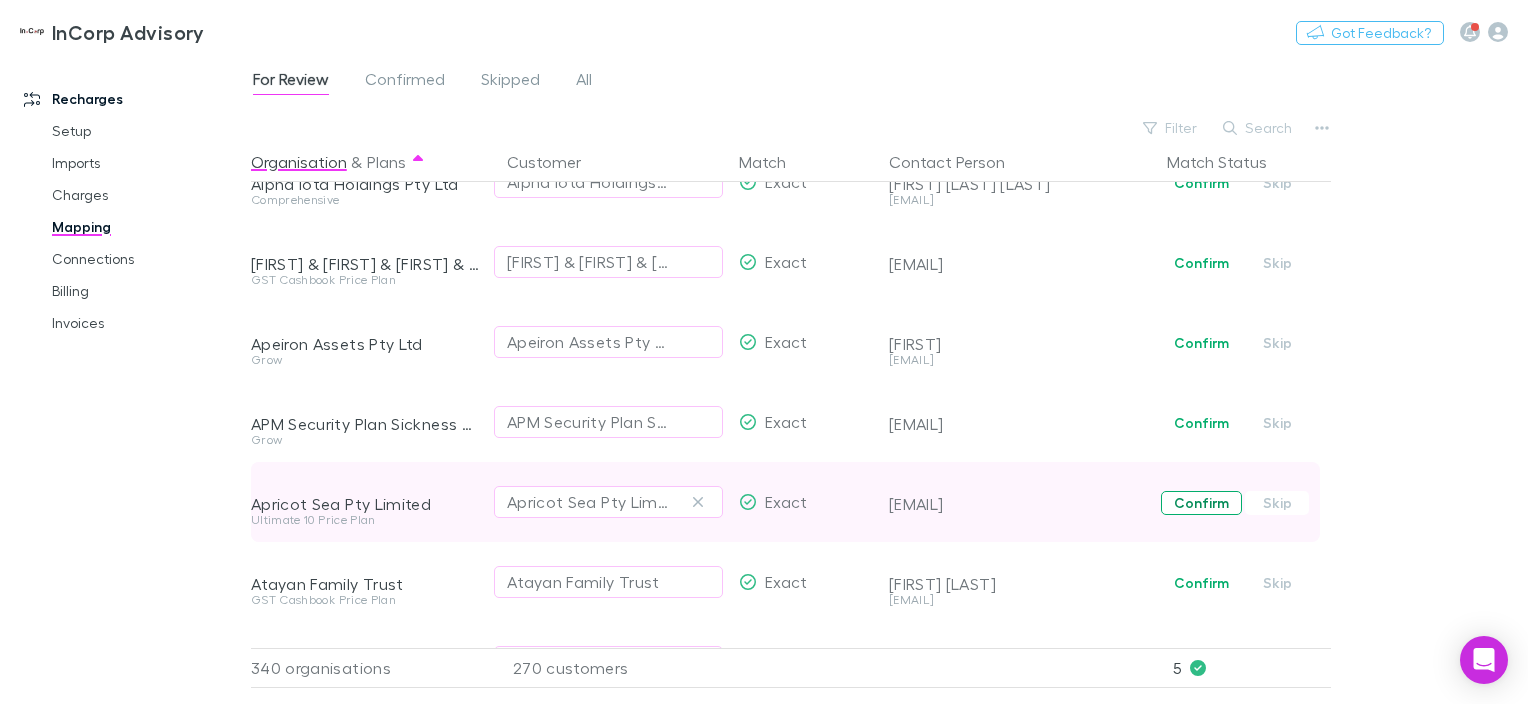 click on "Confirm" at bounding box center [1201, 503] 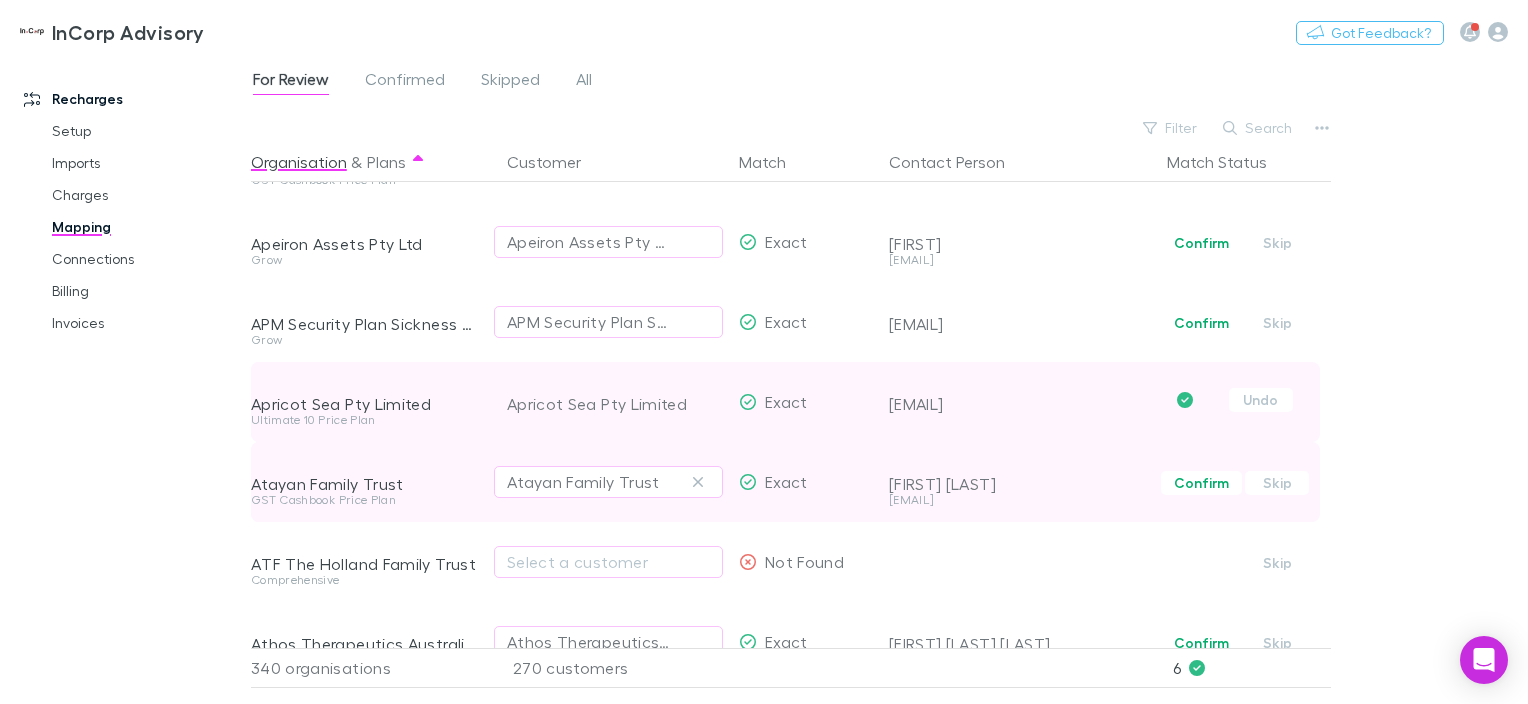 scroll, scrollTop: 1300, scrollLeft: 0, axis: vertical 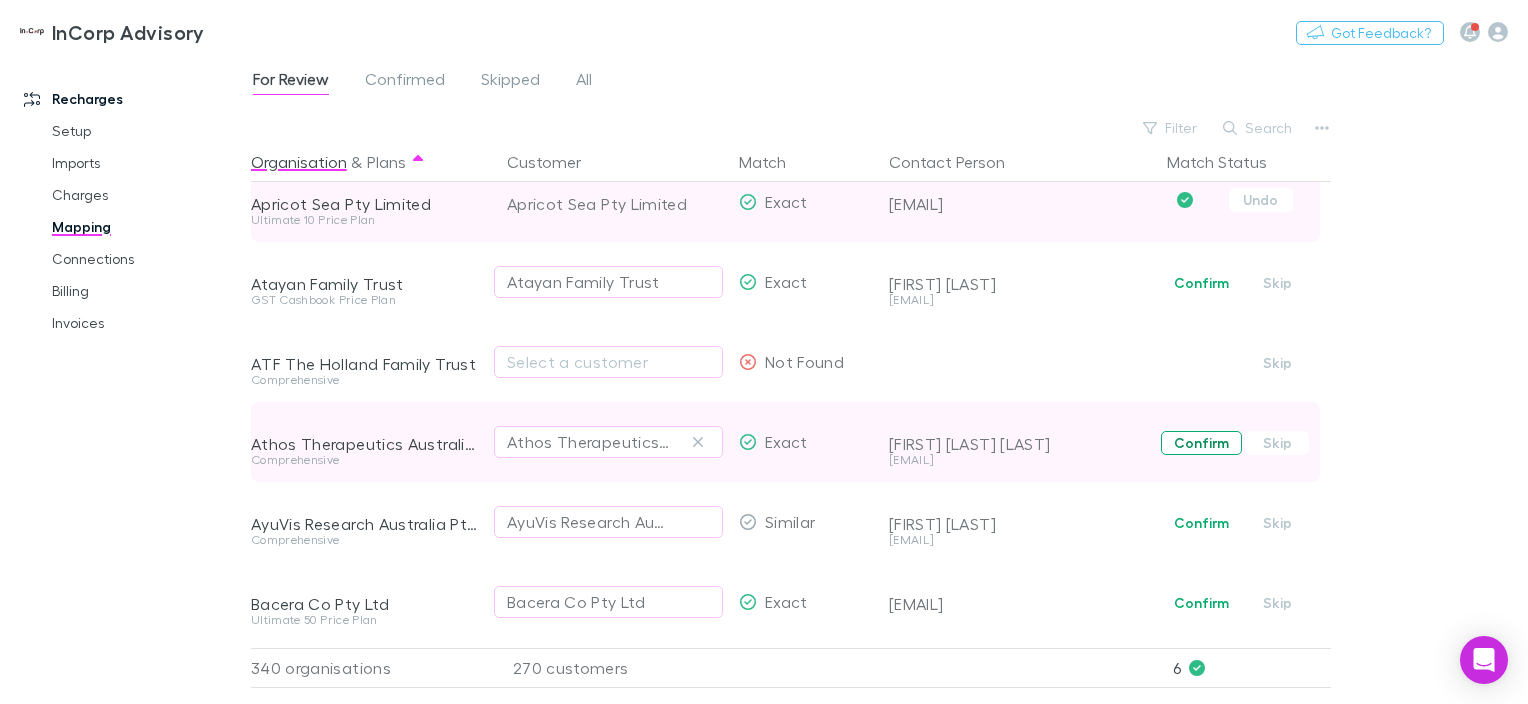 click on "Confirm" at bounding box center [1201, 443] 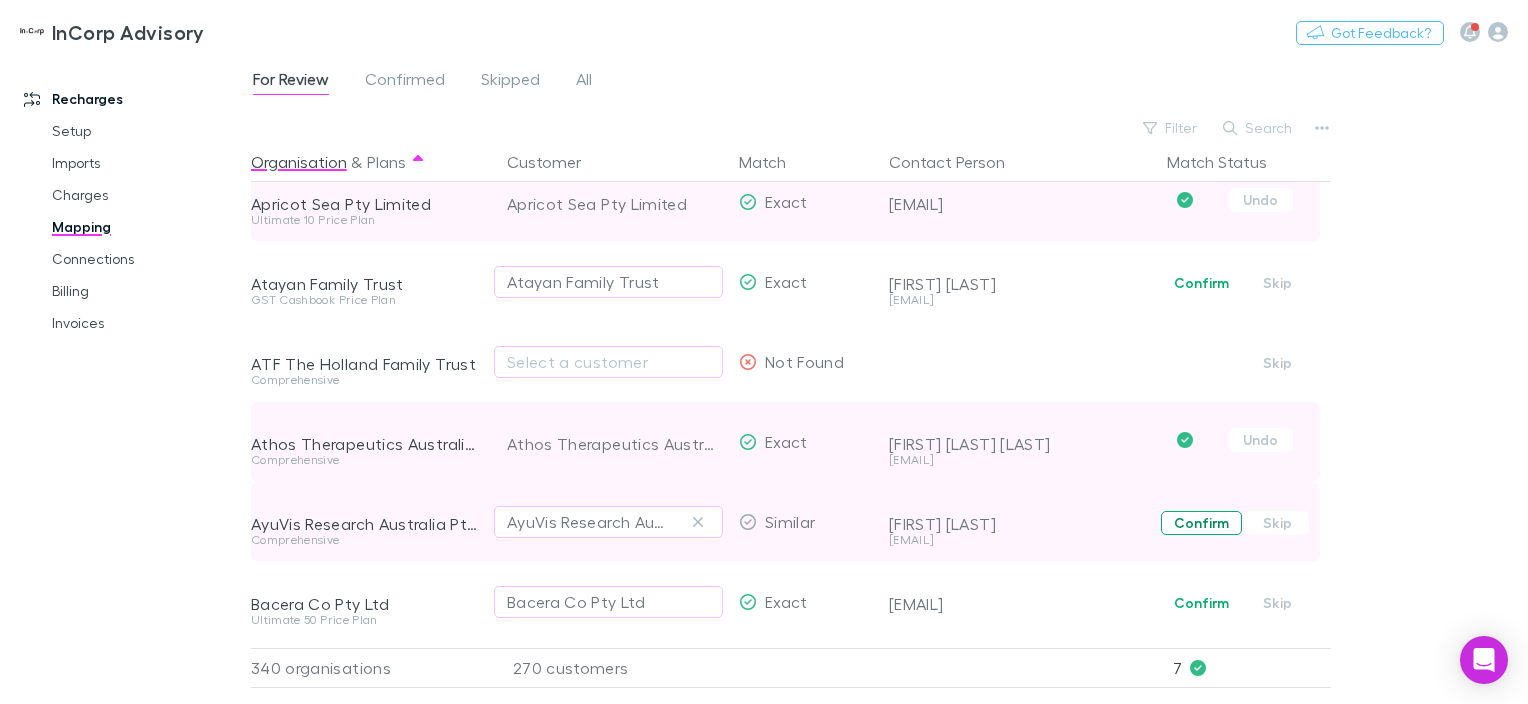 click on "Confirm" at bounding box center [1201, 523] 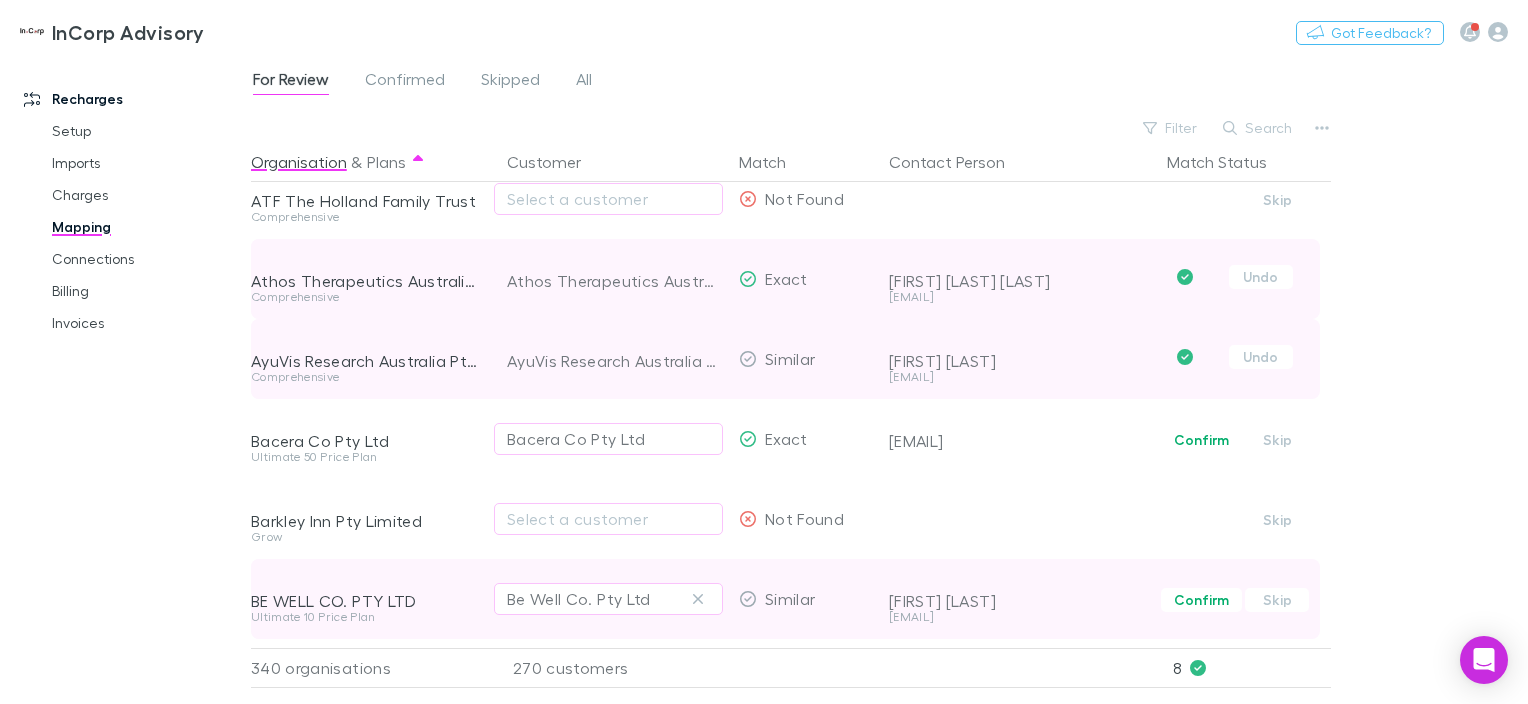 scroll, scrollTop: 1500, scrollLeft: 0, axis: vertical 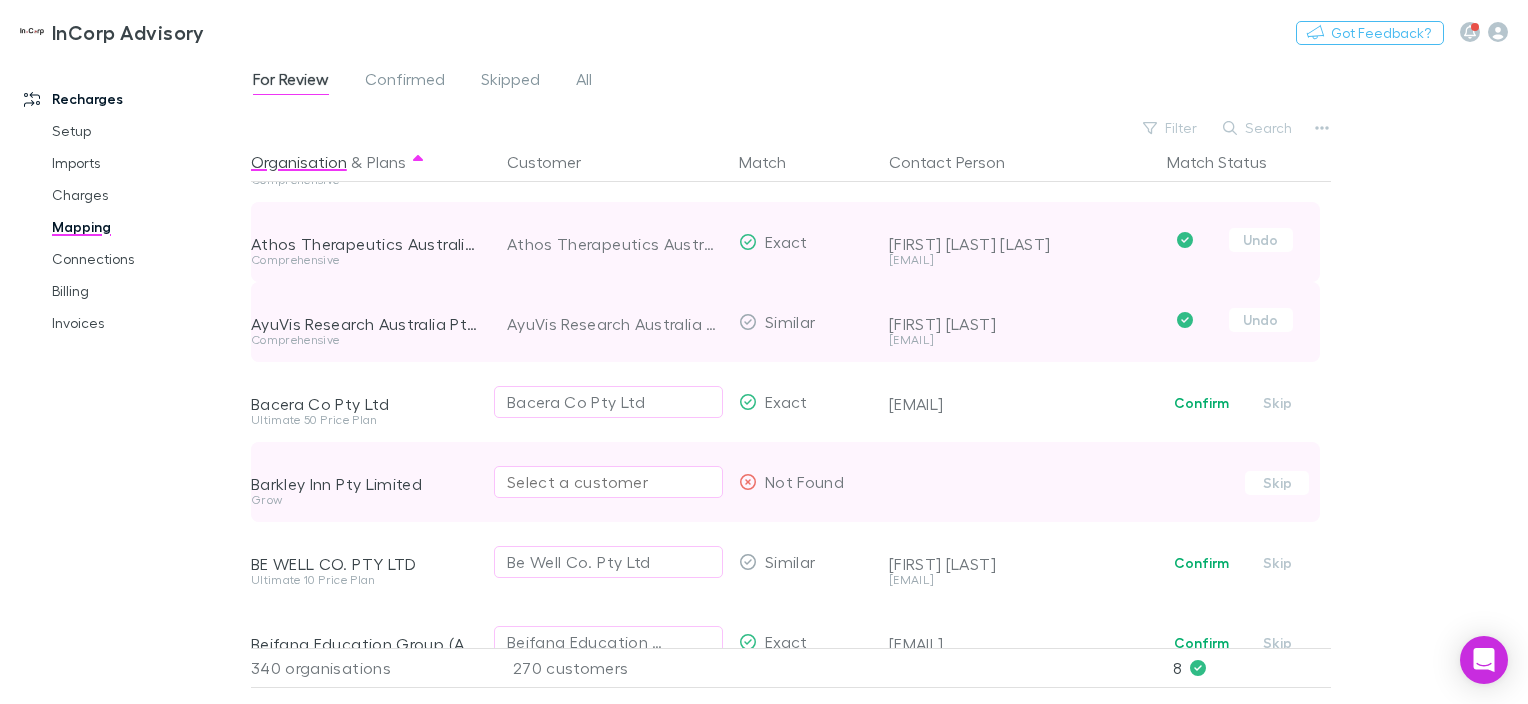 click on "Select a customer" at bounding box center (608, 482) 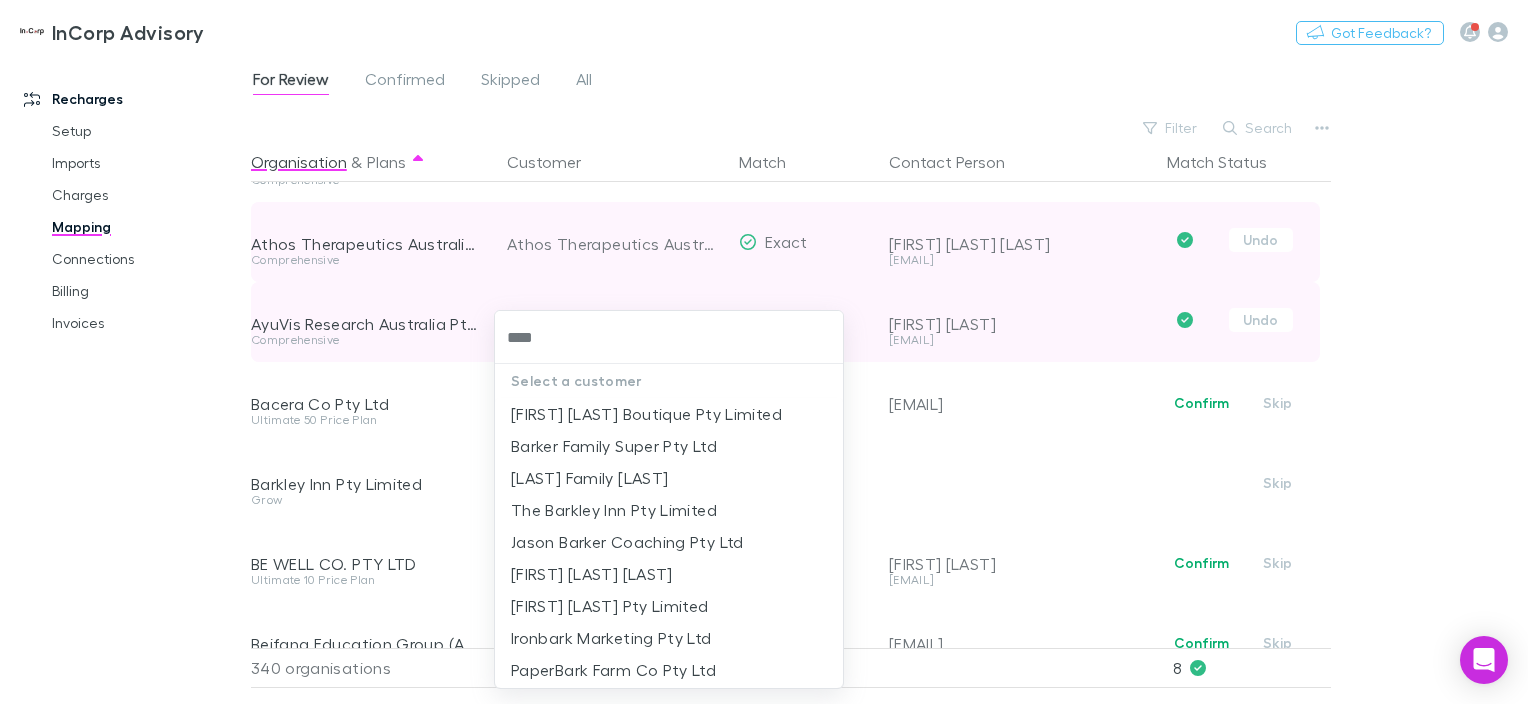 type on "*****" 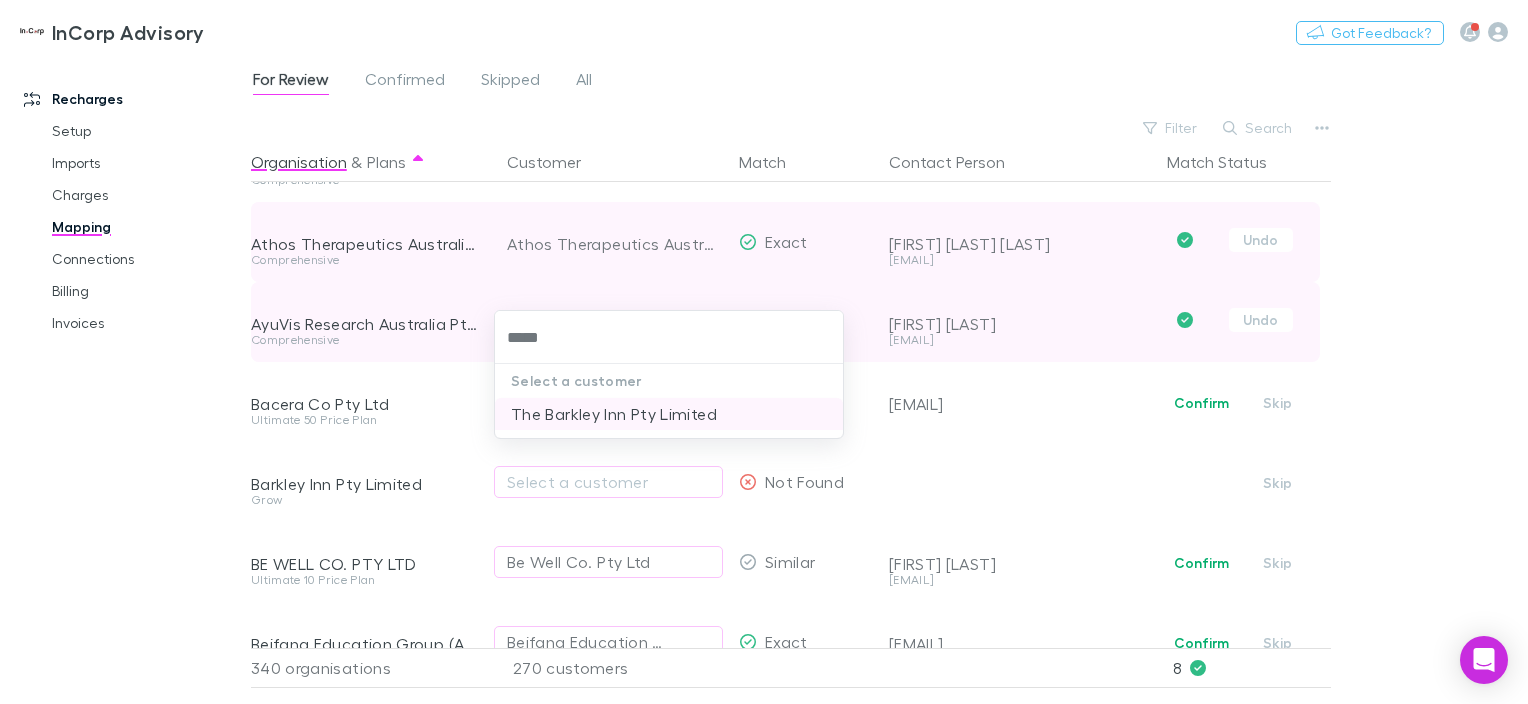 click on "The Barkley Inn Pty Limited" at bounding box center (669, 414) 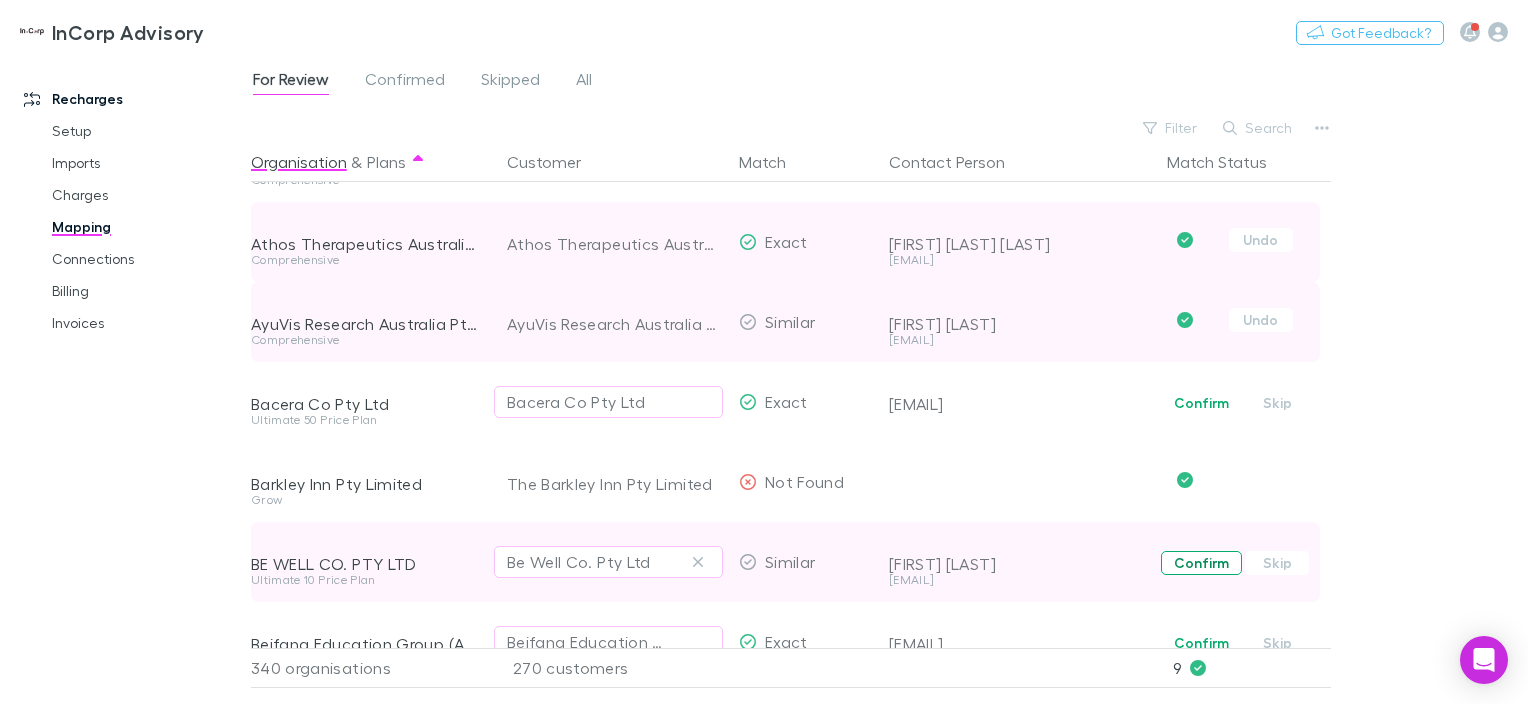 click on "Confirm" at bounding box center (1201, 563) 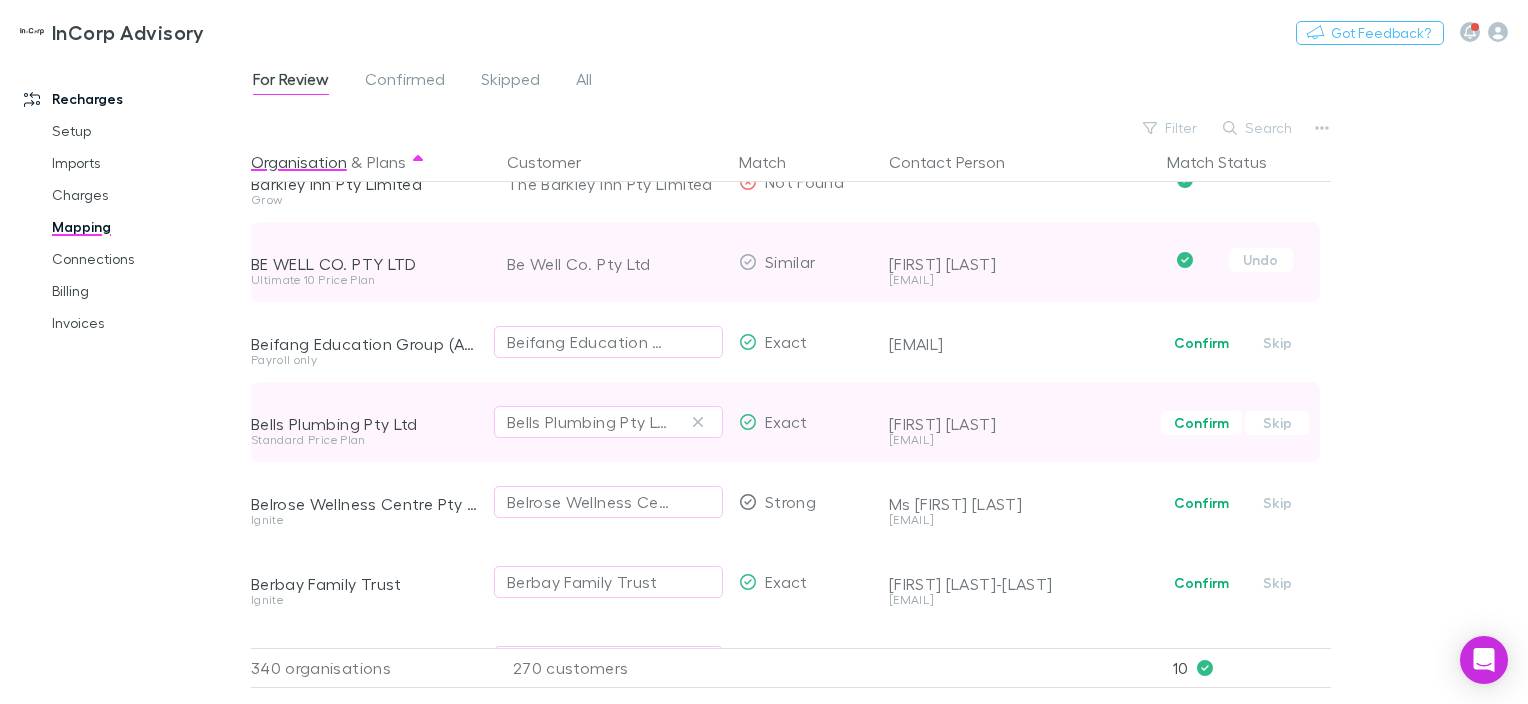 scroll, scrollTop: 1900, scrollLeft: 0, axis: vertical 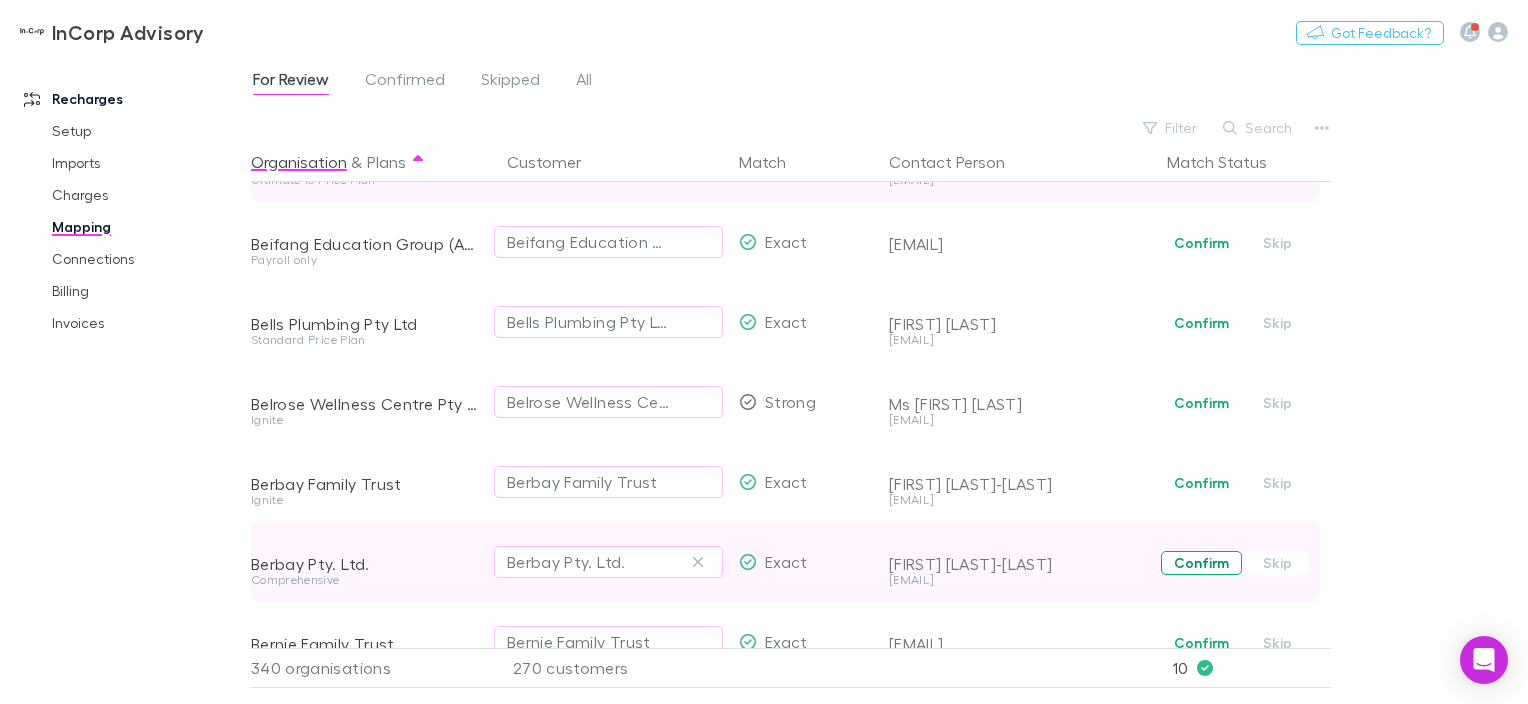 click on "Confirm" at bounding box center [1201, 563] 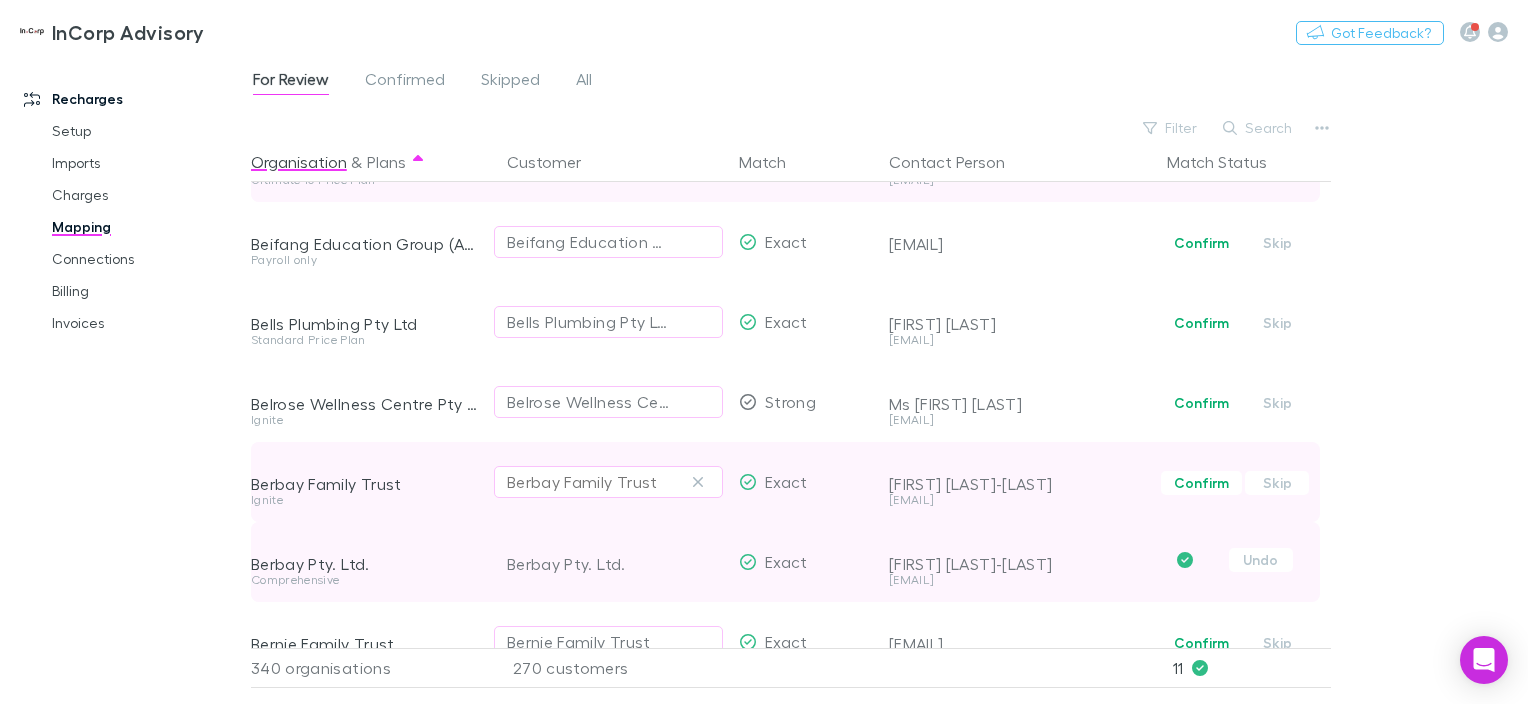 click on "Berbay Family Trust" at bounding box center [608, 482] 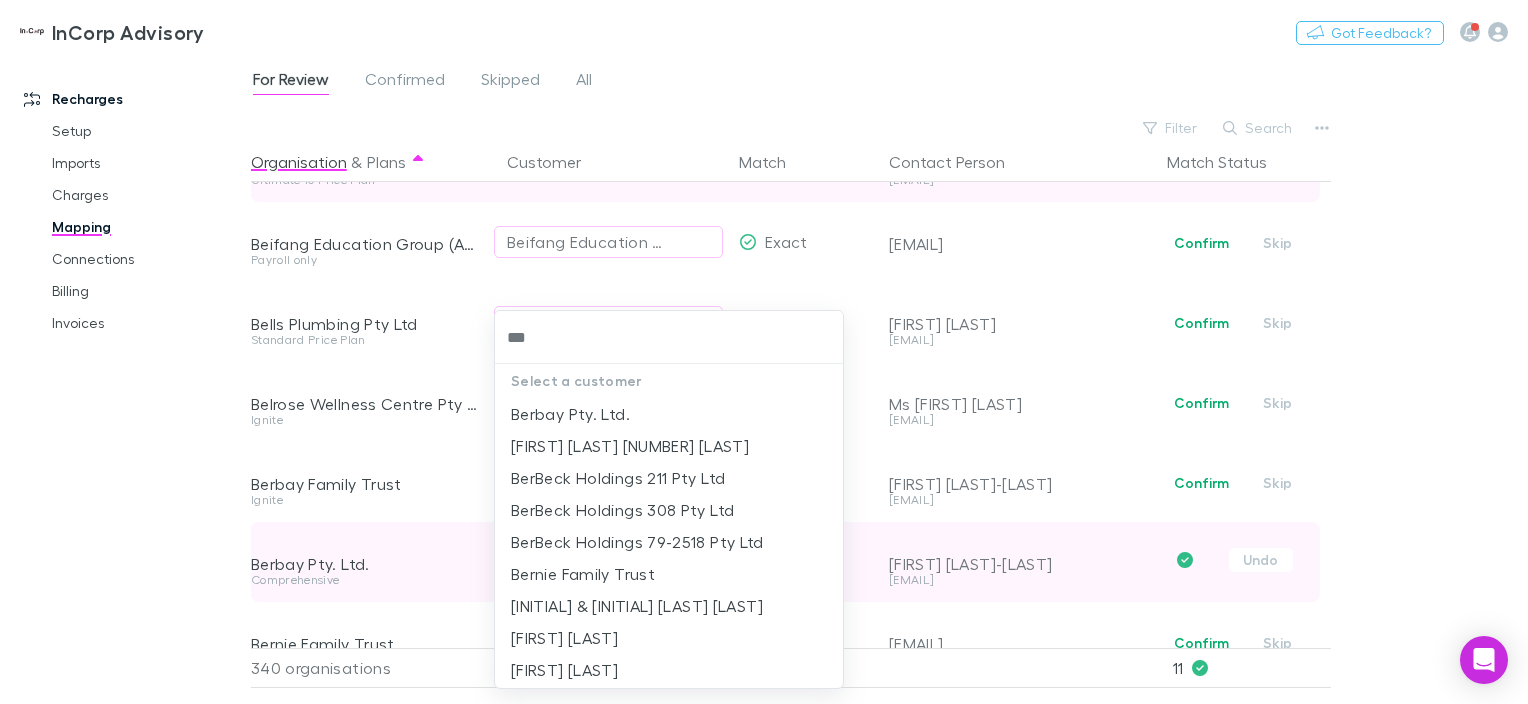 type on "****" 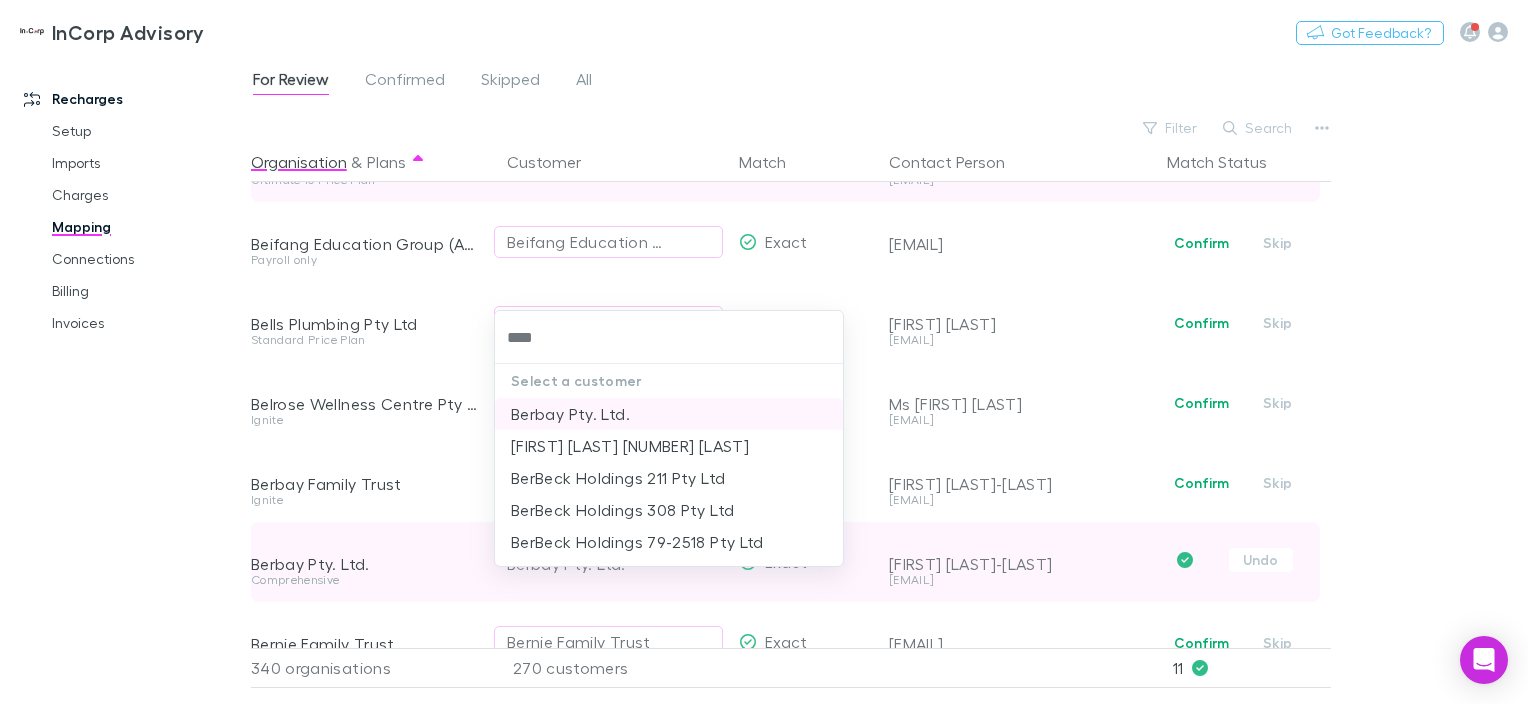 click on "Berbay Pty. Ltd." at bounding box center [669, 414] 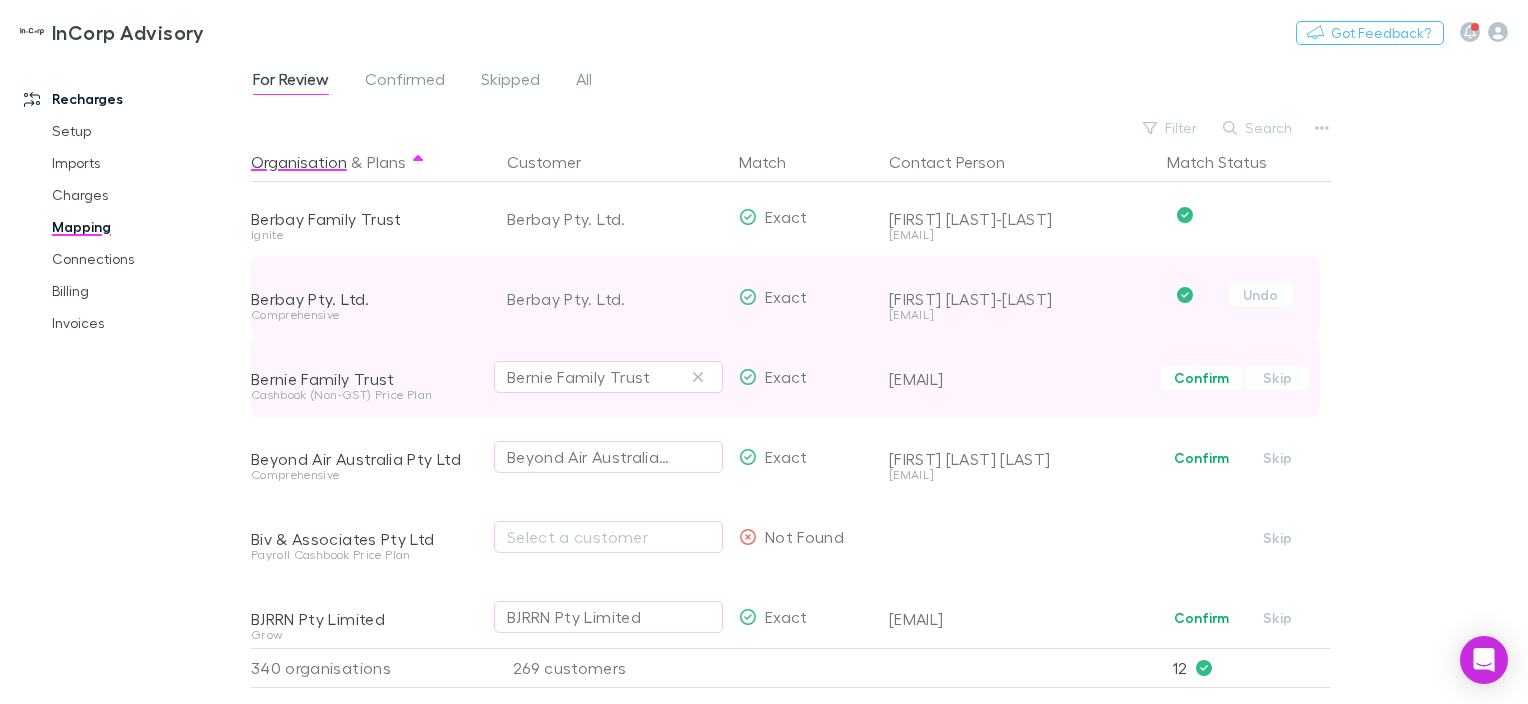scroll, scrollTop: 2200, scrollLeft: 0, axis: vertical 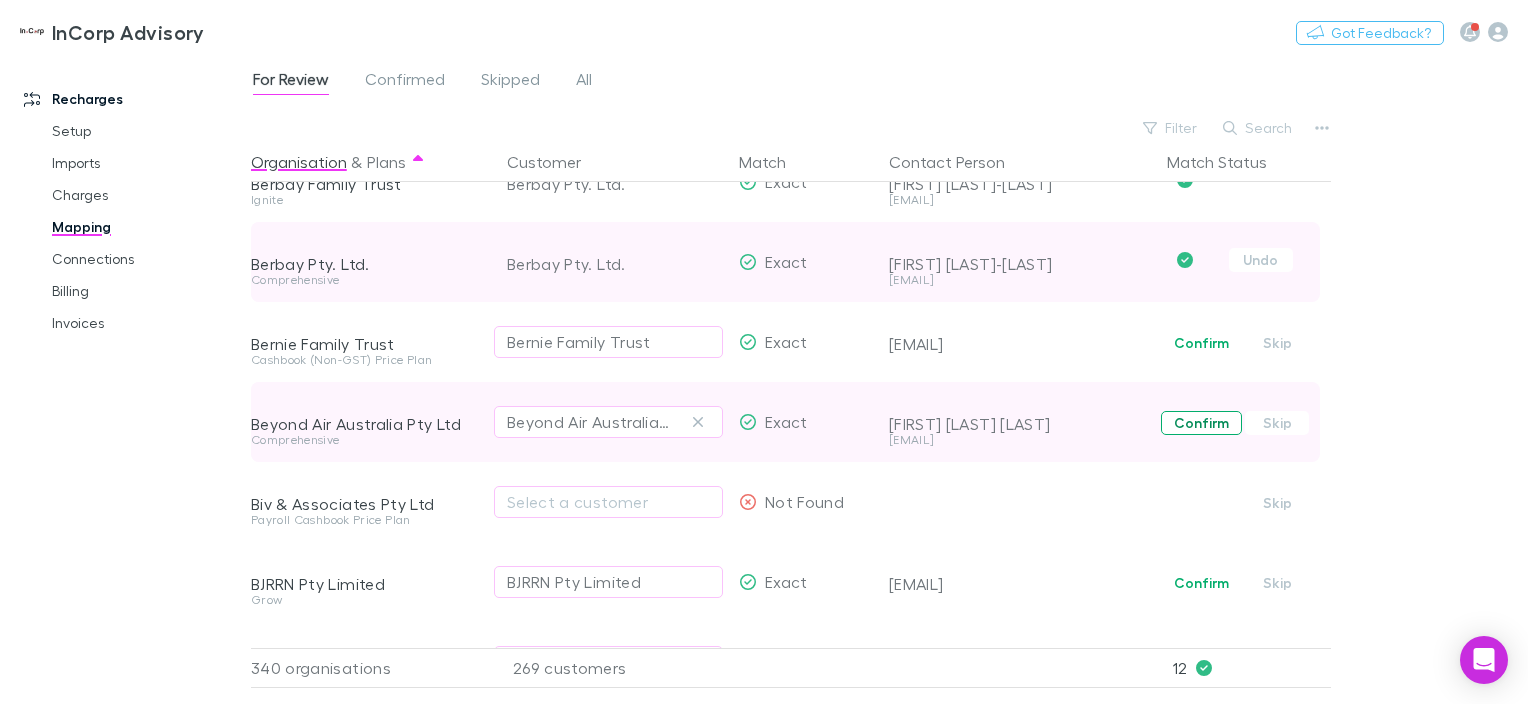click on "Confirm" at bounding box center (1201, 423) 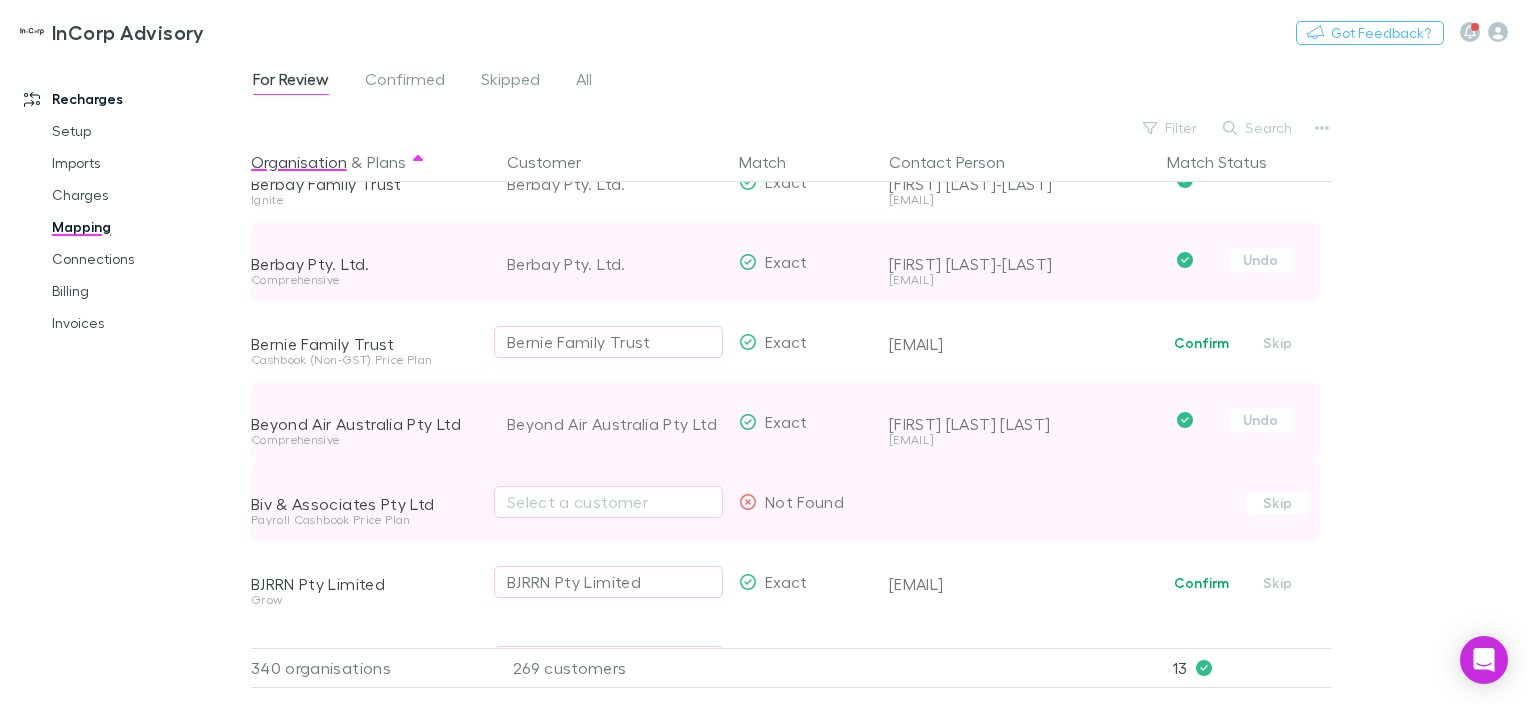 scroll, scrollTop: 2300, scrollLeft: 0, axis: vertical 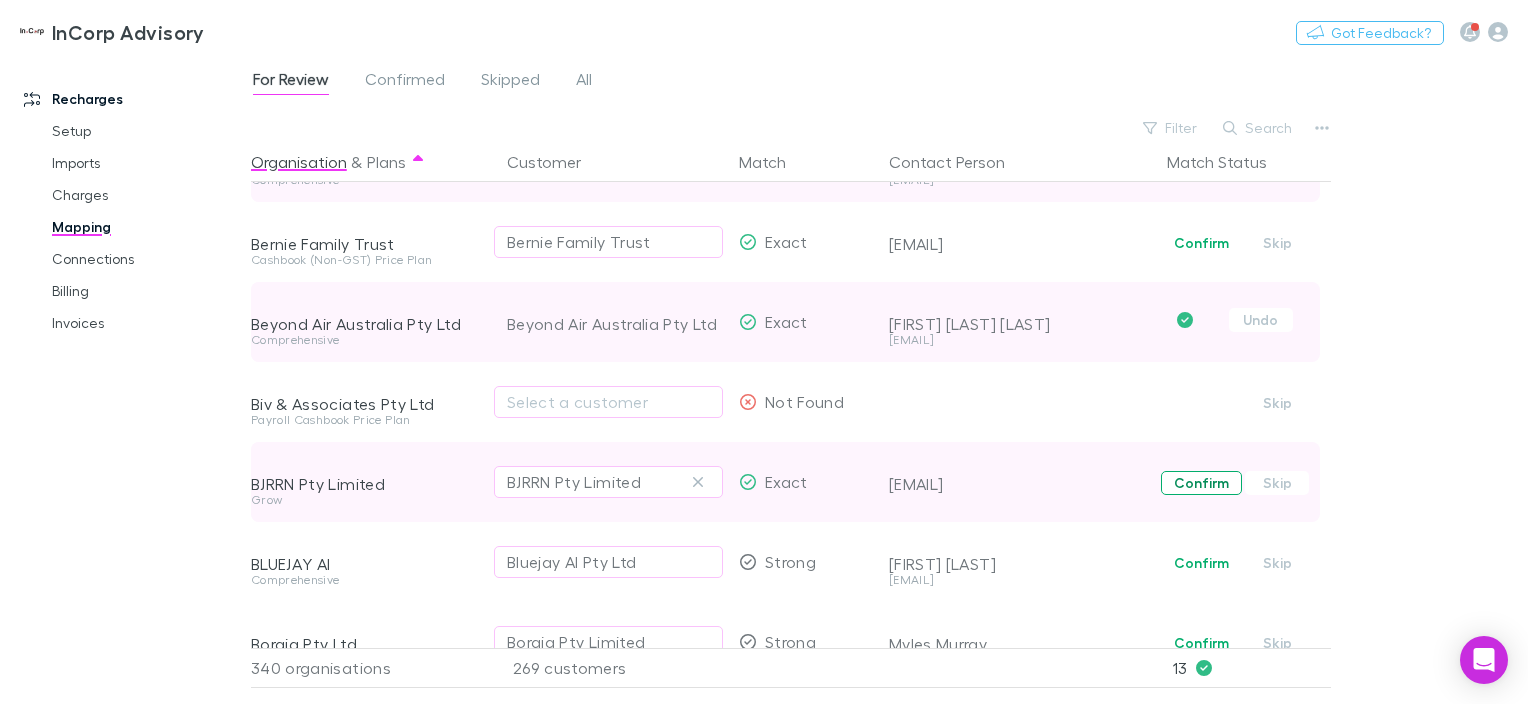 click on "Confirm" at bounding box center (1201, 483) 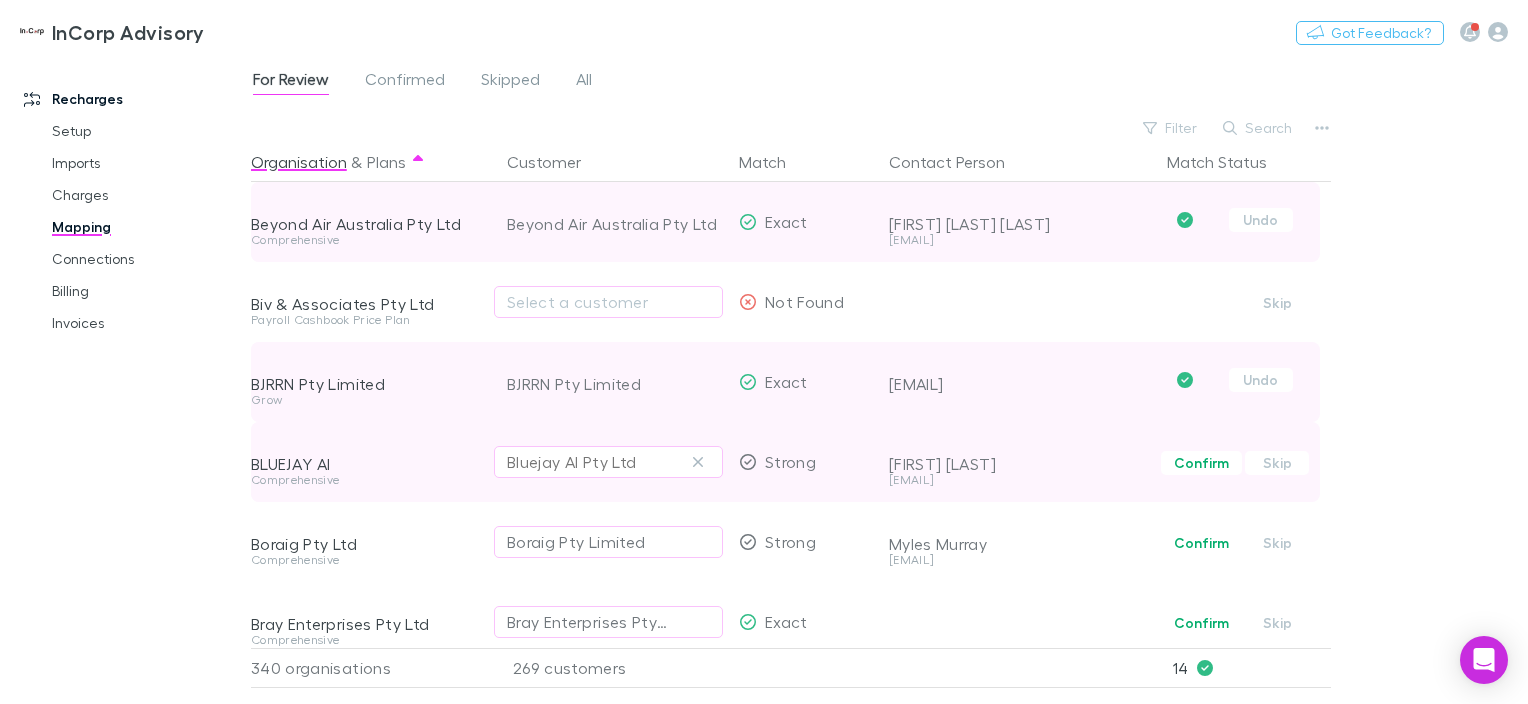 scroll, scrollTop: 2500, scrollLeft: 0, axis: vertical 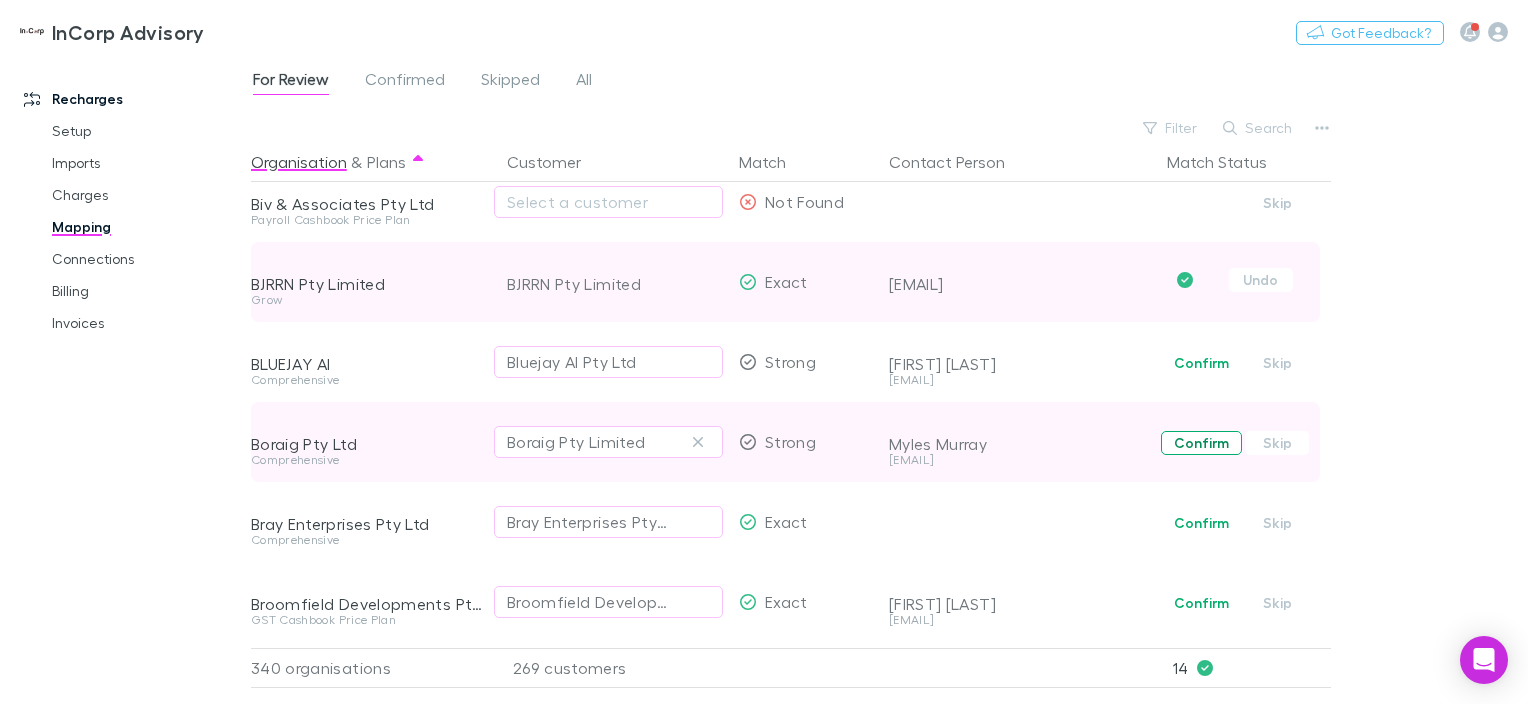 click on "Confirm" at bounding box center (1201, 443) 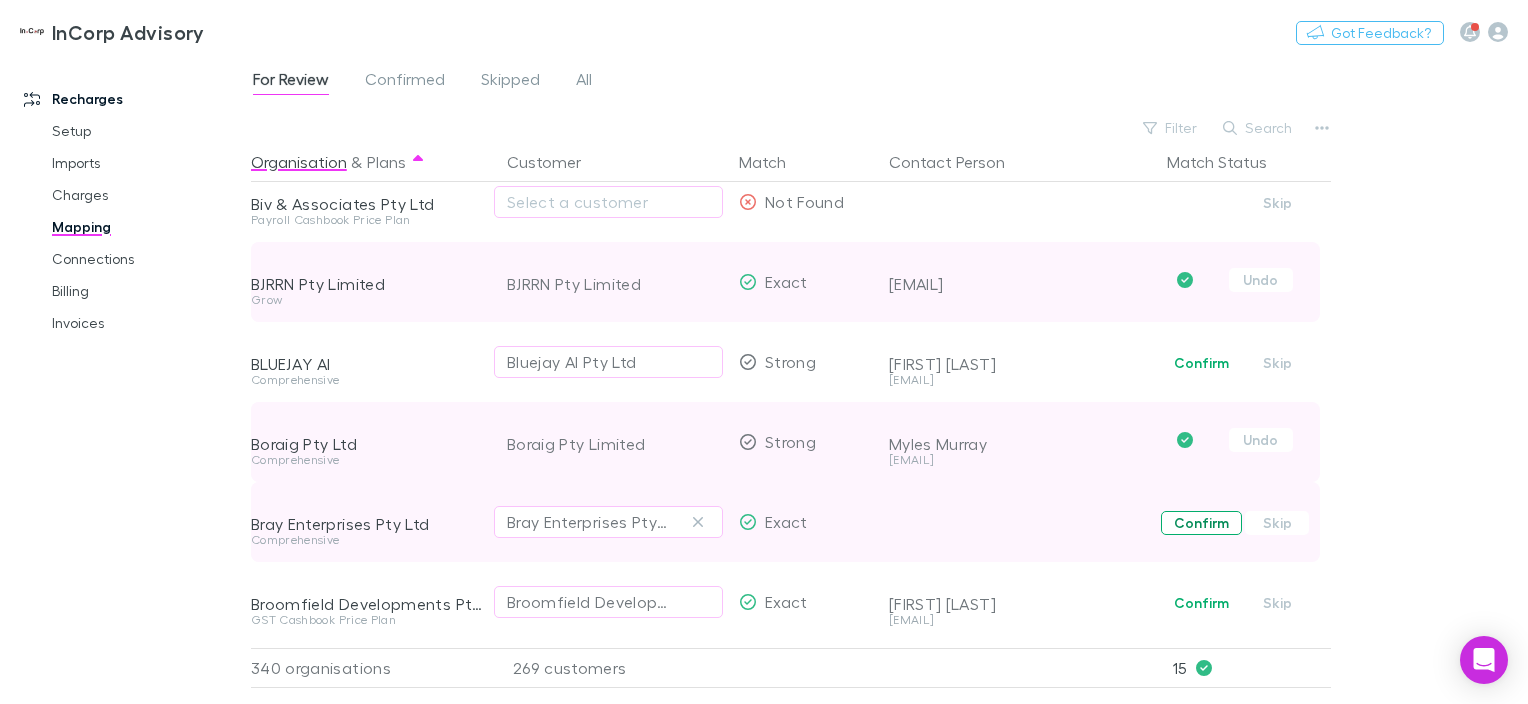 click on "Confirm" at bounding box center (1201, 523) 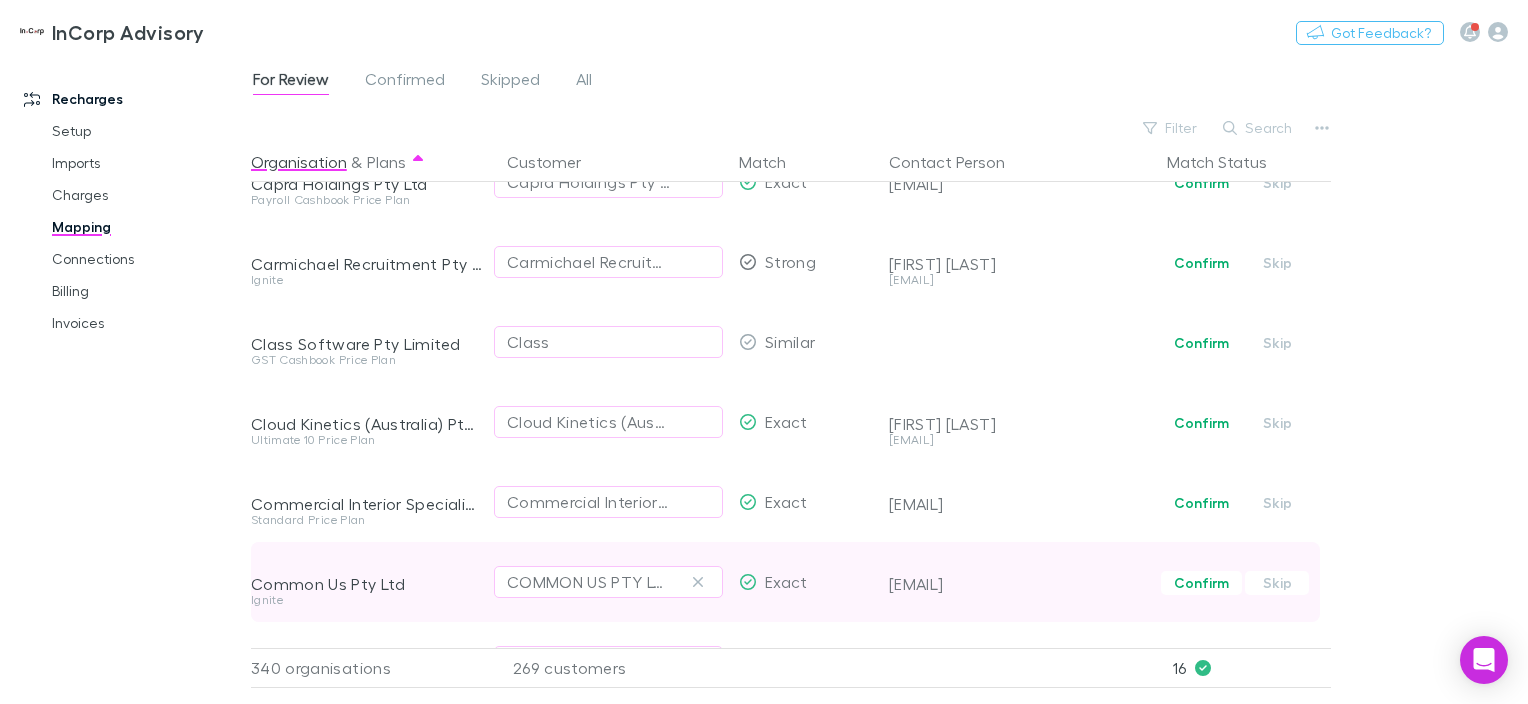 scroll, scrollTop: 3100, scrollLeft: 0, axis: vertical 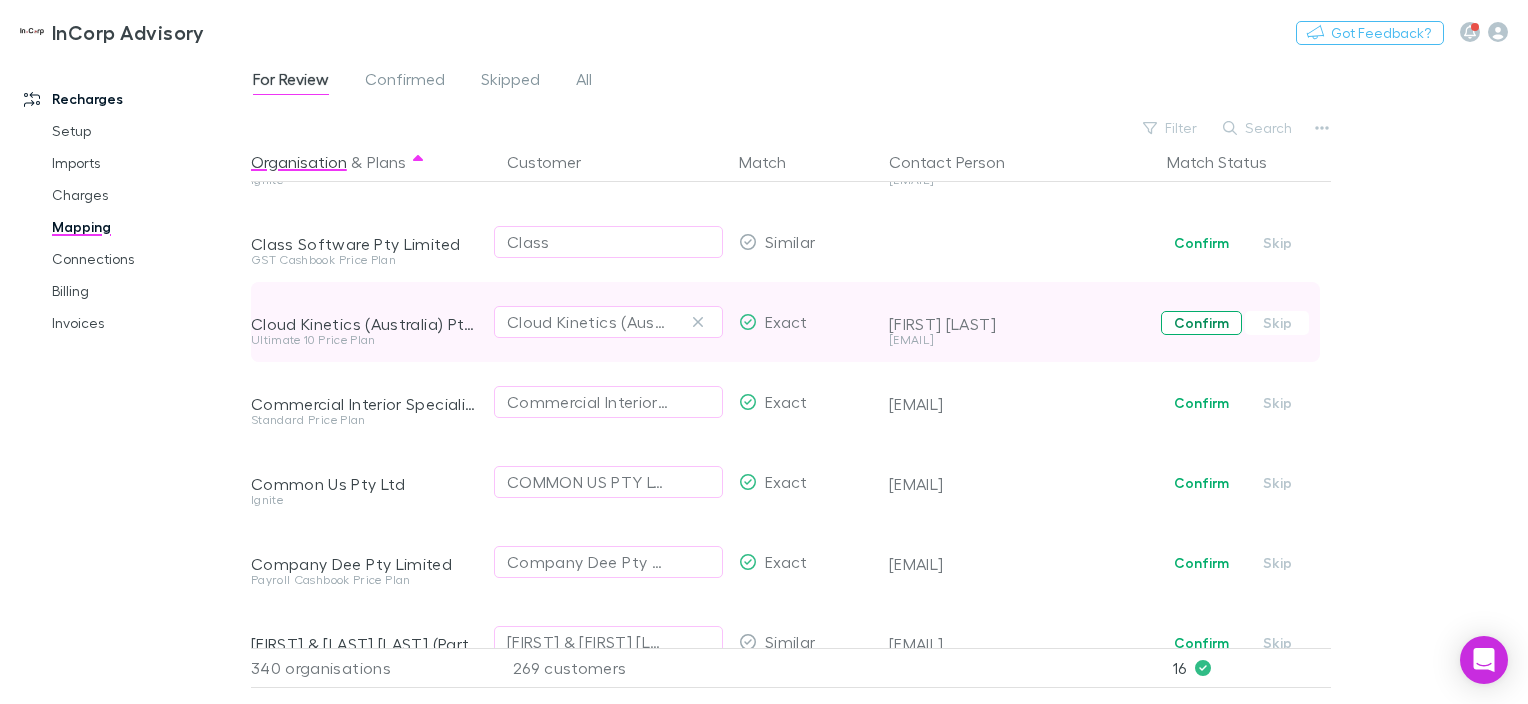 click on "Confirm" at bounding box center [1201, 323] 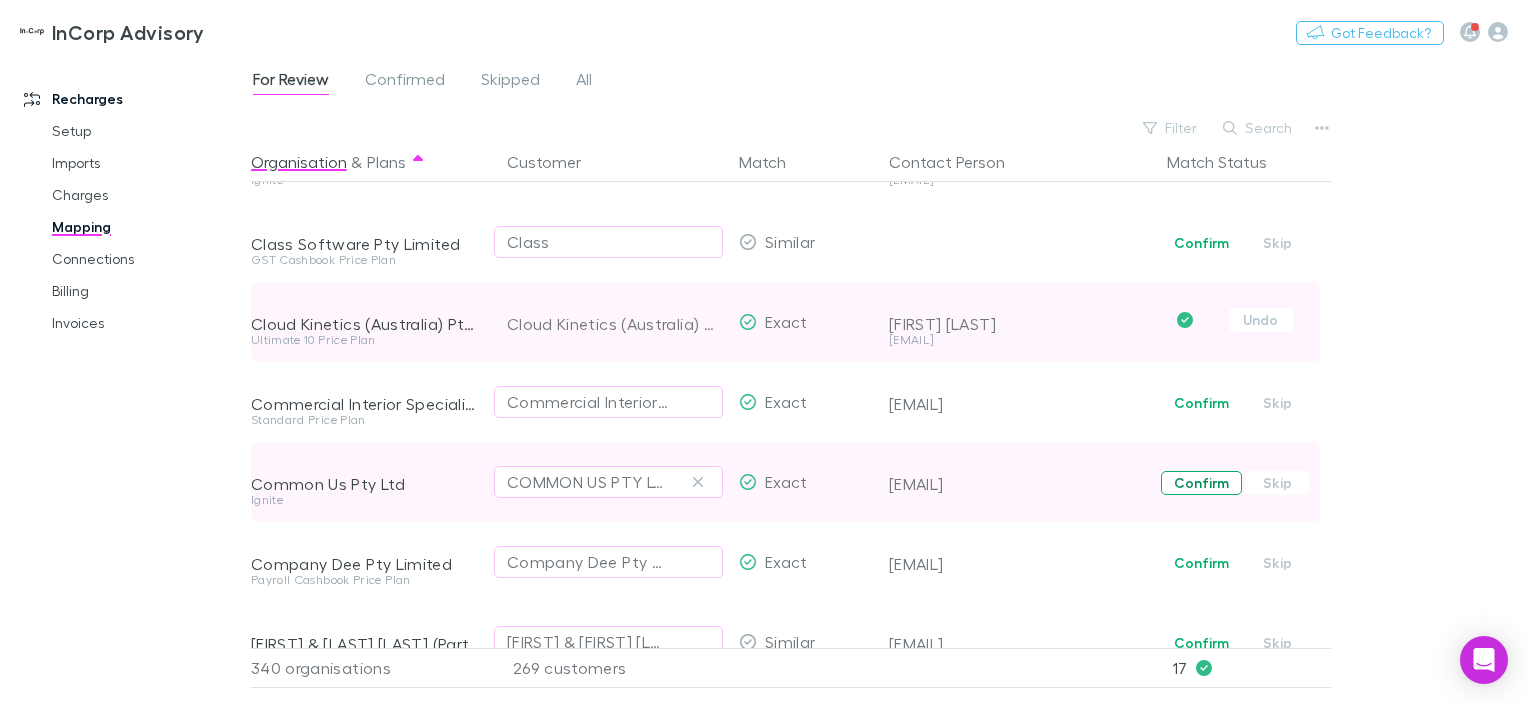 click on "Confirm" at bounding box center [1201, 483] 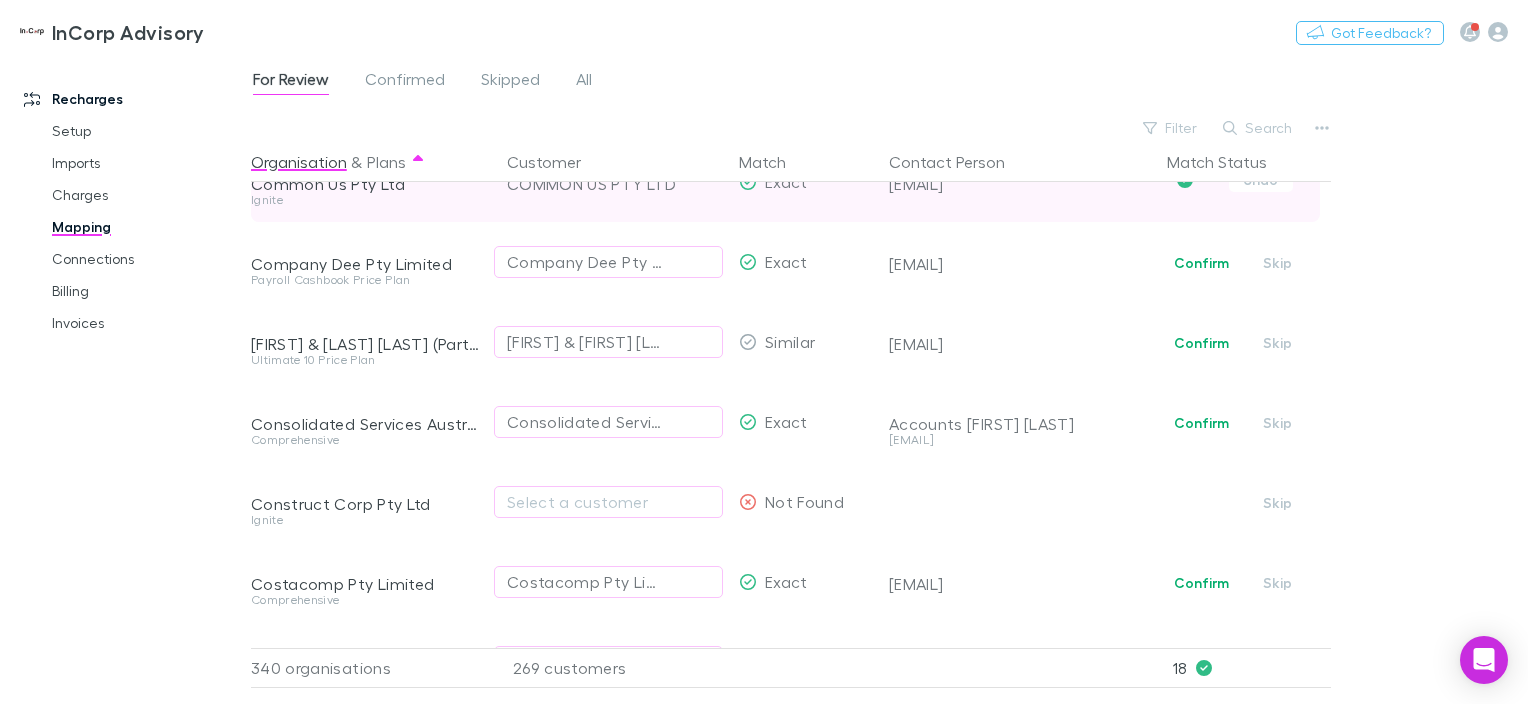scroll, scrollTop: 3500, scrollLeft: 0, axis: vertical 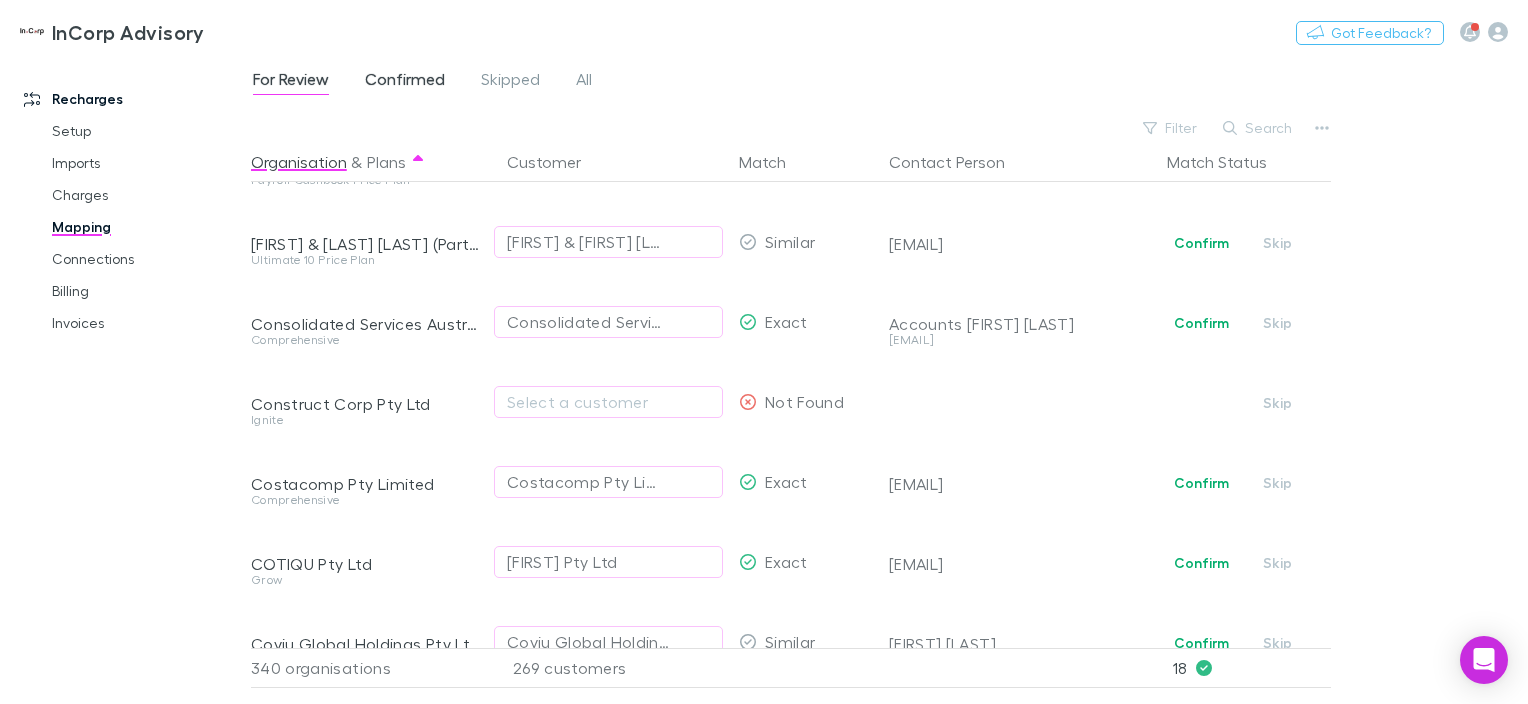 click on "Confirmed" at bounding box center (405, 82) 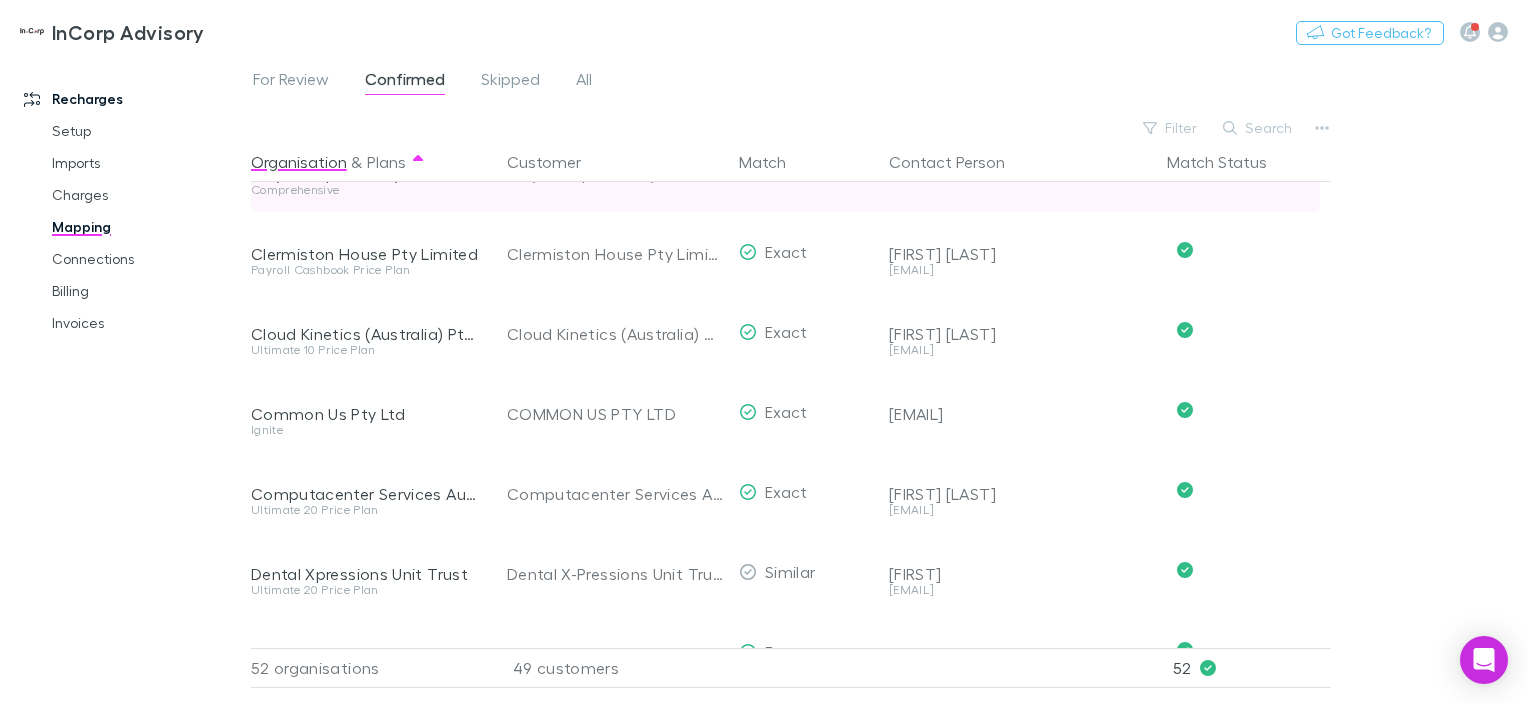 scroll, scrollTop: 2300, scrollLeft: 0, axis: vertical 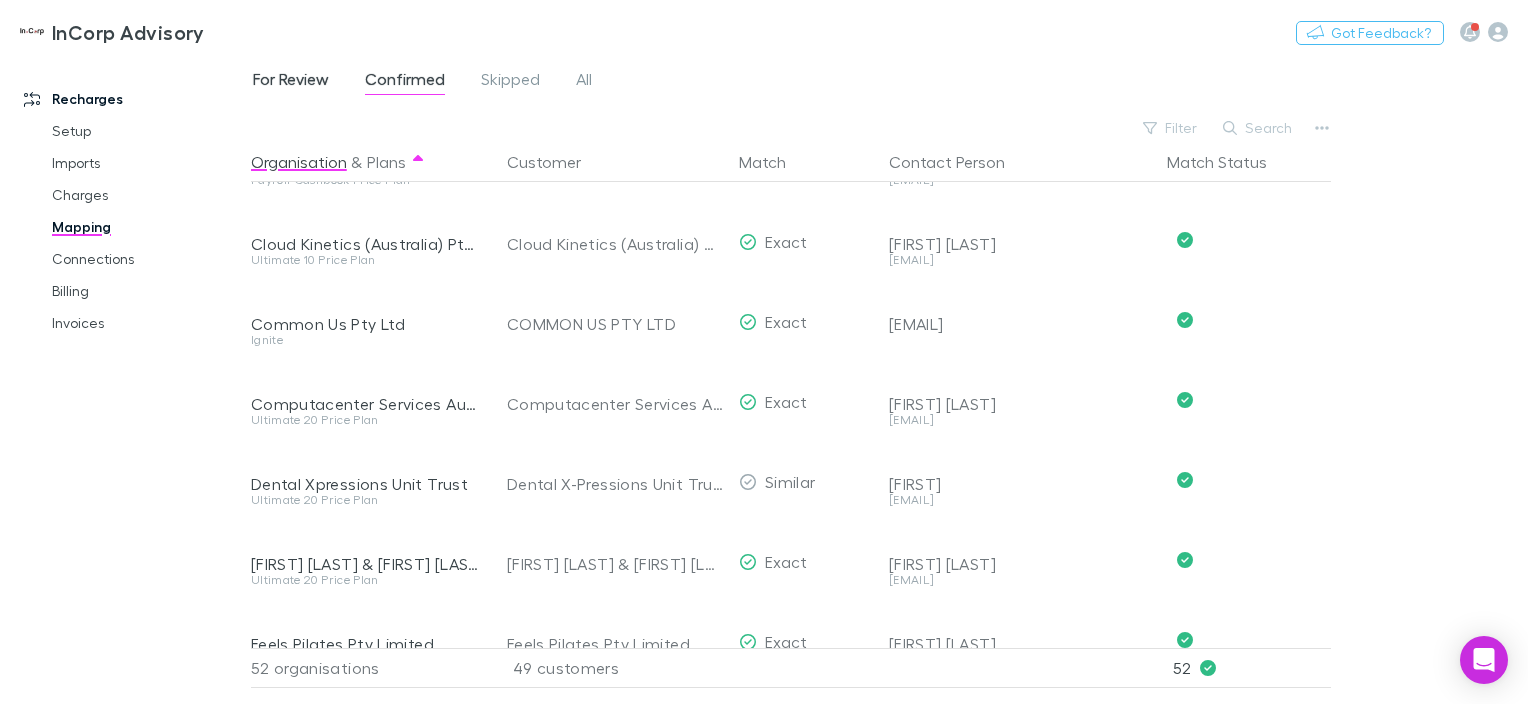 click on "For Review" at bounding box center [291, 82] 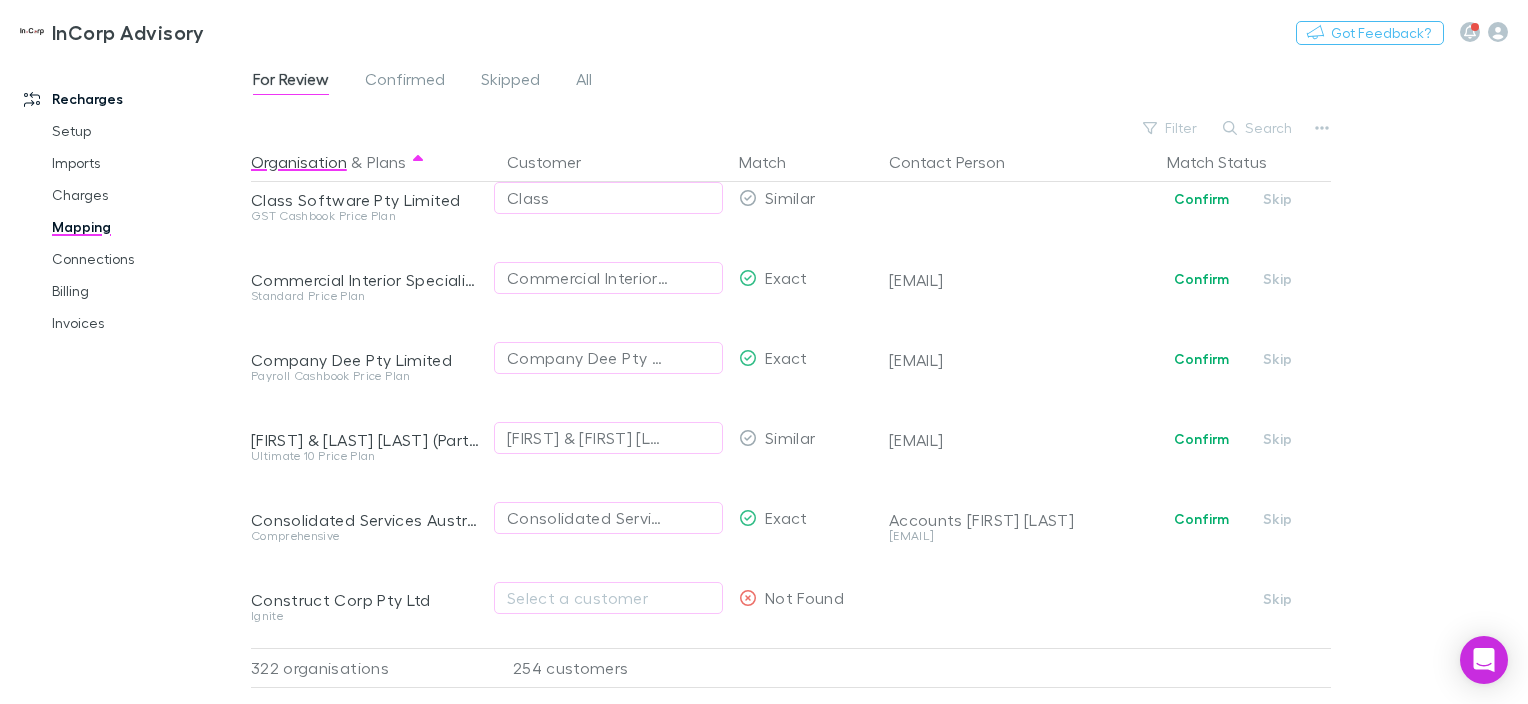 scroll, scrollTop: 2000, scrollLeft: 0, axis: vertical 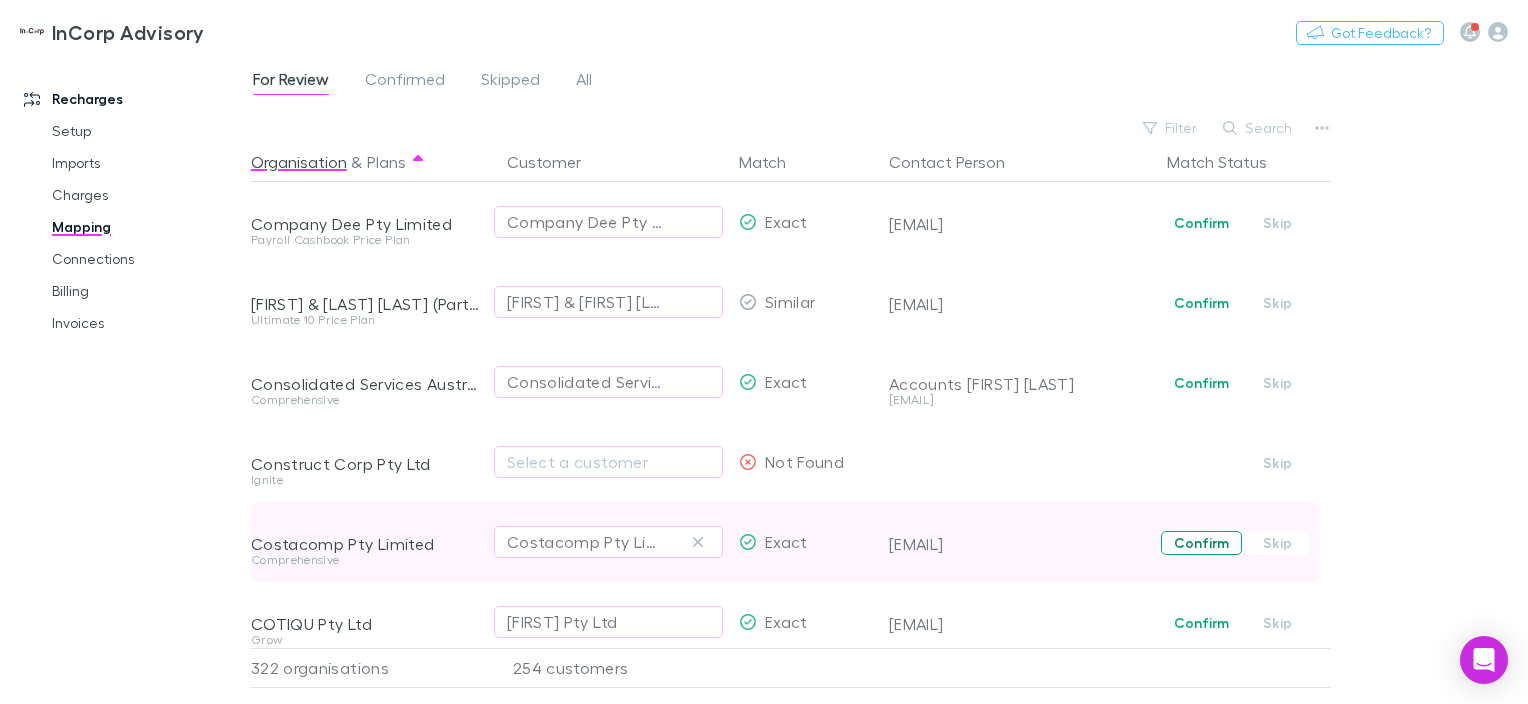 click on "Confirm" at bounding box center [1201, 543] 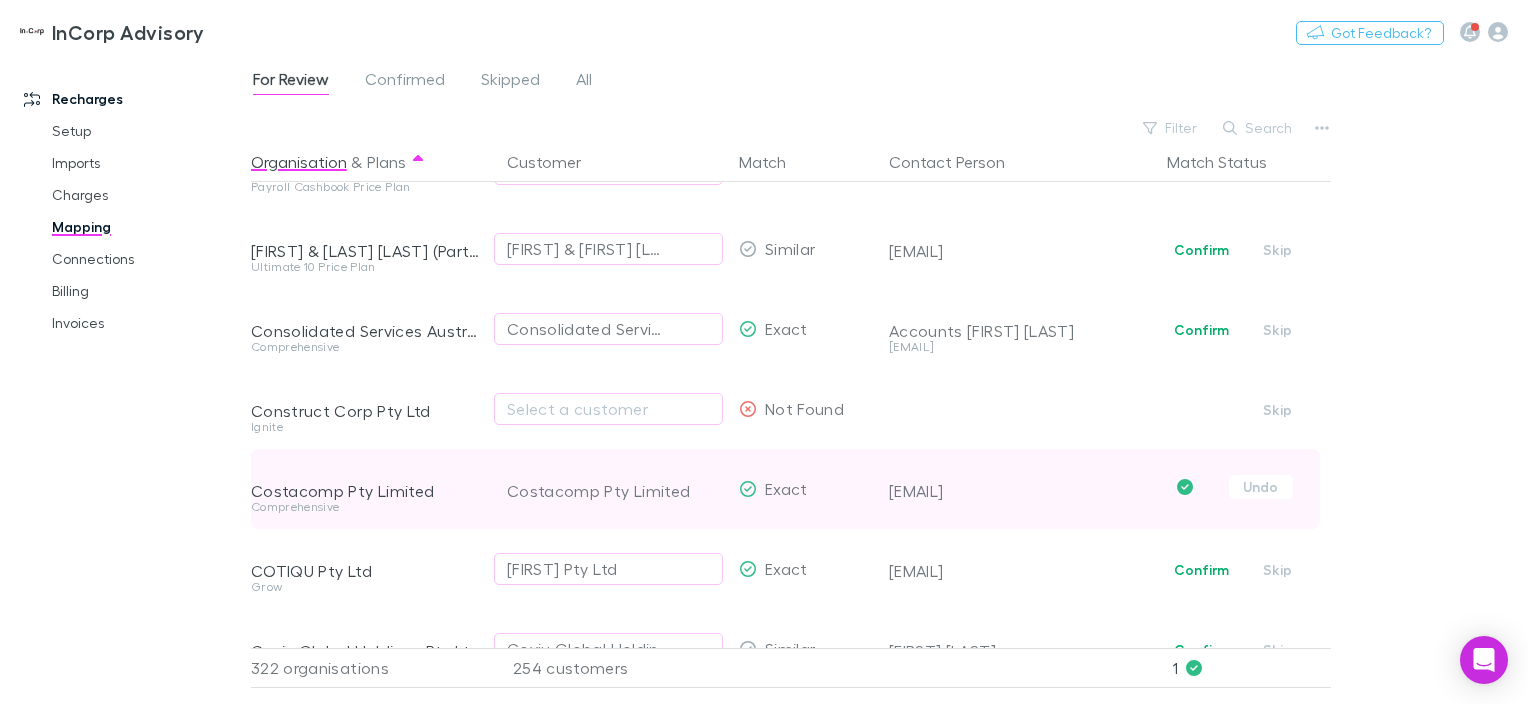 scroll, scrollTop: 2100, scrollLeft: 0, axis: vertical 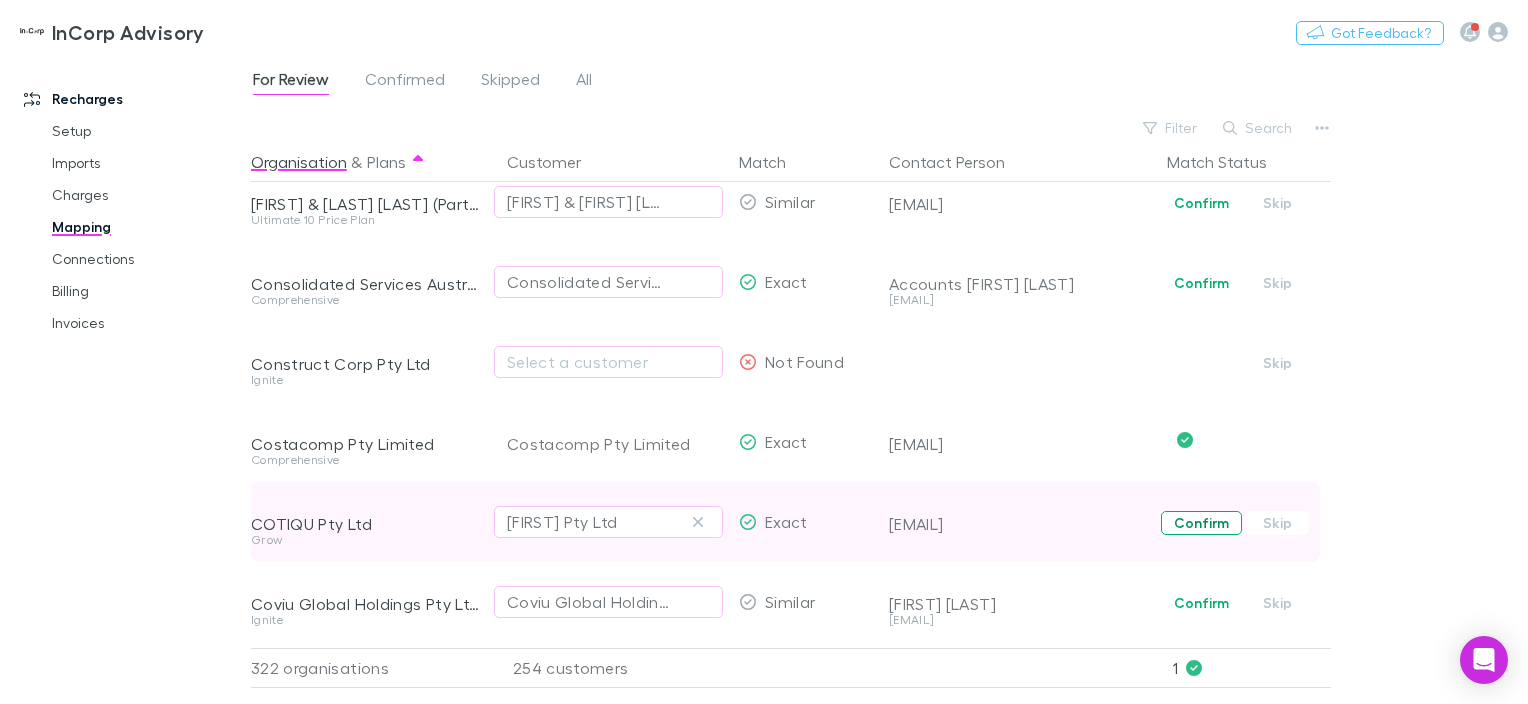 click on "Confirm" at bounding box center (1201, 523) 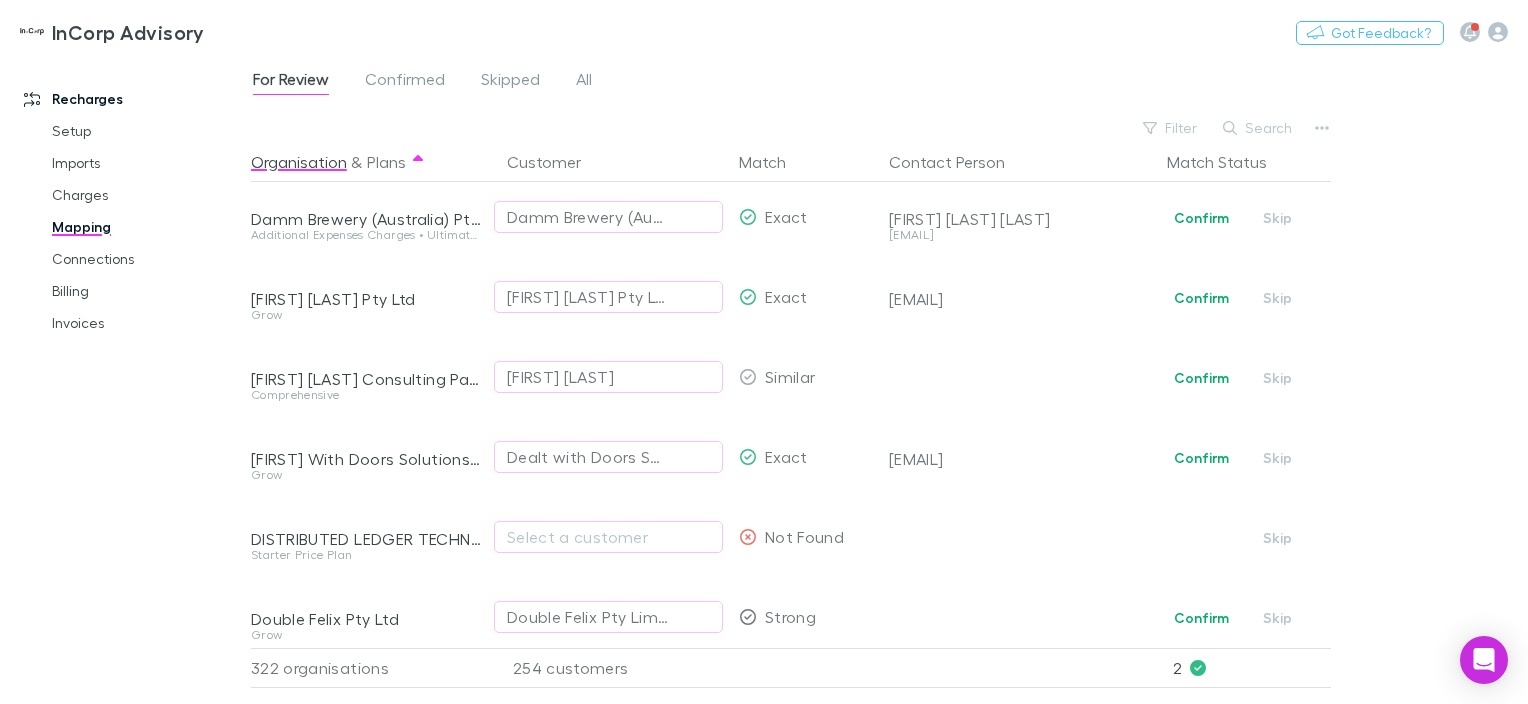 scroll, scrollTop: 2800, scrollLeft: 0, axis: vertical 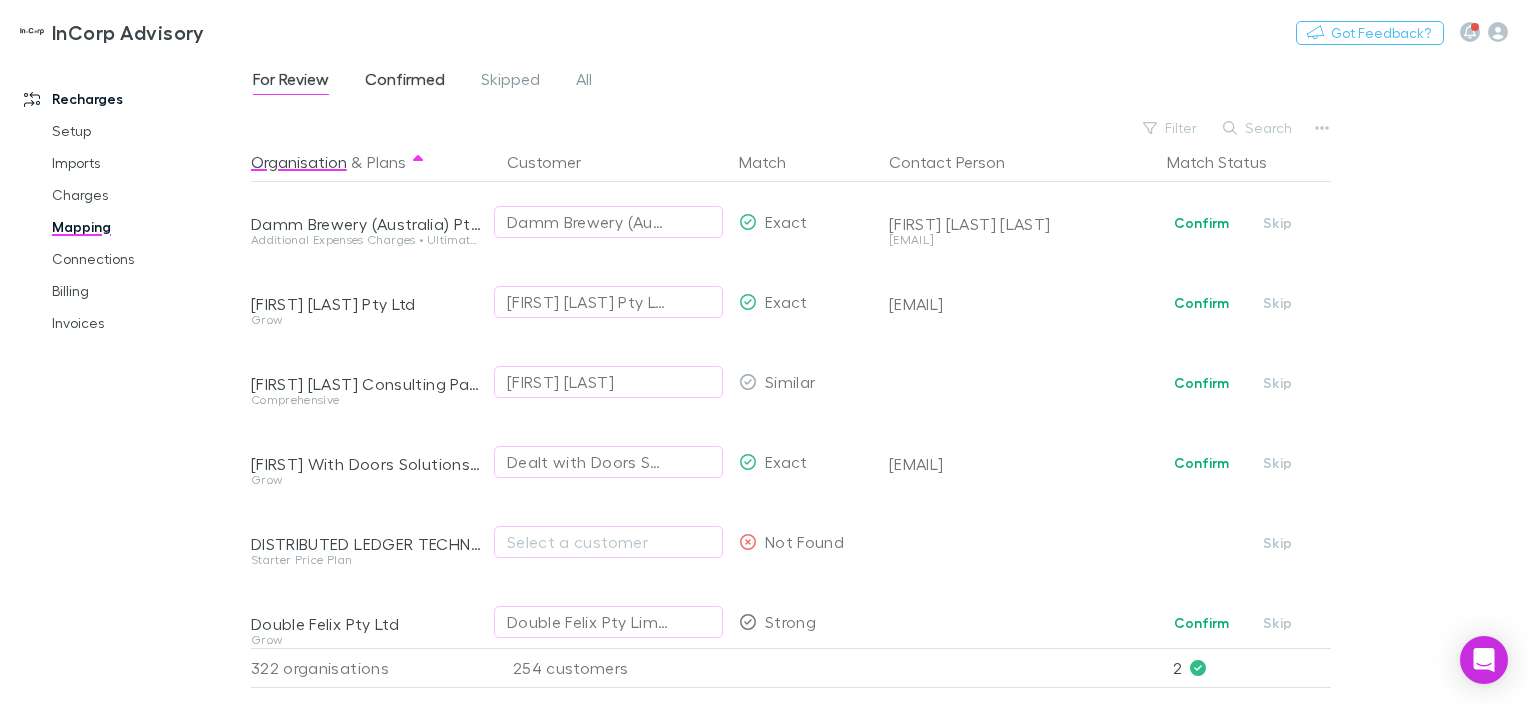 click on "Confirmed" at bounding box center (405, 82) 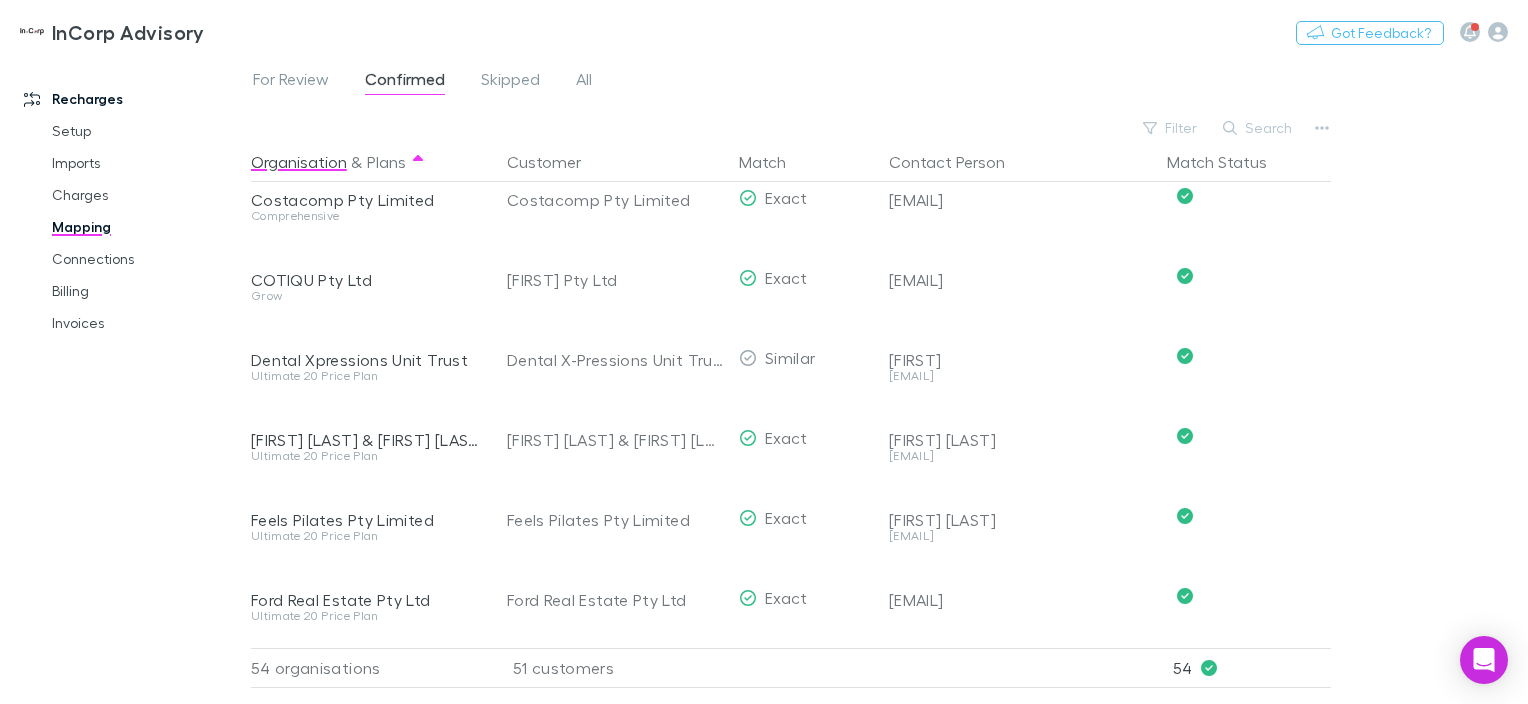 scroll, scrollTop: 2500, scrollLeft: 0, axis: vertical 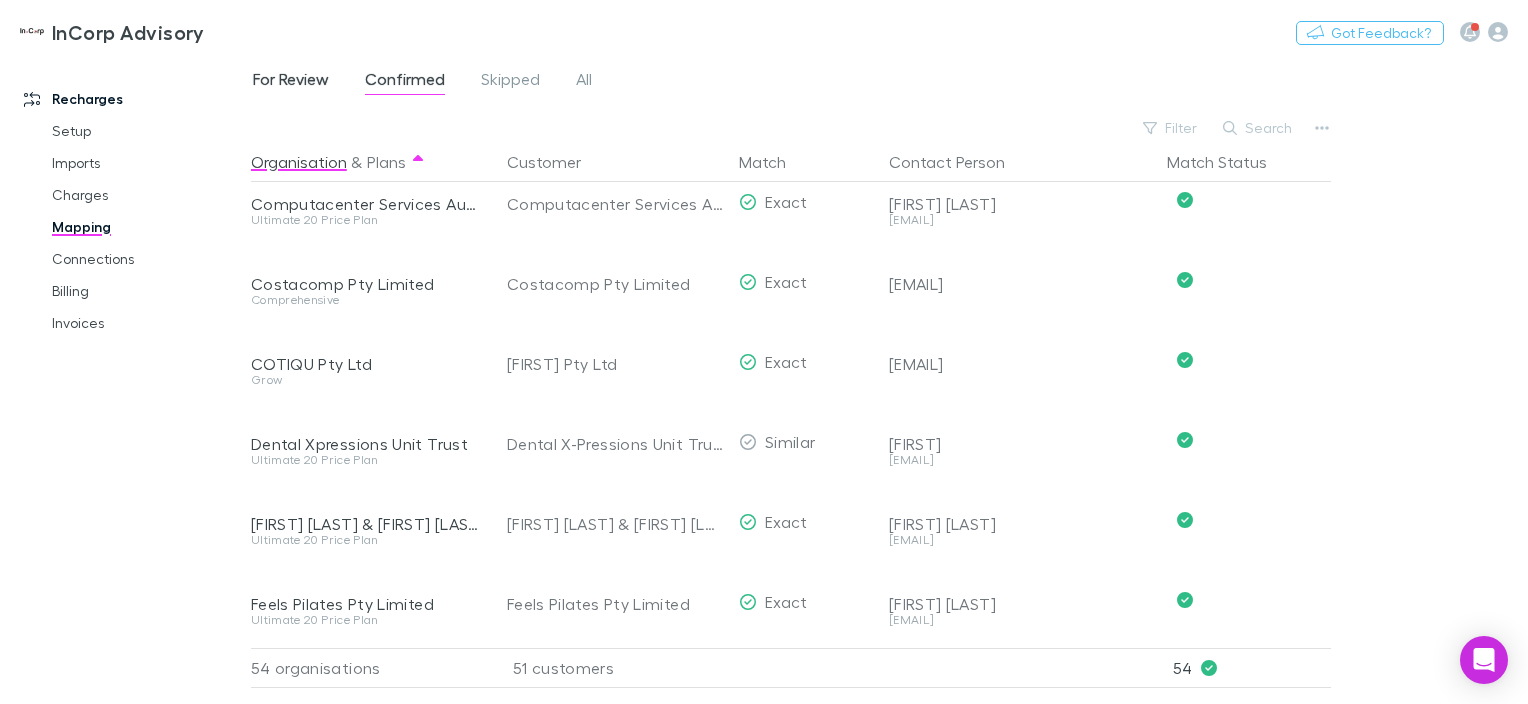 click on "For Review" at bounding box center (291, 82) 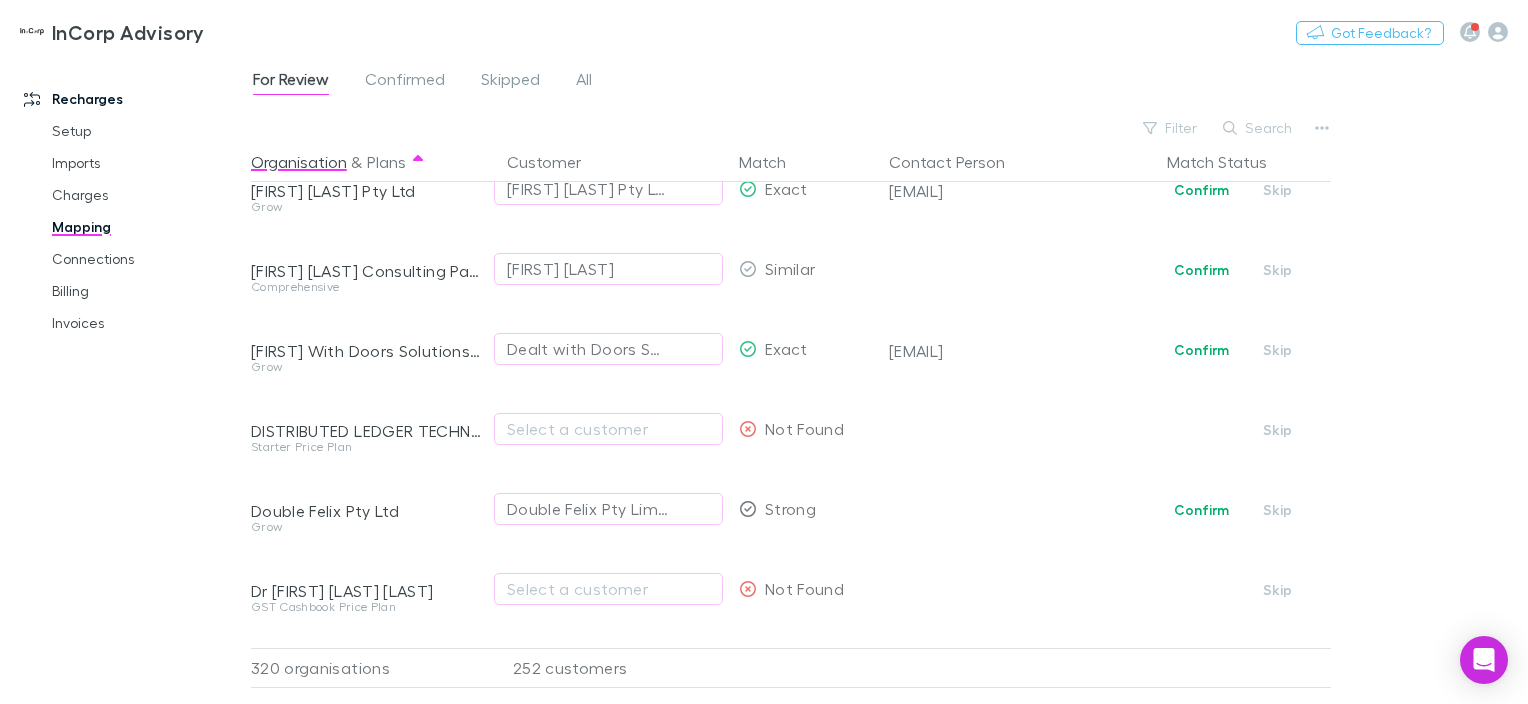 scroll, scrollTop: 2749, scrollLeft: 0, axis: vertical 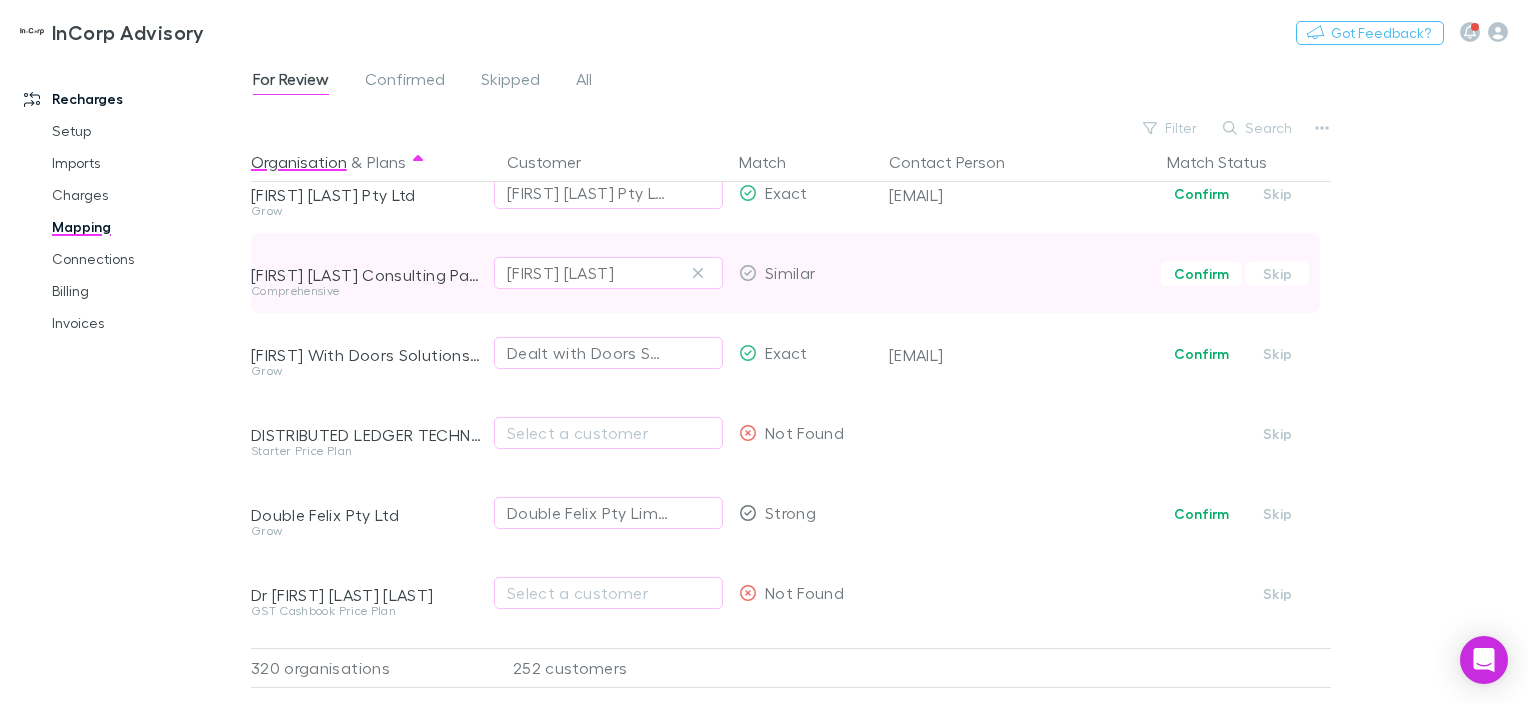 click on "[FIRST] [LAST]" at bounding box center (608, 273) 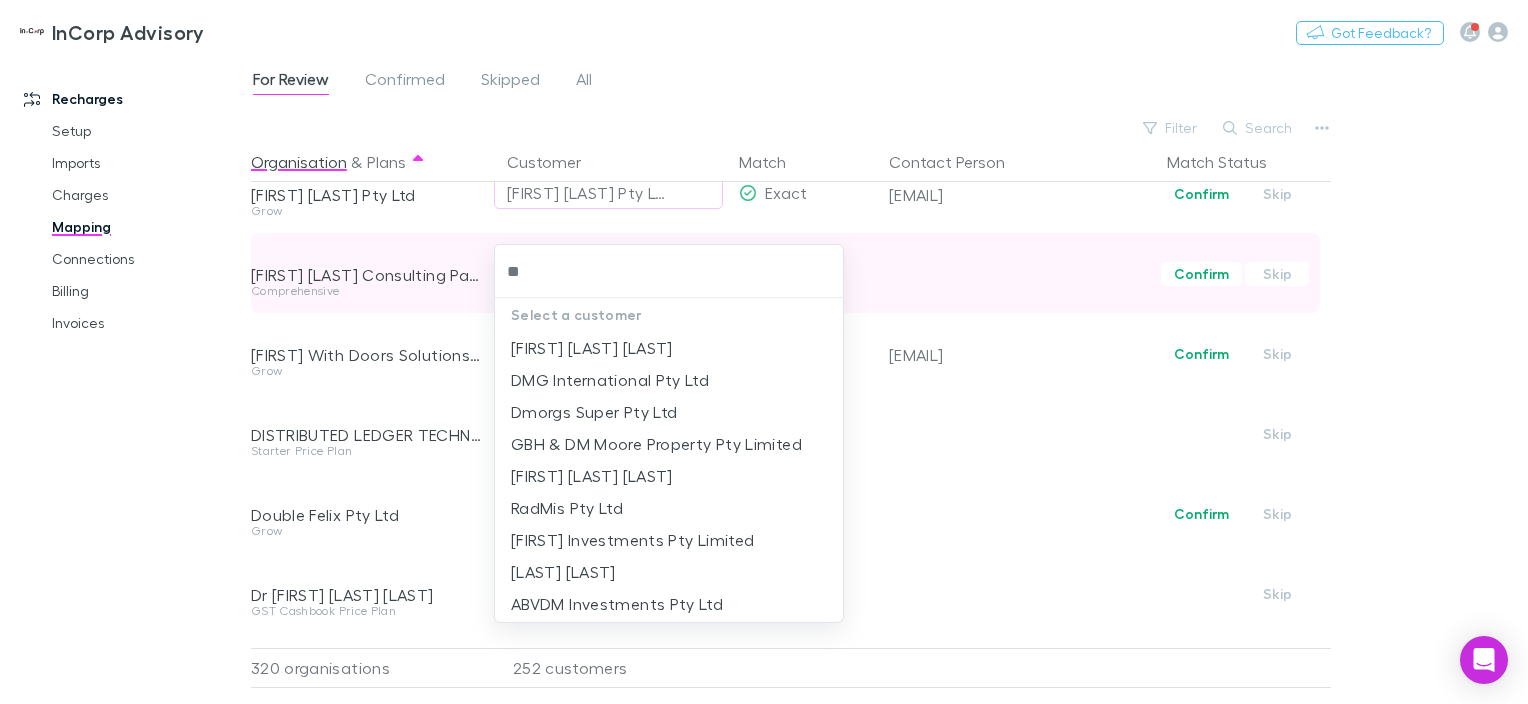 type on "***" 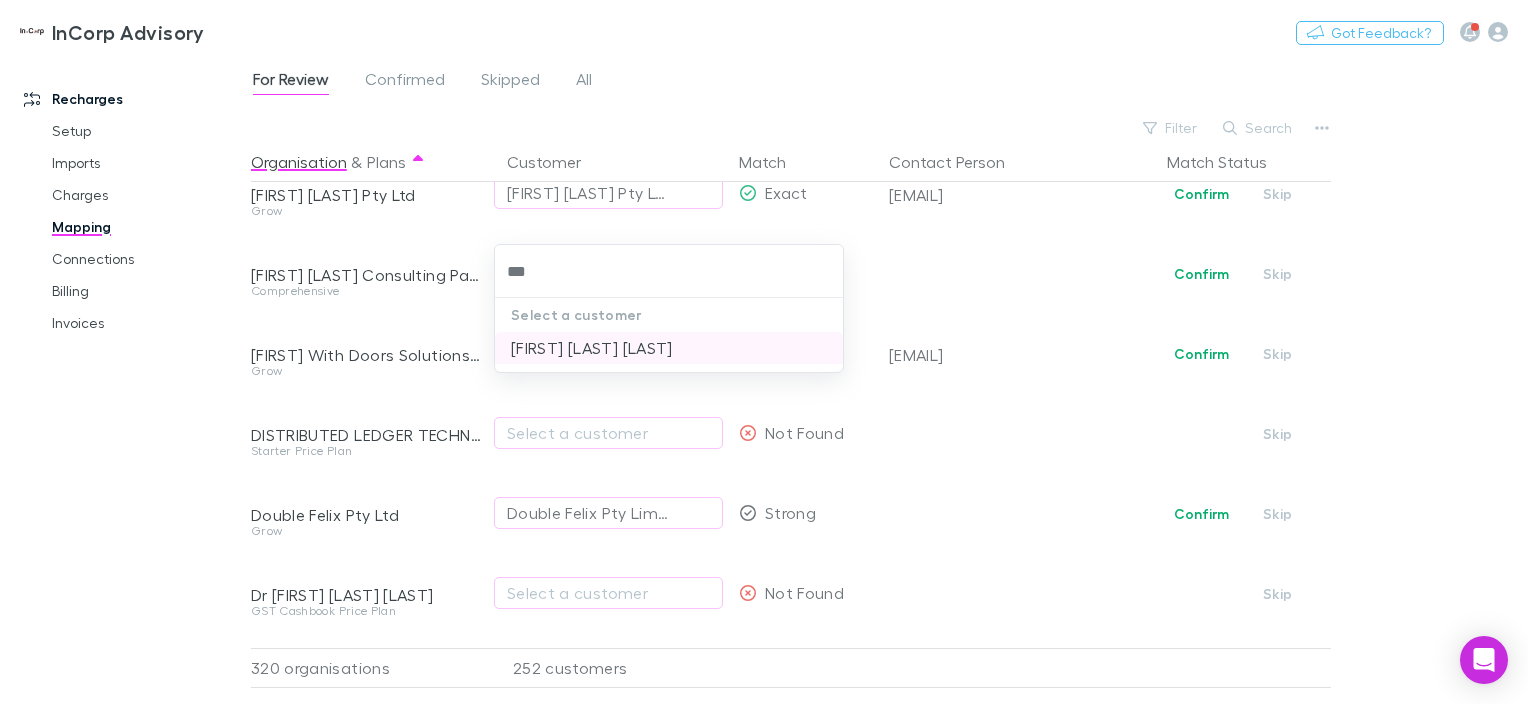 click on "[FIRST] [LAST] [LAST]" at bounding box center (669, 348) 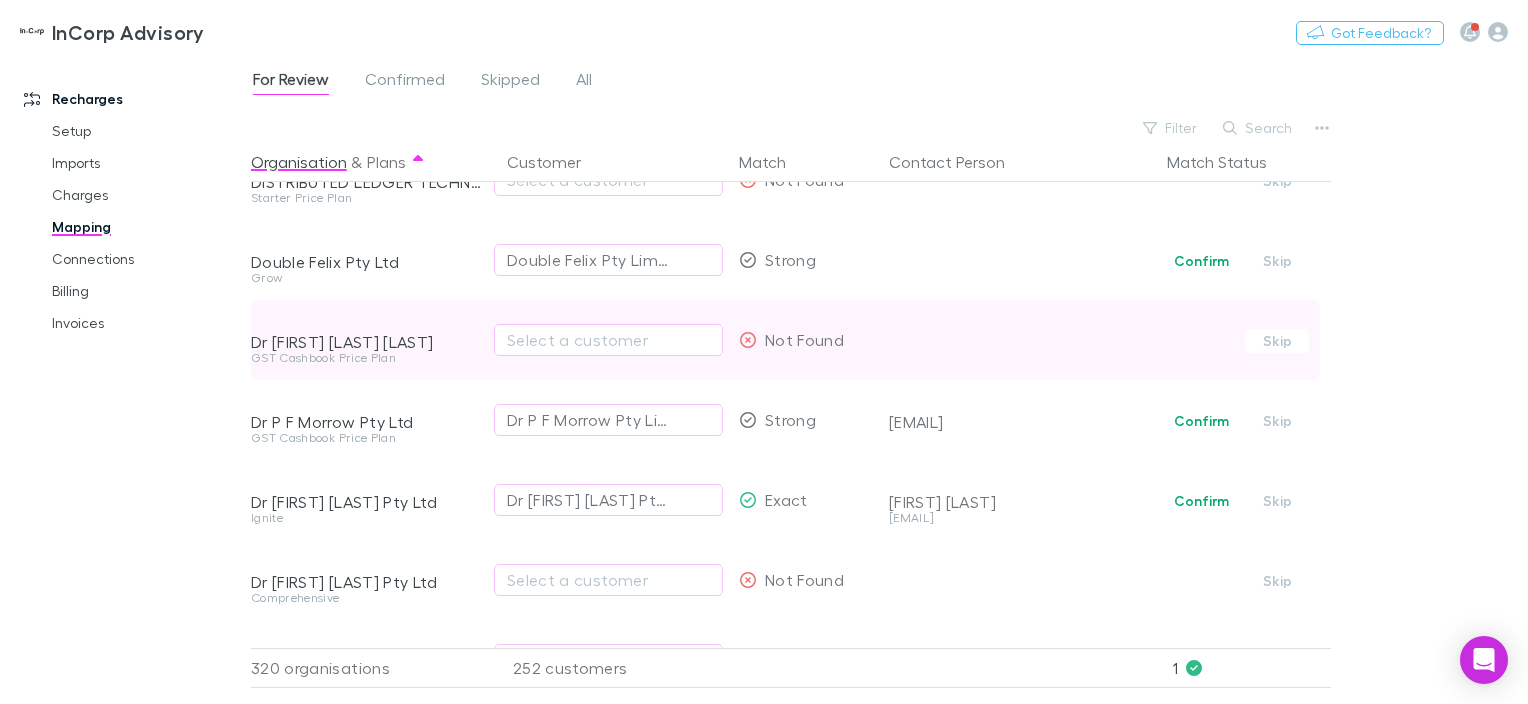 scroll, scrollTop: 3049, scrollLeft: 0, axis: vertical 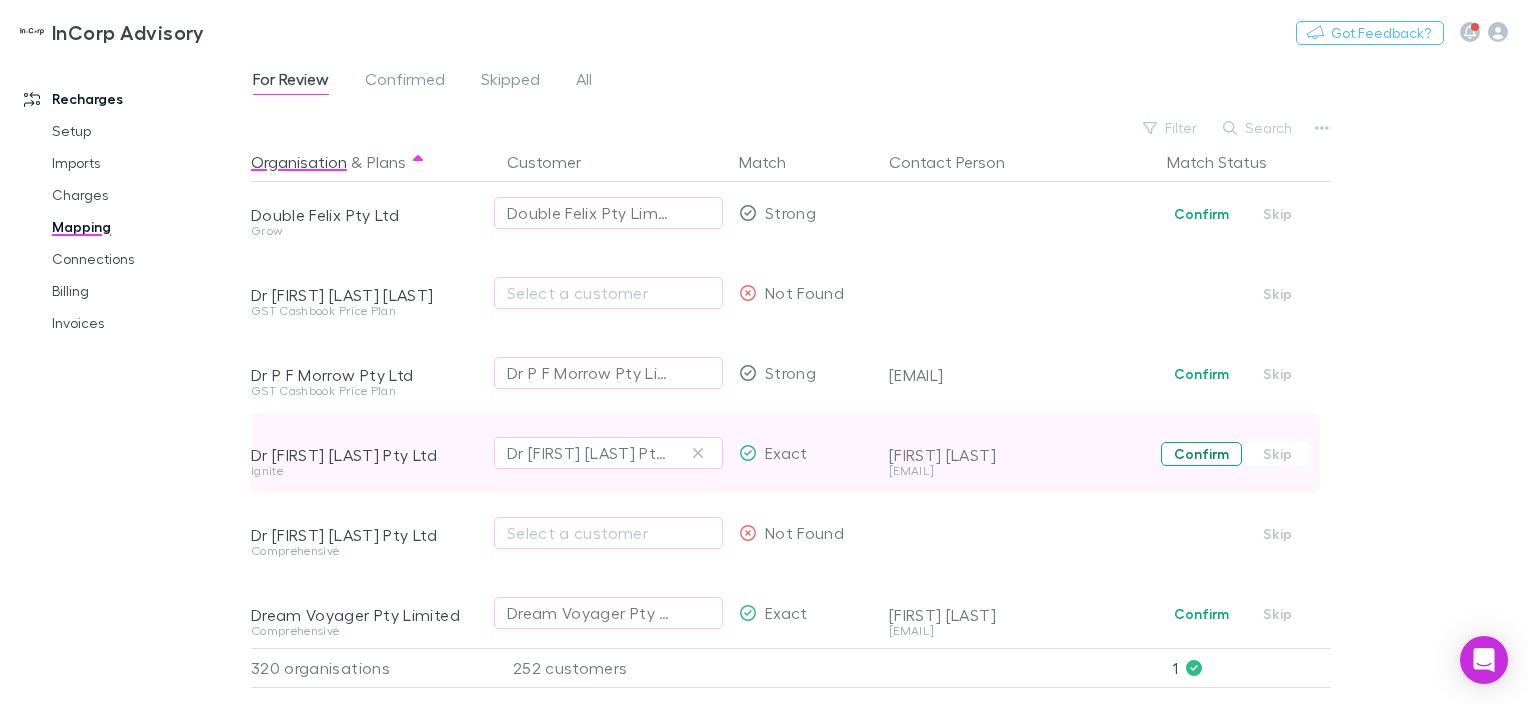 click on "Confirm" at bounding box center (1201, 454) 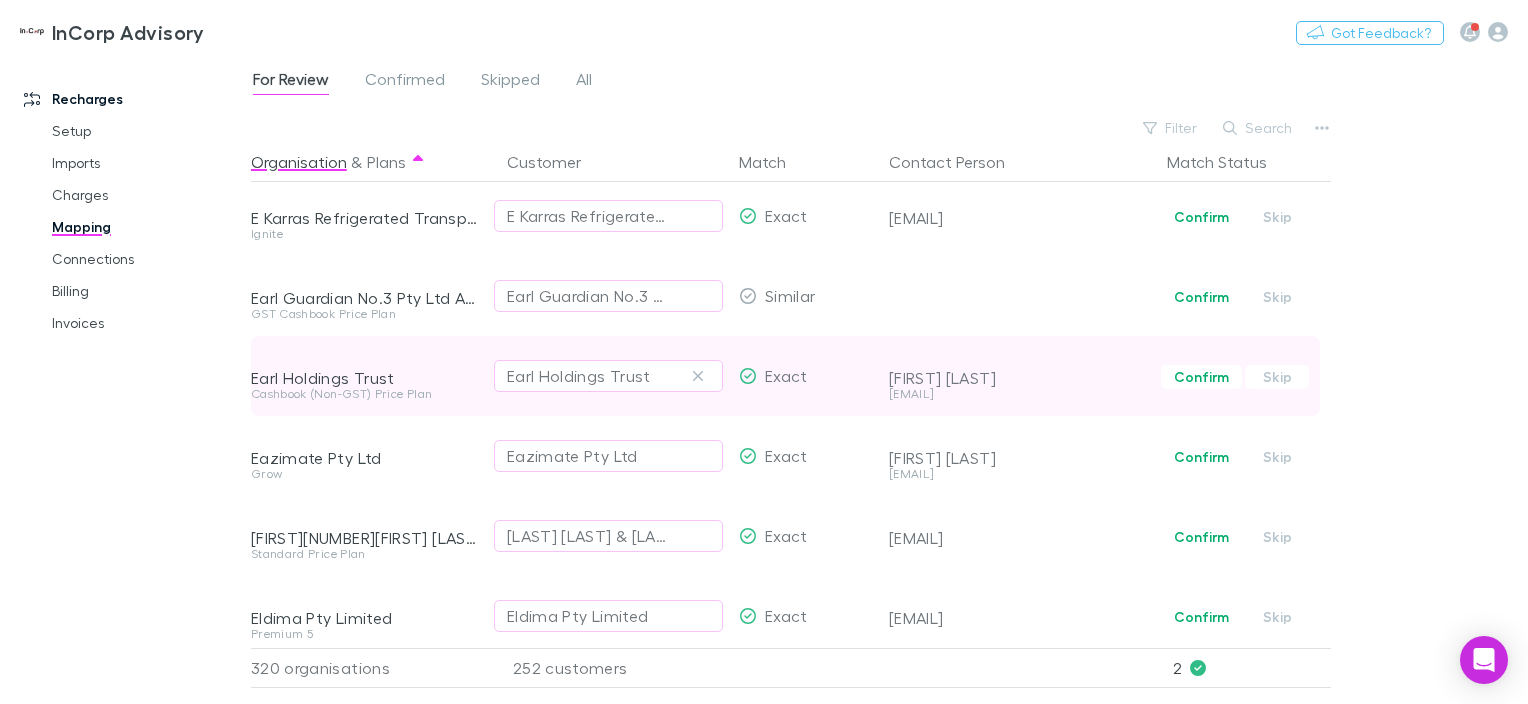 scroll, scrollTop: 3649, scrollLeft: 0, axis: vertical 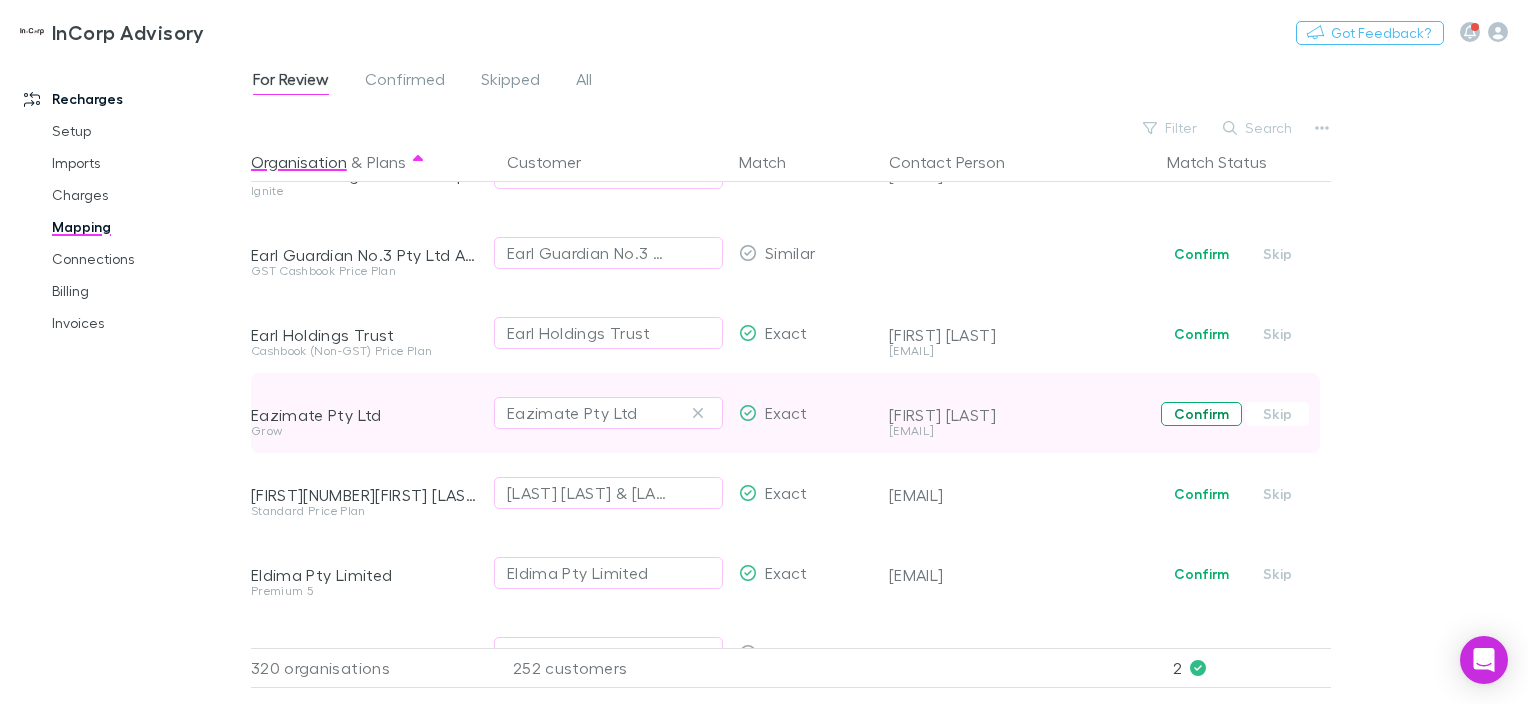 click on "Confirm" at bounding box center [1201, 414] 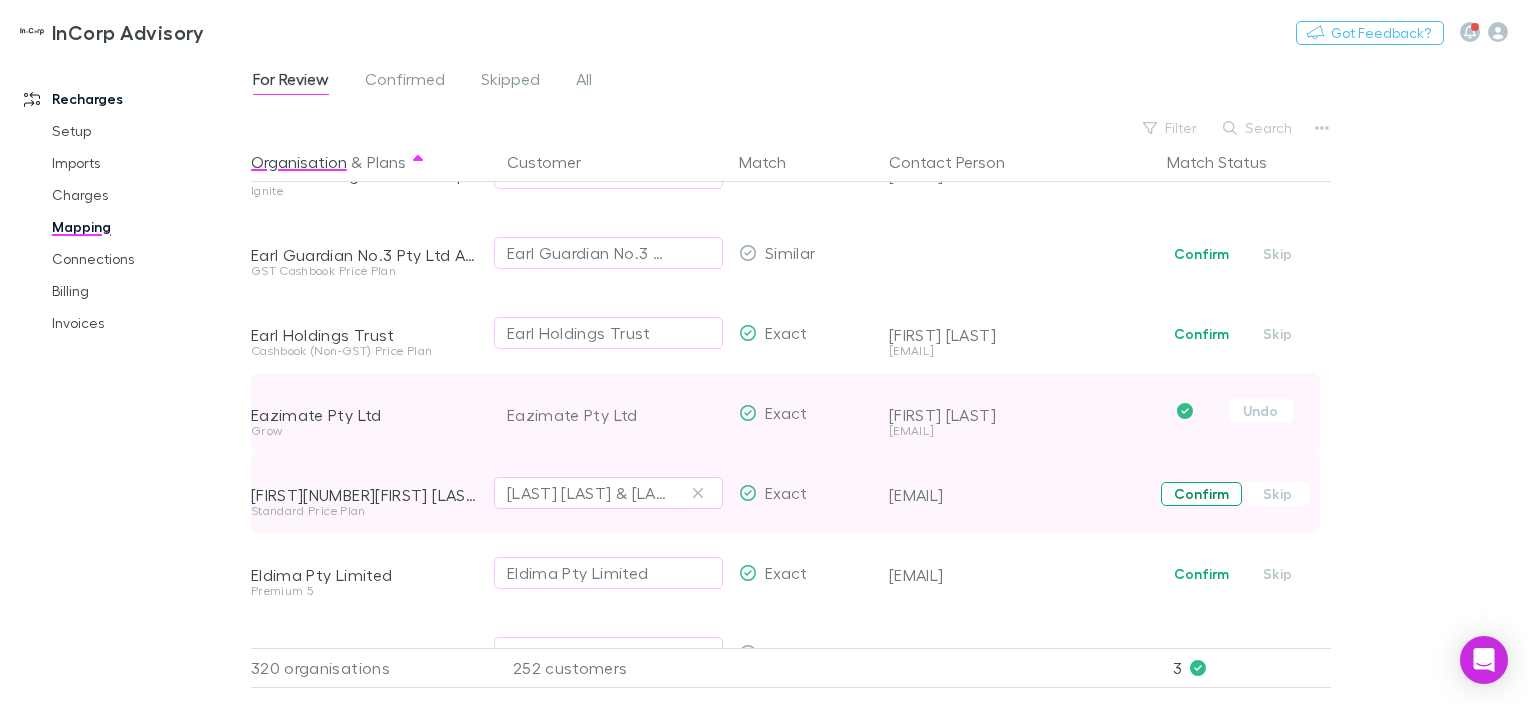 click on "Confirm" at bounding box center [1201, 494] 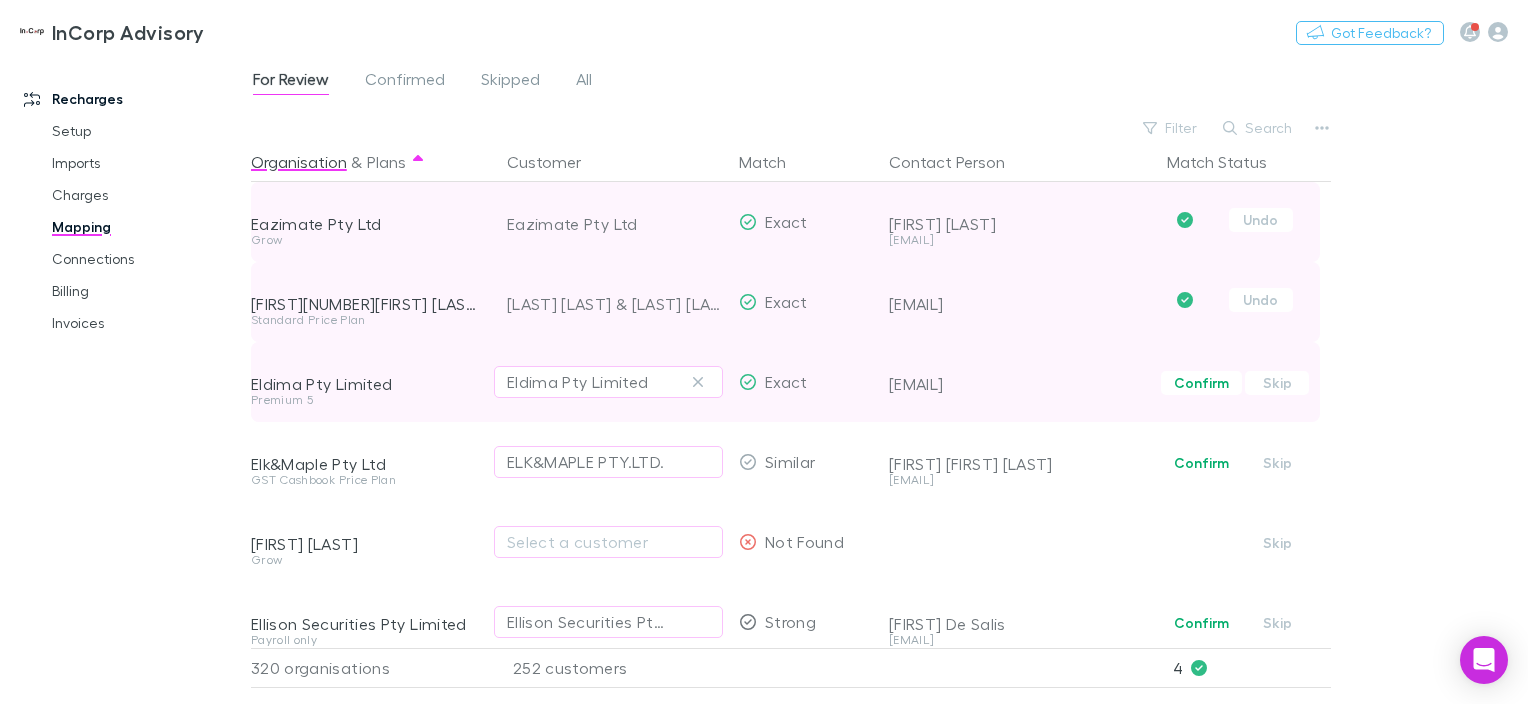 scroll, scrollTop: 3849, scrollLeft: 0, axis: vertical 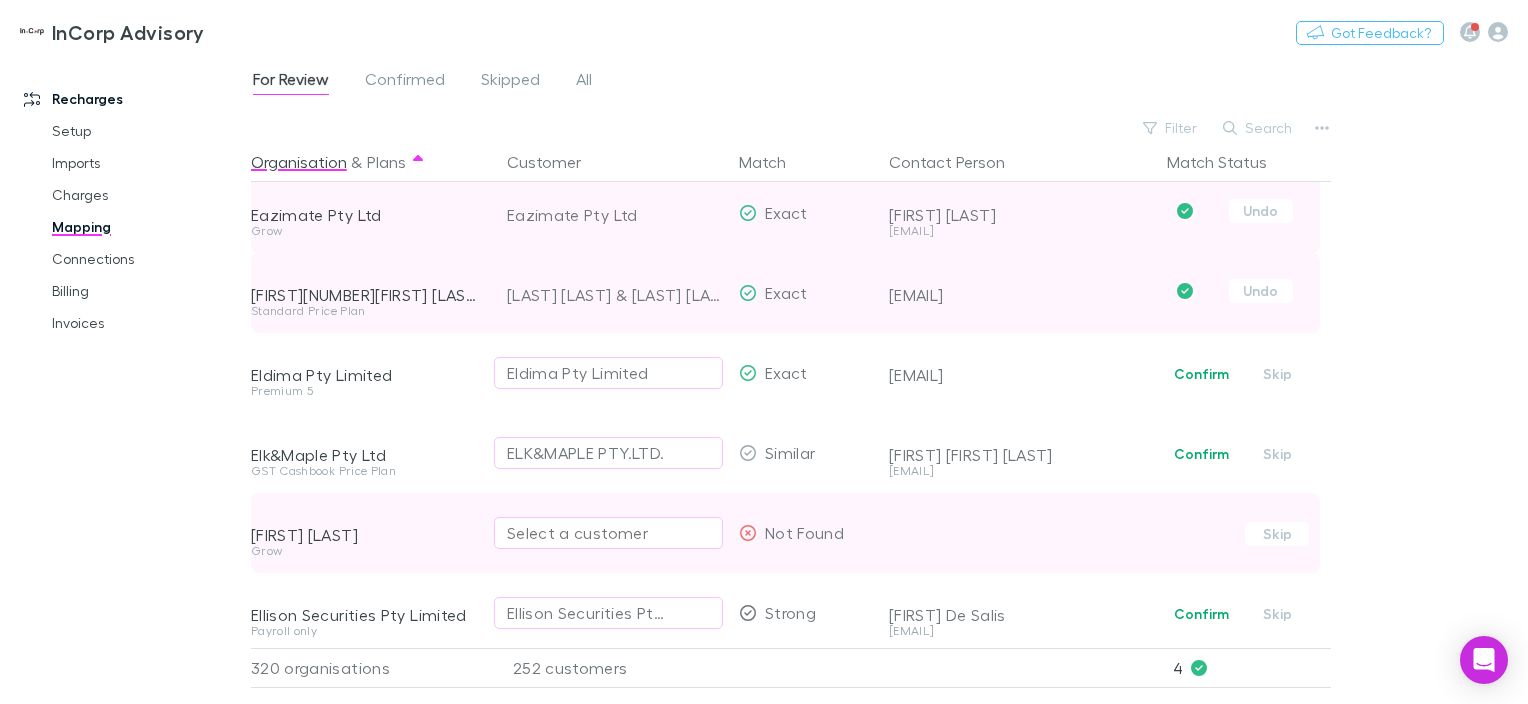 click on "Select a customer" at bounding box center [608, 533] 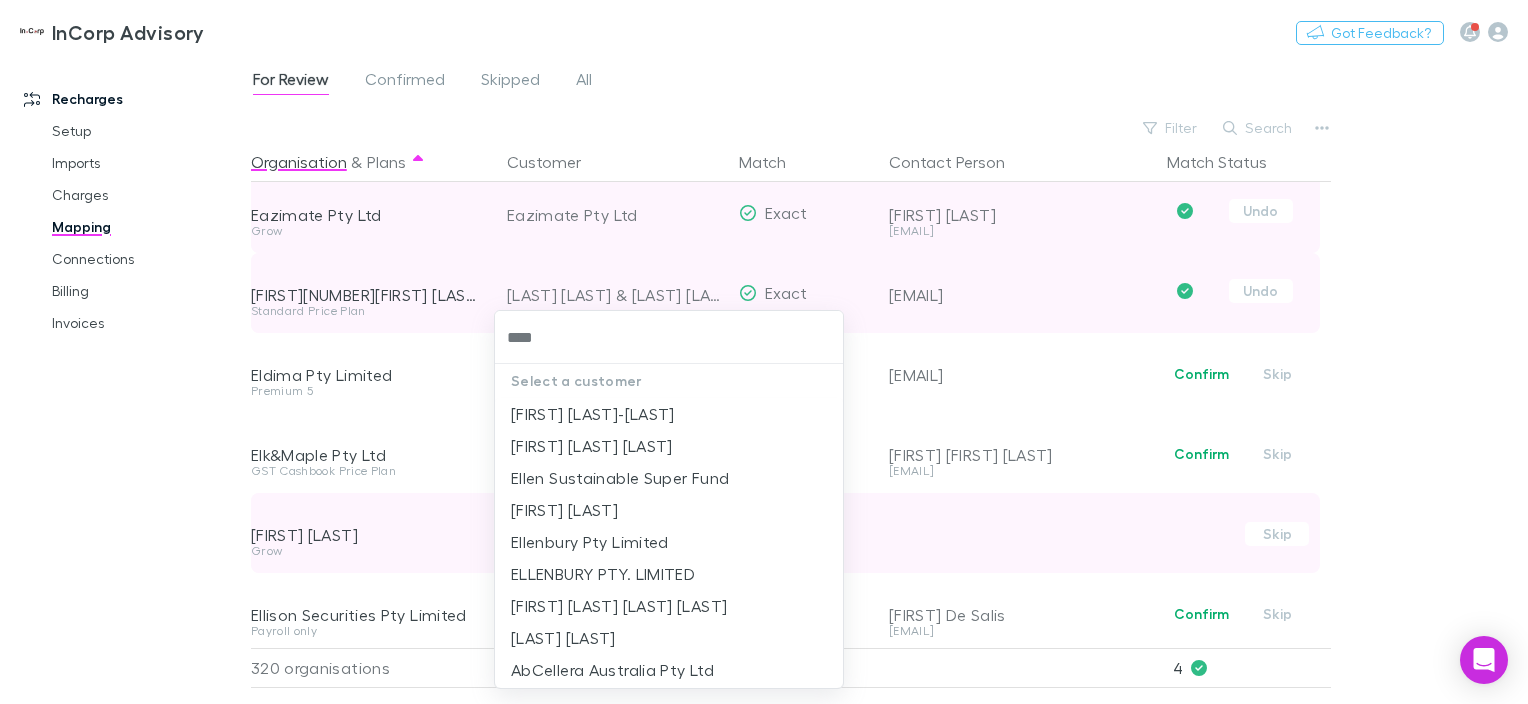 type on "*****" 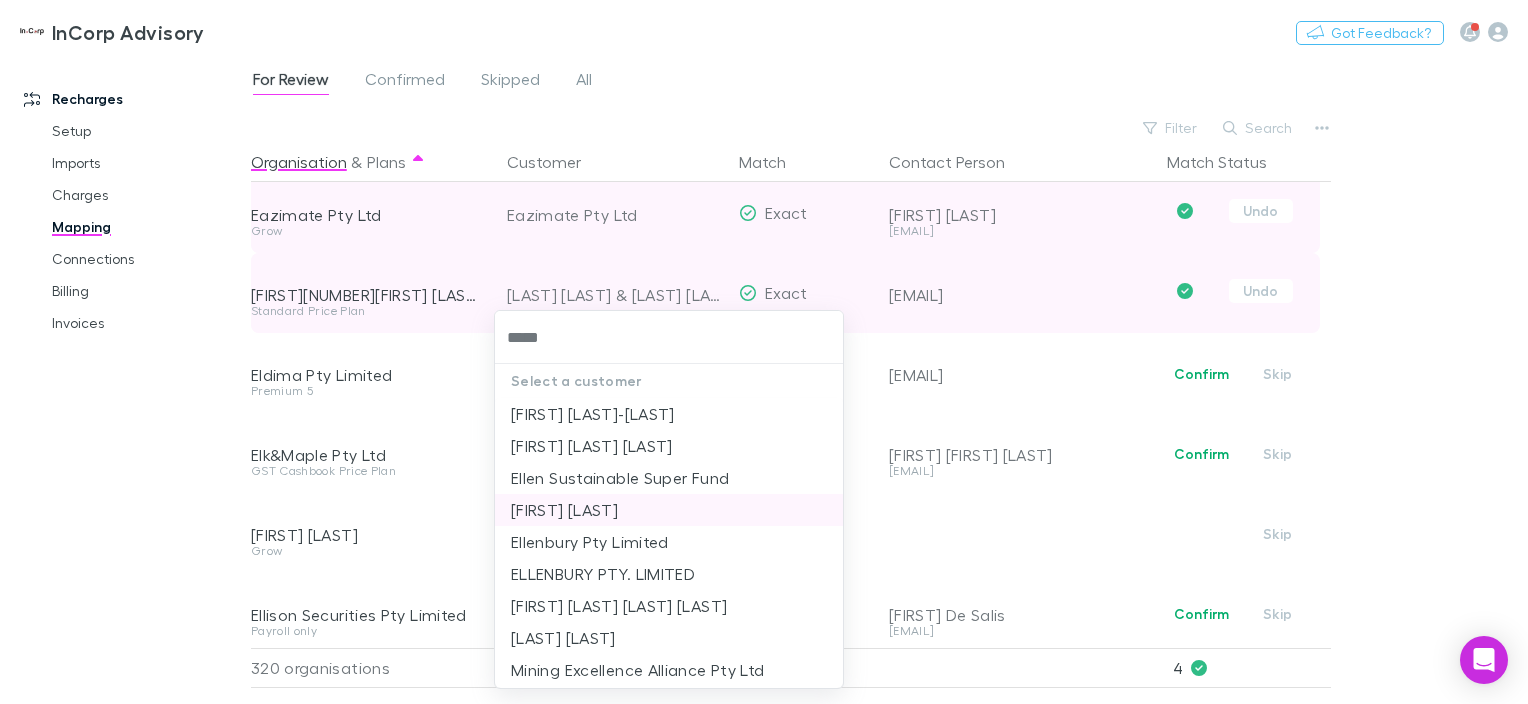 click on "[FIRST] [LAST]" at bounding box center (669, 510) 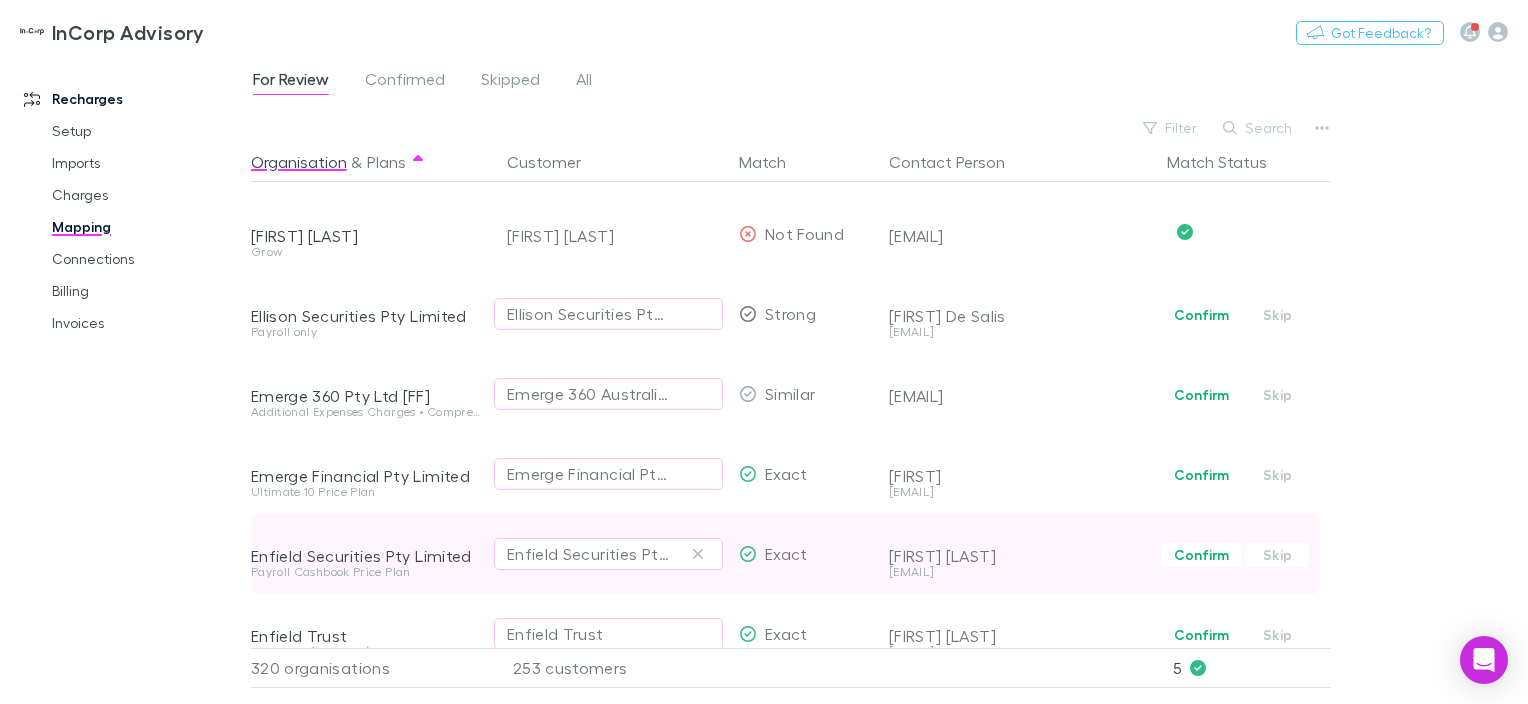 scroll, scrollTop: 4149, scrollLeft: 0, axis: vertical 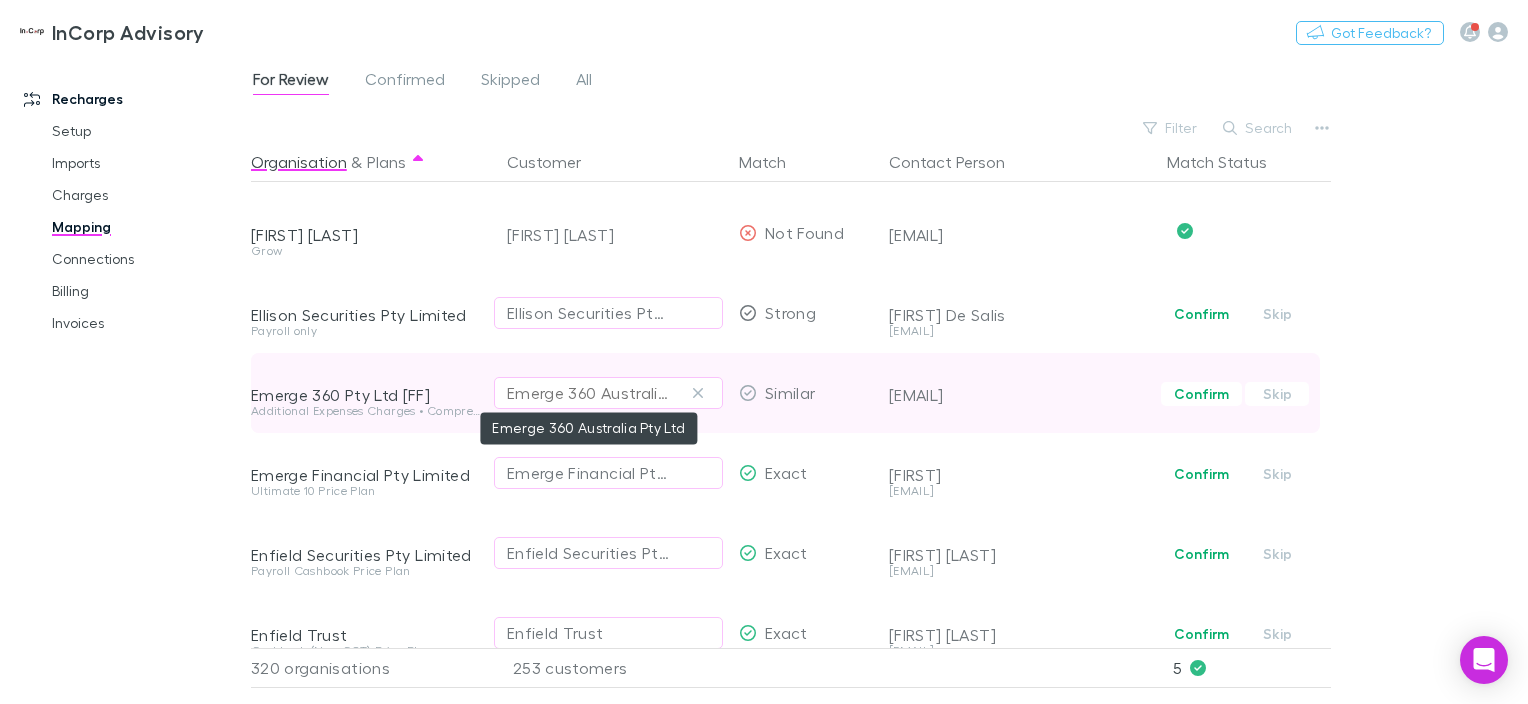 click on "Emerge 360 Australia Pty Ltd" at bounding box center (588, 393) 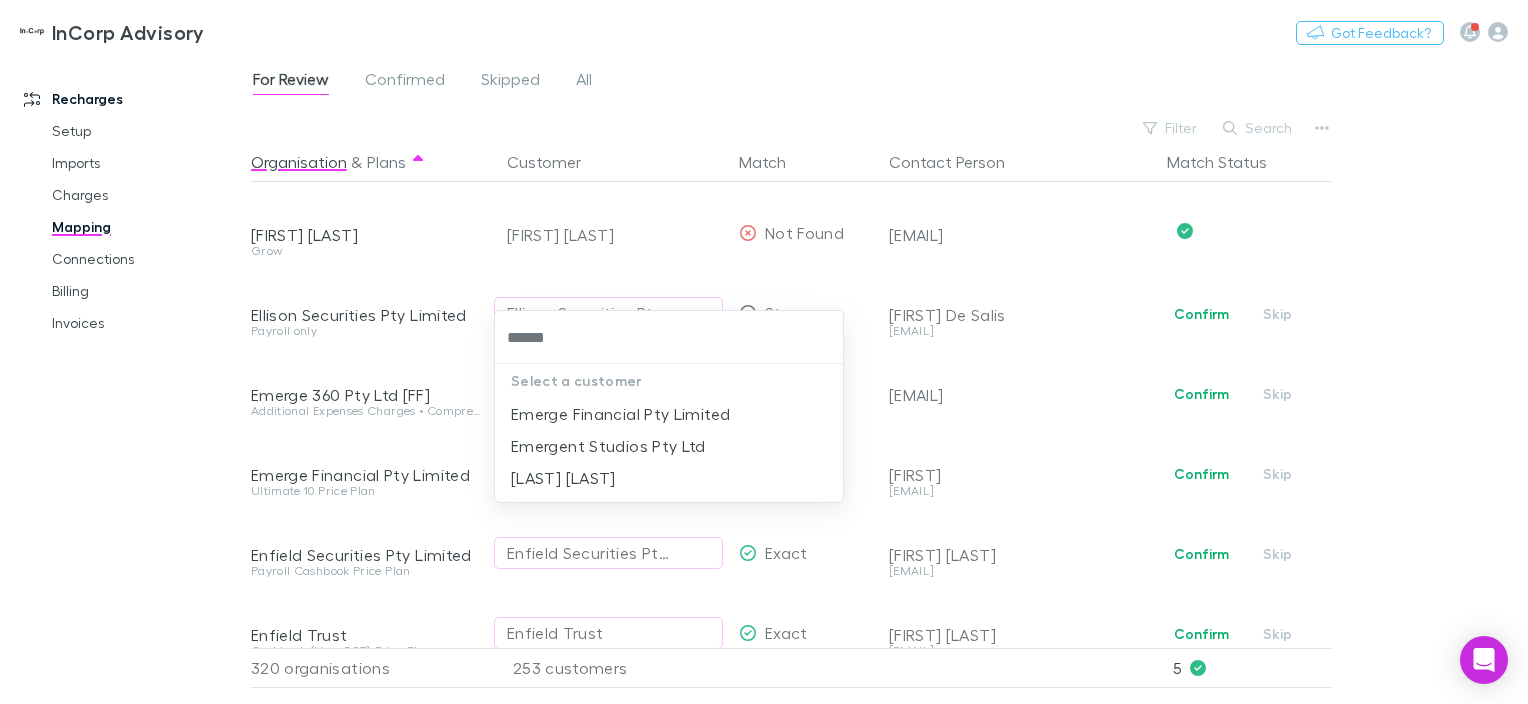 type on "******" 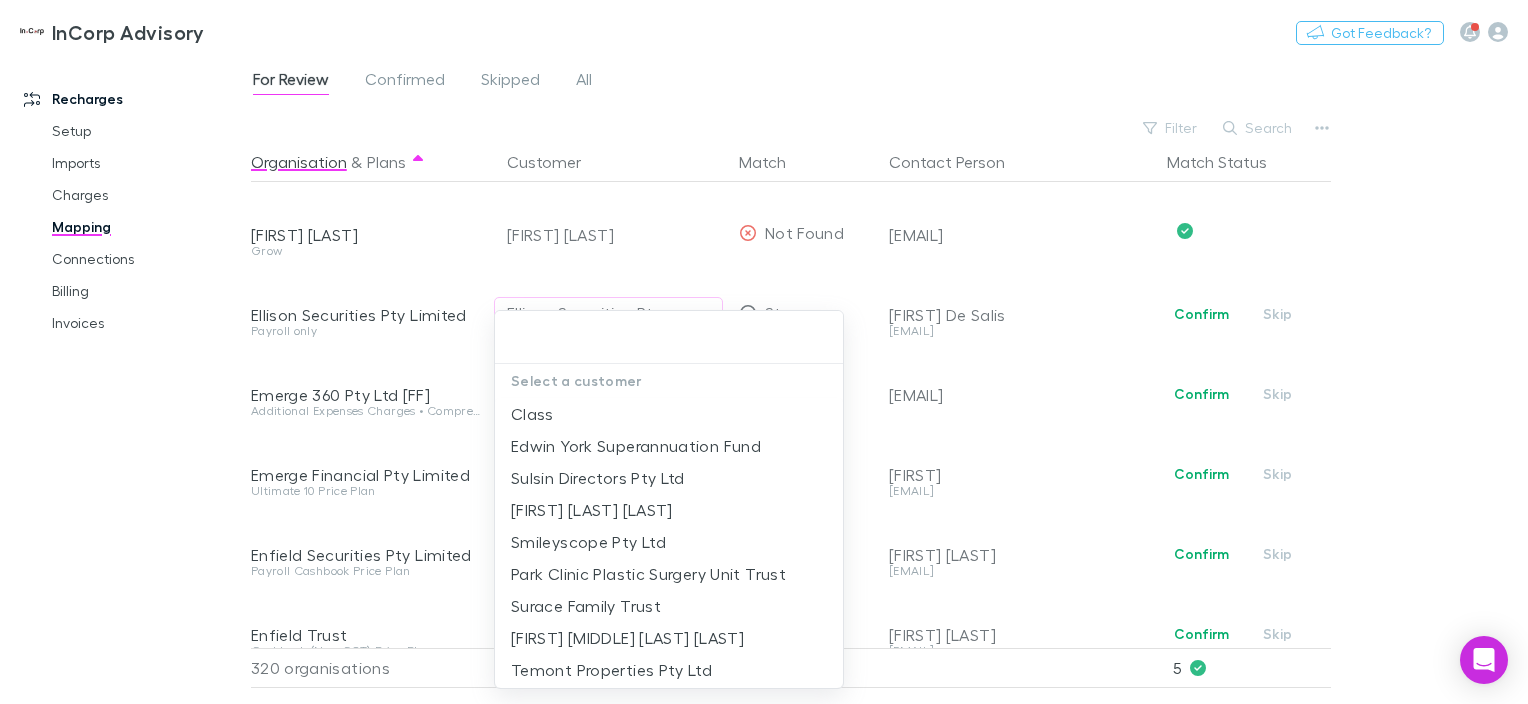 click at bounding box center [669, 337] 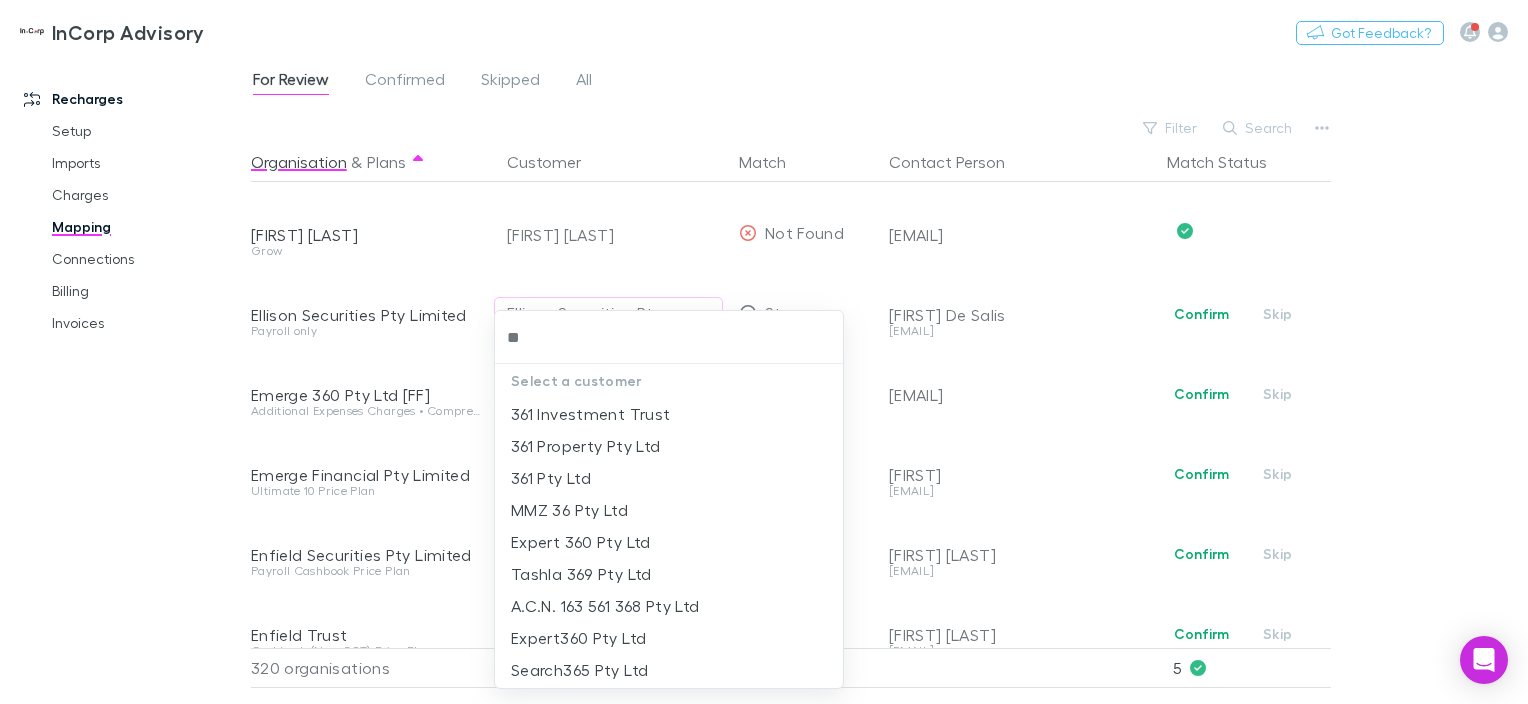 type on "*" 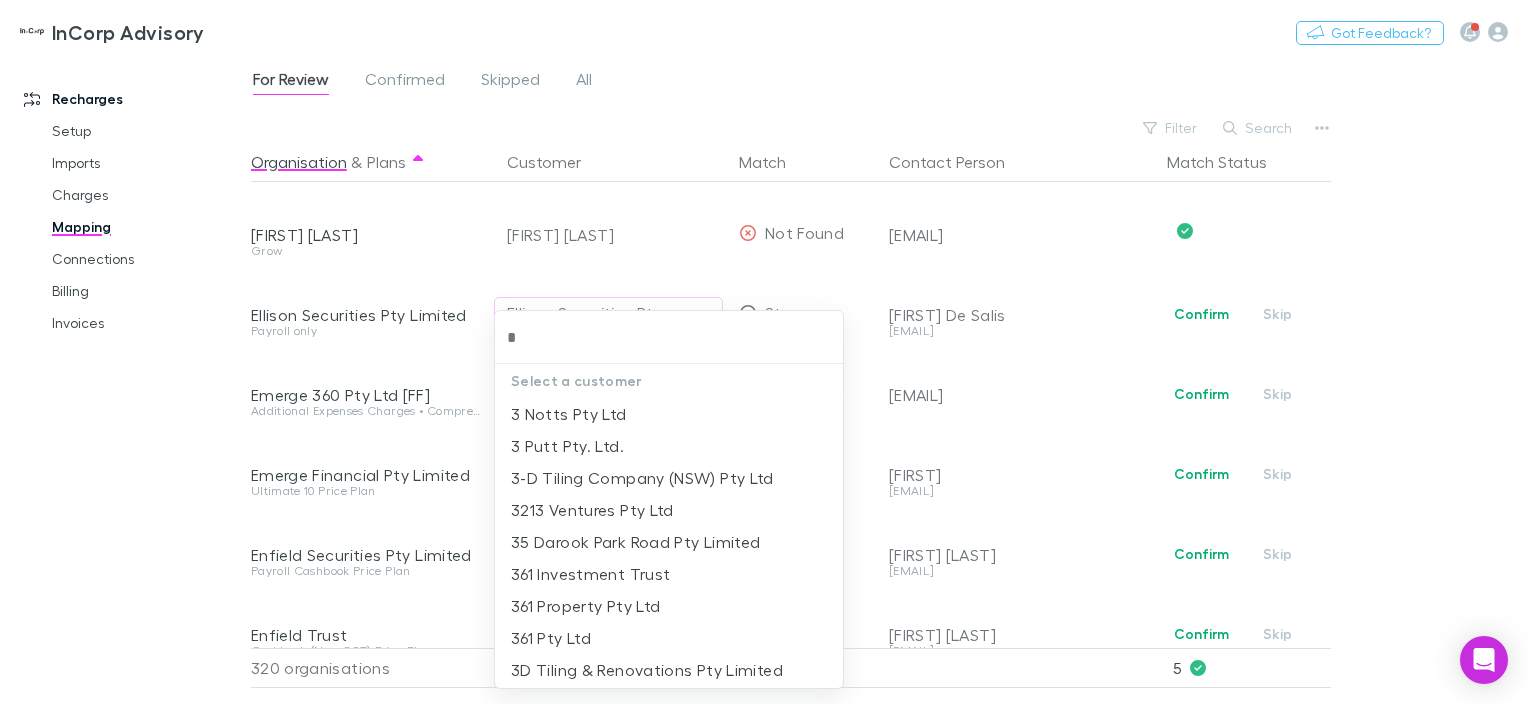 type 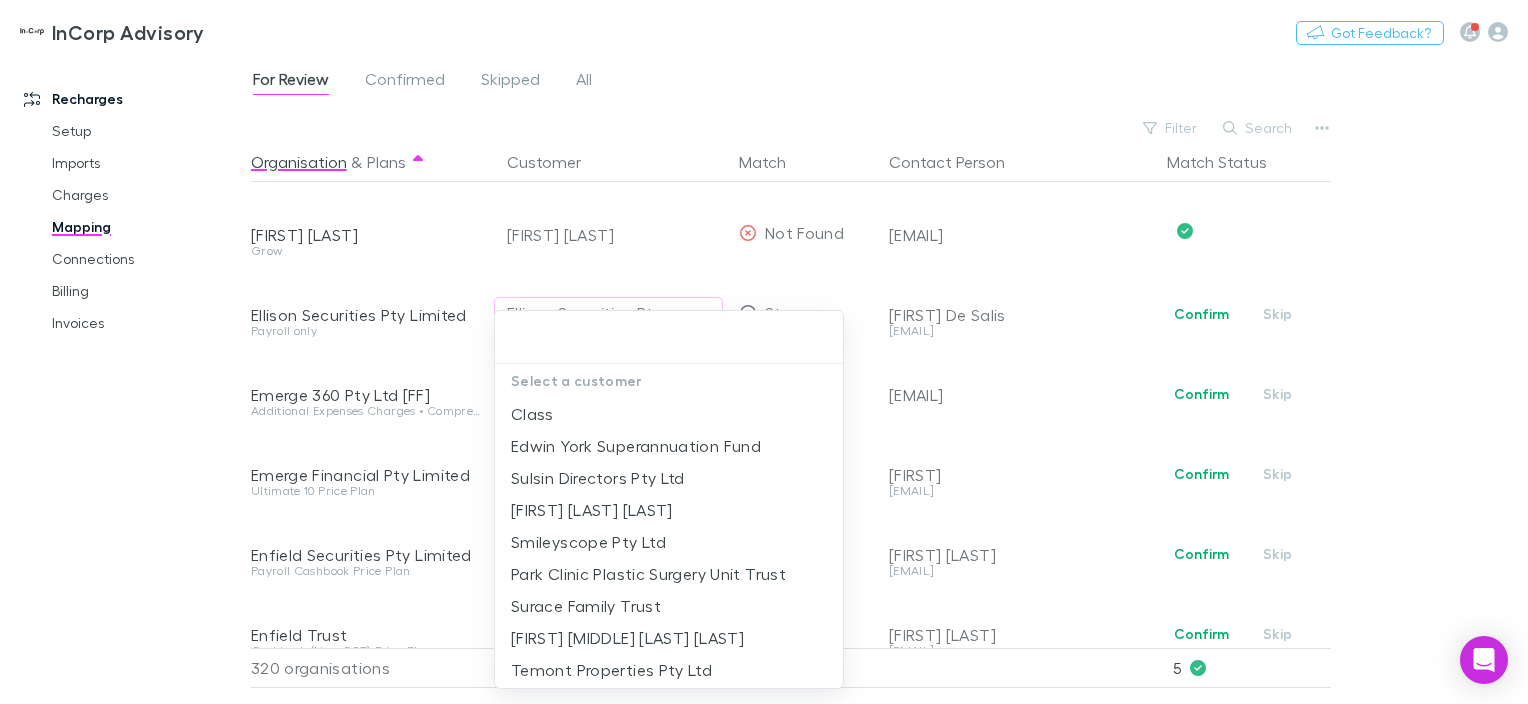 click at bounding box center [669, 337] 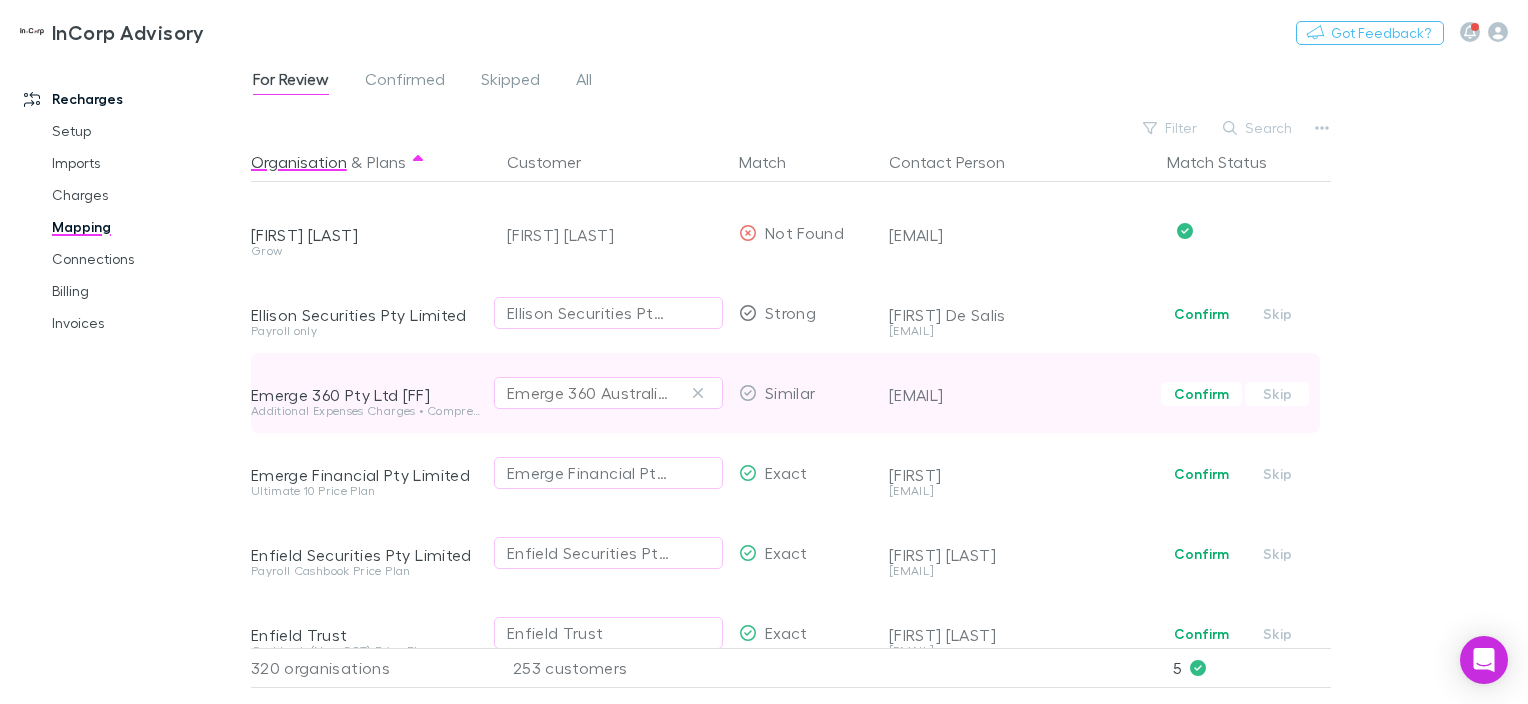 click on "Emerge 360 Australia Pty Ltd" at bounding box center (608, 393) 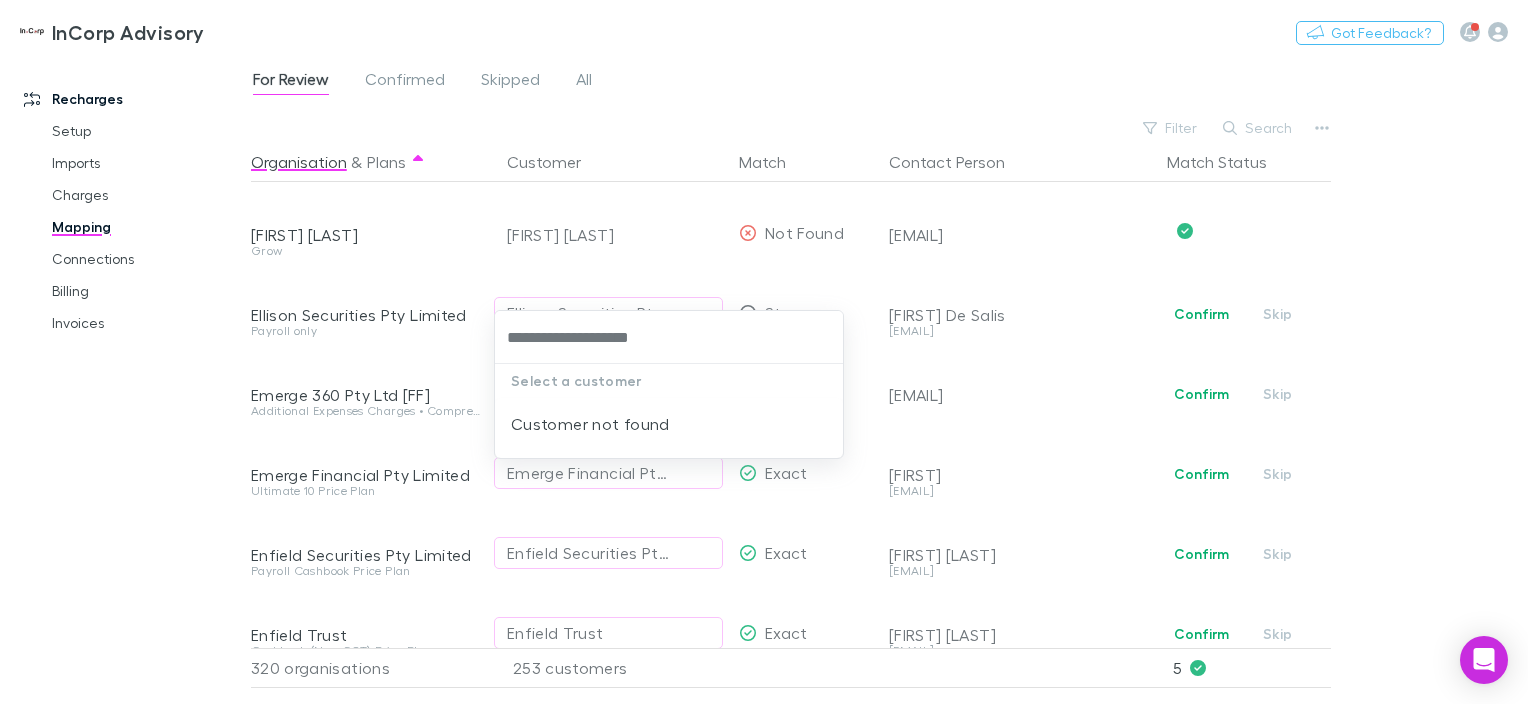 type on "**********" 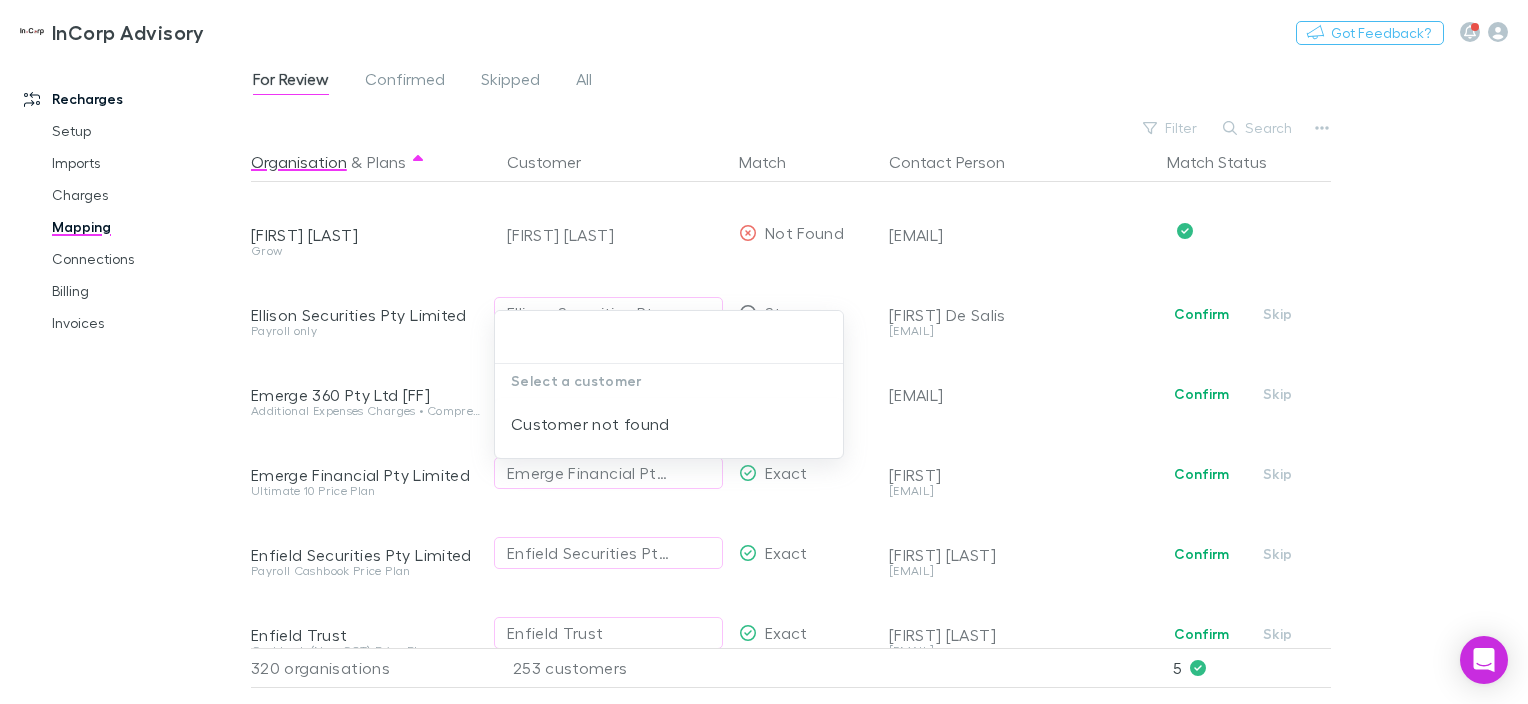 click at bounding box center [764, 352] 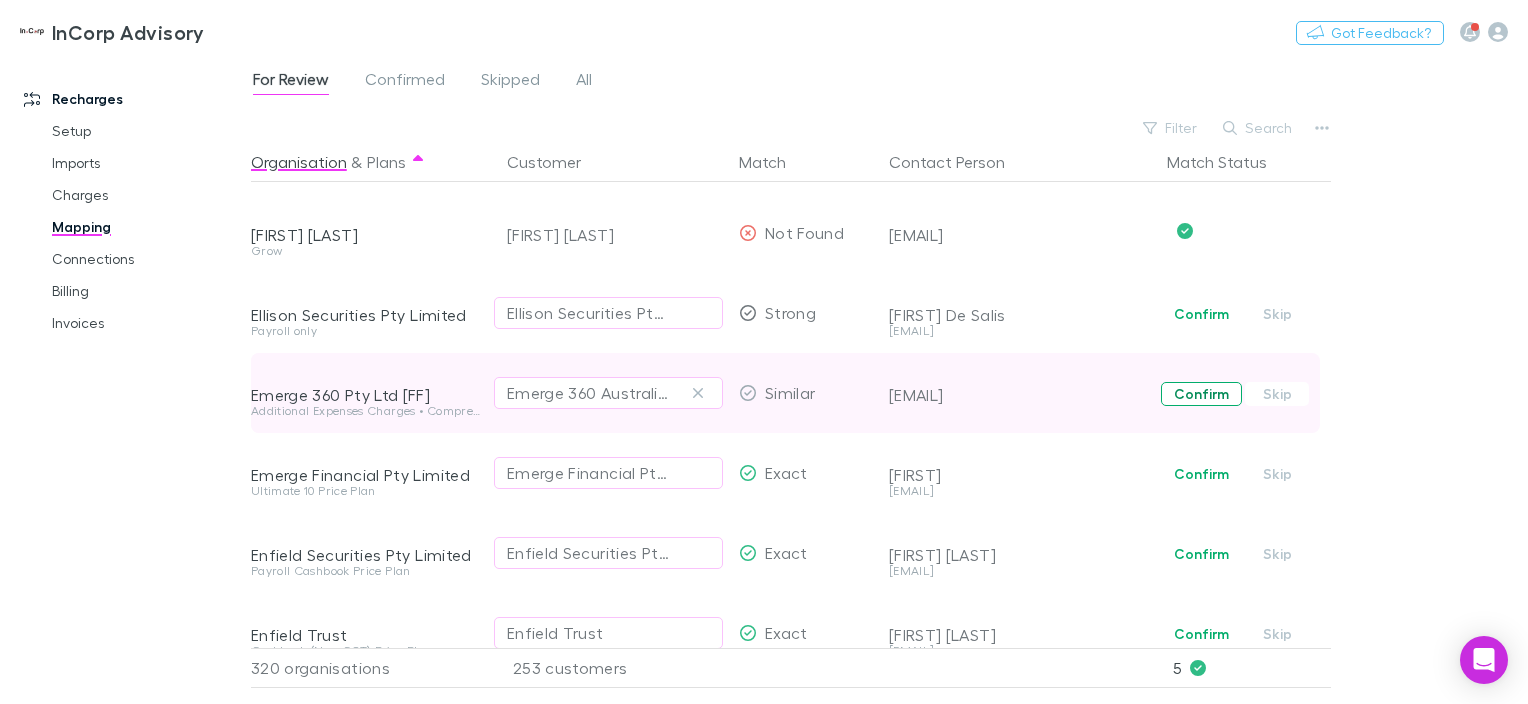 click on "Confirm" at bounding box center [1201, 394] 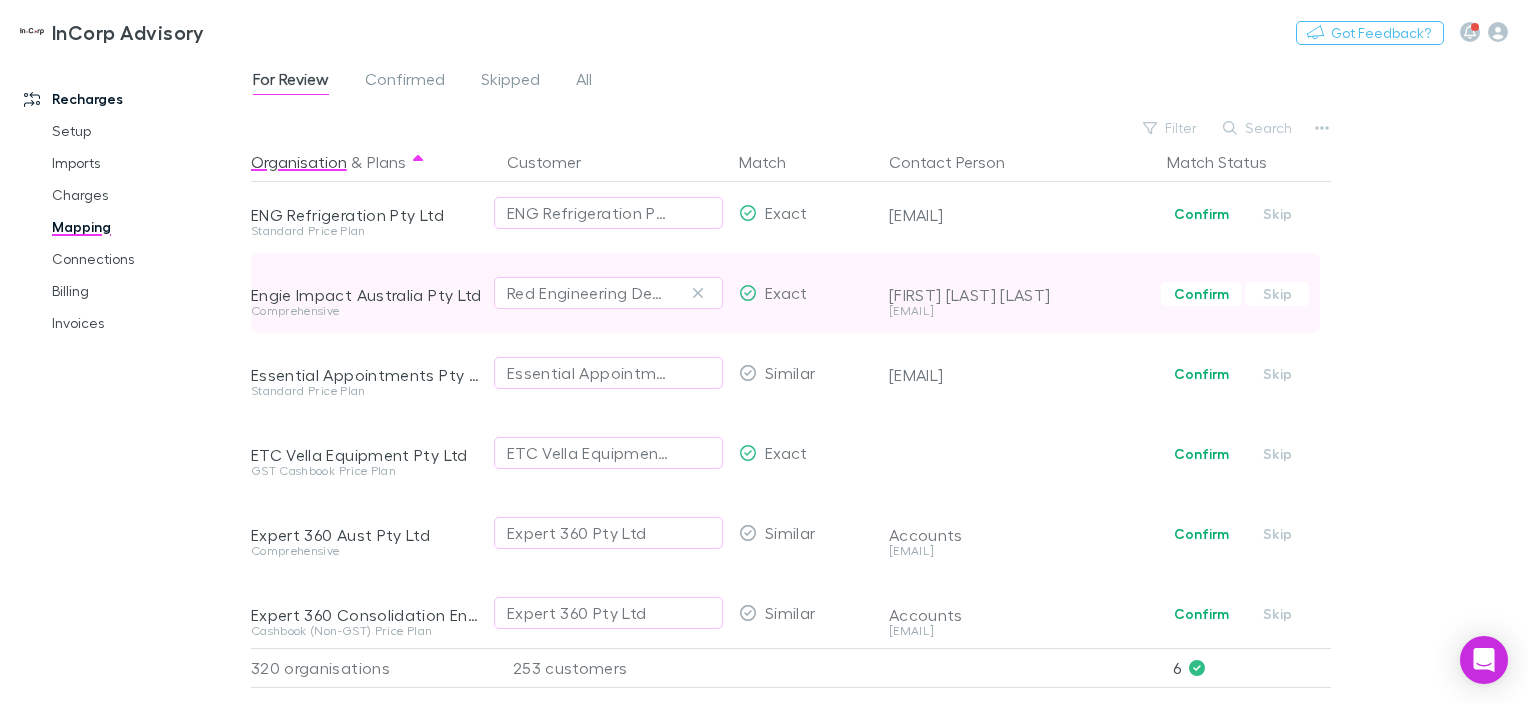 scroll, scrollTop: 4749, scrollLeft: 0, axis: vertical 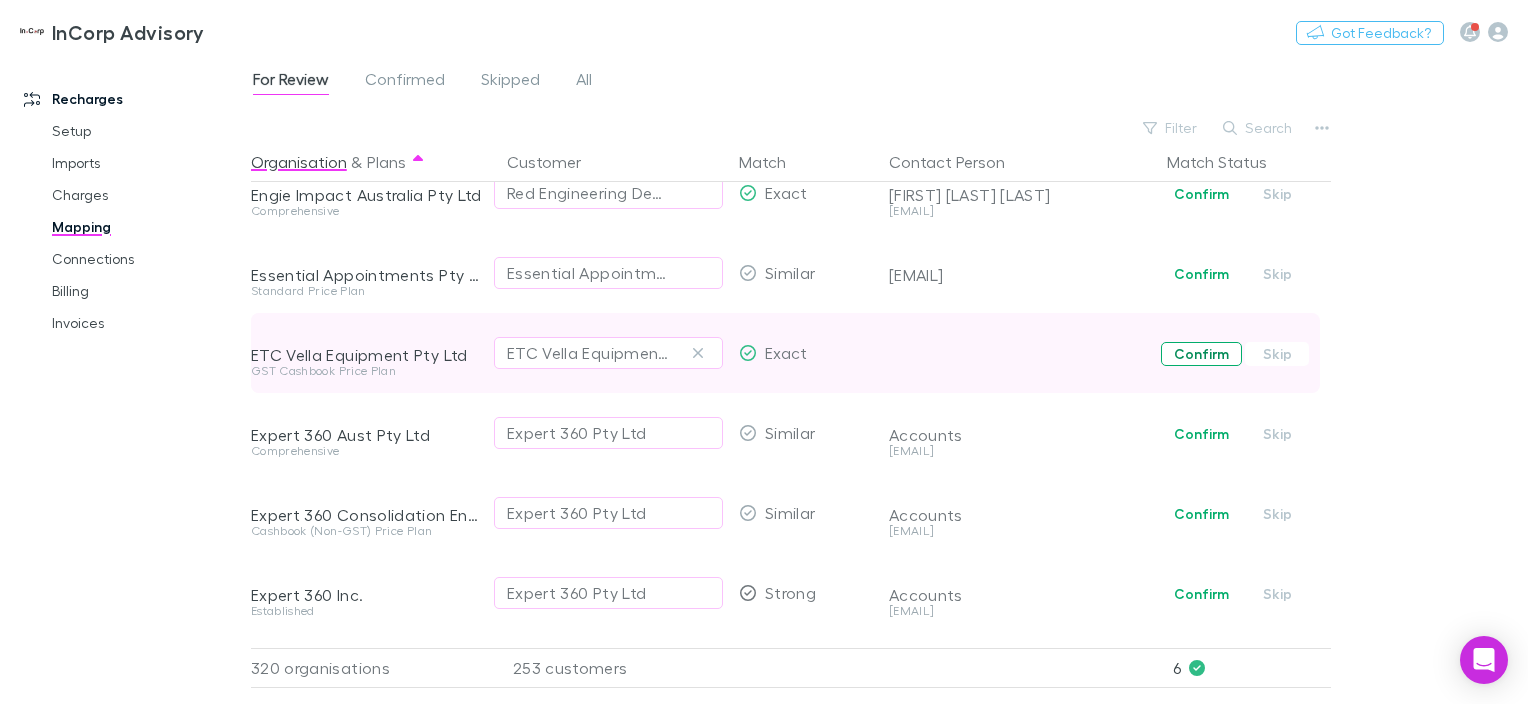 click on "Confirm" at bounding box center [1201, 354] 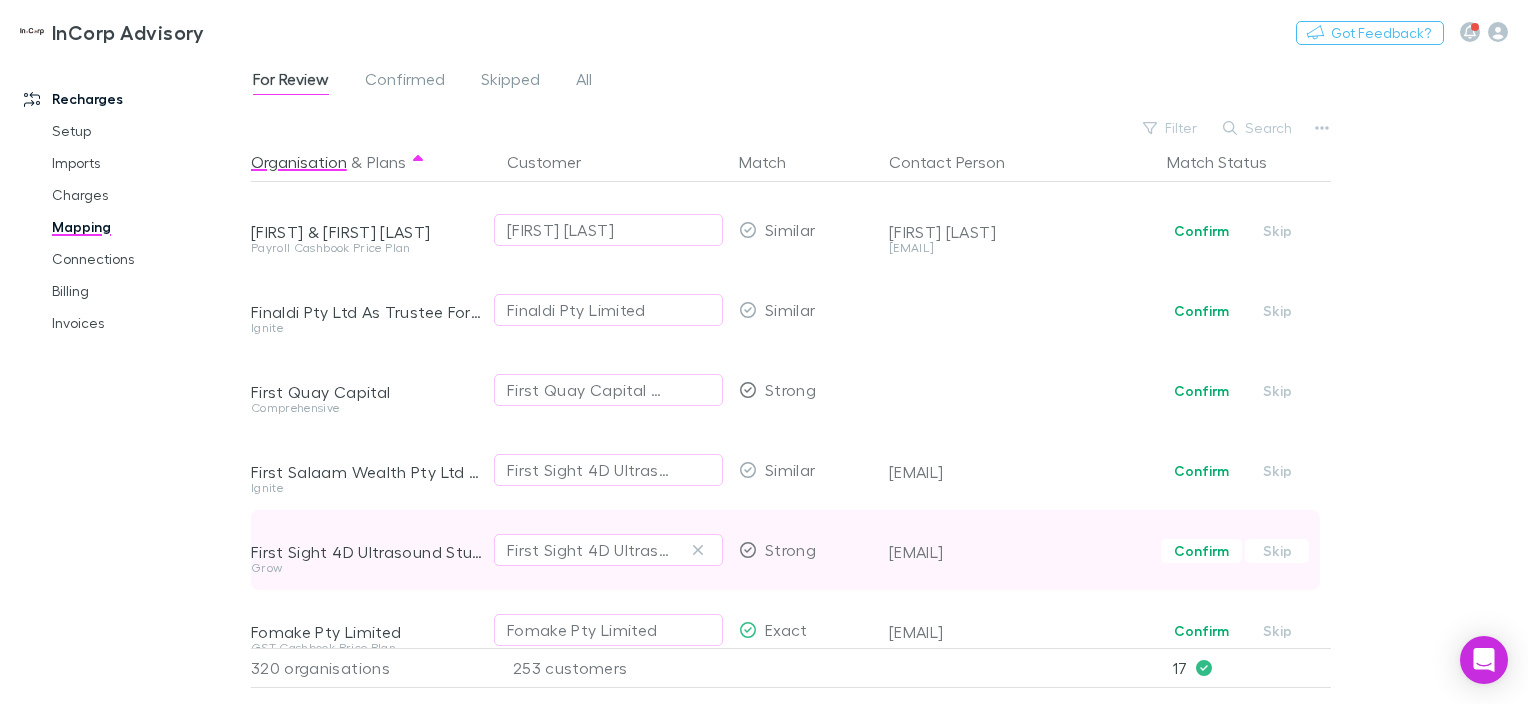 scroll, scrollTop: 5449, scrollLeft: 0, axis: vertical 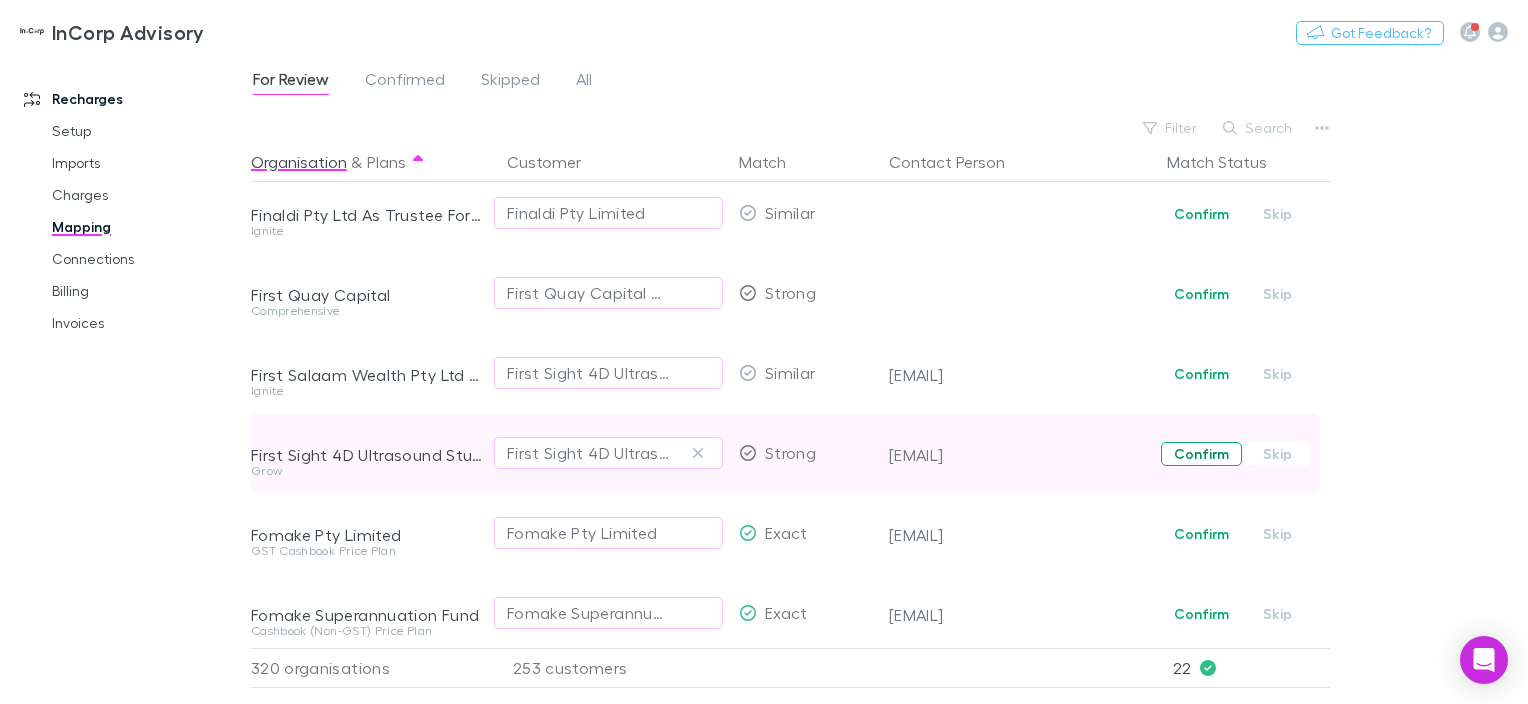 click on "Confirm" at bounding box center [1201, 454] 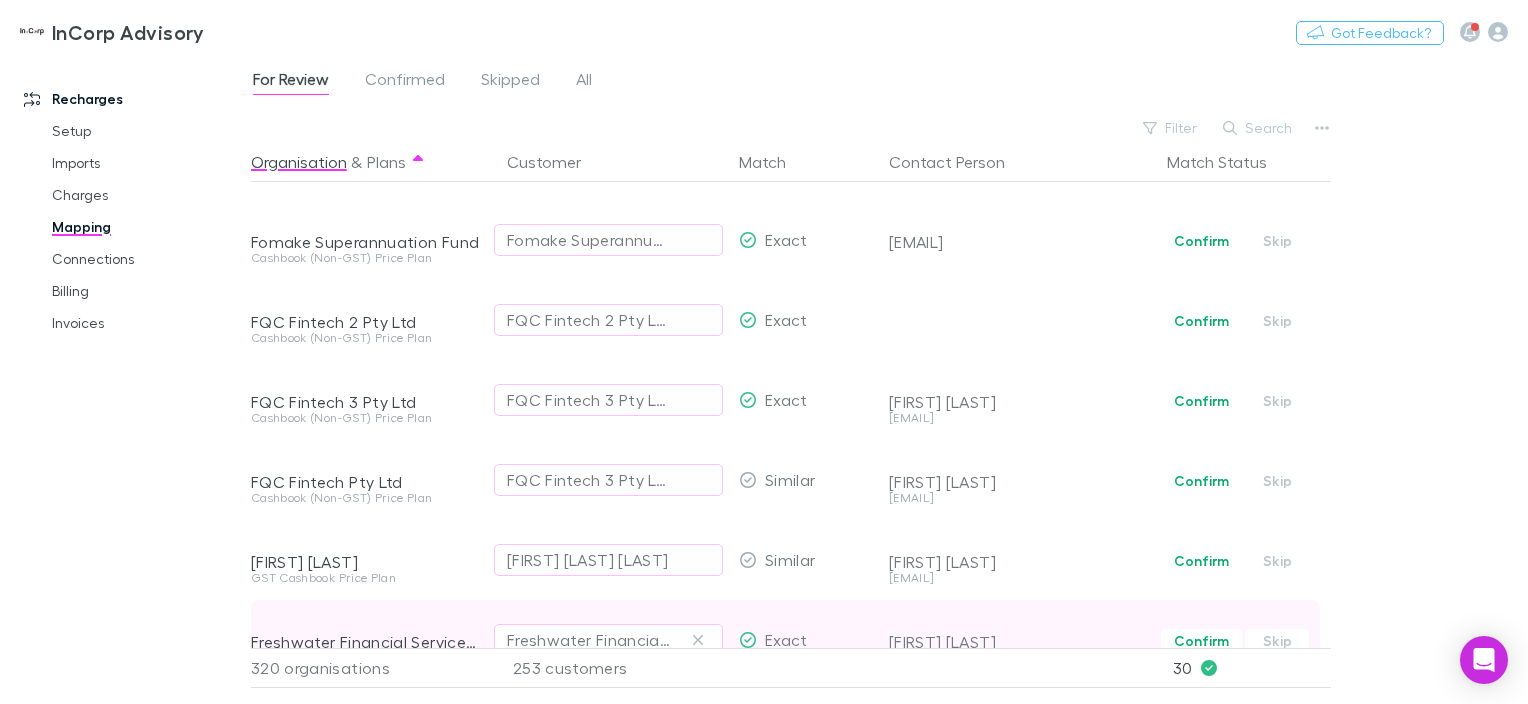 scroll, scrollTop: 5649, scrollLeft: 0, axis: vertical 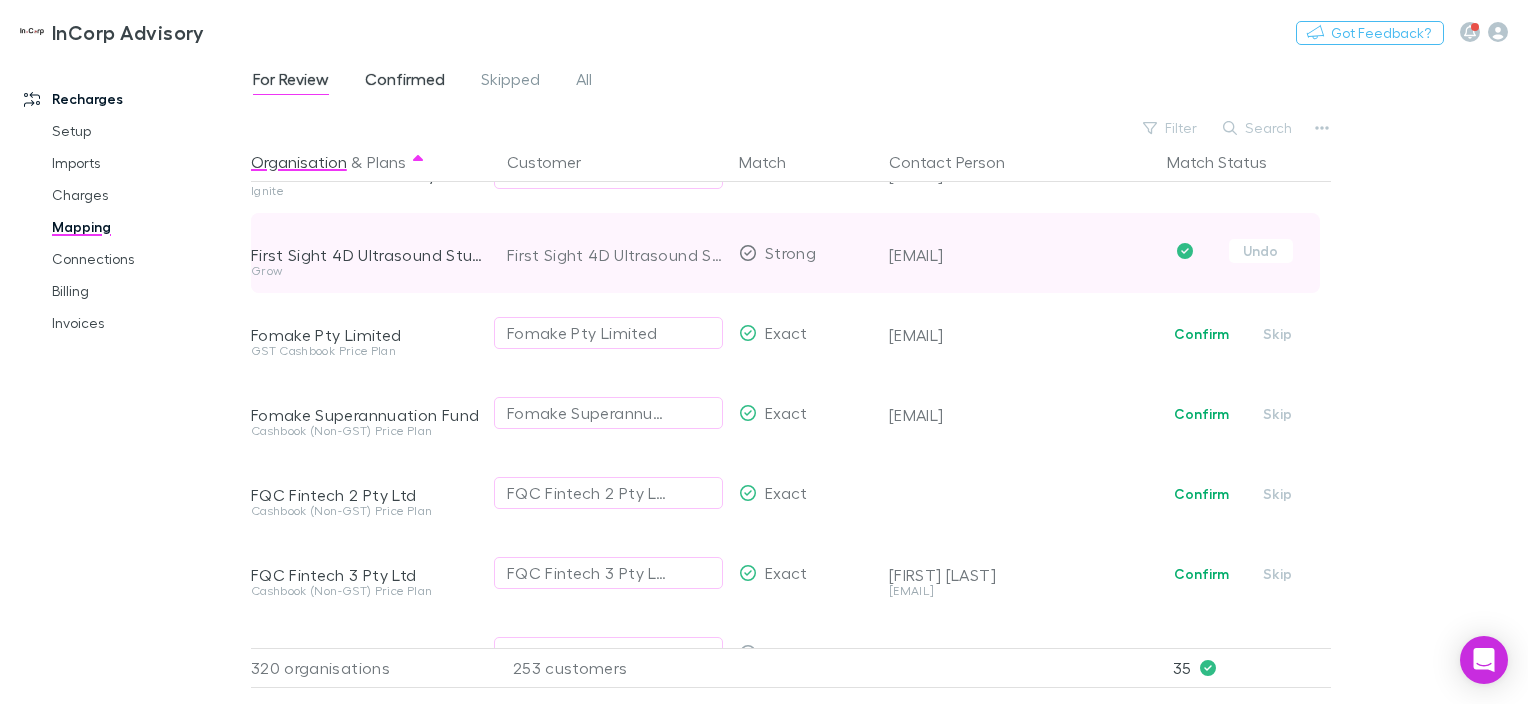 click on "Confirmed" at bounding box center [405, 82] 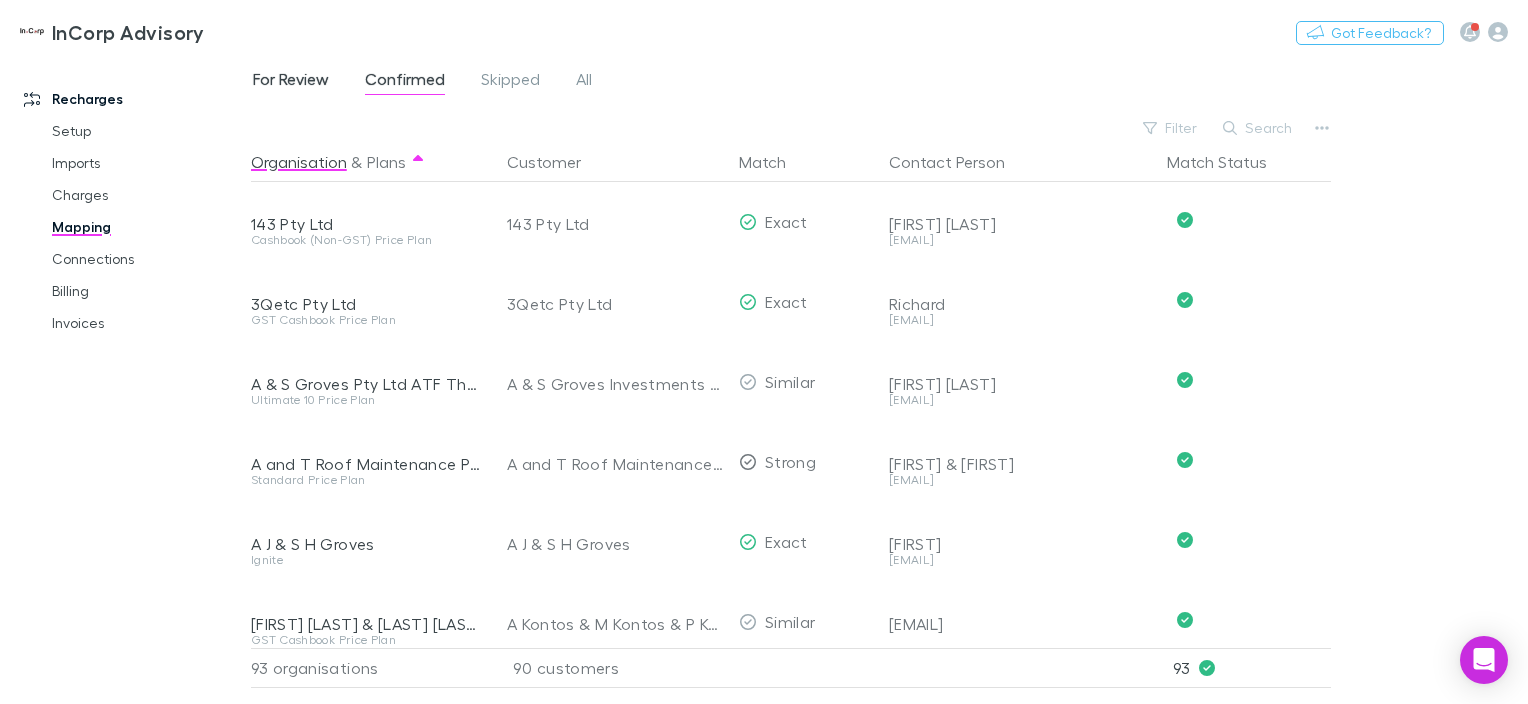 click on "For Review" at bounding box center (291, 82) 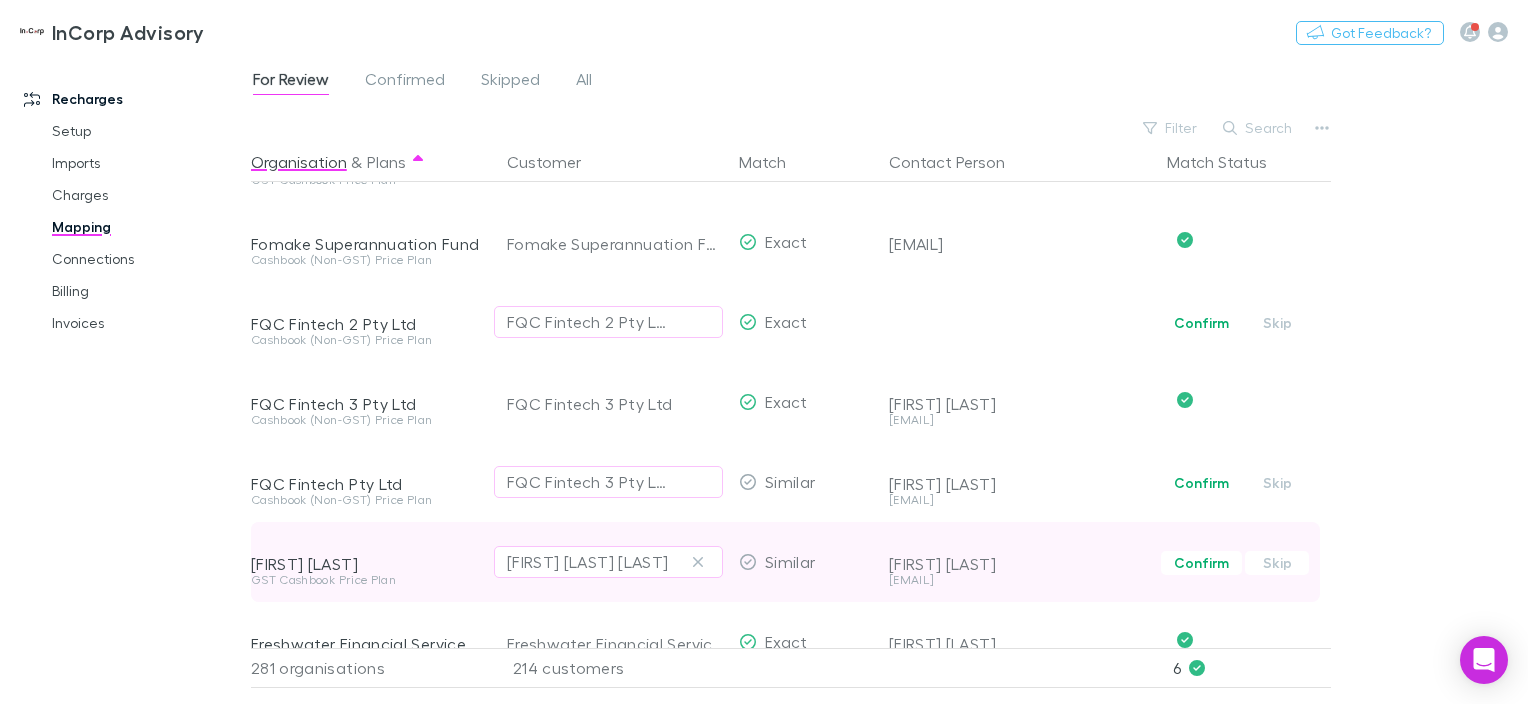 scroll, scrollTop: 2900, scrollLeft: 0, axis: vertical 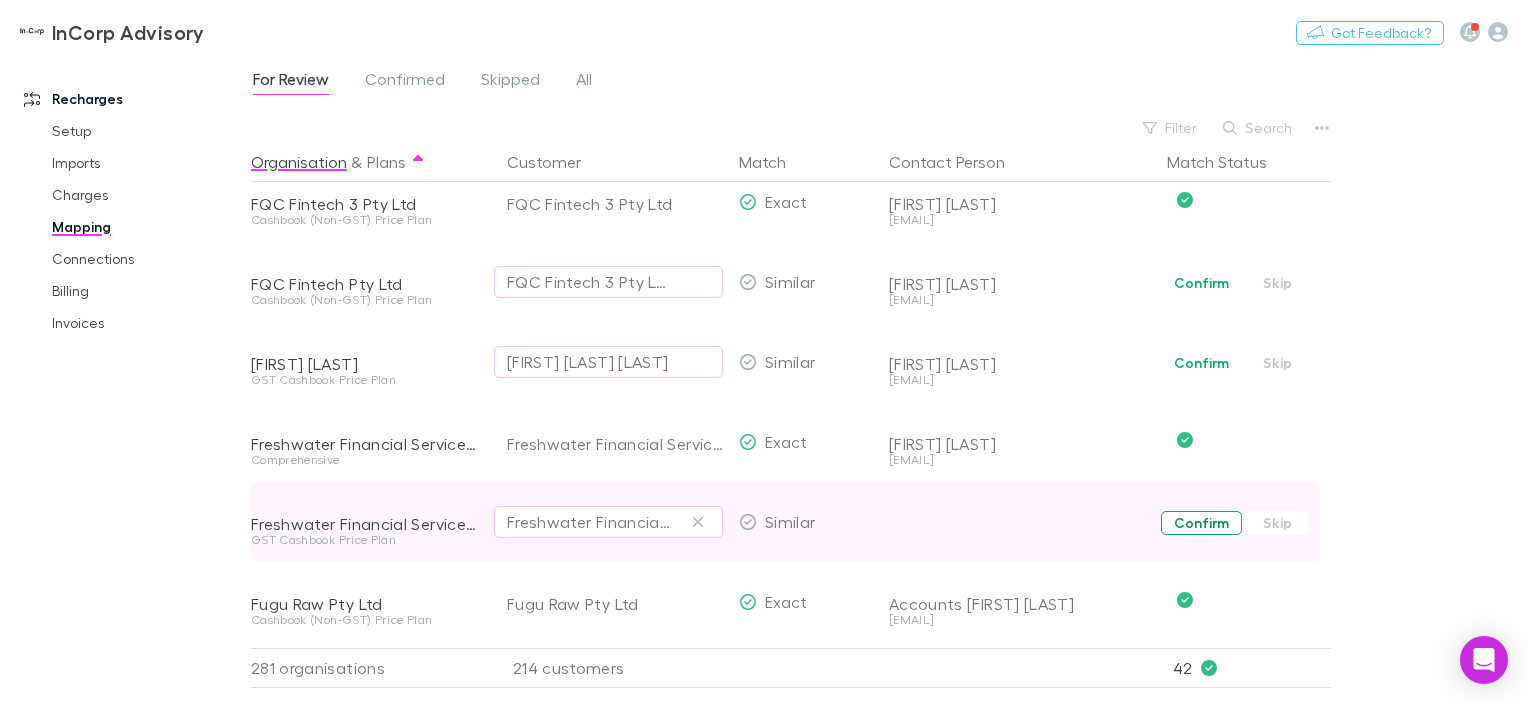 click on "Confirm" at bounding box center [1201, 523] 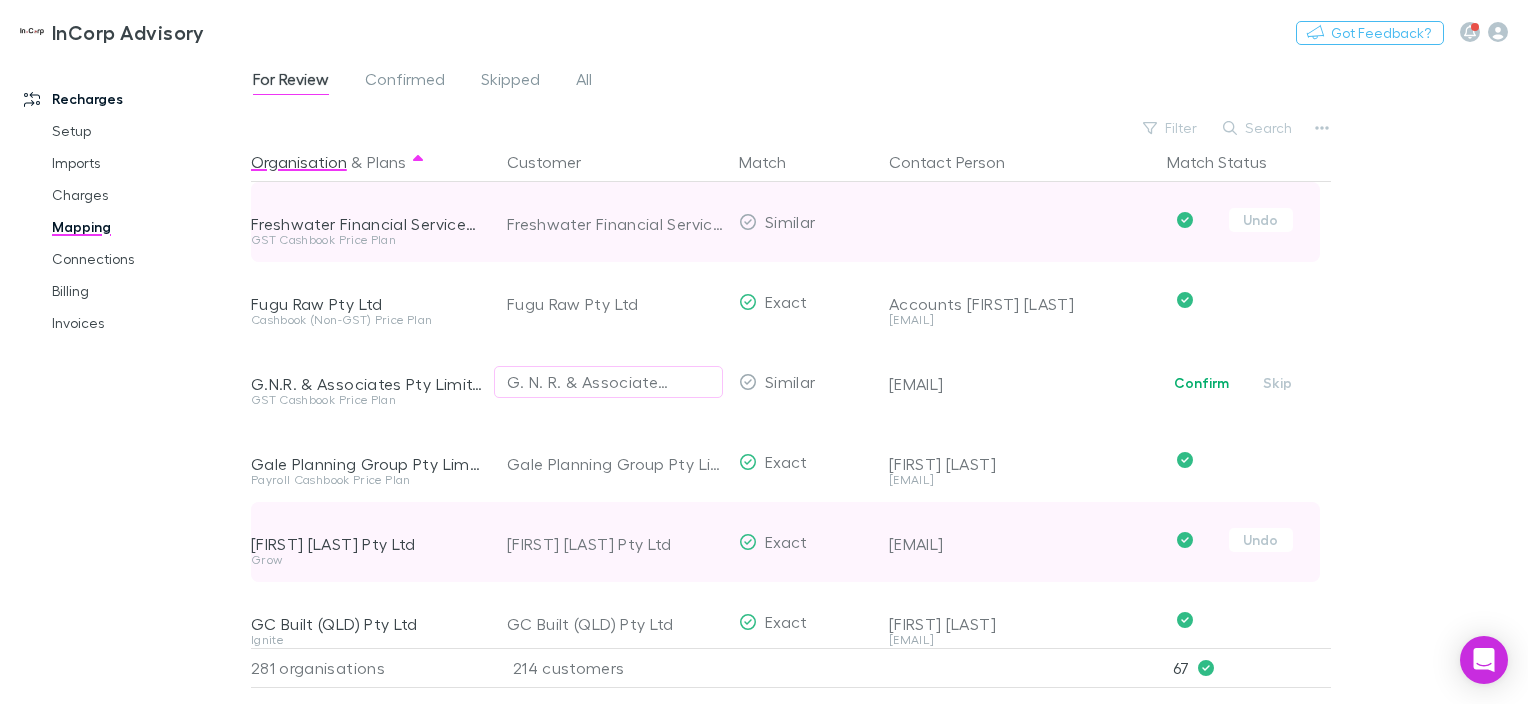 scroll, scrollTop: 3300, scrollLeft: 0, axis: vertical 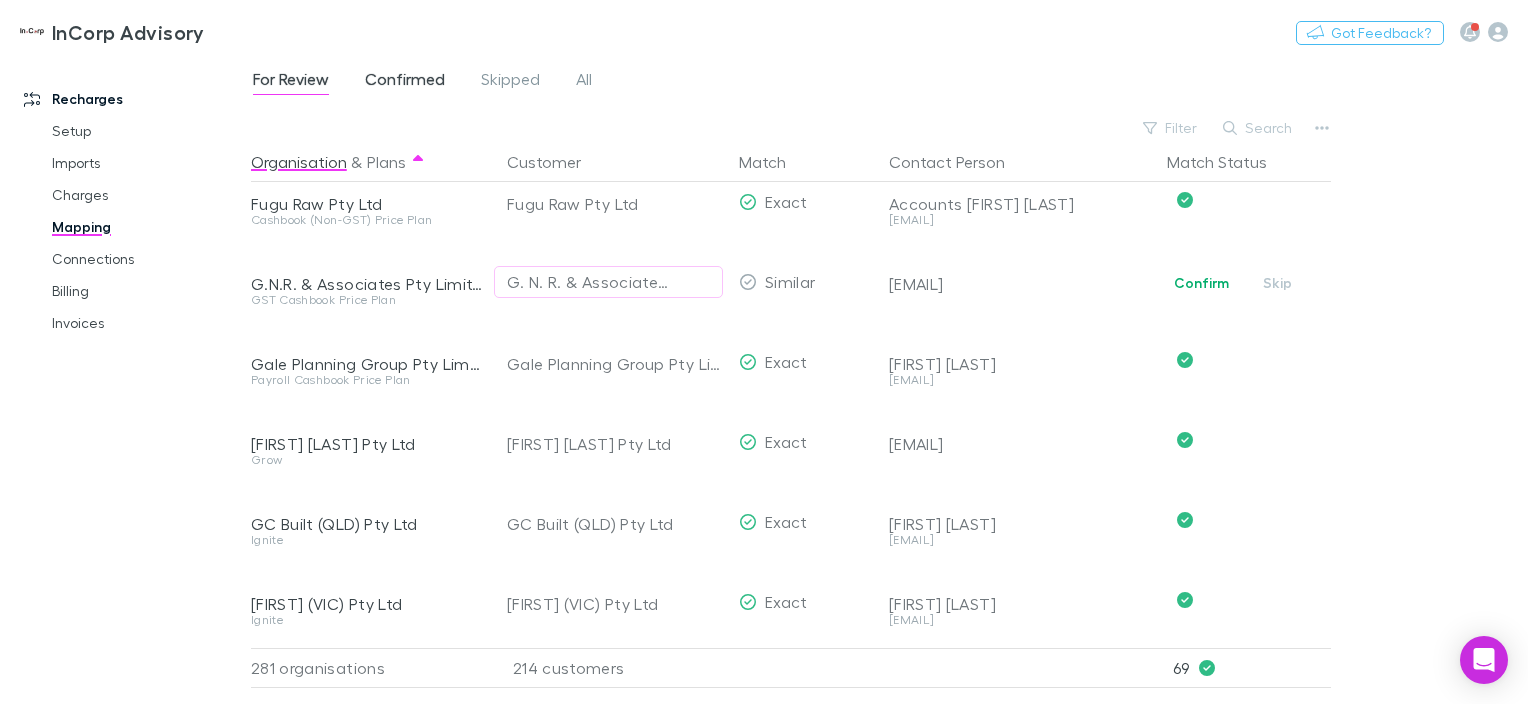 click on "Confirmed" at bounding box center [405, 82] 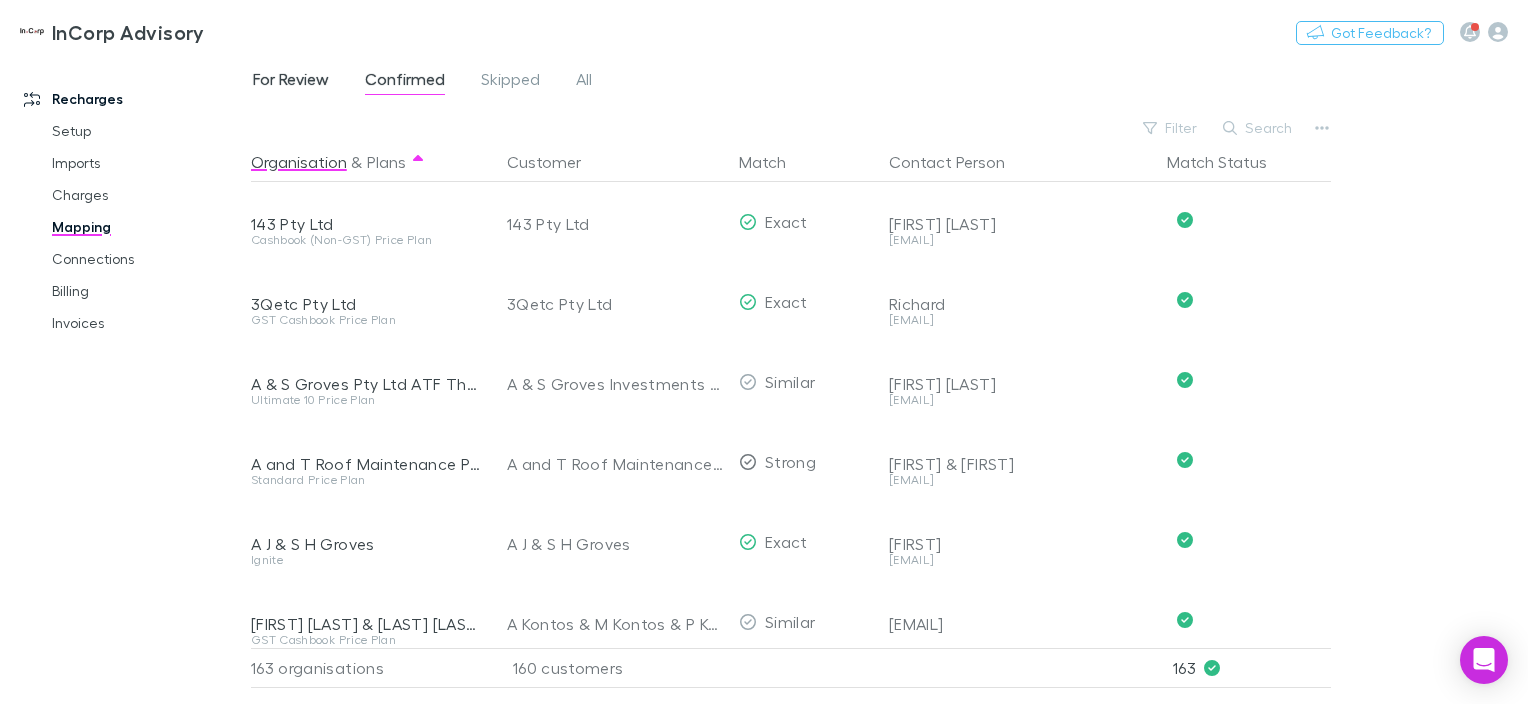 click on "For Review" at bounding box center (291, 82) 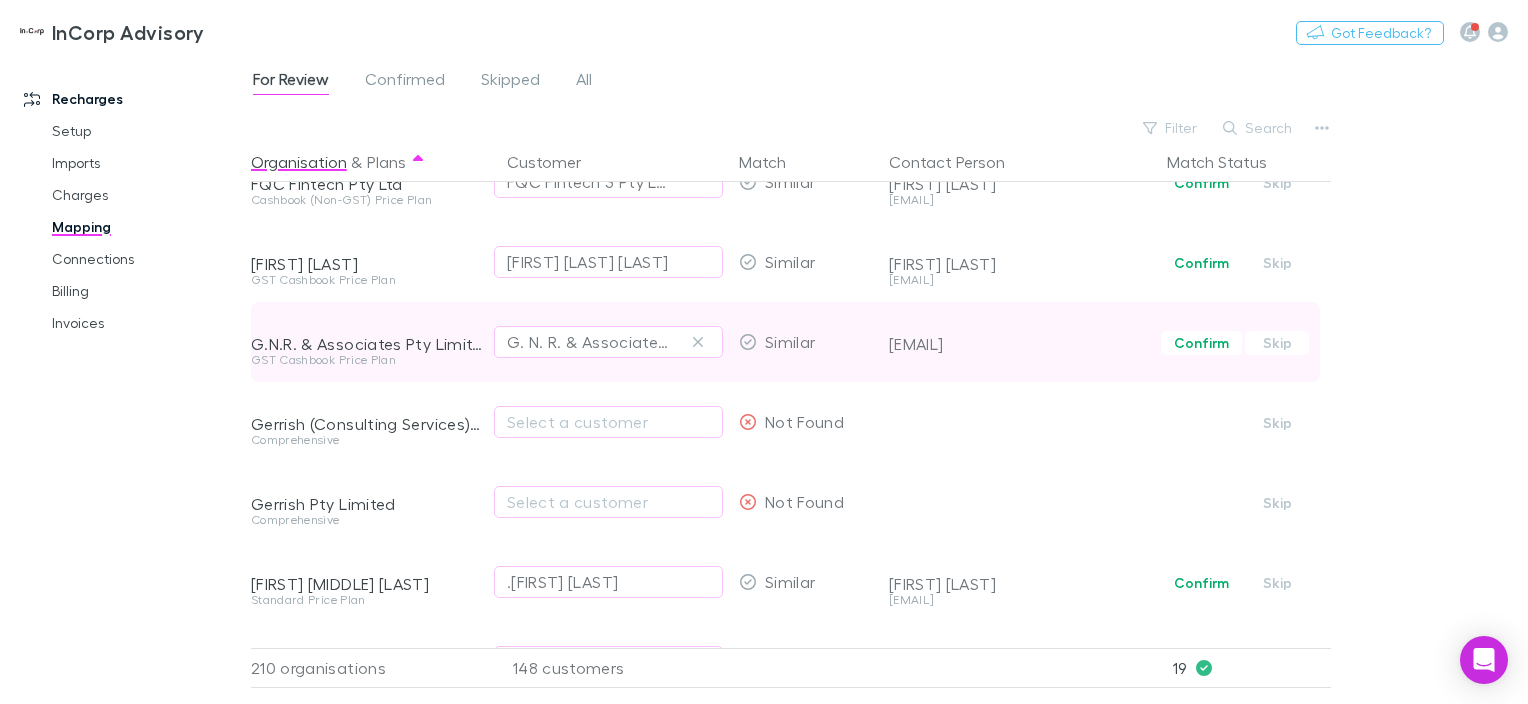 scroll, scrollTop: 2800, scrollLeft: 0, axis: vertical 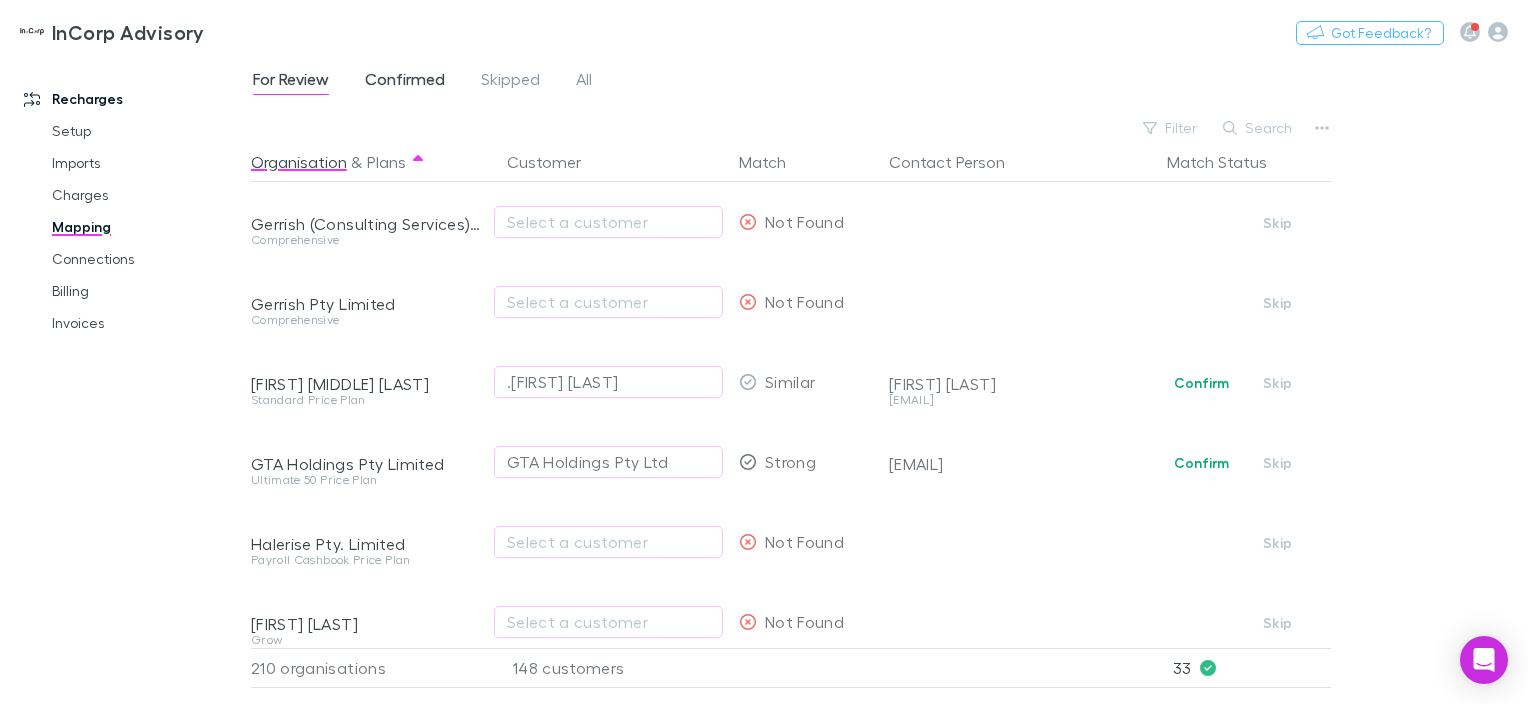 click on "Confirmed" at bounding box center (405, 82) 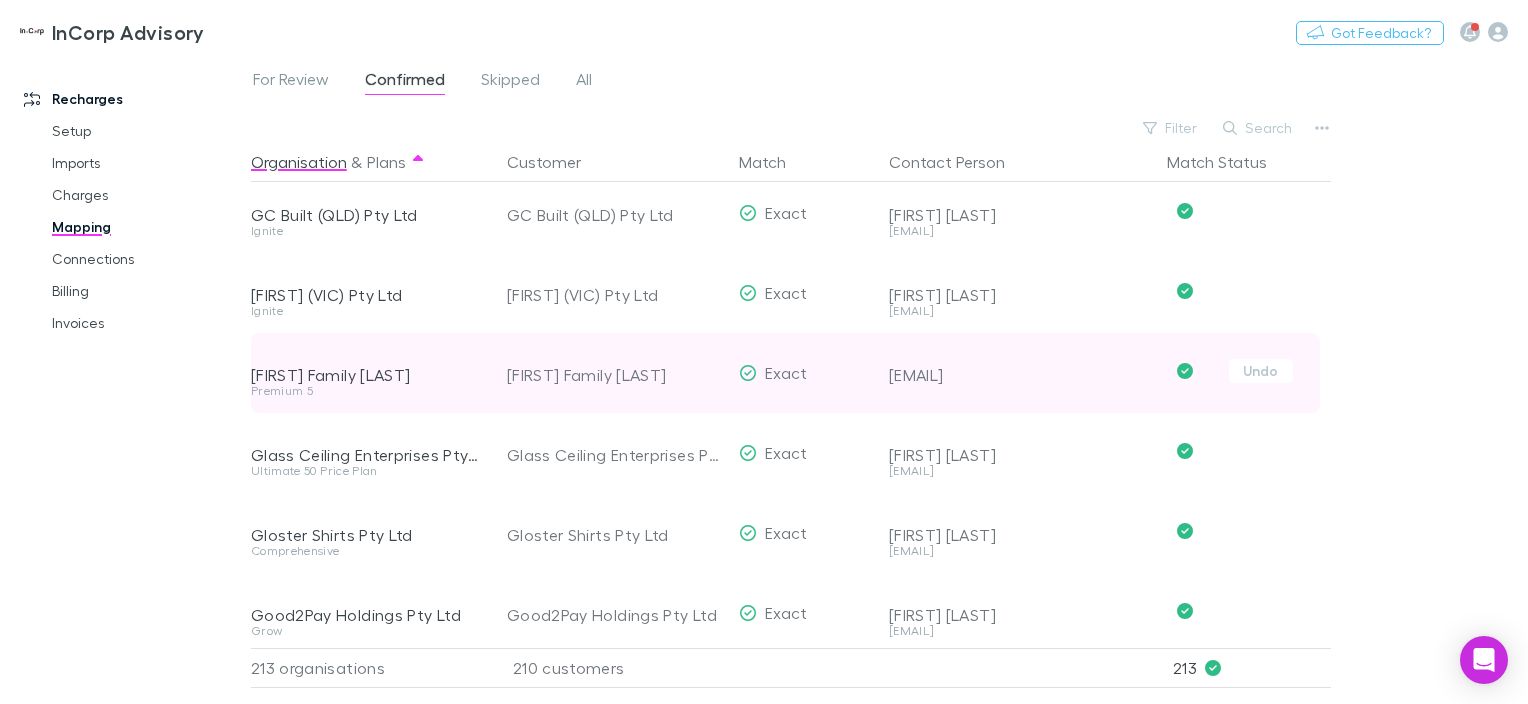 scroll, scrollTop: 7249, scrollLeft: 0, axis: vertical 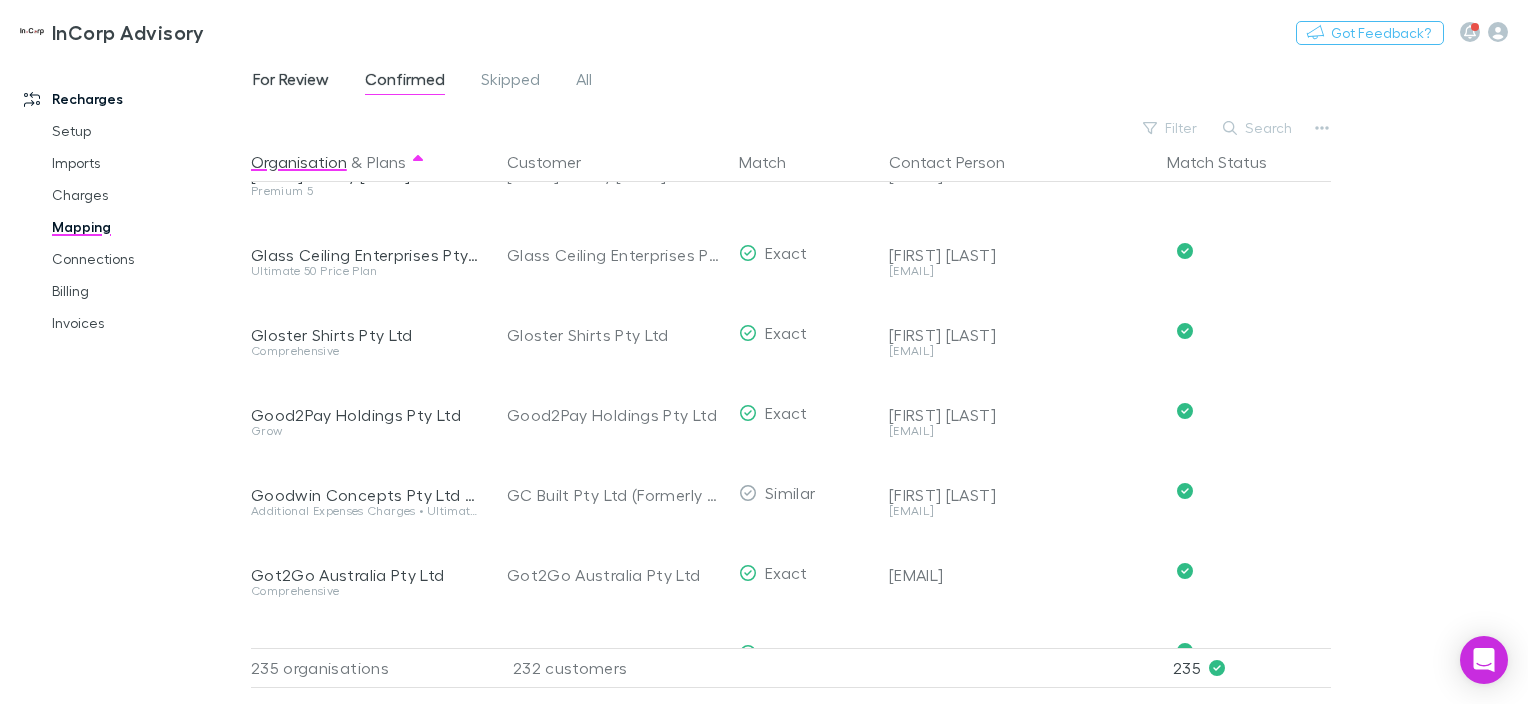 click on "For Review" at bounding box center [291, 82] 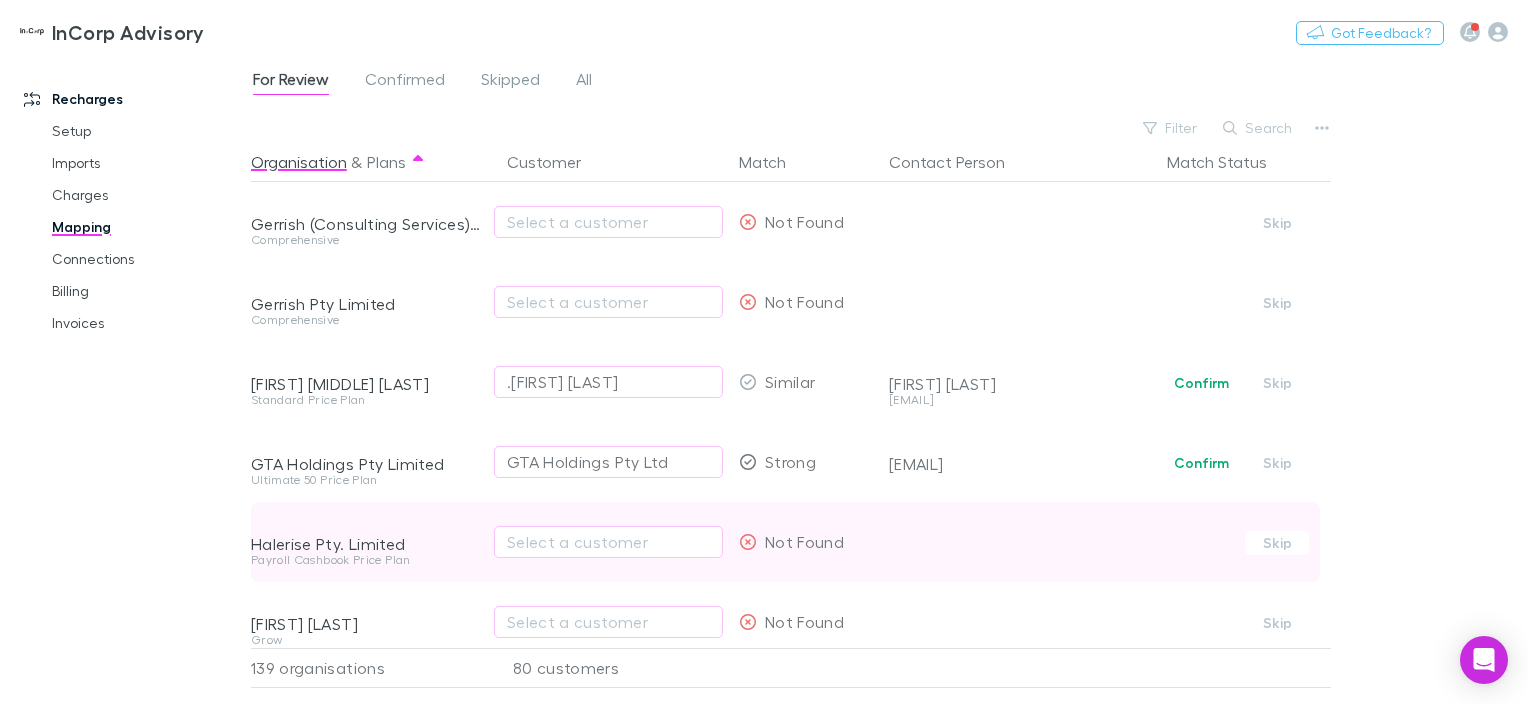scroll, scrollTop: 2700, scrollLeft: 0, axis: vertical 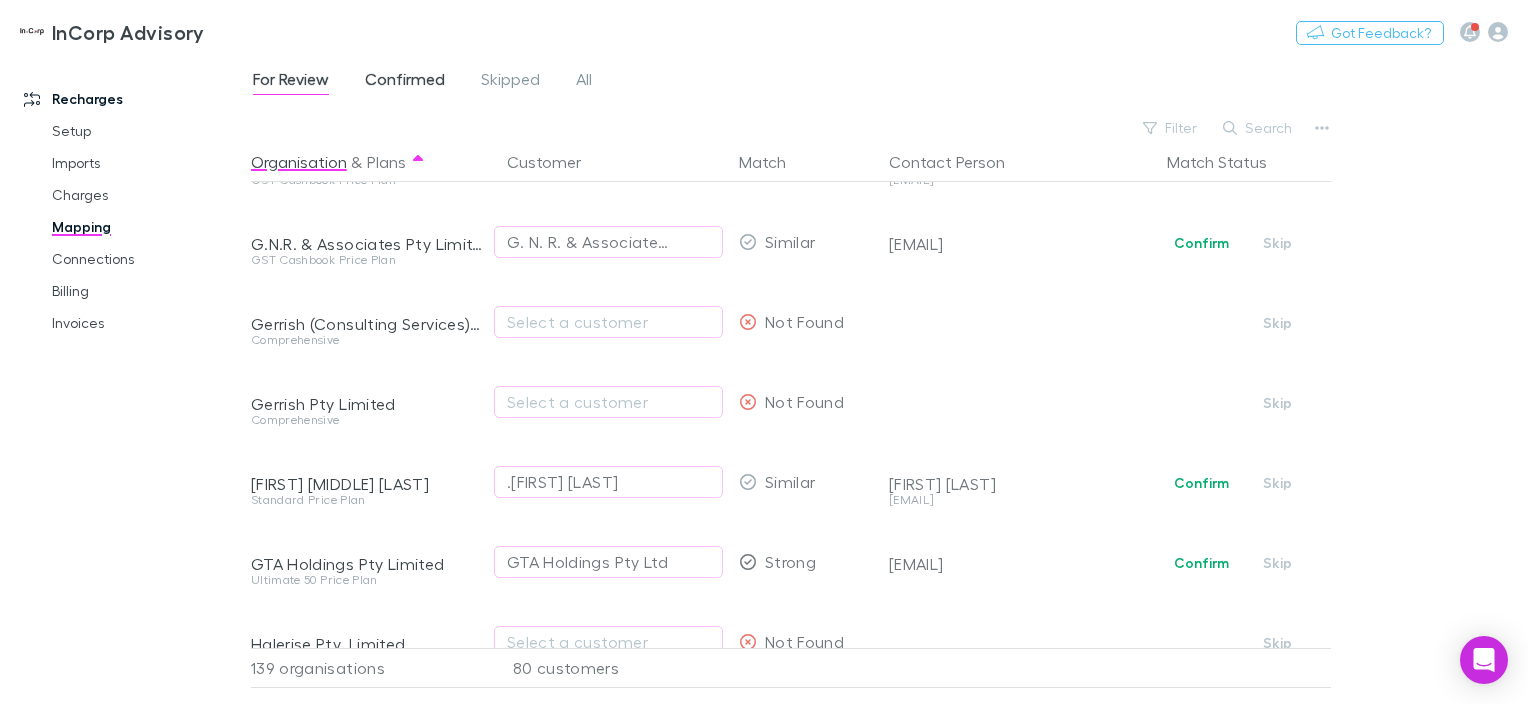 click on "Confirmed" at bounding box center [405, 82] 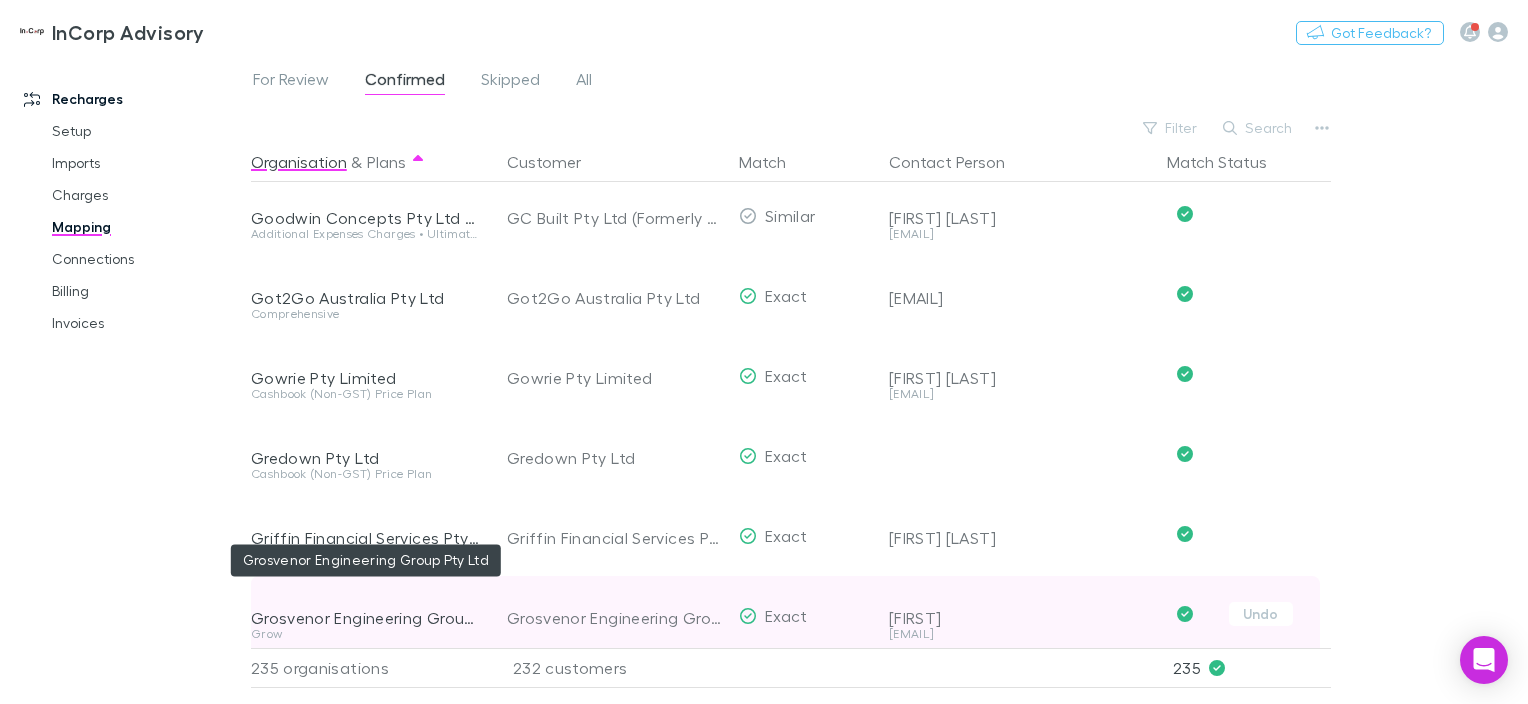 scroll, scrollTop: 7549, scrollLeft: 0, axis: vertical 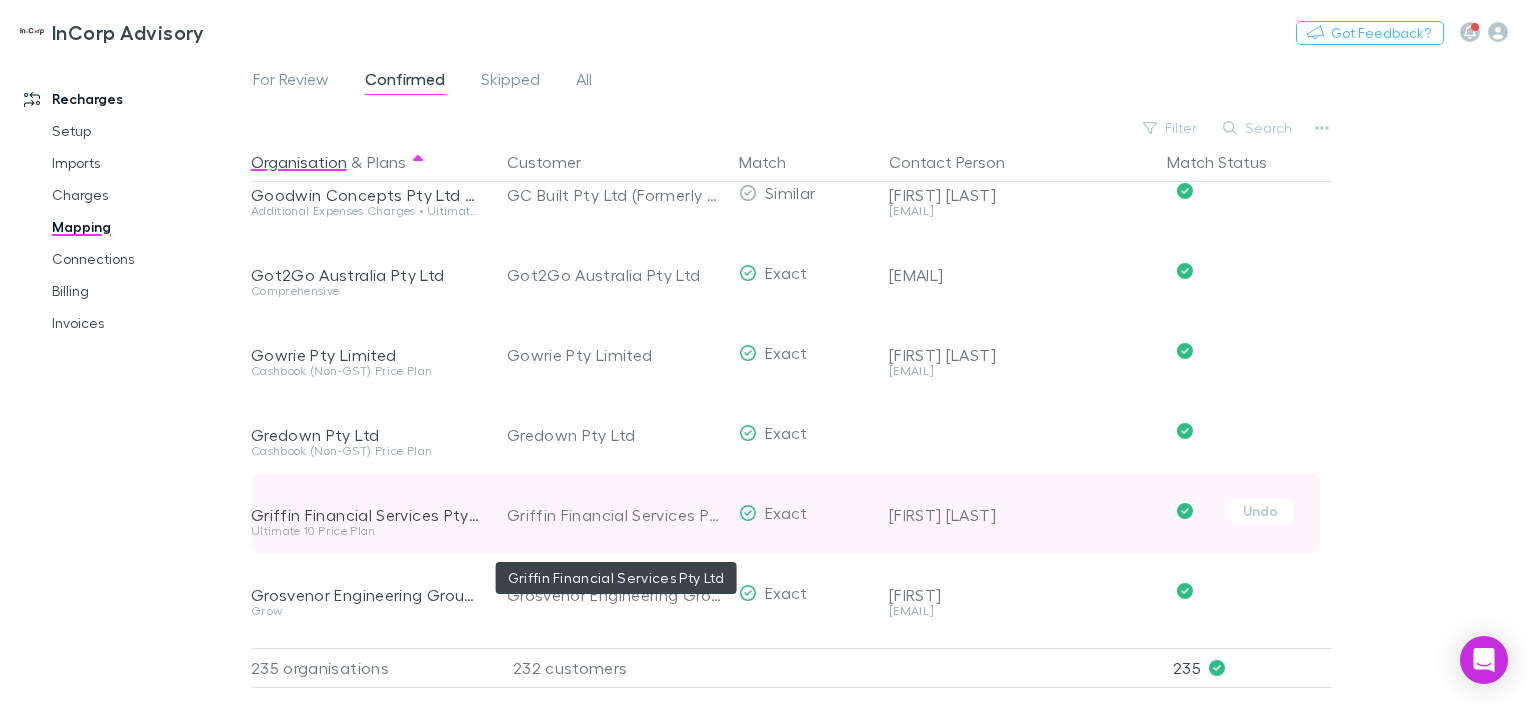 click on "Griffin Financial Services Pty Ltd" at bounding box center (615, 515) 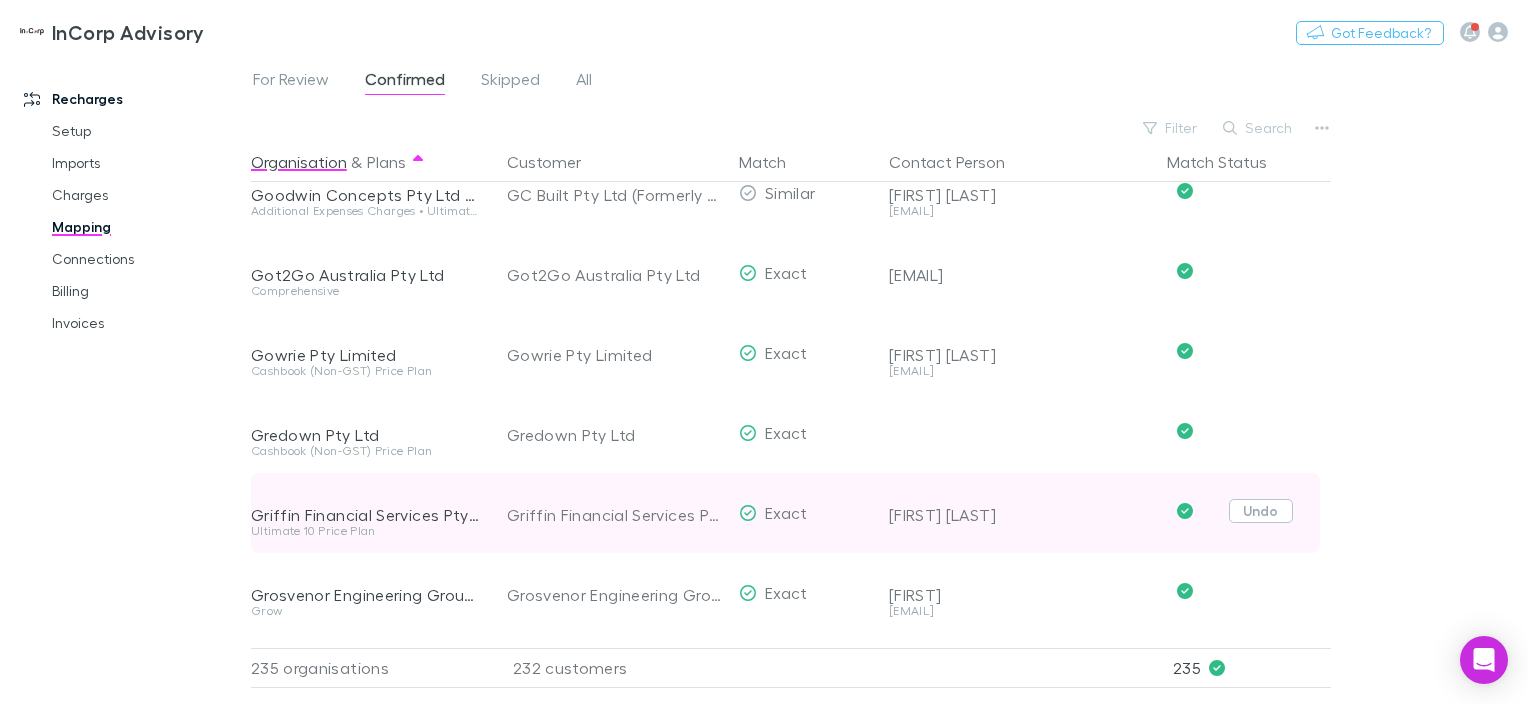click on "Undo" at bounding box center [1261, 511] 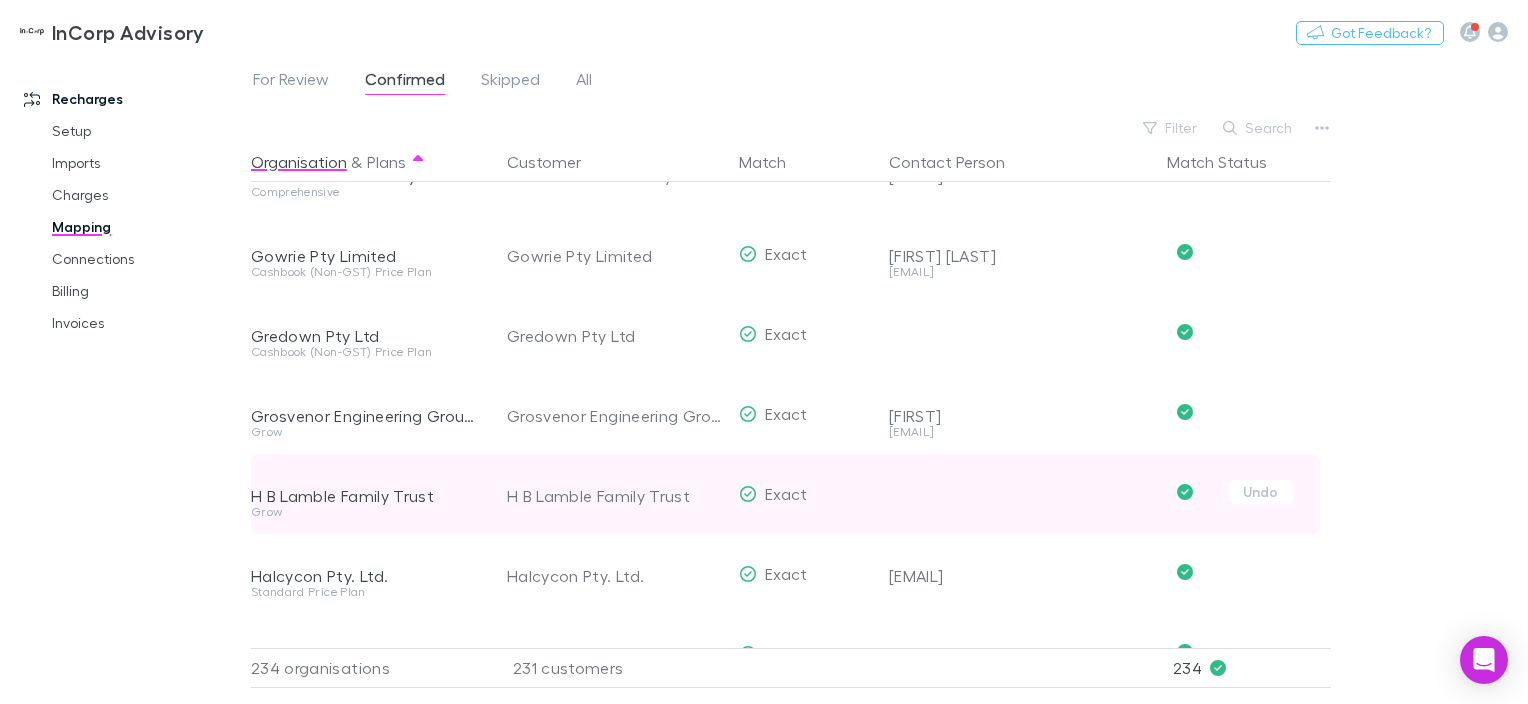 scroll, scrollTop: 7649, scrollLeft: 0, axis: vertical 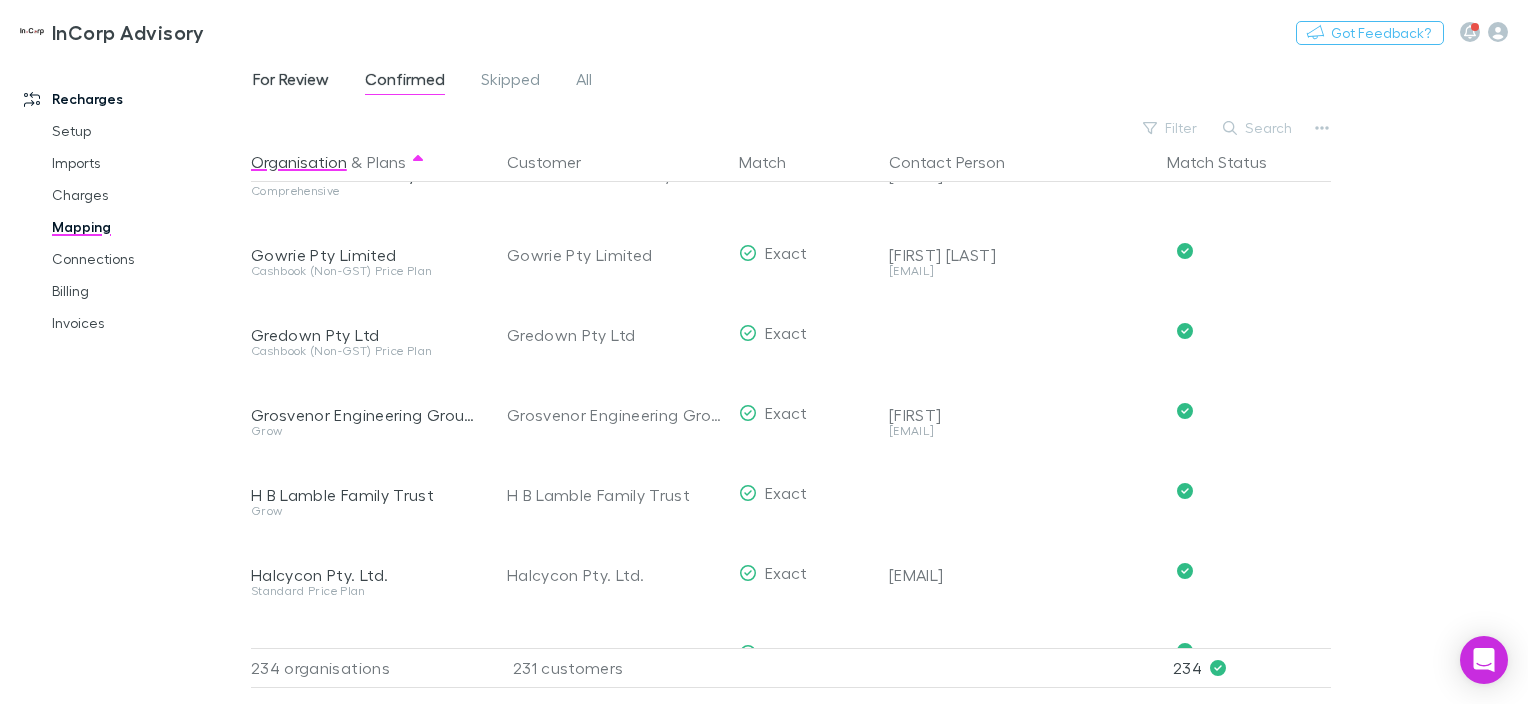 click on "For Review" at bounding box center (291, 82) 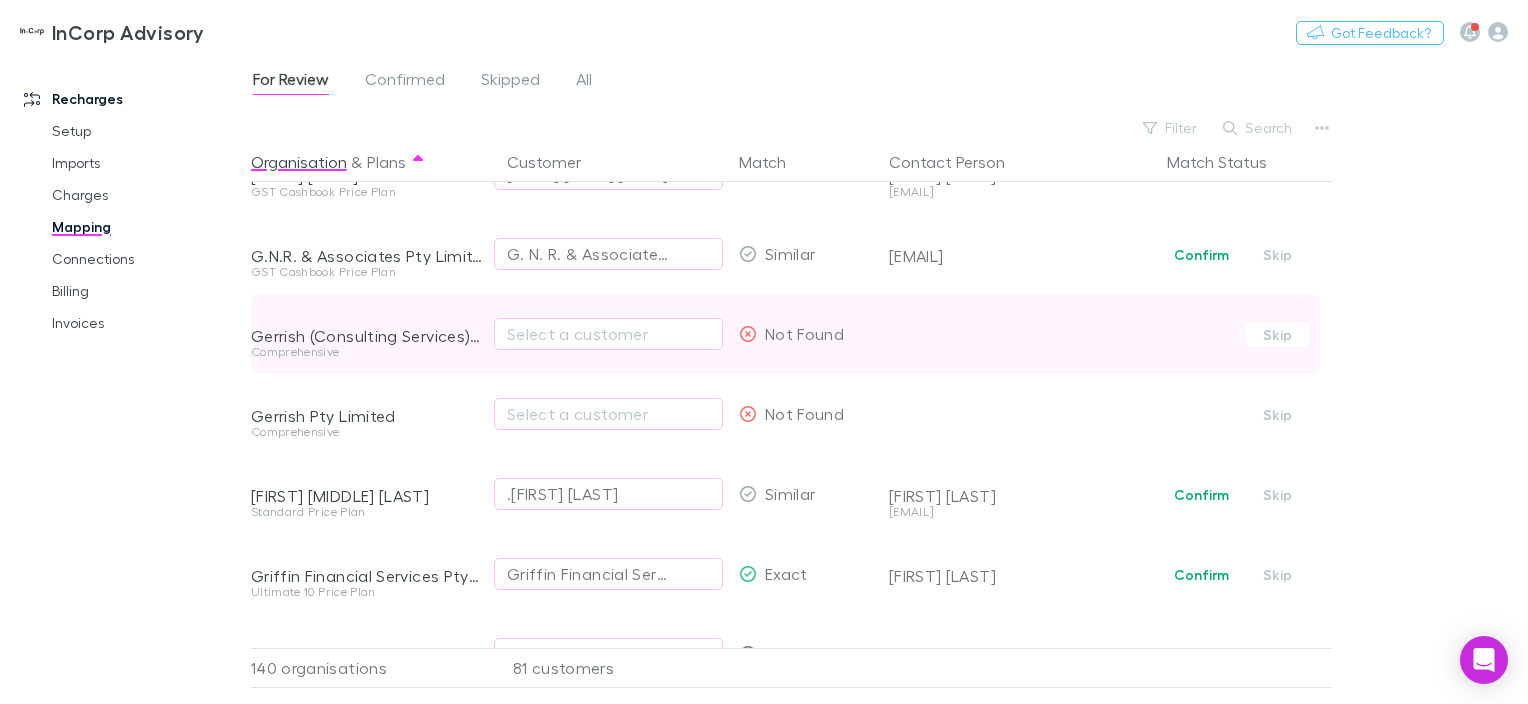 scroll, scrollTop: 2800, scrollLeft: 0, axis: vertical 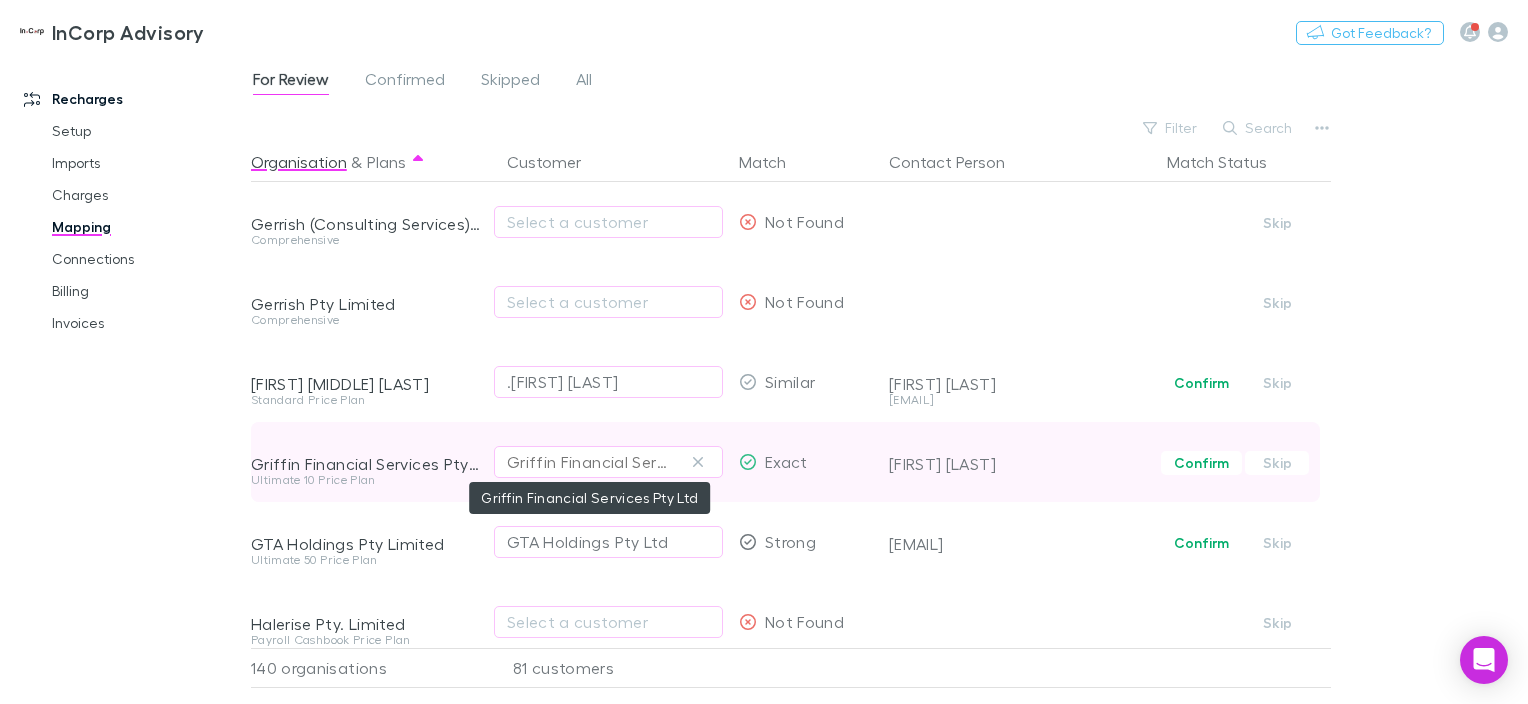 click on "Griffin Financial Services Pty Ltd" at bounding box center (588, 462) 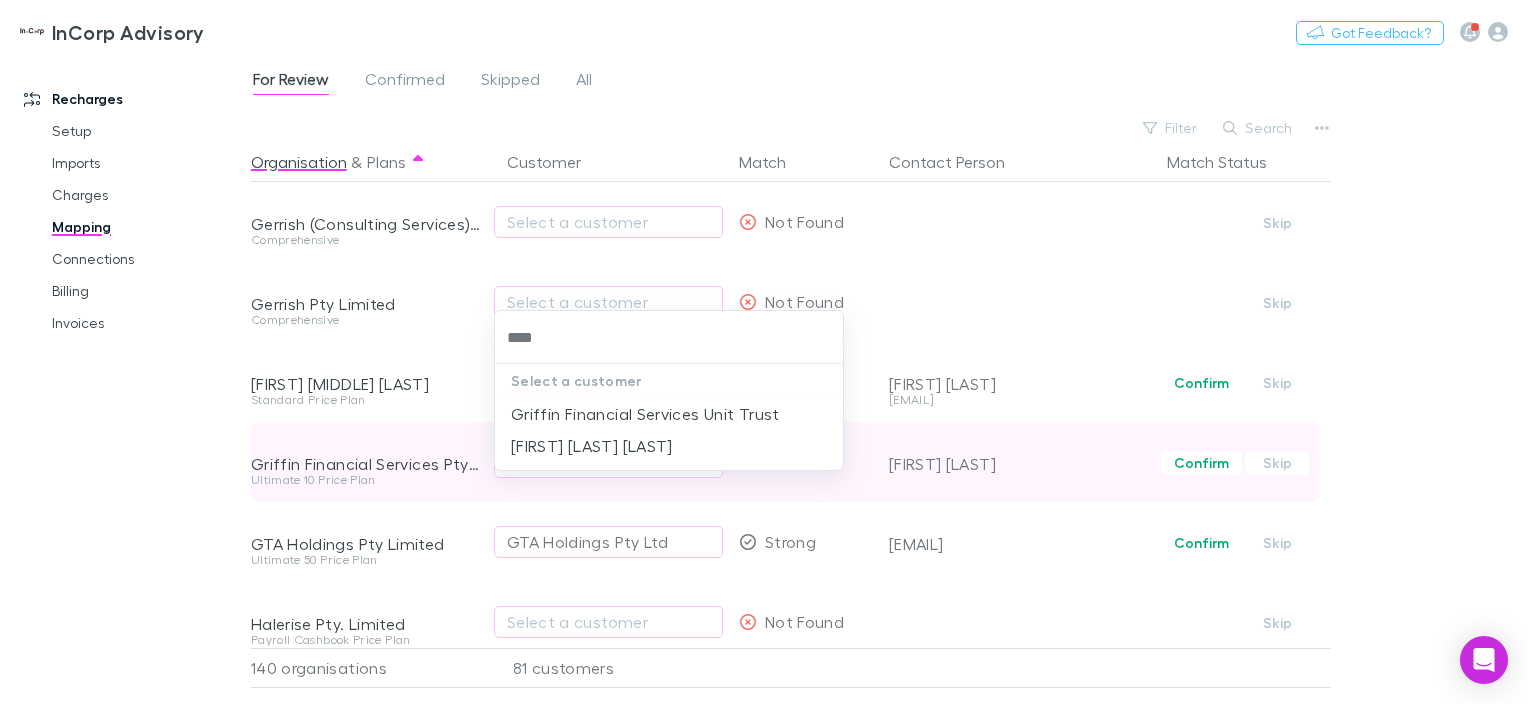 type on "*****" 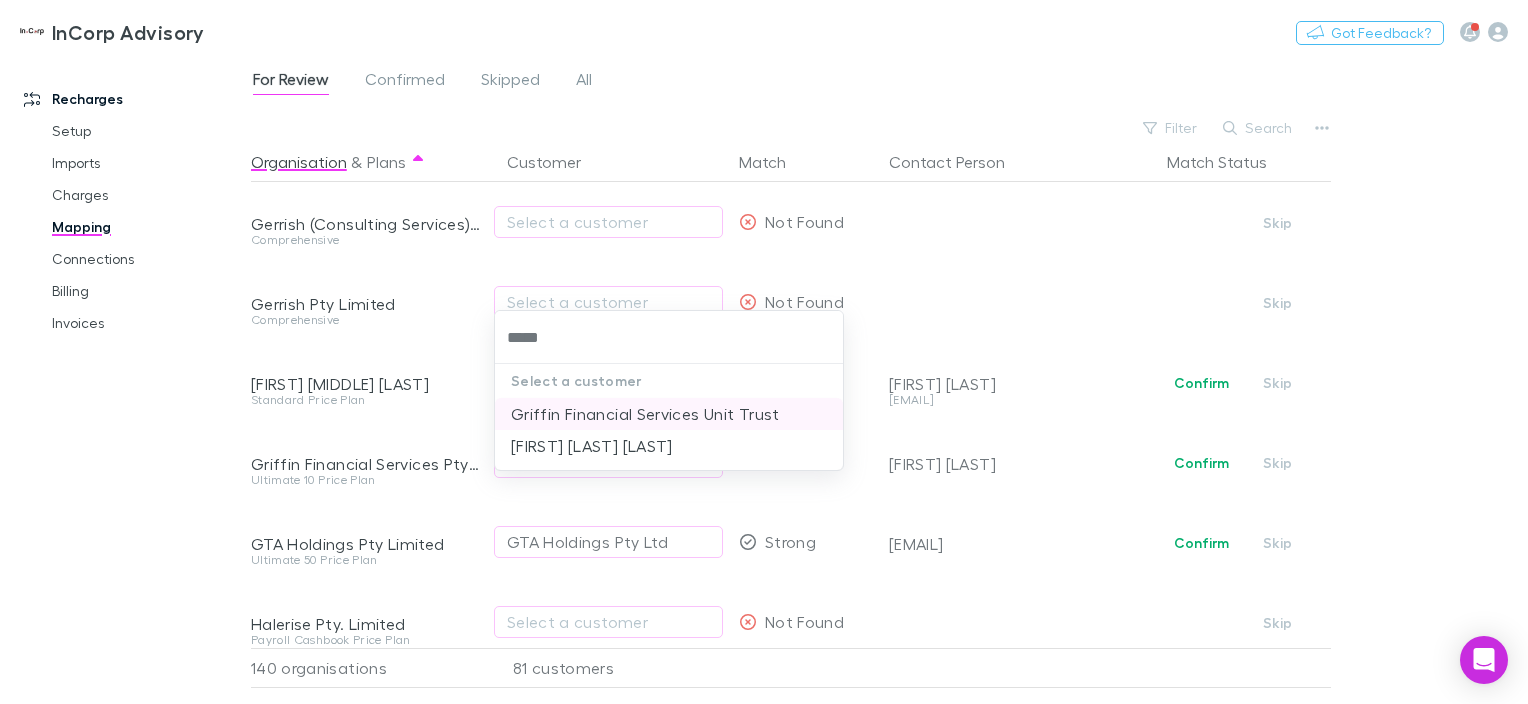 click on "Griffin Financial Services Unit Trust" at bounding box center (669, 414) 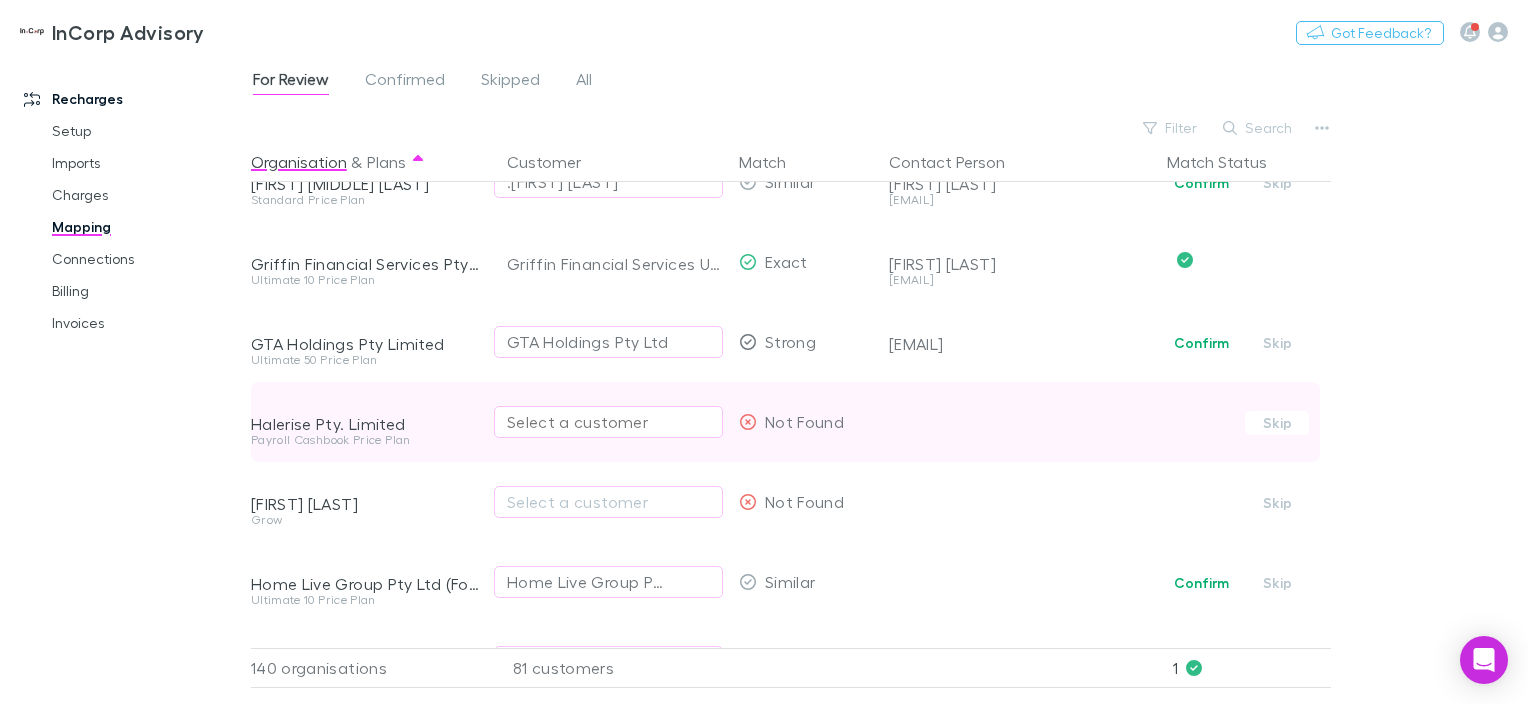 scroll, scrollTop: 3100, scrollLeft: 0, axis: vertical 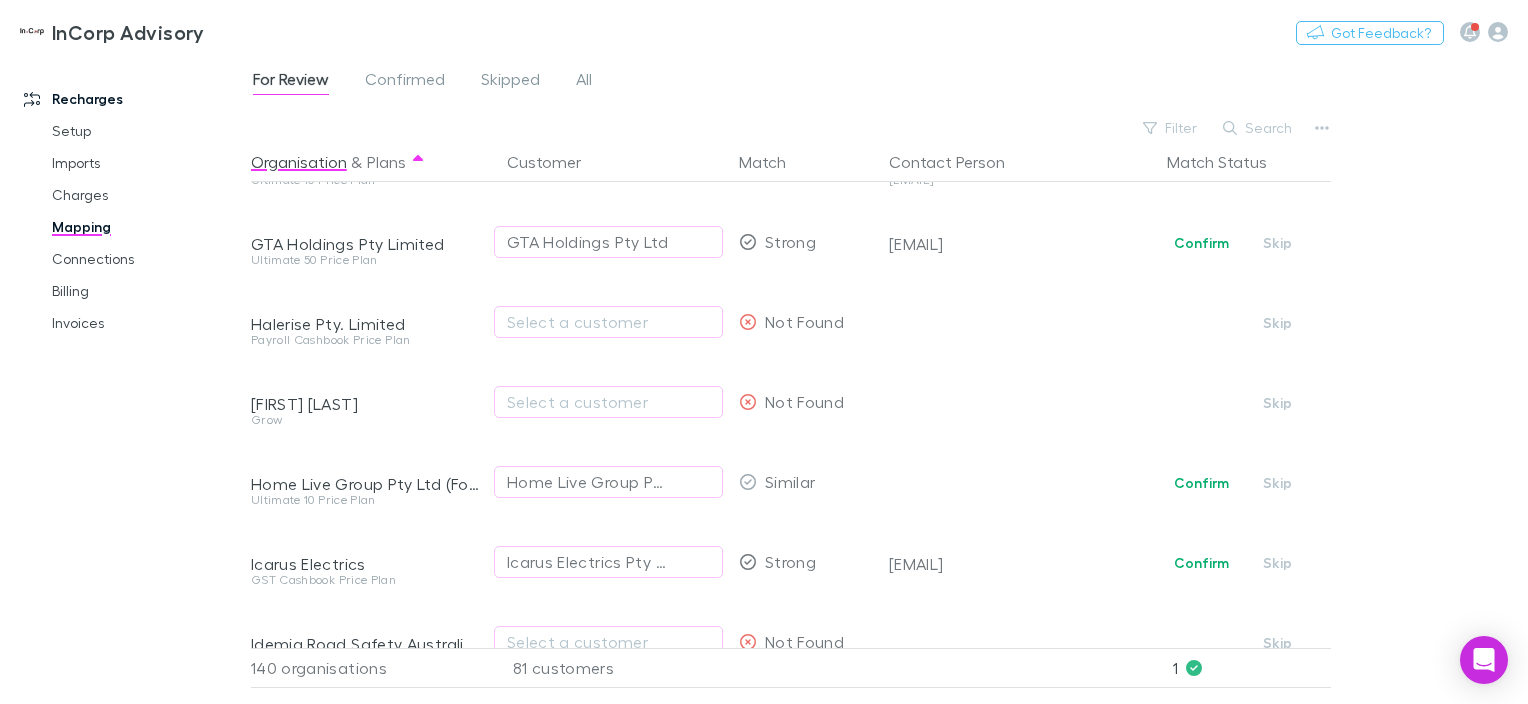 drag, startPoint x: 479, startPoint y: 408, endPoint x: 248, endPoint y: 408, distance: 231 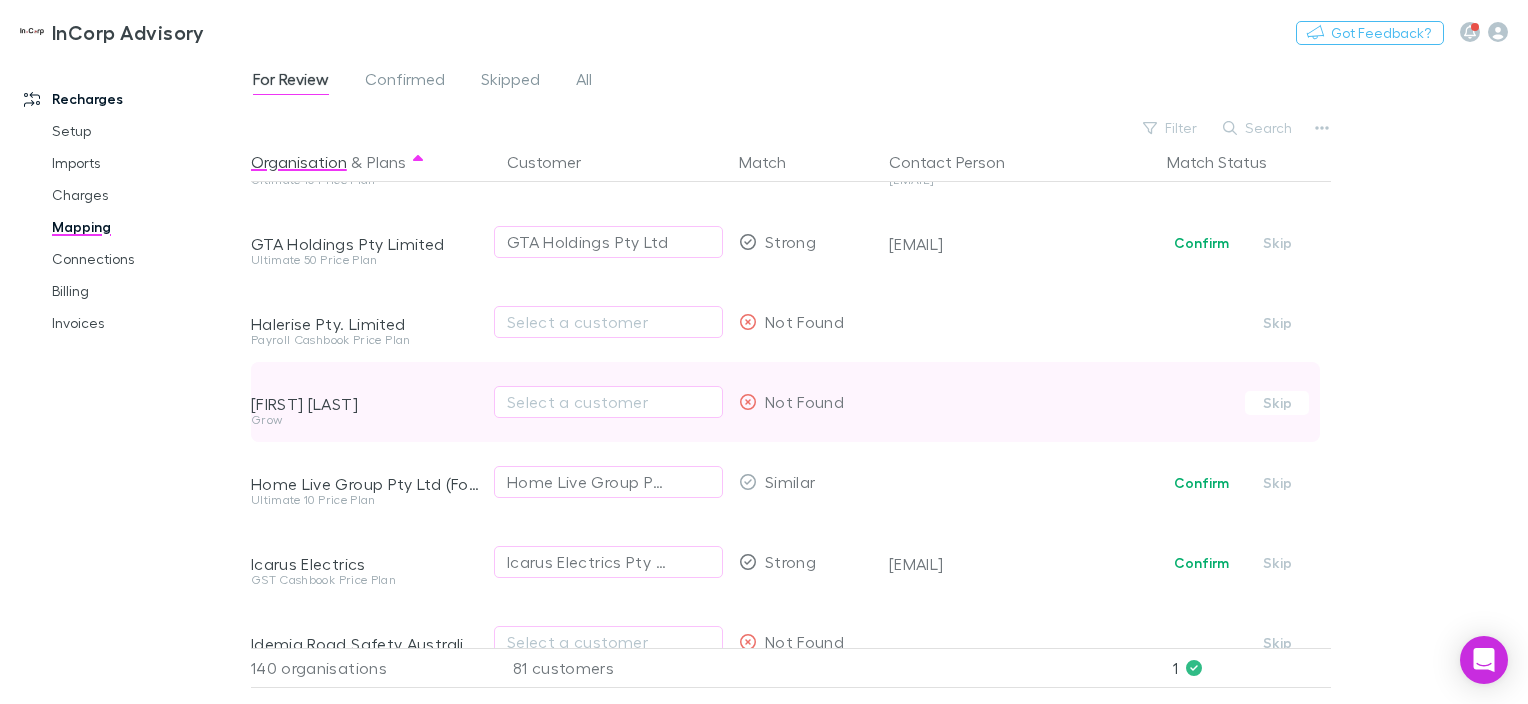 drag, startPoint x: 481, startPoint y: 405, endPoint x: 254, endPoint y: 402, distance: 227.01982 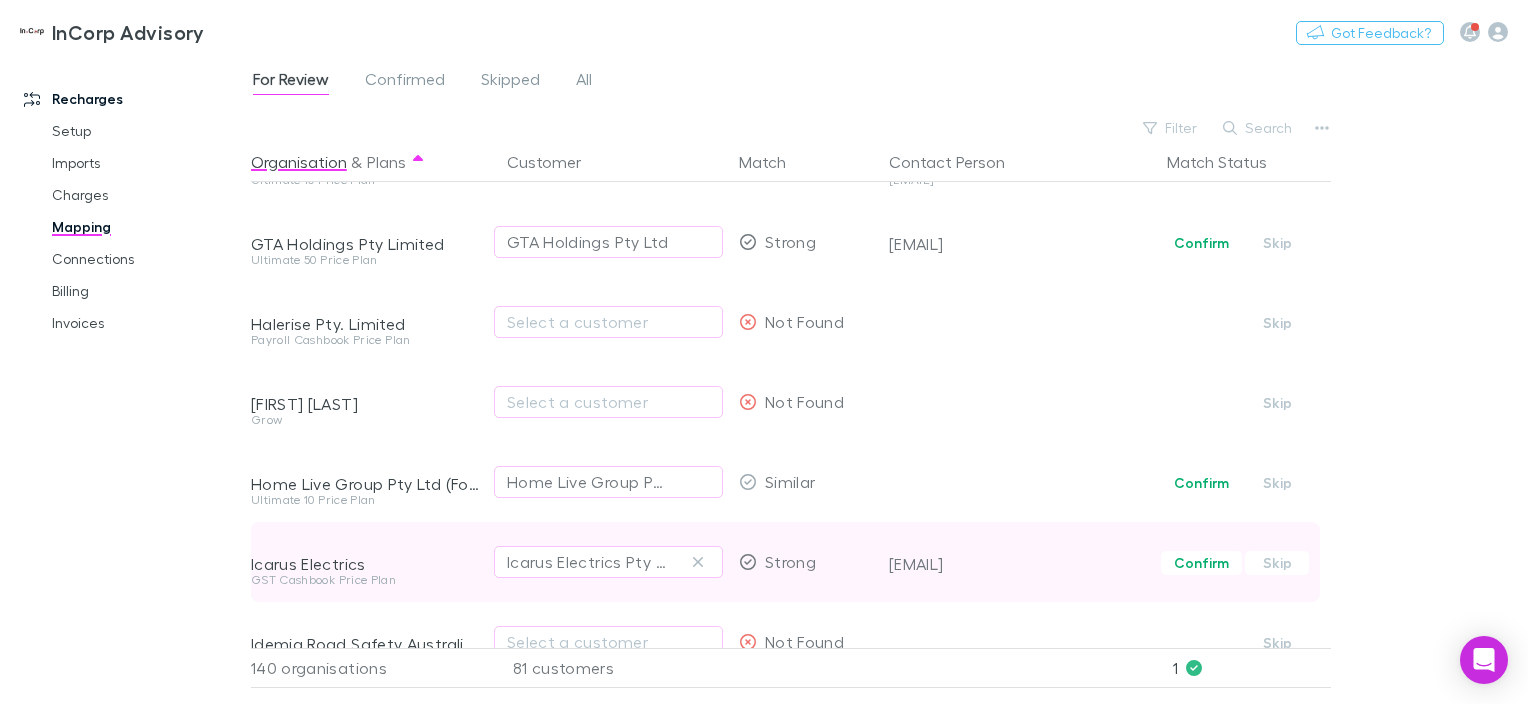 copy on "[FIRST] [LAST]" 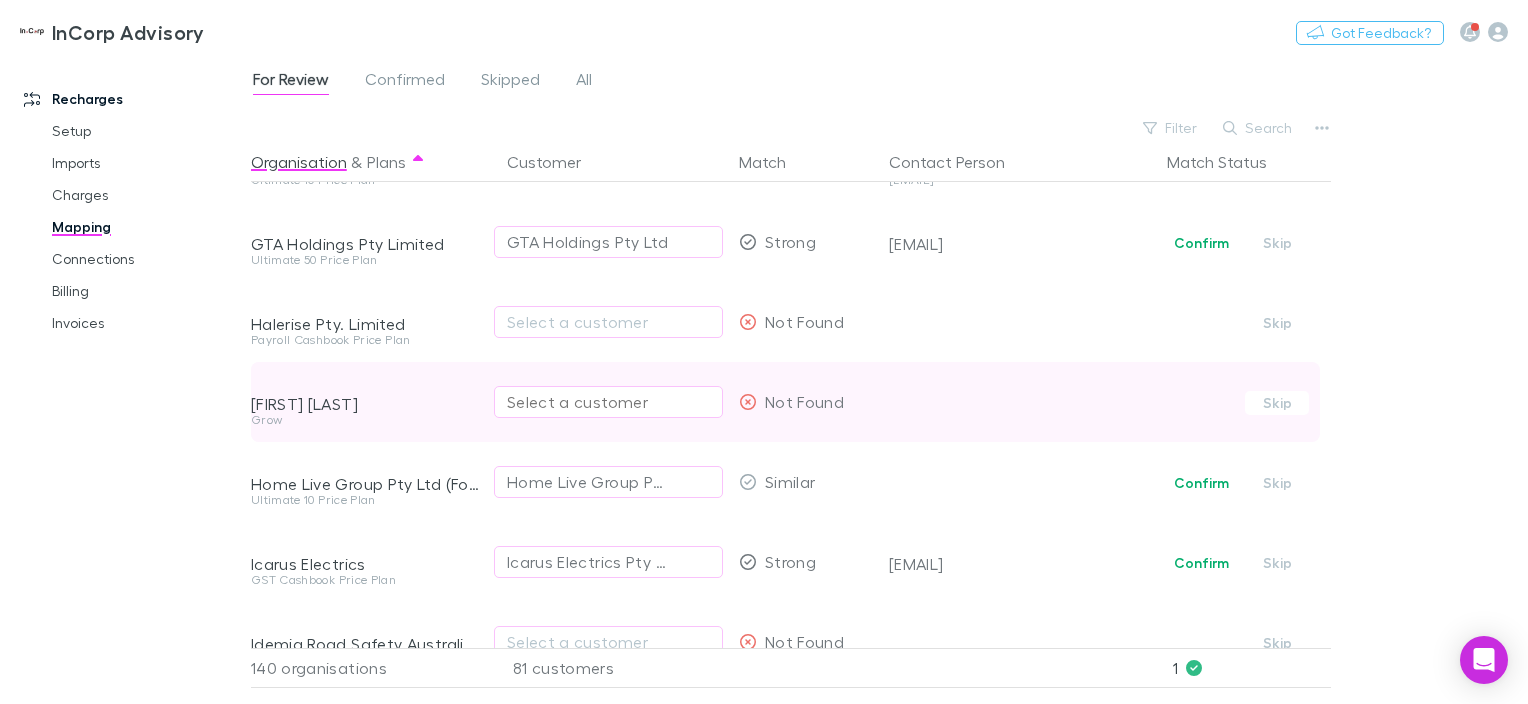 click on "Select a customer" at bounding box center (608, 402) 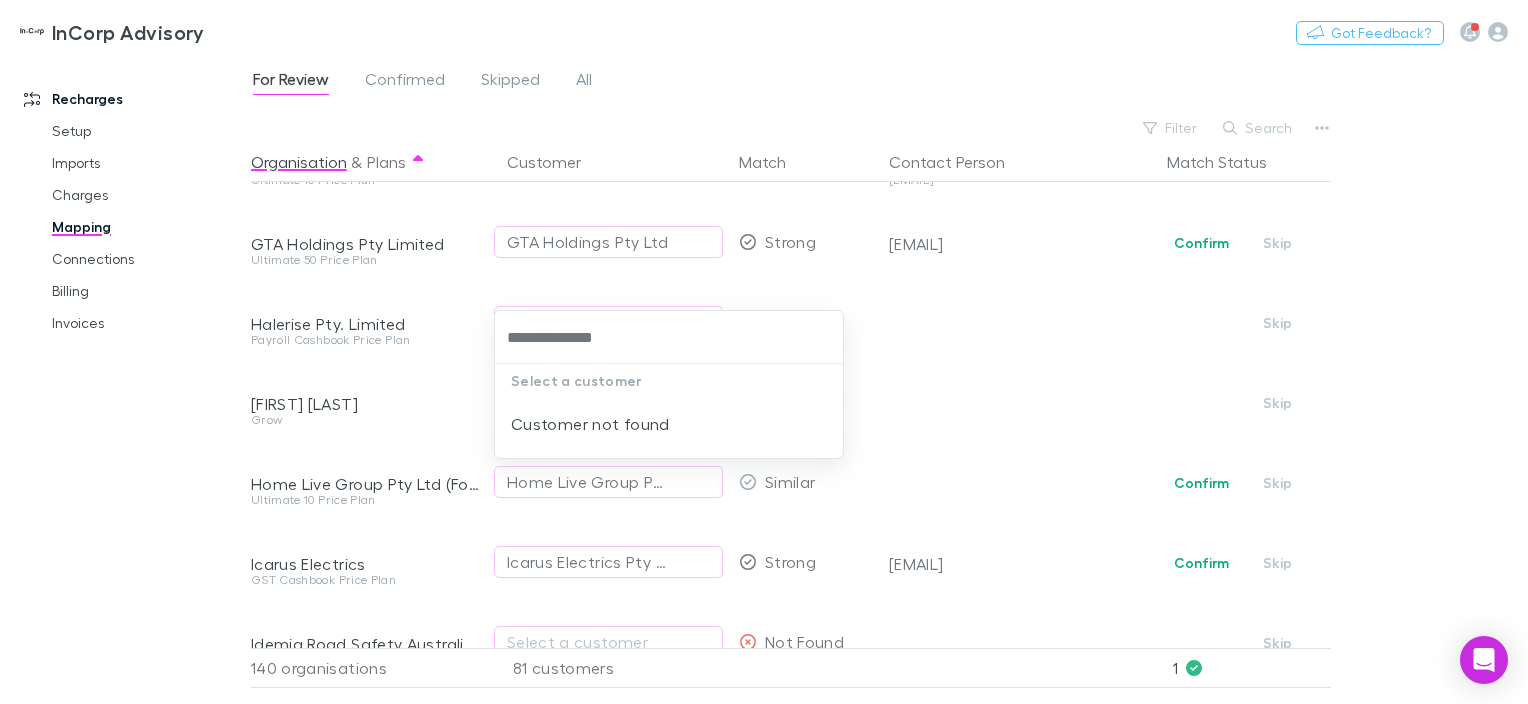 type on "**********" 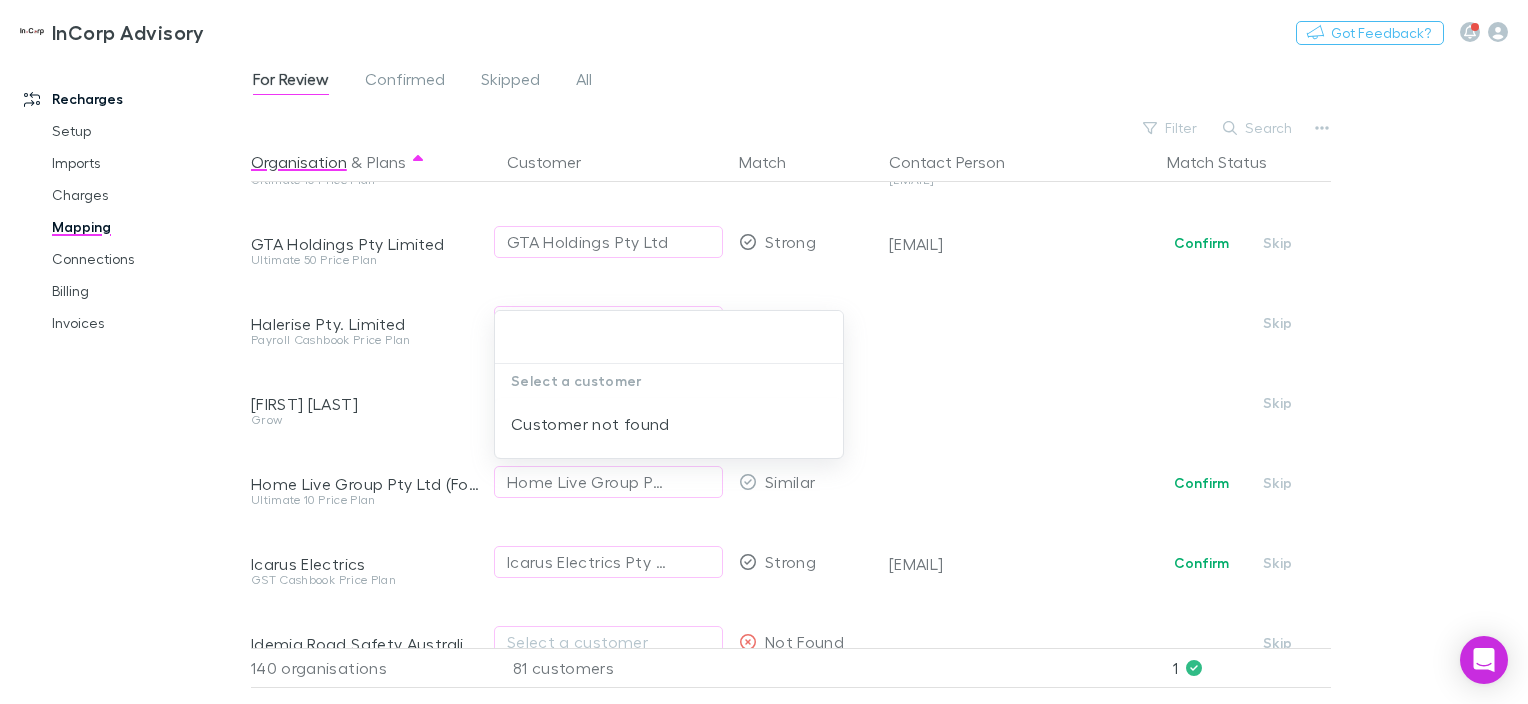 click at bounding box center (764, 352) 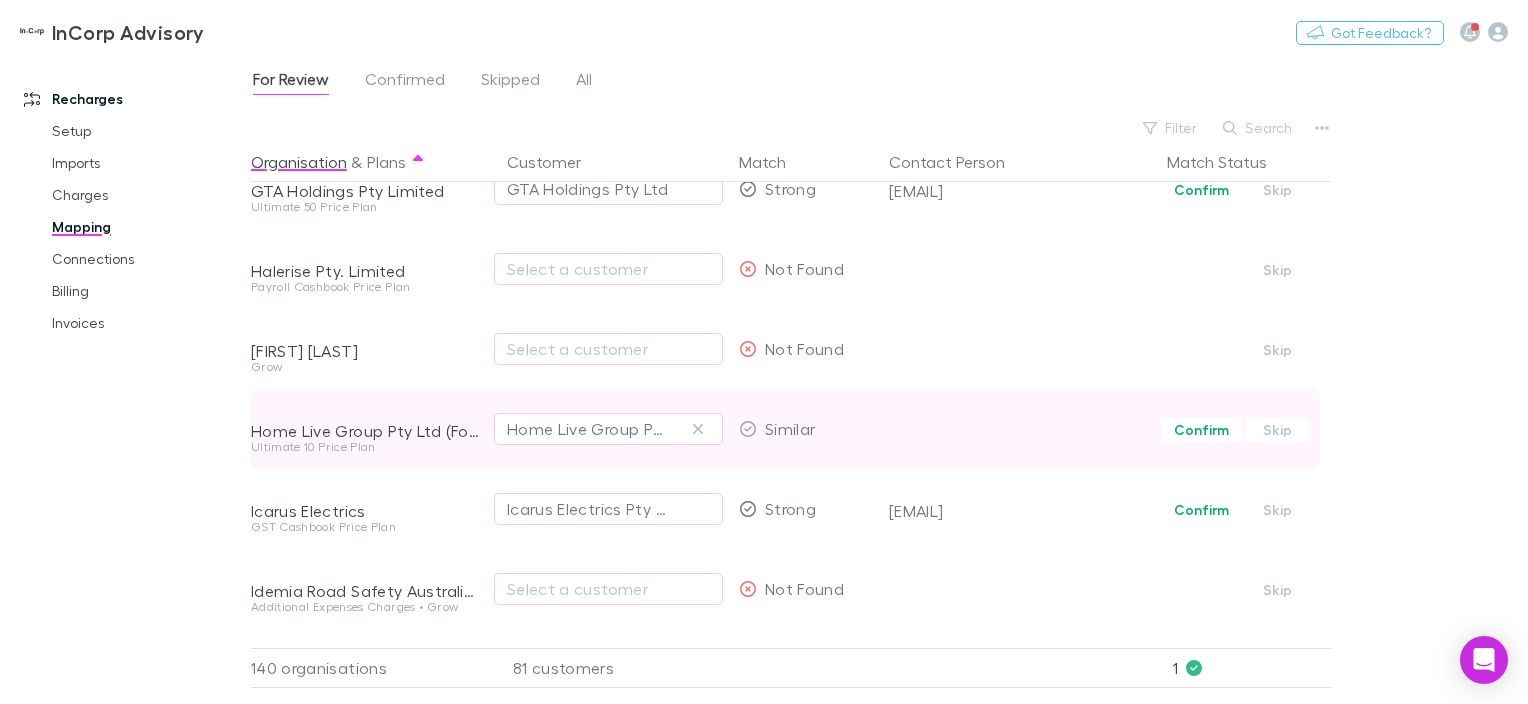 scroll, scrollTop: 3200, scrollLeft: 0, axis: vertical 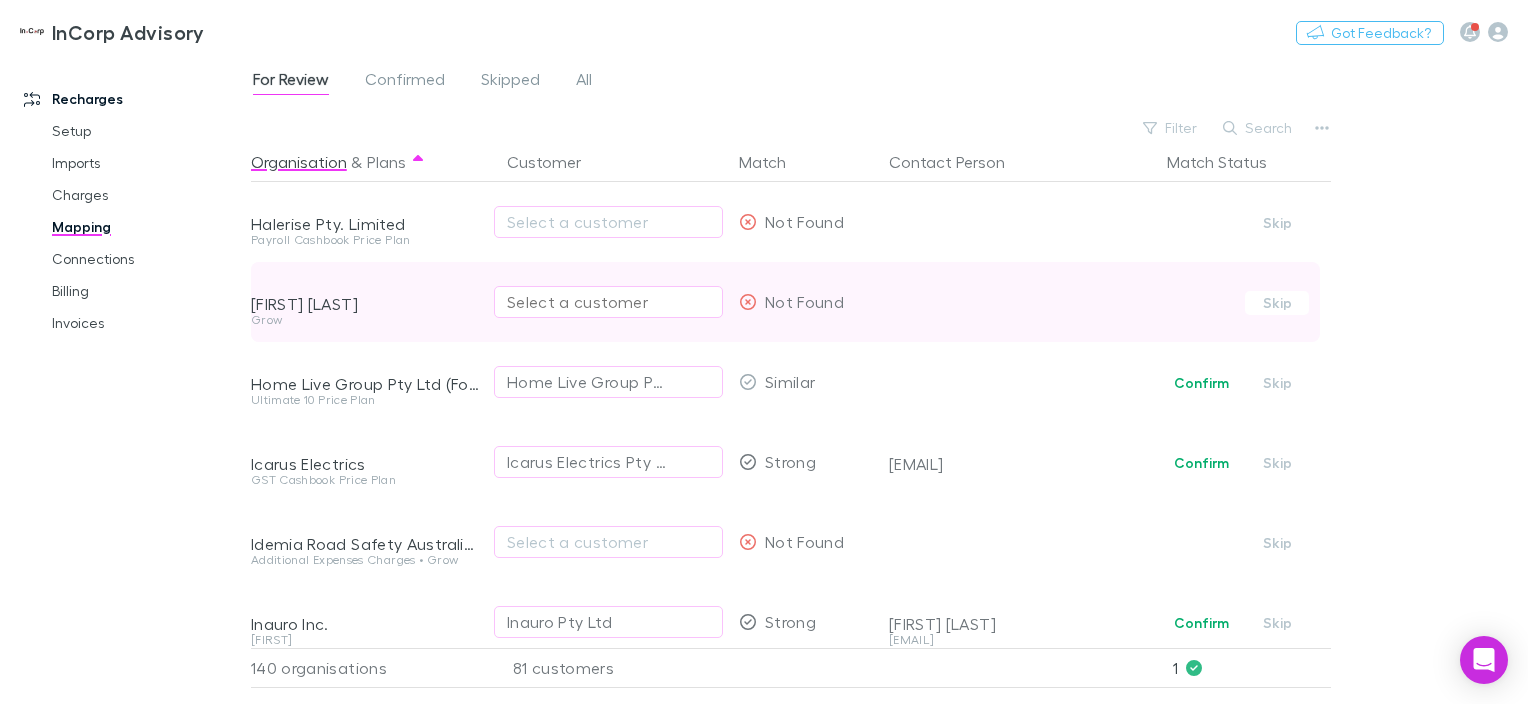 click on "Select a customer" at bounding box center [608, 302] 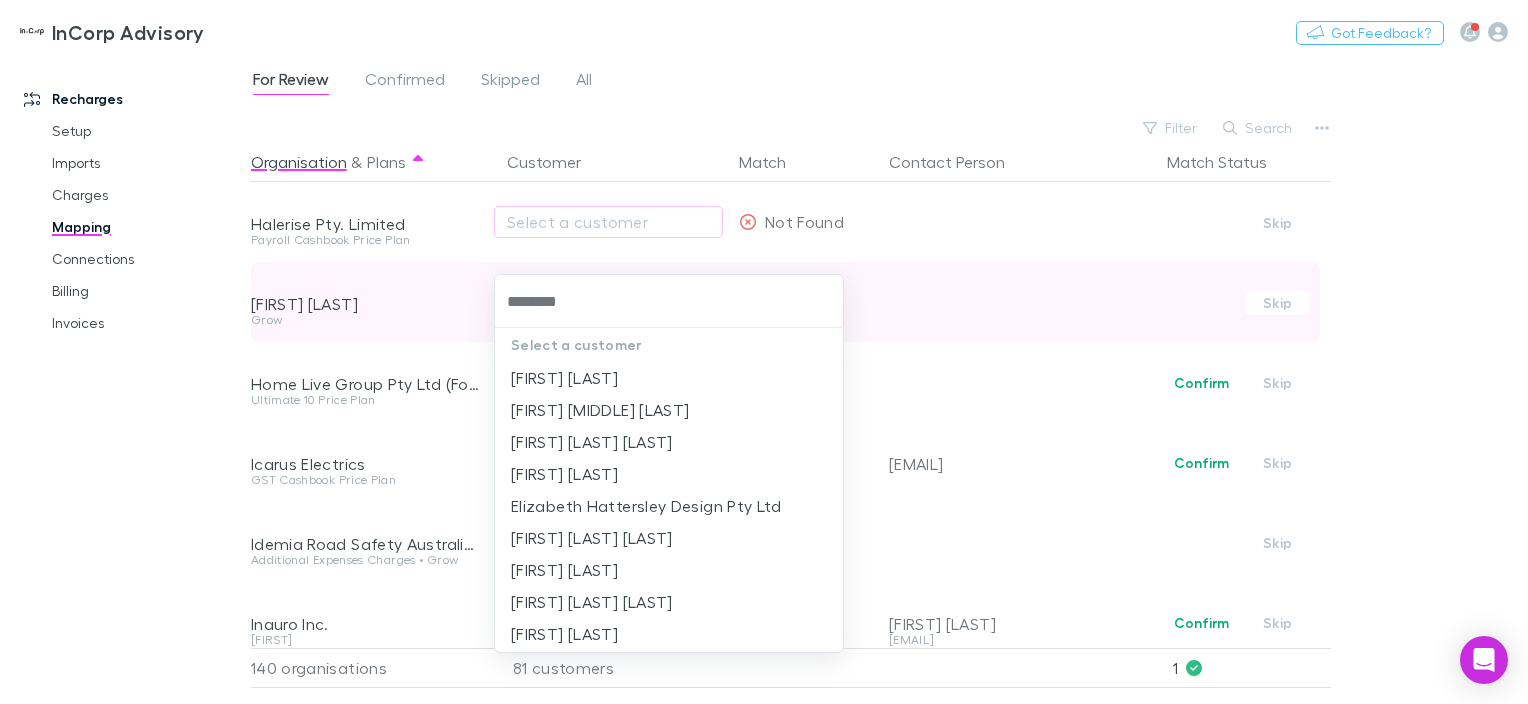 type on "*********" 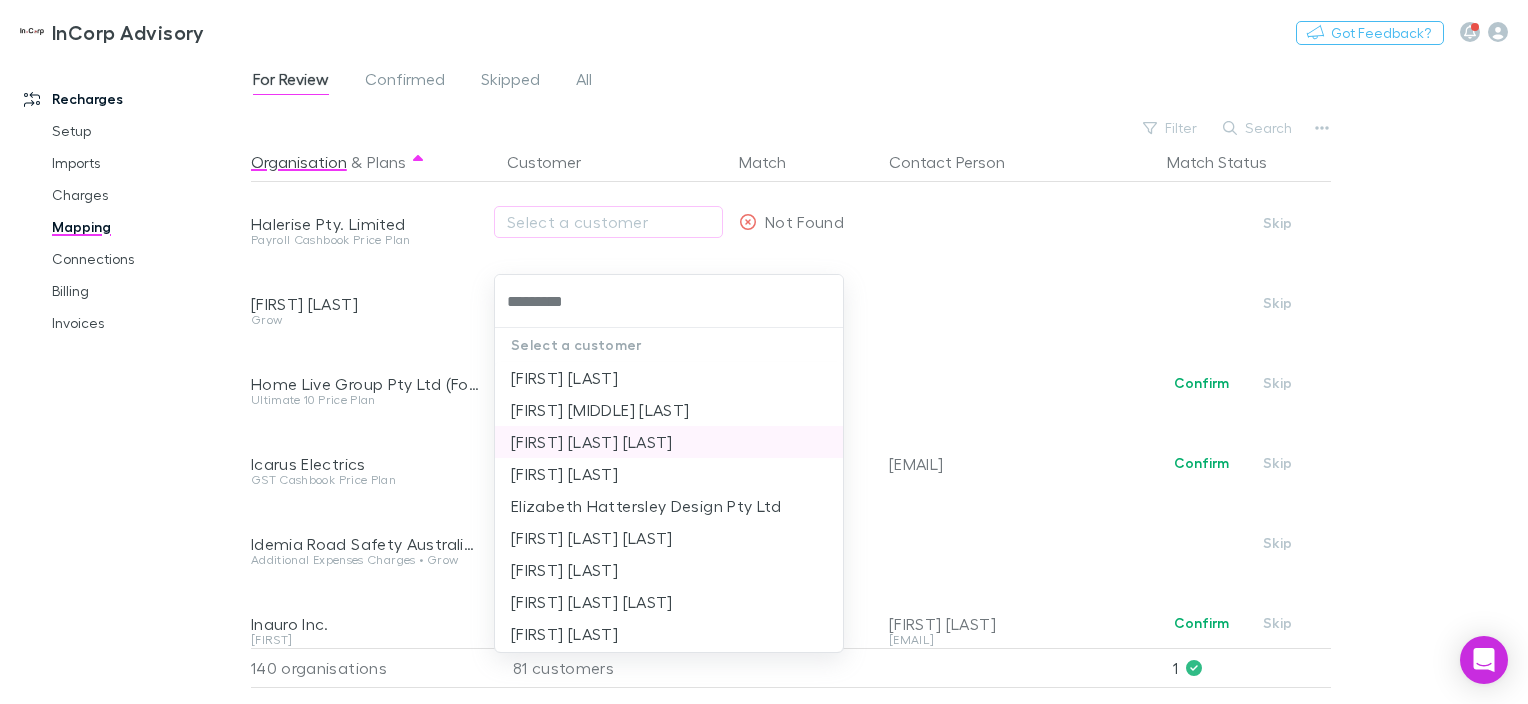 click on "[FIRST] [LAST] [LAST]" at bounding box center [669, 442] 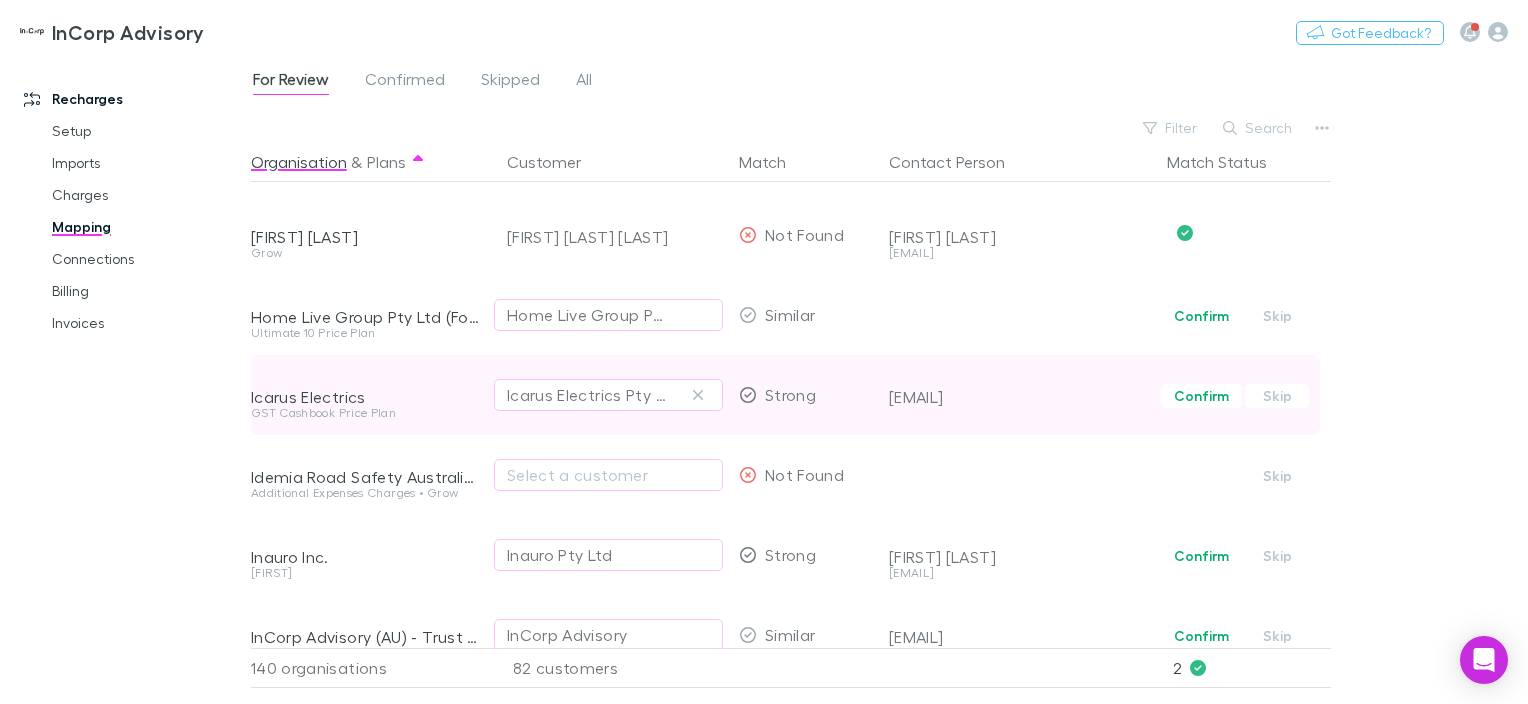 scroll, scrollTop: 3300, scrollLeft: 0, axis: vertical 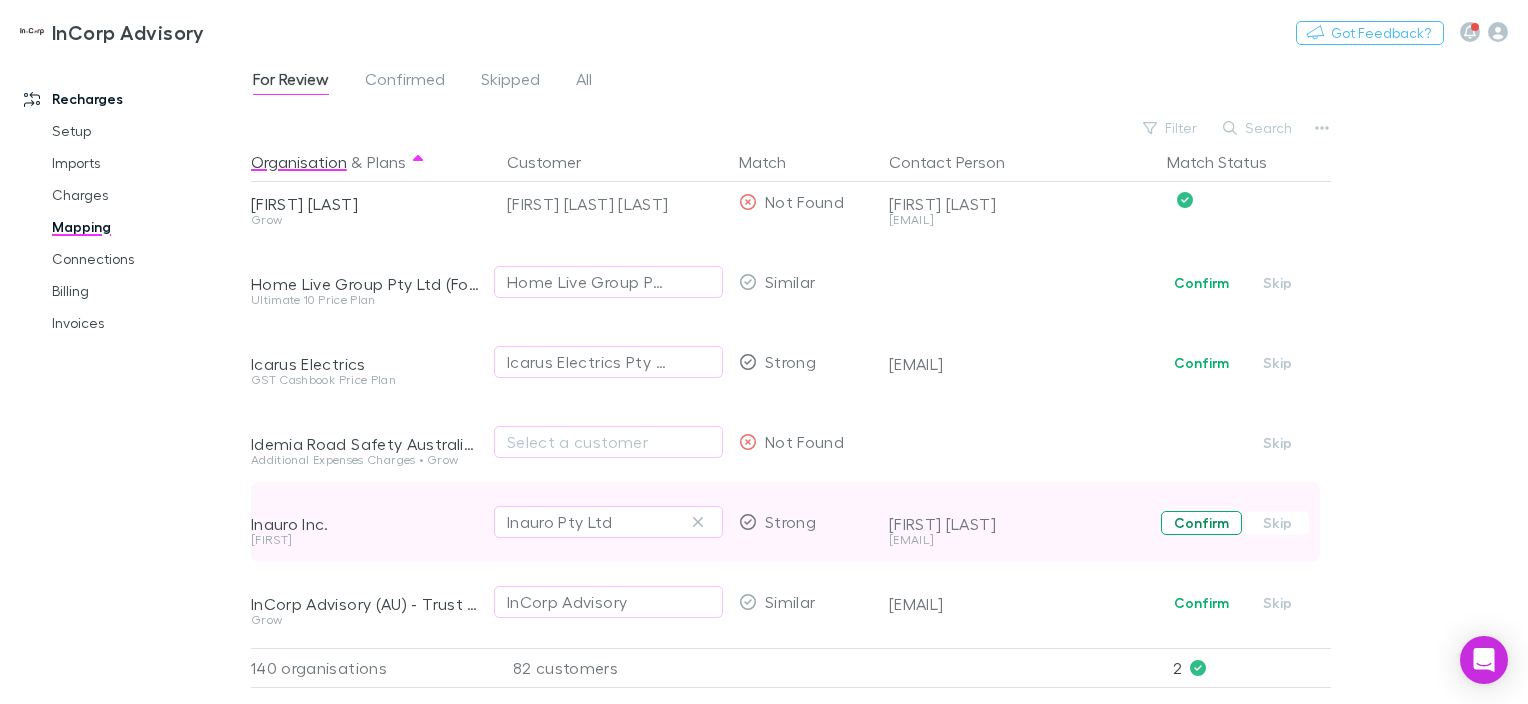 click on "Confirm" at bounding box center [1201, 523] 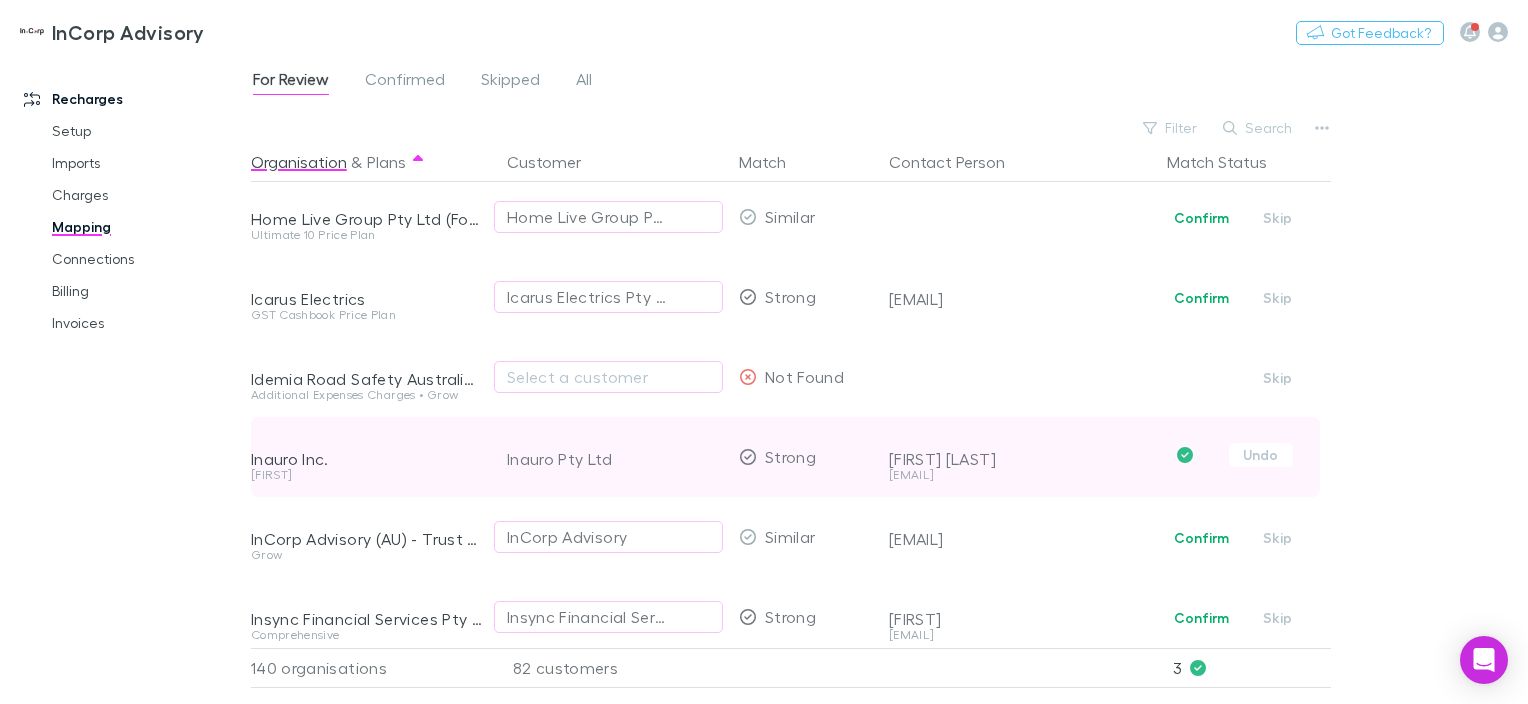scroll, scrollTop: 3400, scrollLeft: 0, axis: vertical 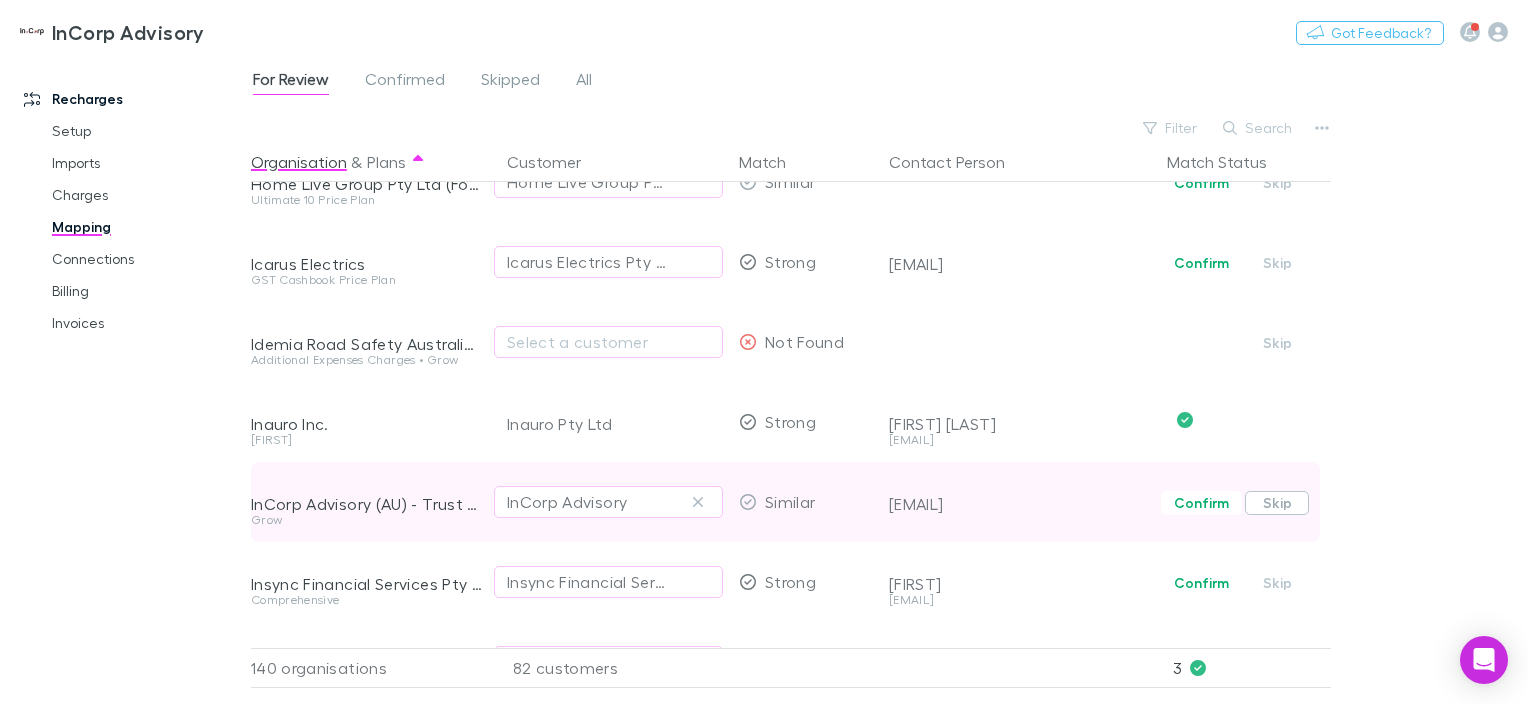 click on "Skip" at bounding box center (1277, 503) 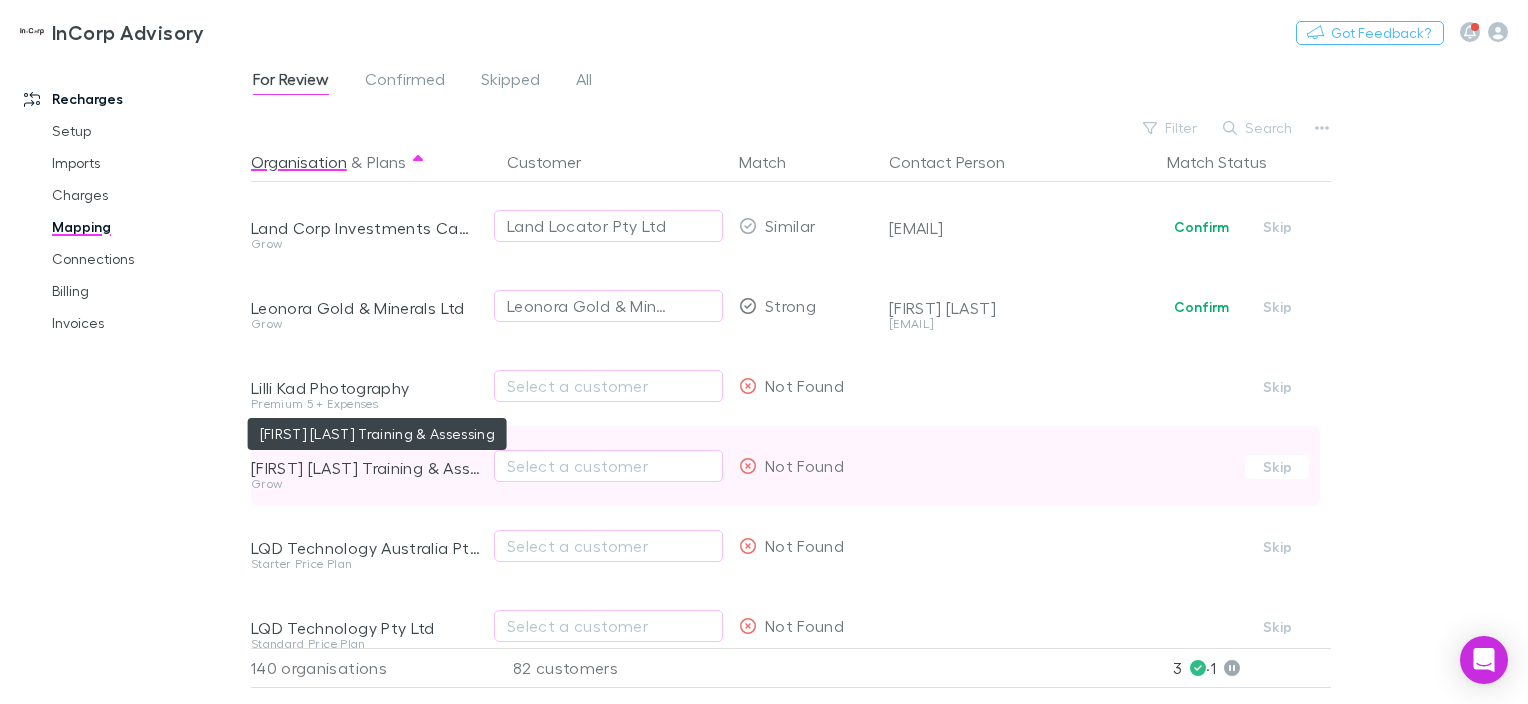 scroll, scrollTop: 4749, scrollLeft: 0, axis: vertical 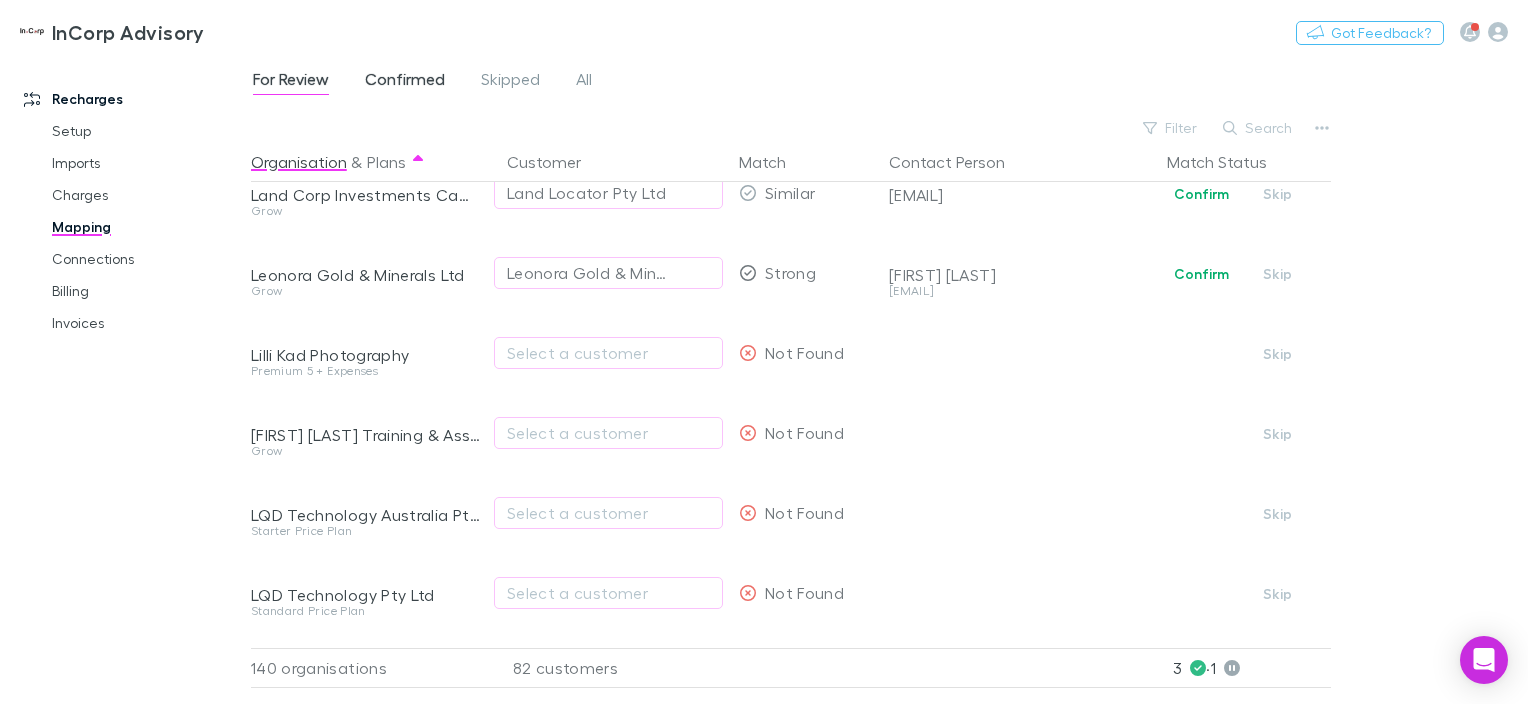 click on "Confirmed" at bounding box center (405, 82) 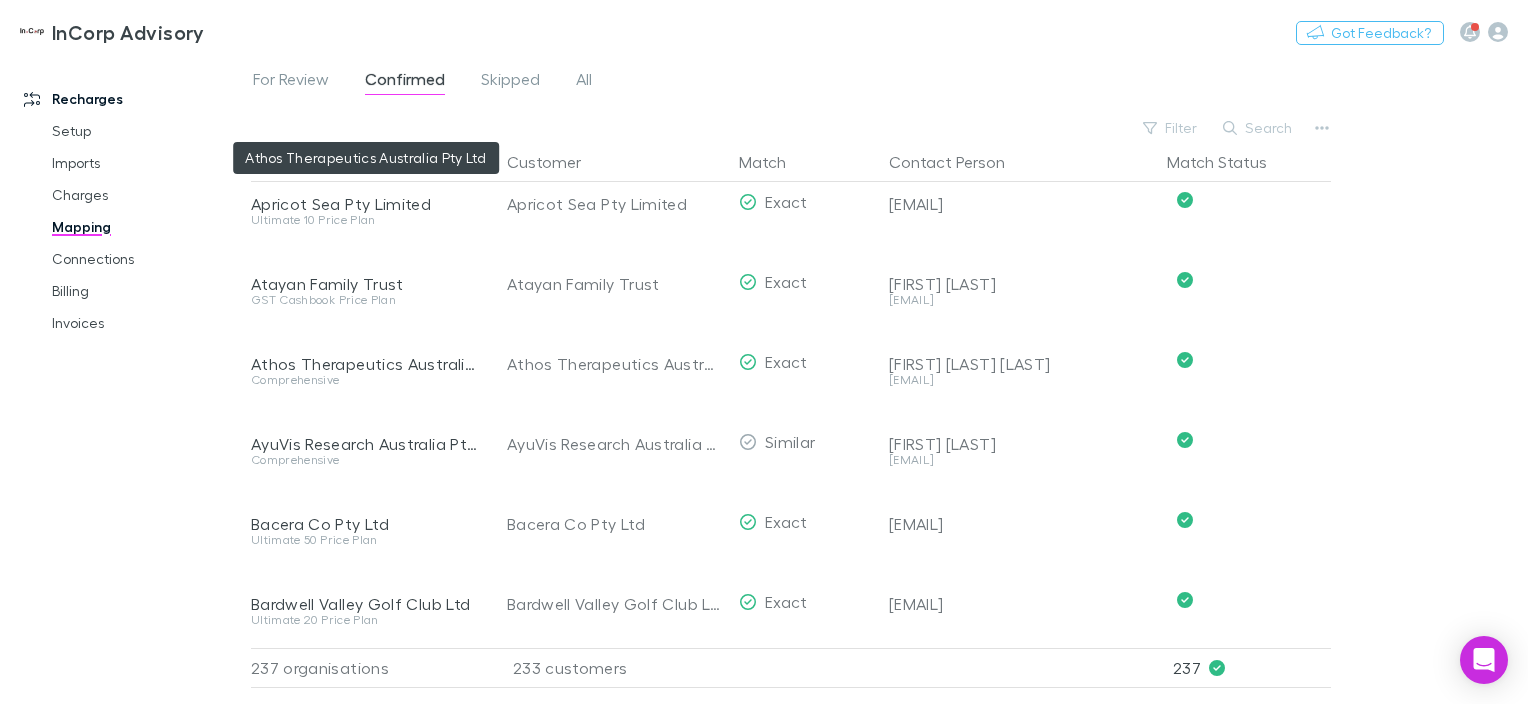scroll, scrollTop: 2300, scrollLeft: 0, axis: vertical 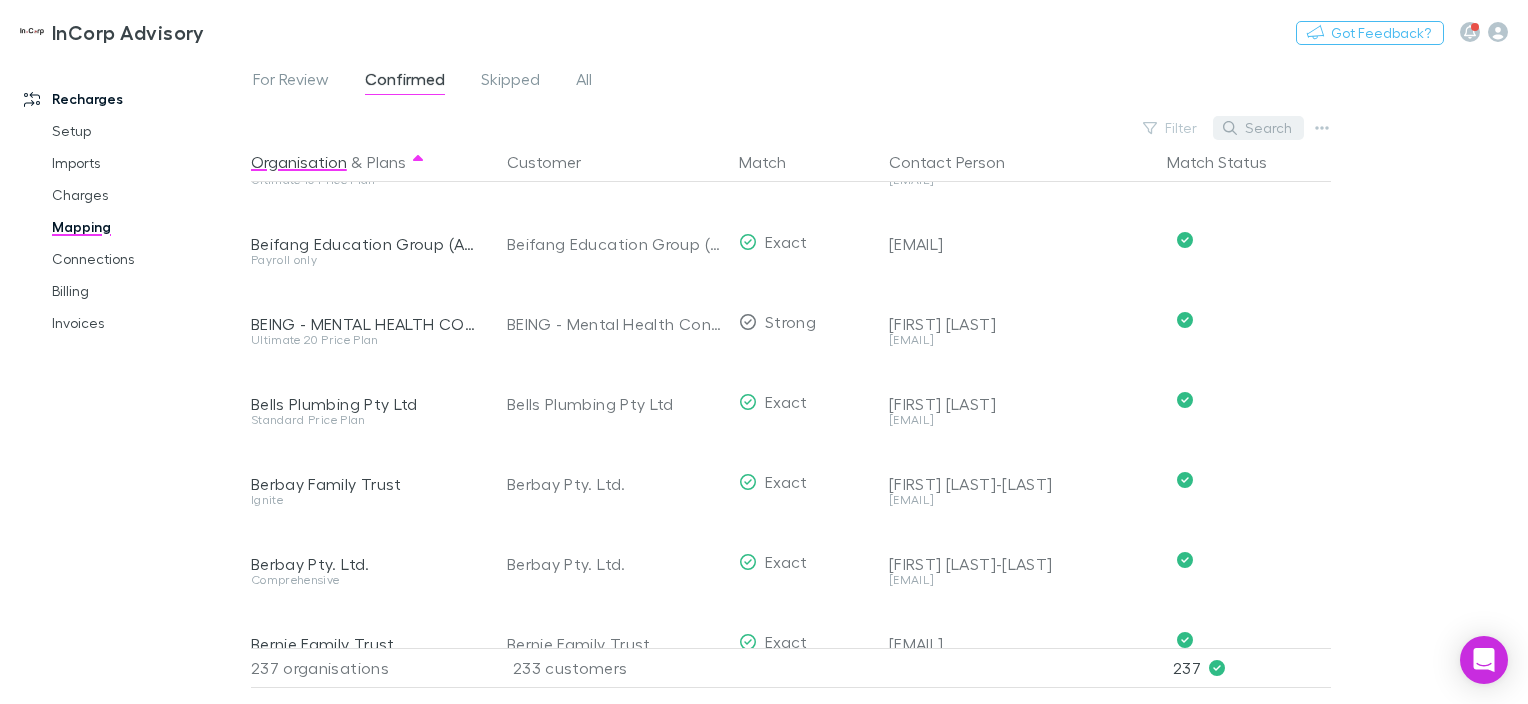 click on "Search" at bounding box center (1258, 128) 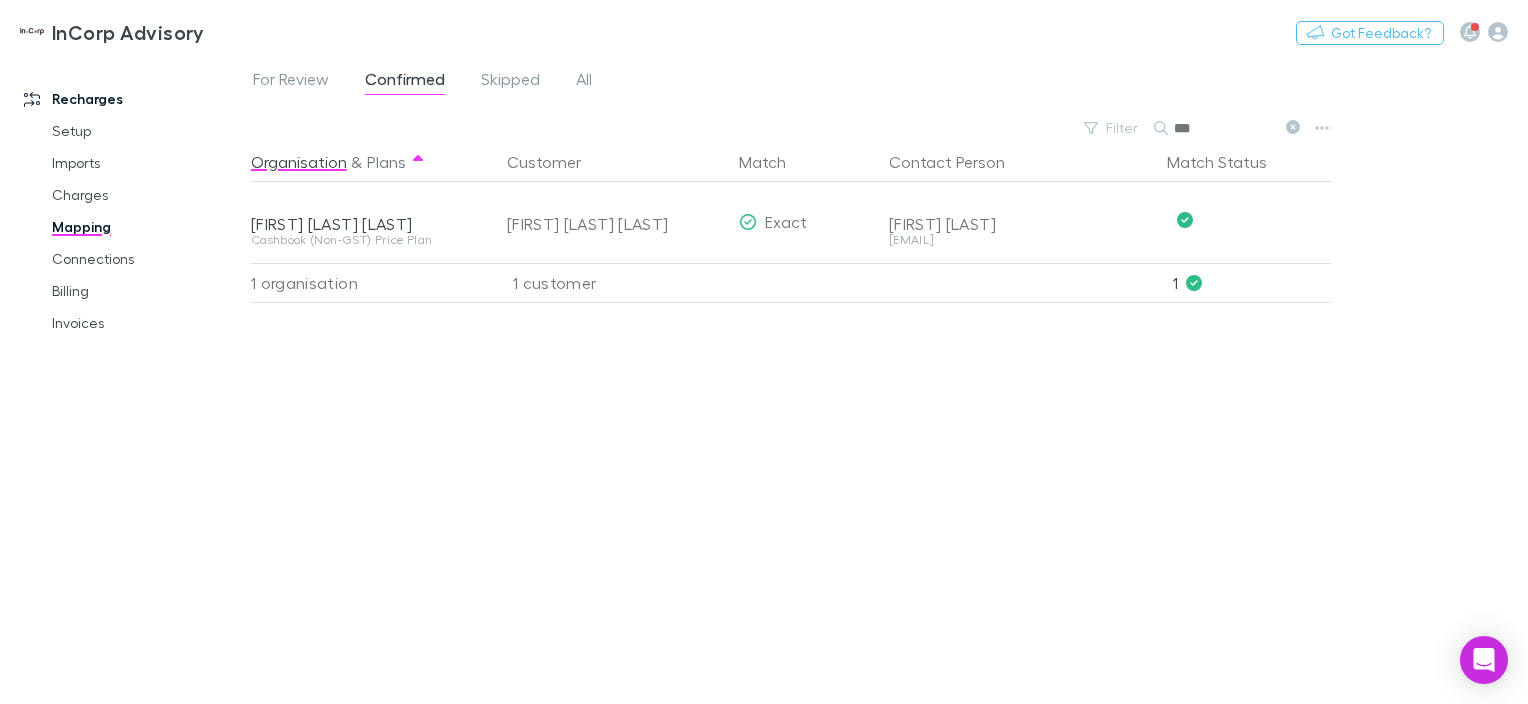 scroll, scrollTop: 0, scrollLeft: 0, axis: both 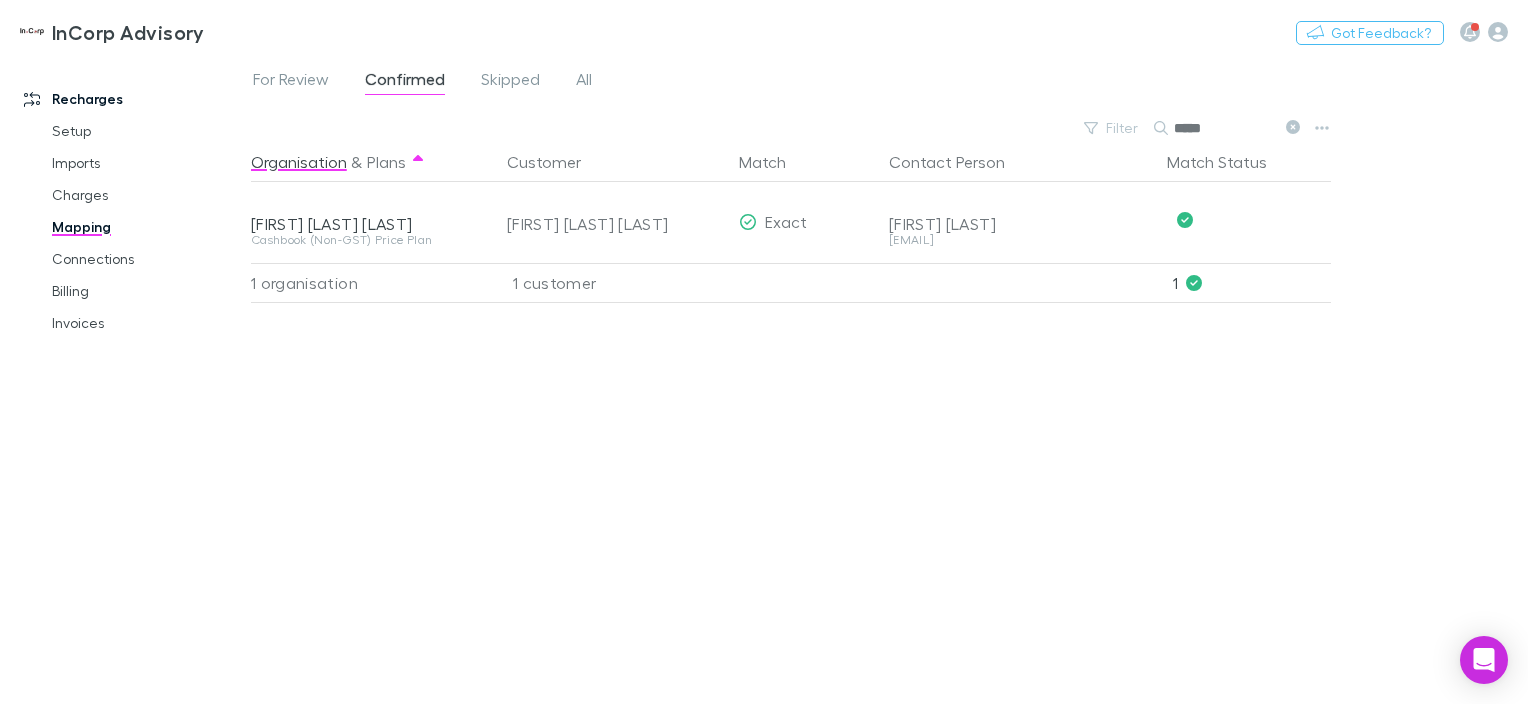 type on "*****" 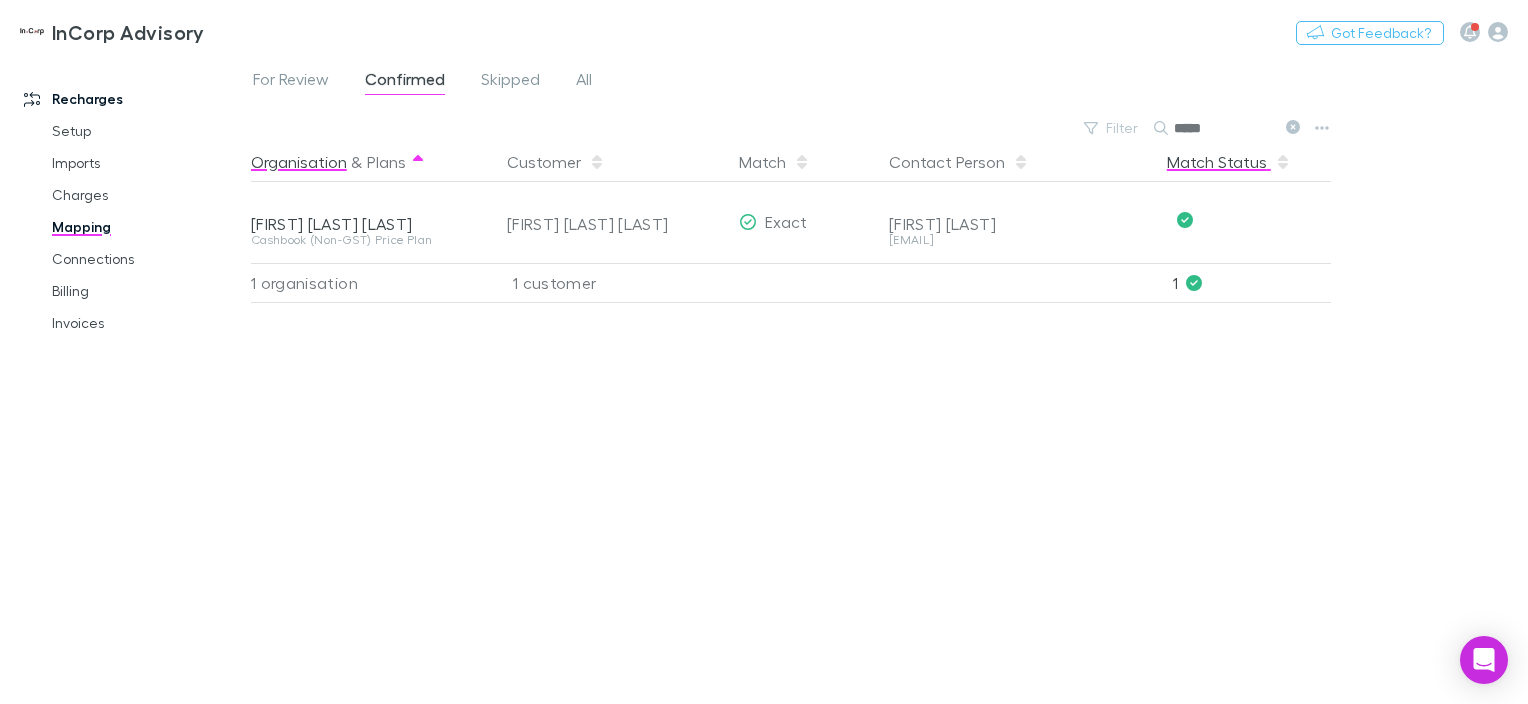 drag, startPoint x: 1292, startPoint y: 126, endPoint x: 1284, endPoint y: 157, distance: 32.01562 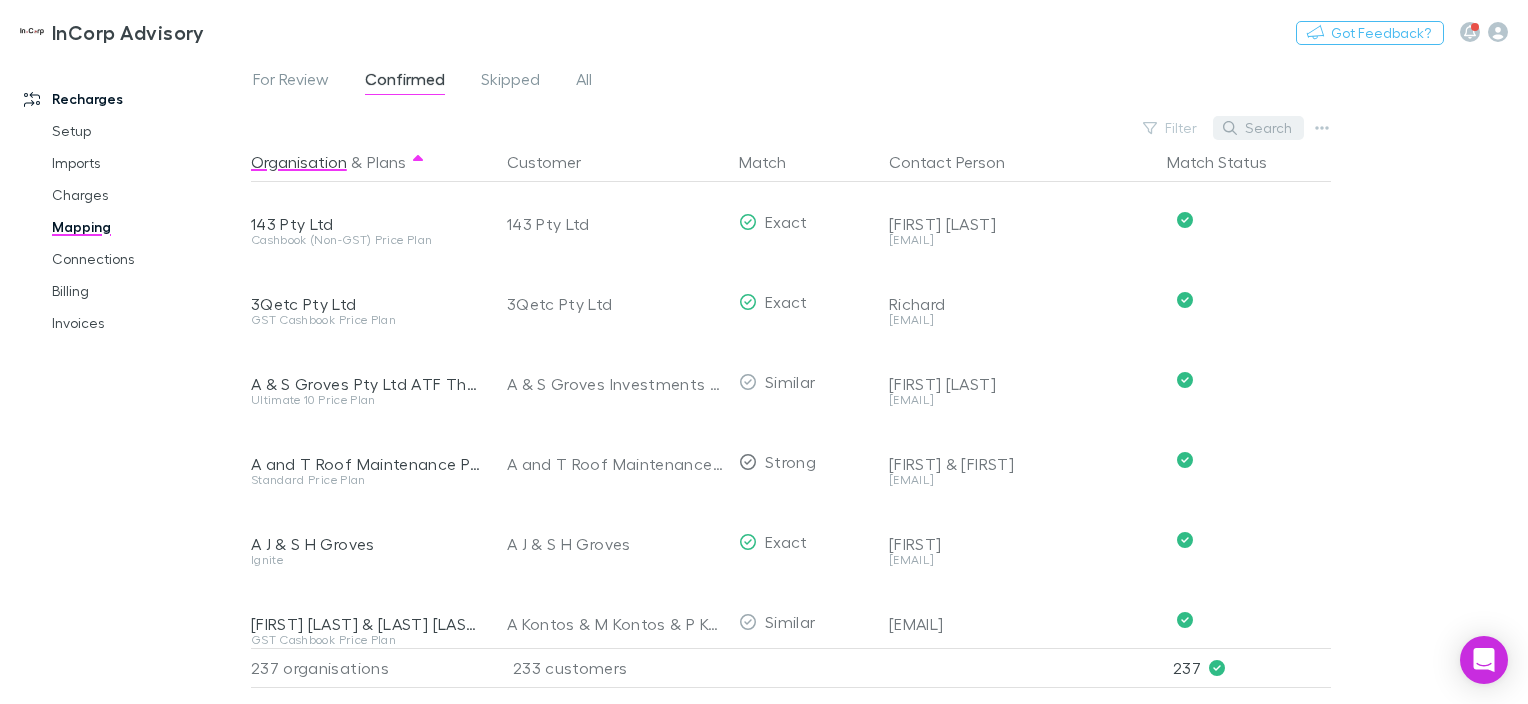 click on "Search" at bounding box center [1258, 128] 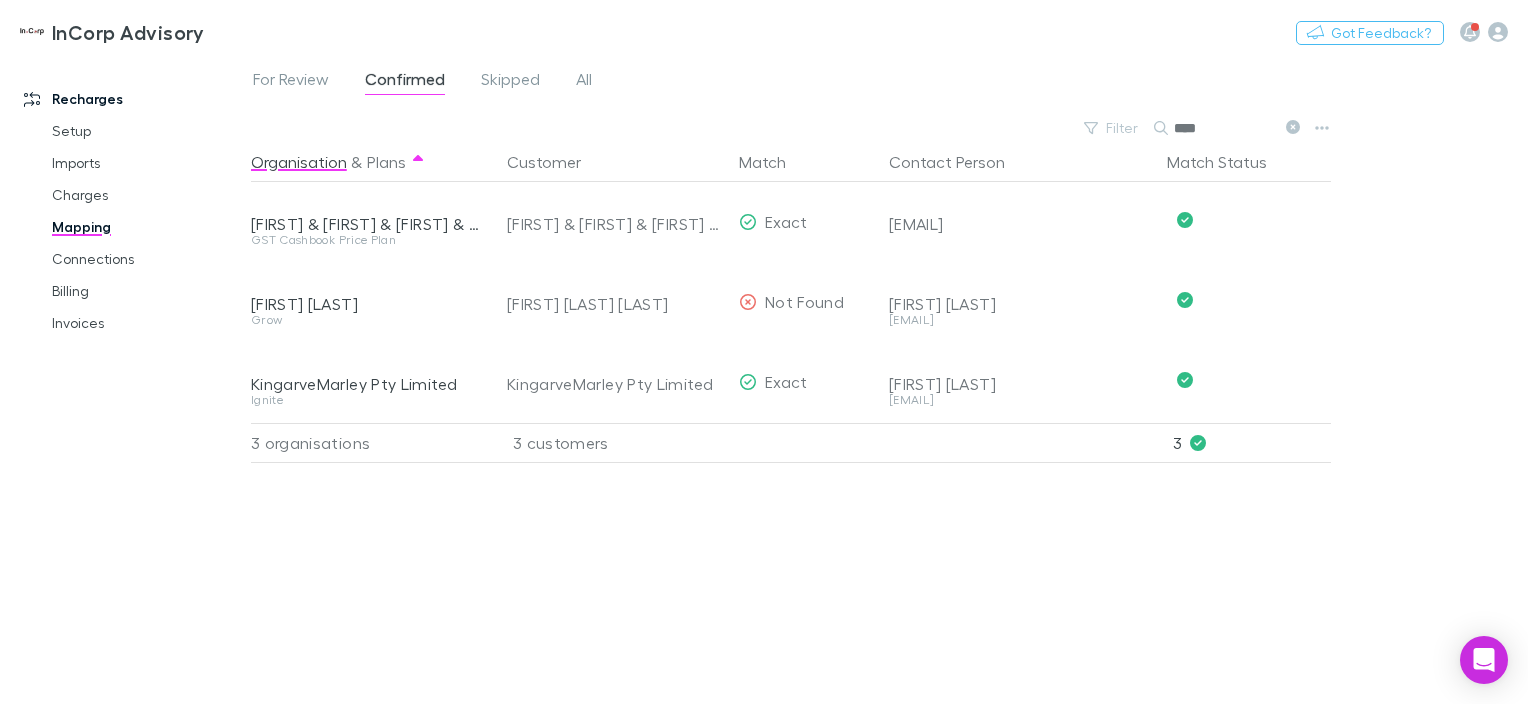 type on "****" 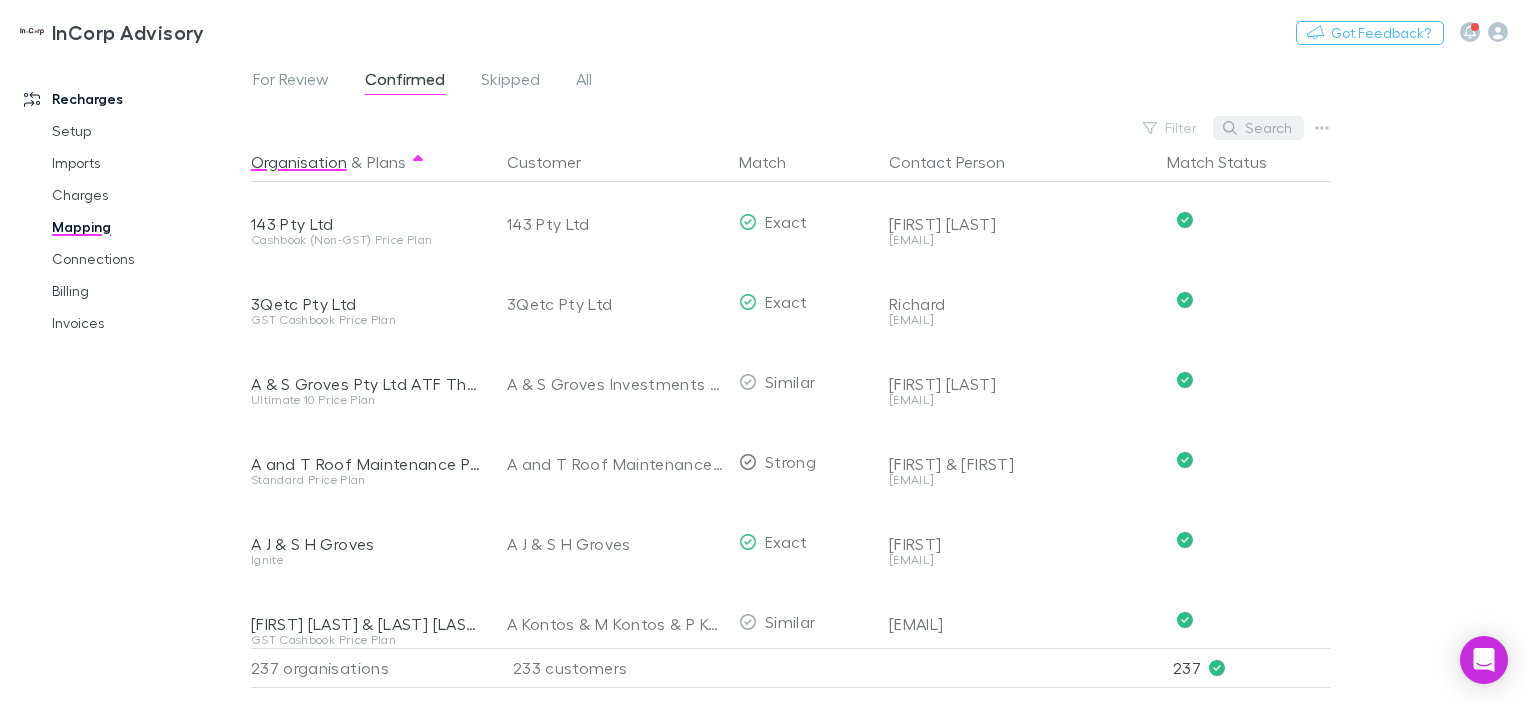 click on "Search" at bounding box center [1258, 128] 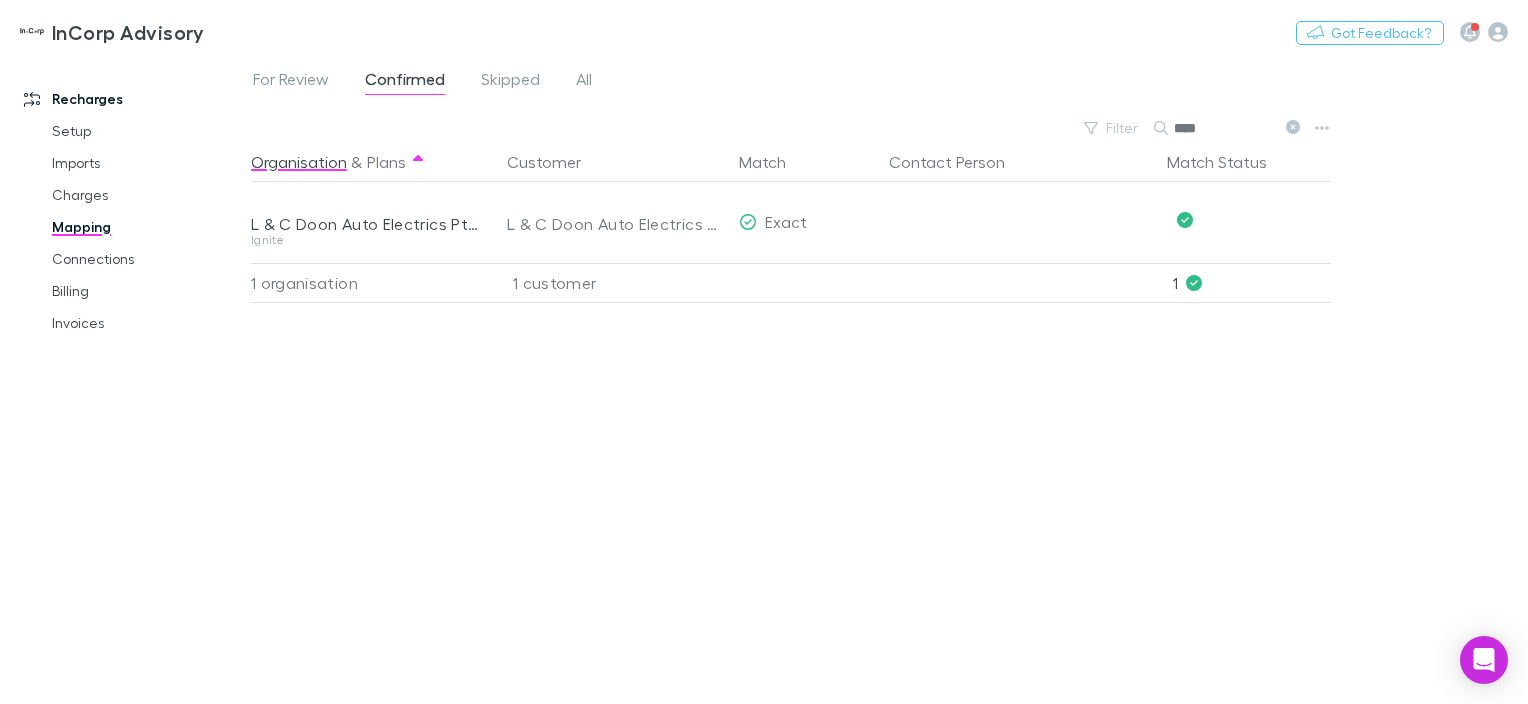 type on "****" 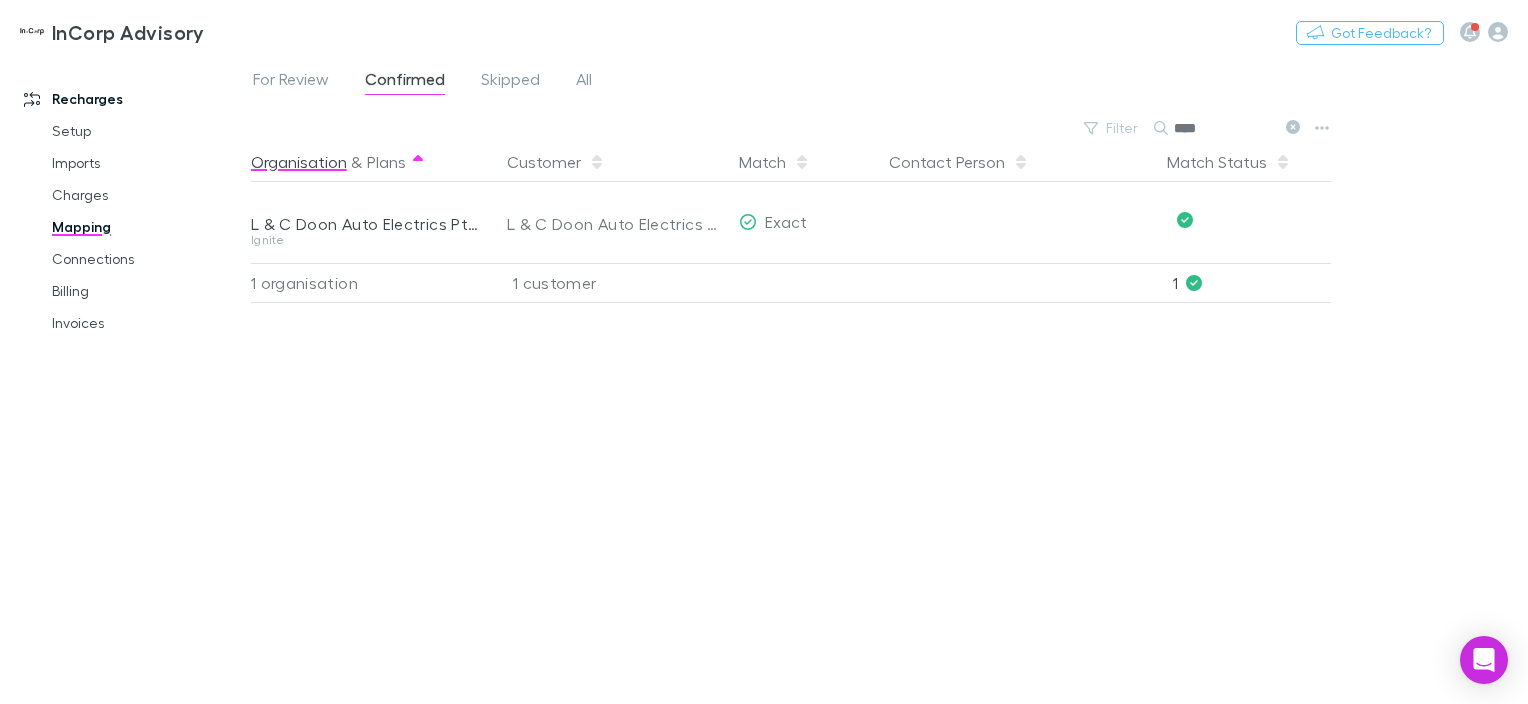 drag, startPoint x: 1289, startPoint y: 128, endPoint x: 422, endPoint y: 177, distance: 868.38354 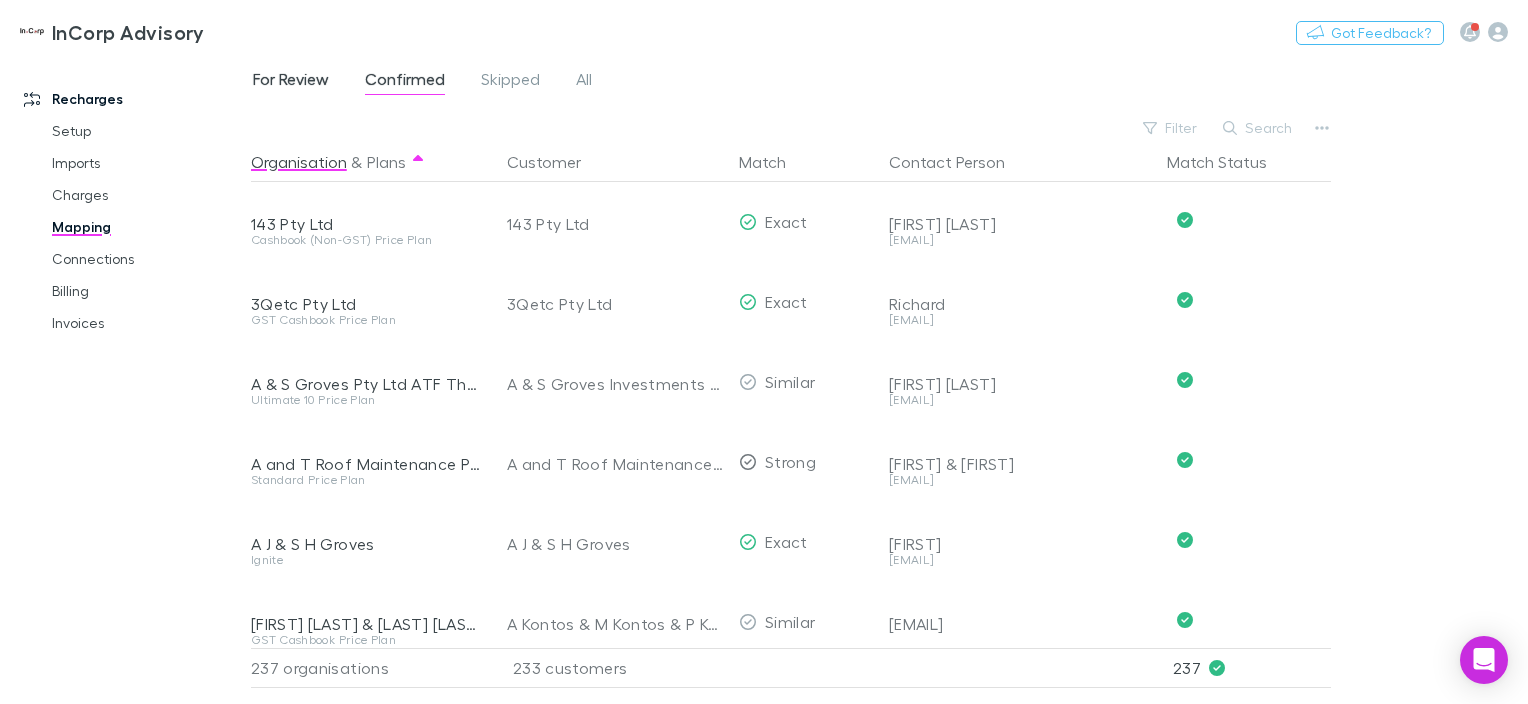click on "For Review" at bounding box center [291, 82] 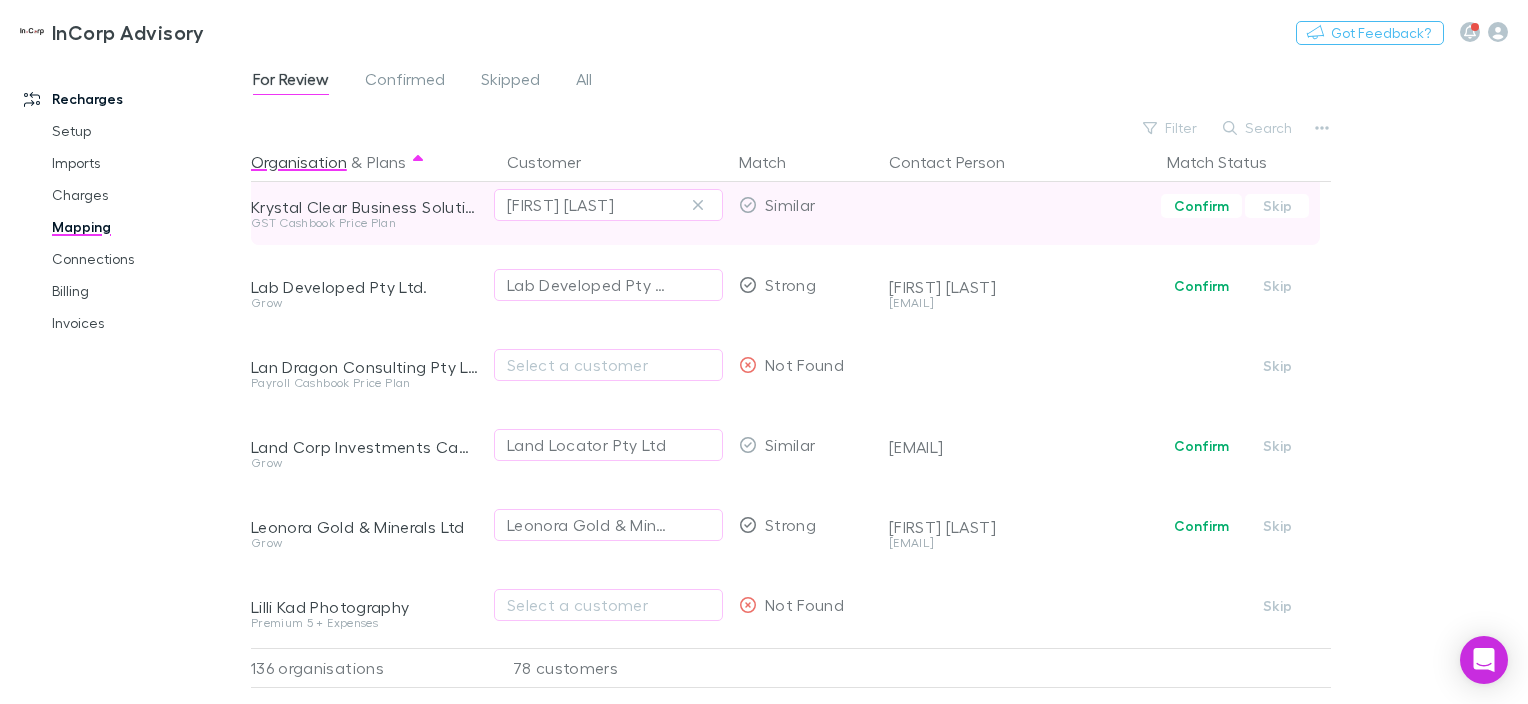 scroll, scrollTop: 4149, scrollLeft: 0, axis: vertical 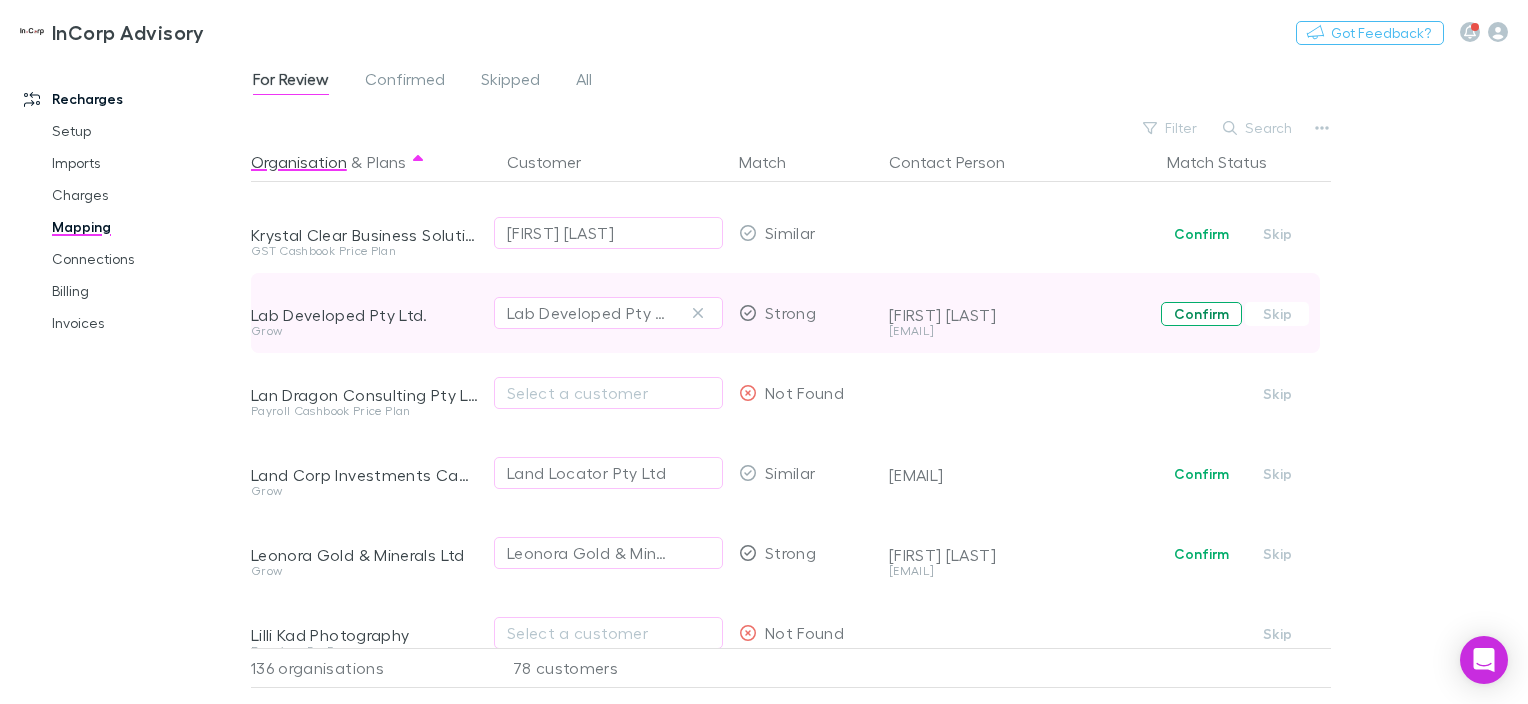 click on "Confirm" at bounding box center (1201, 314) 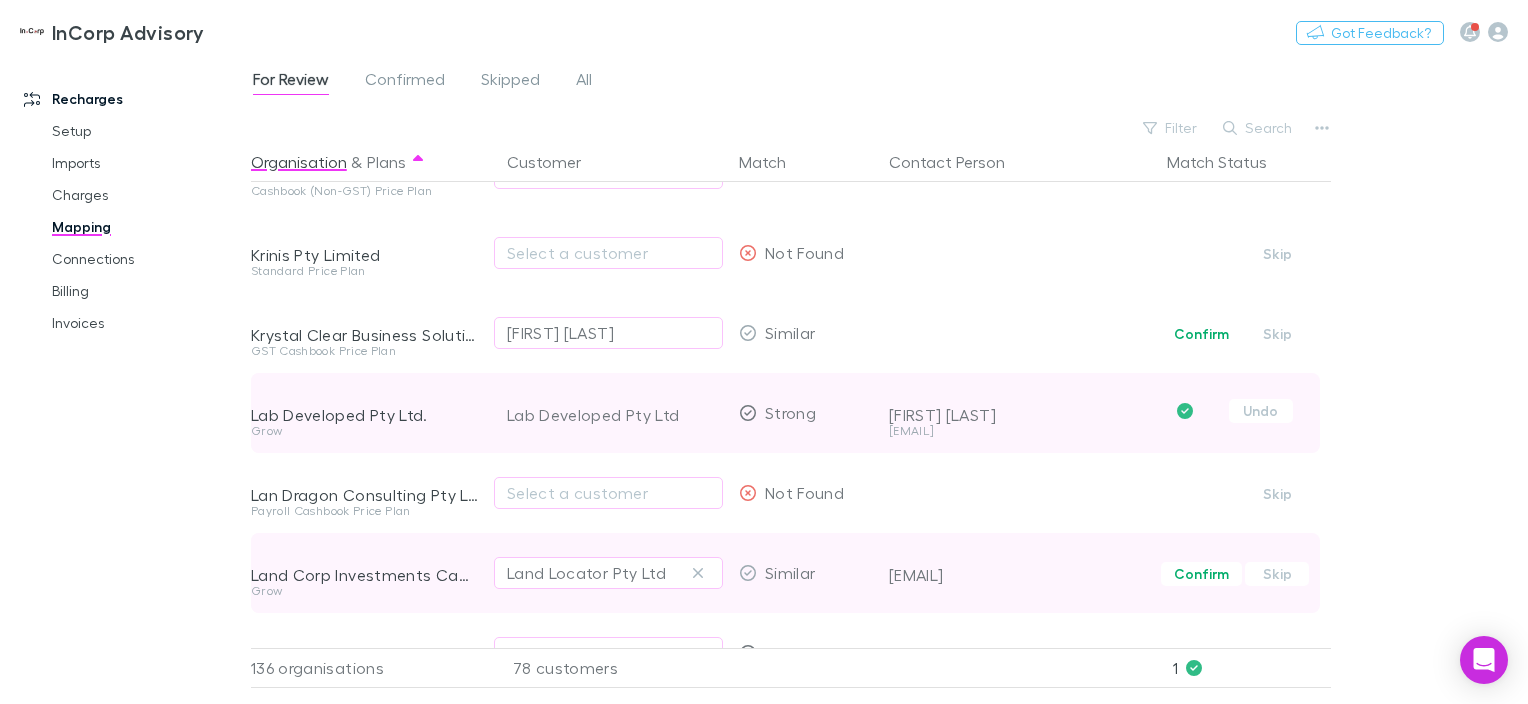 scroll, scrollTop: 4149, scrollLeft: 0, axis: vertical 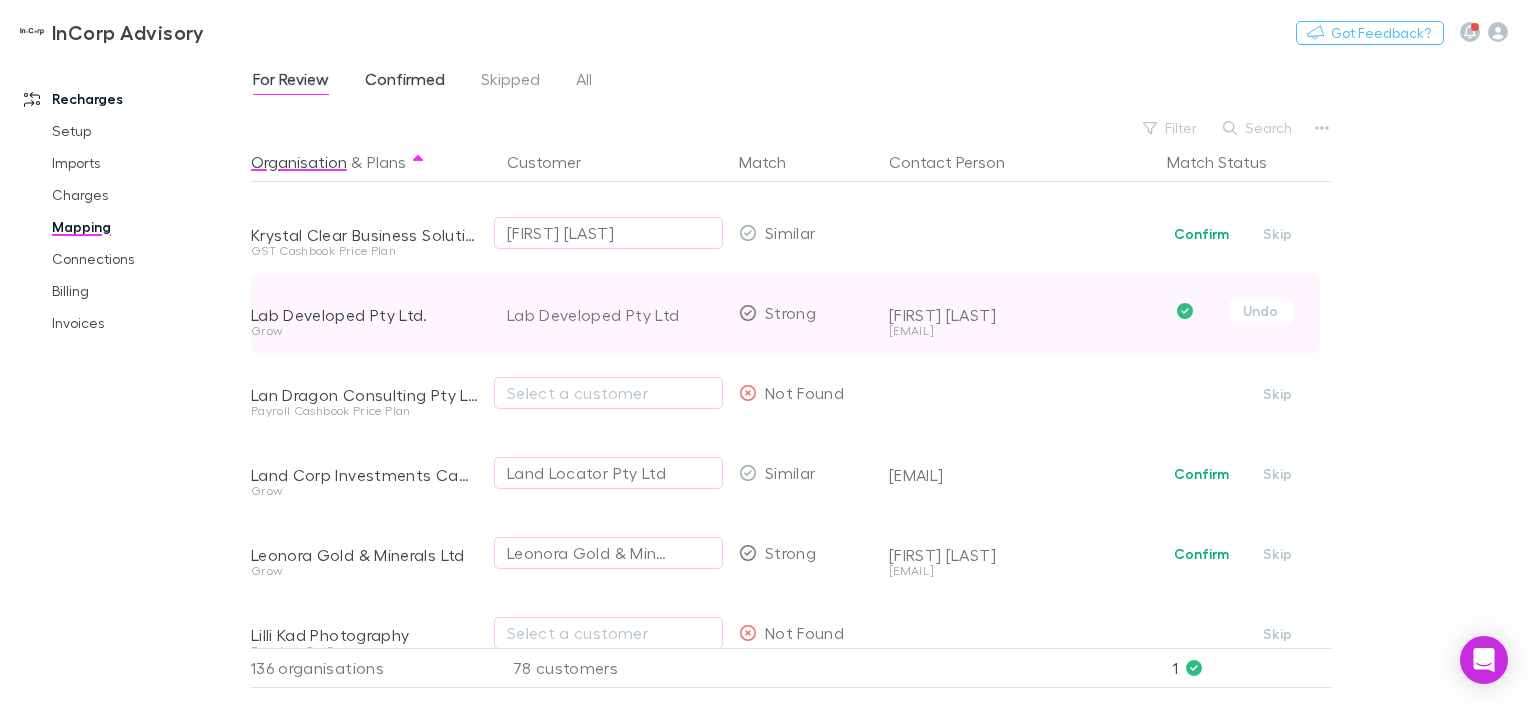 click on "Confirmed" at bounding box center (405, 82) 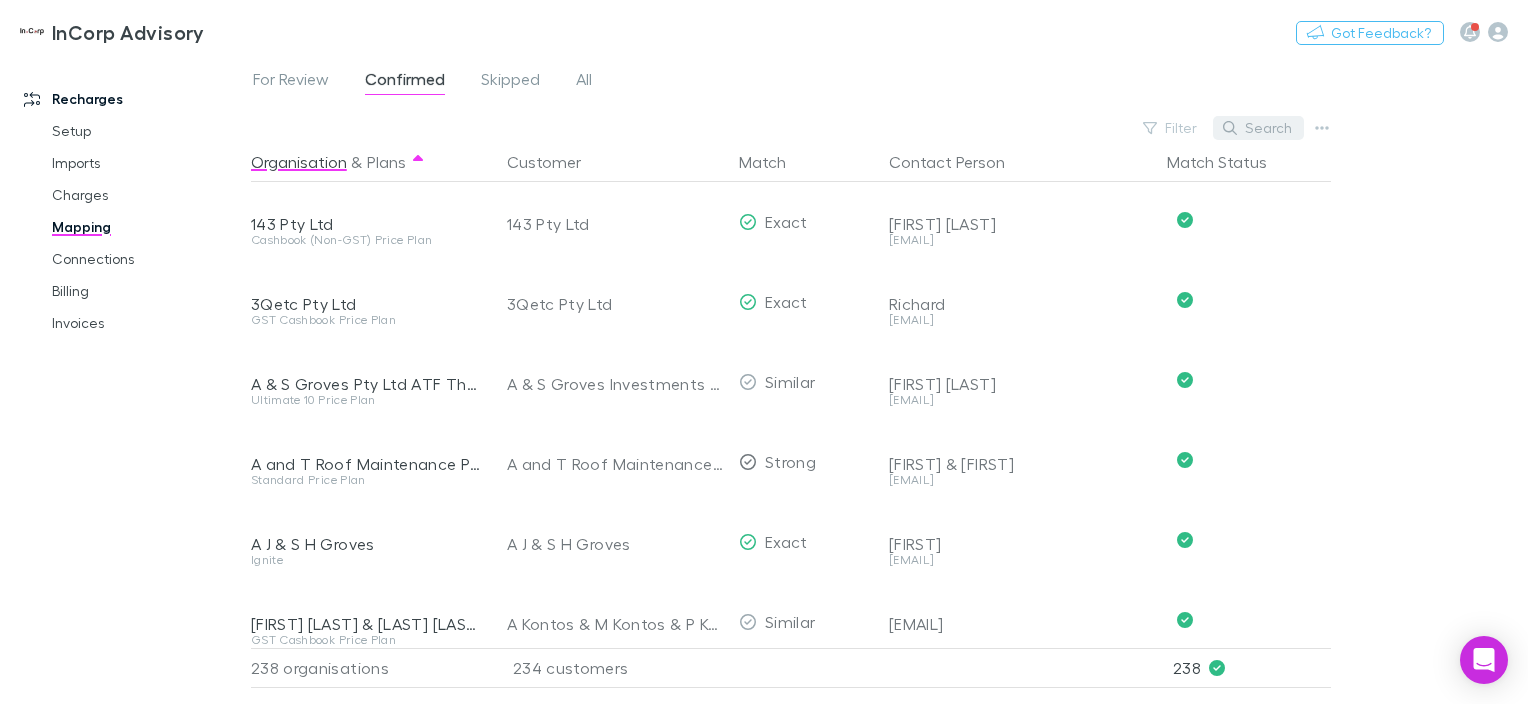 click on "Search" at bounding box center [1258, 128] 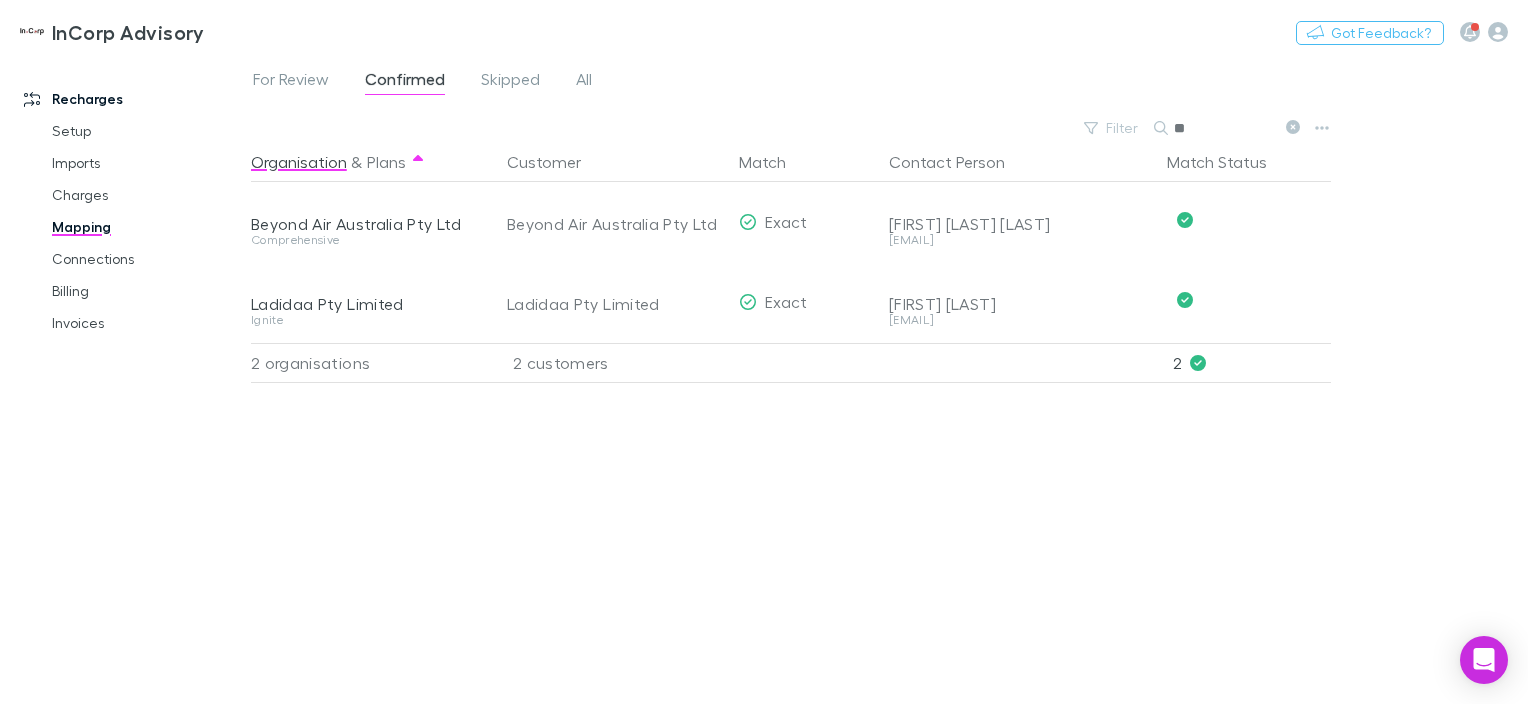 type on "*" 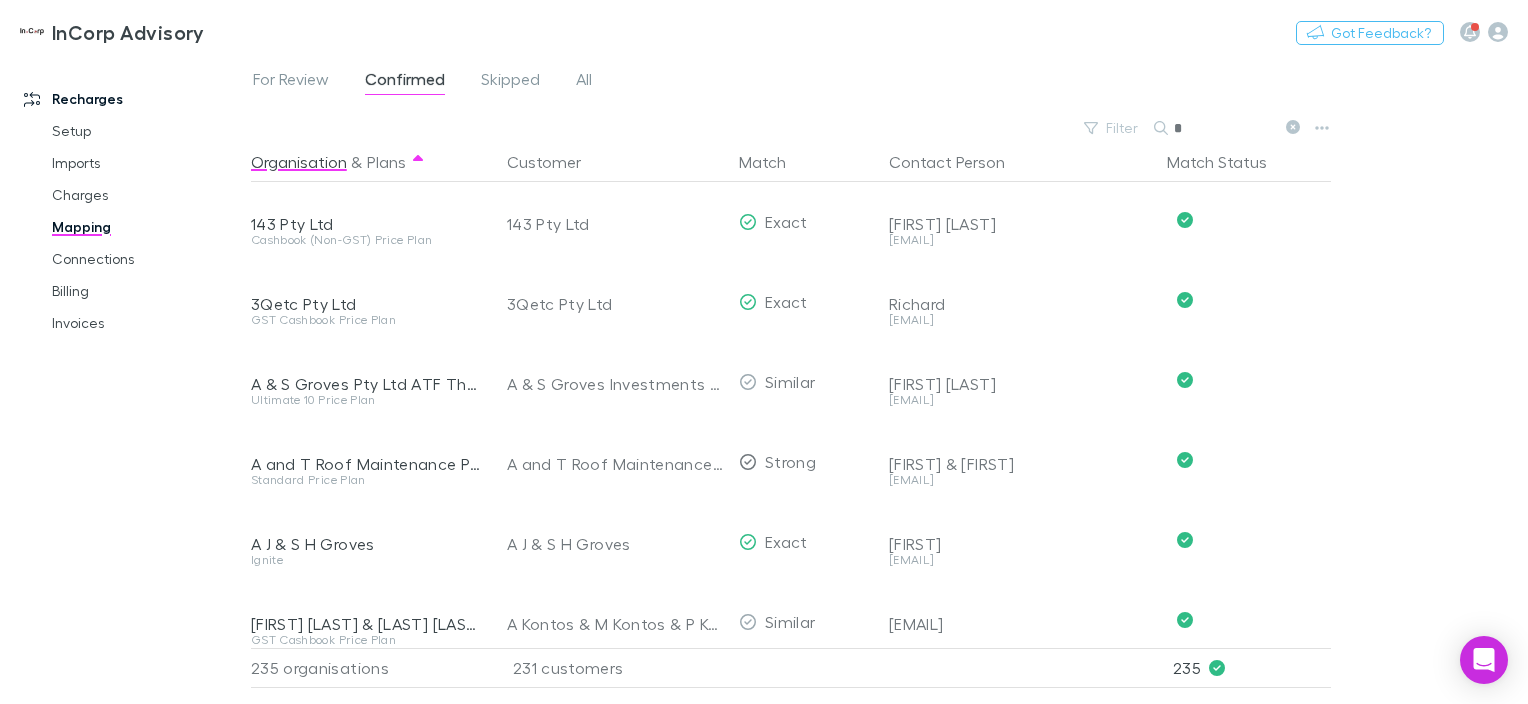 type 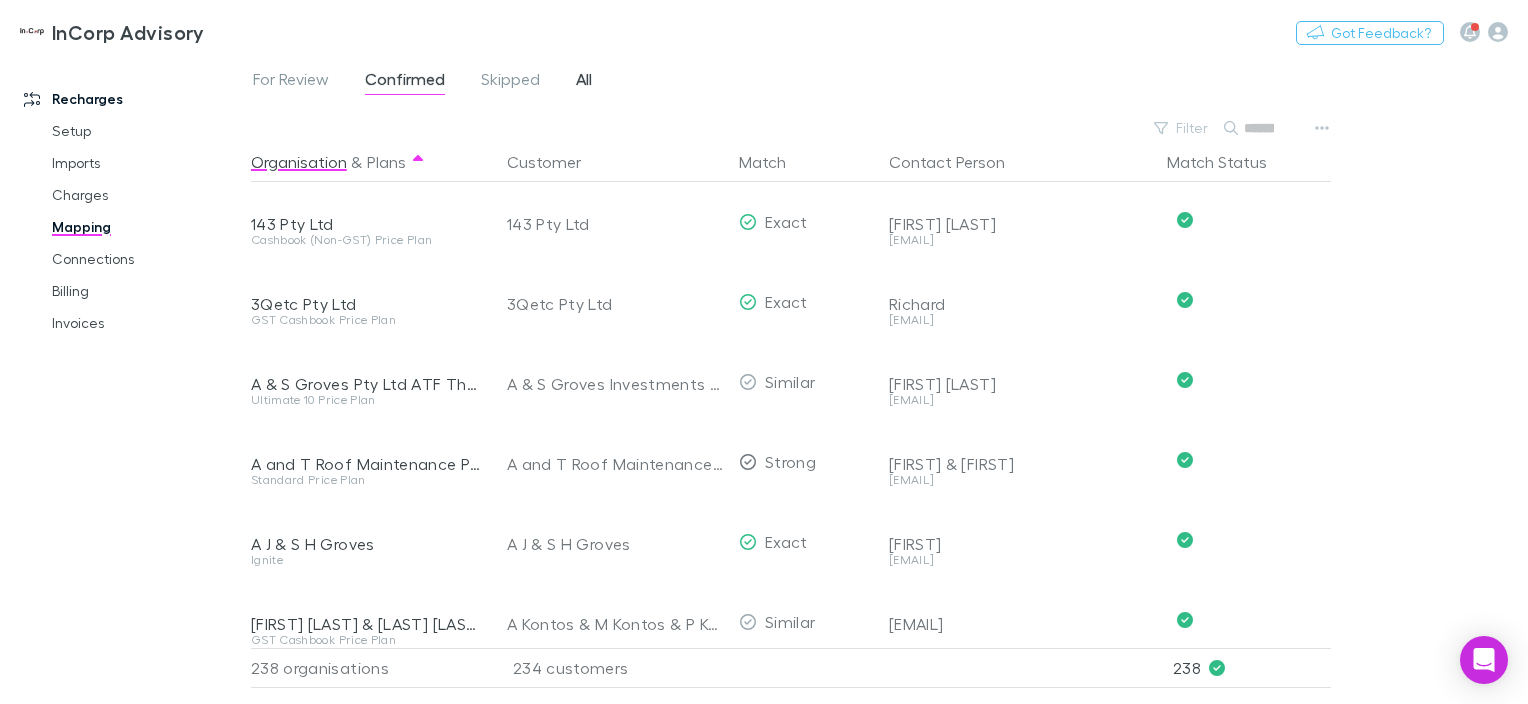 click on "All" at bounding box center (584, 82) 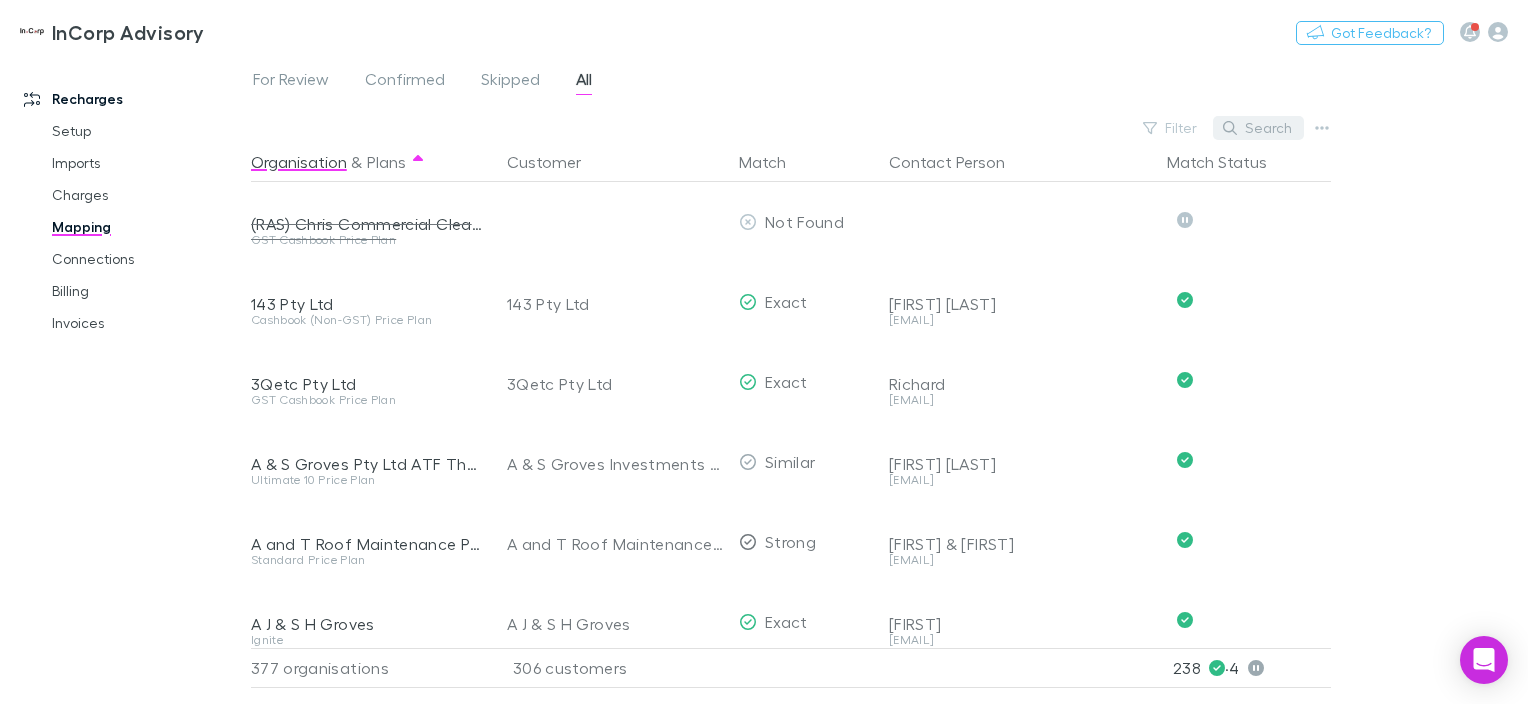 click on "Search" at bounding box center (1258, 128) 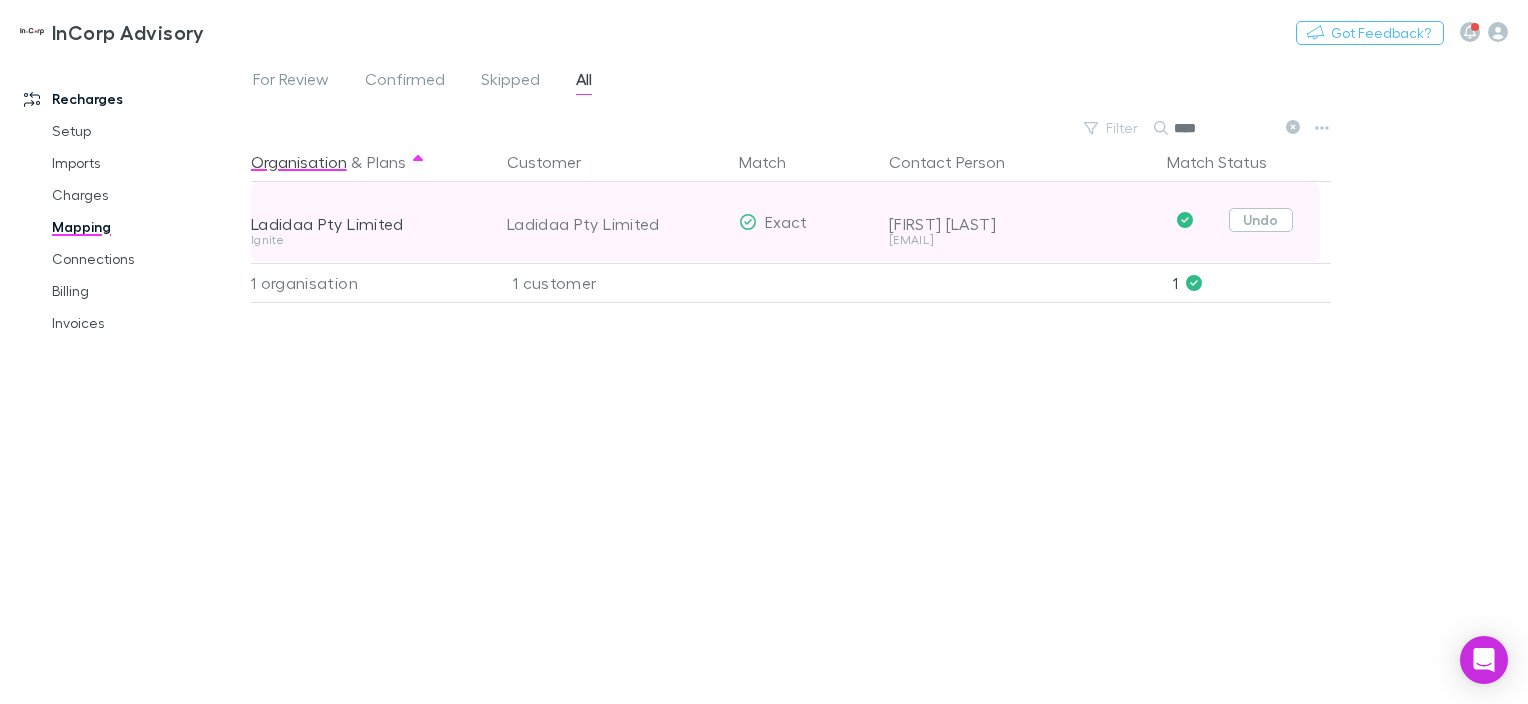 type on "****" 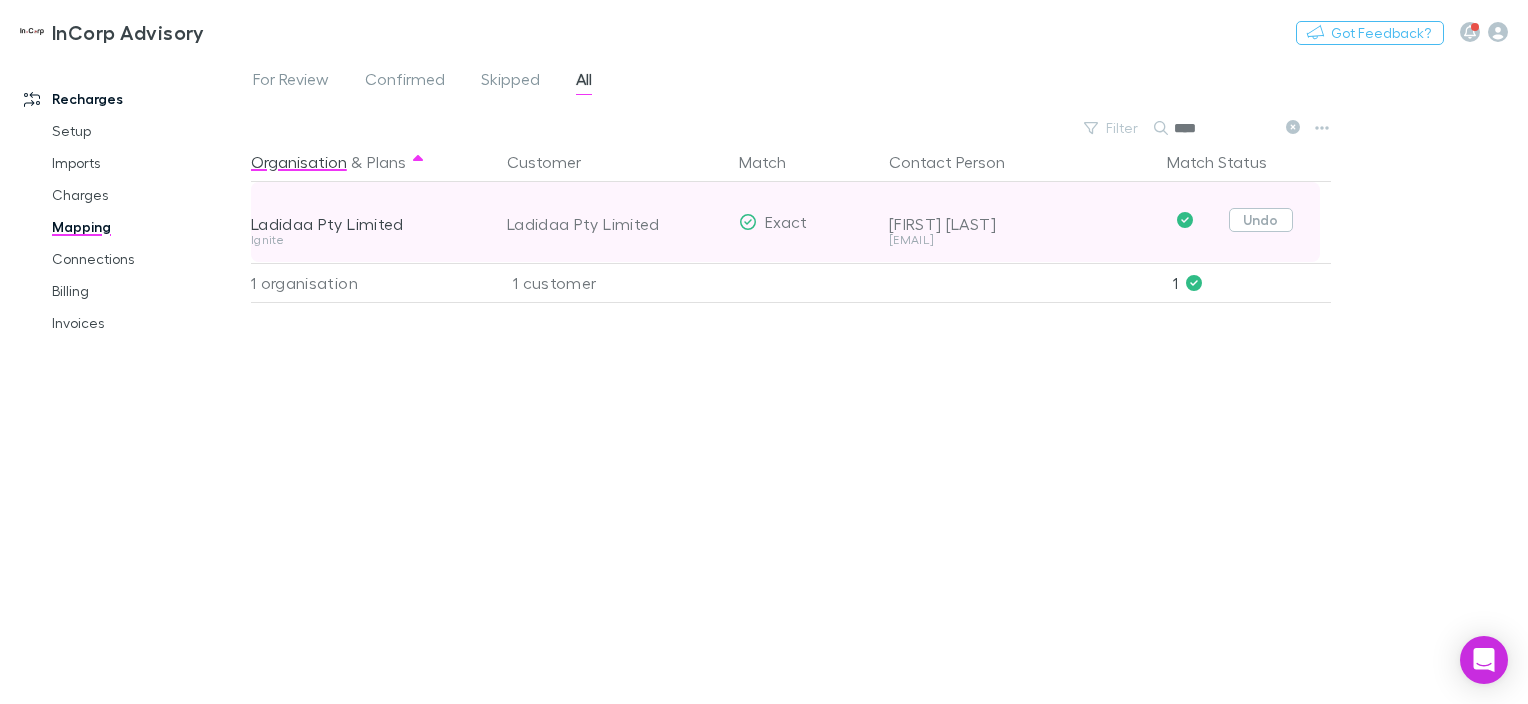 click on "Undo" at bounding box center [1261, 220] 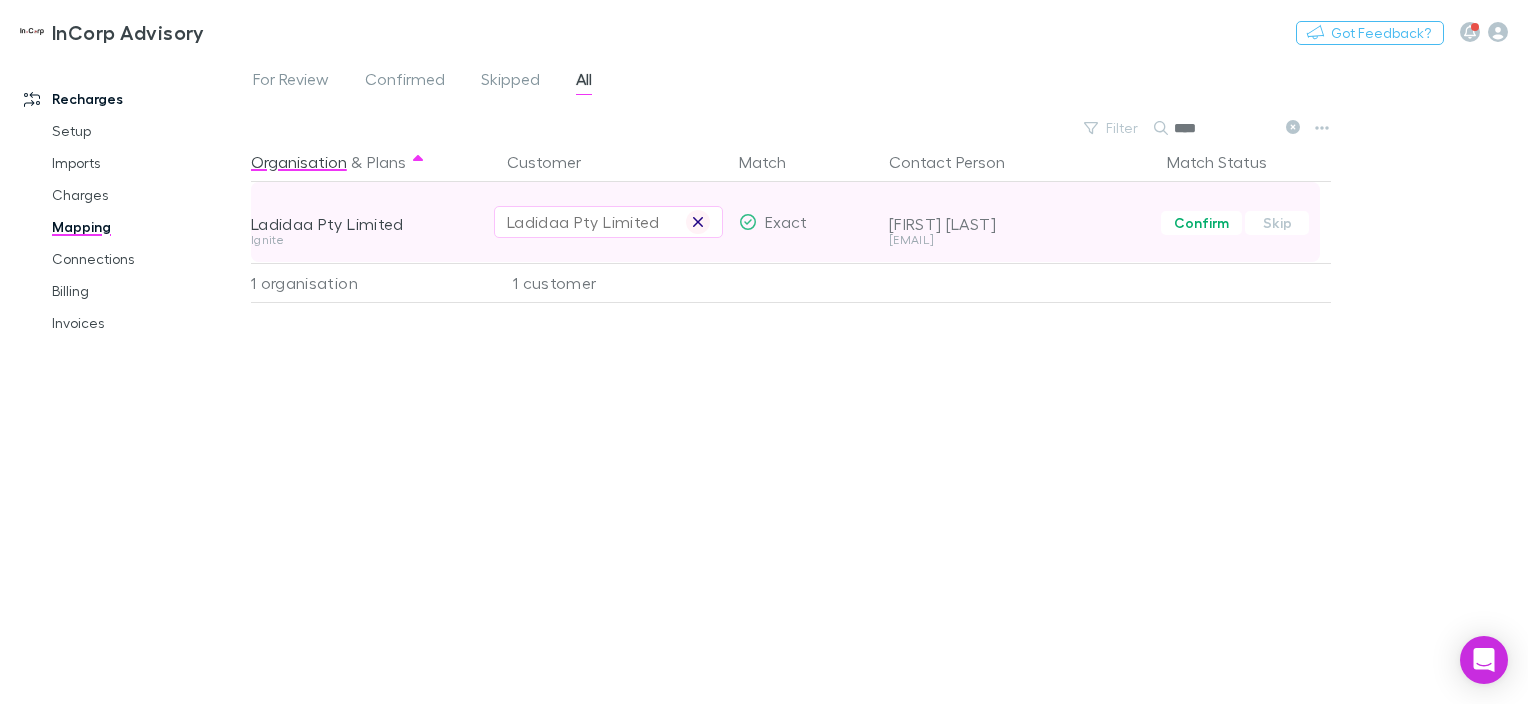 click 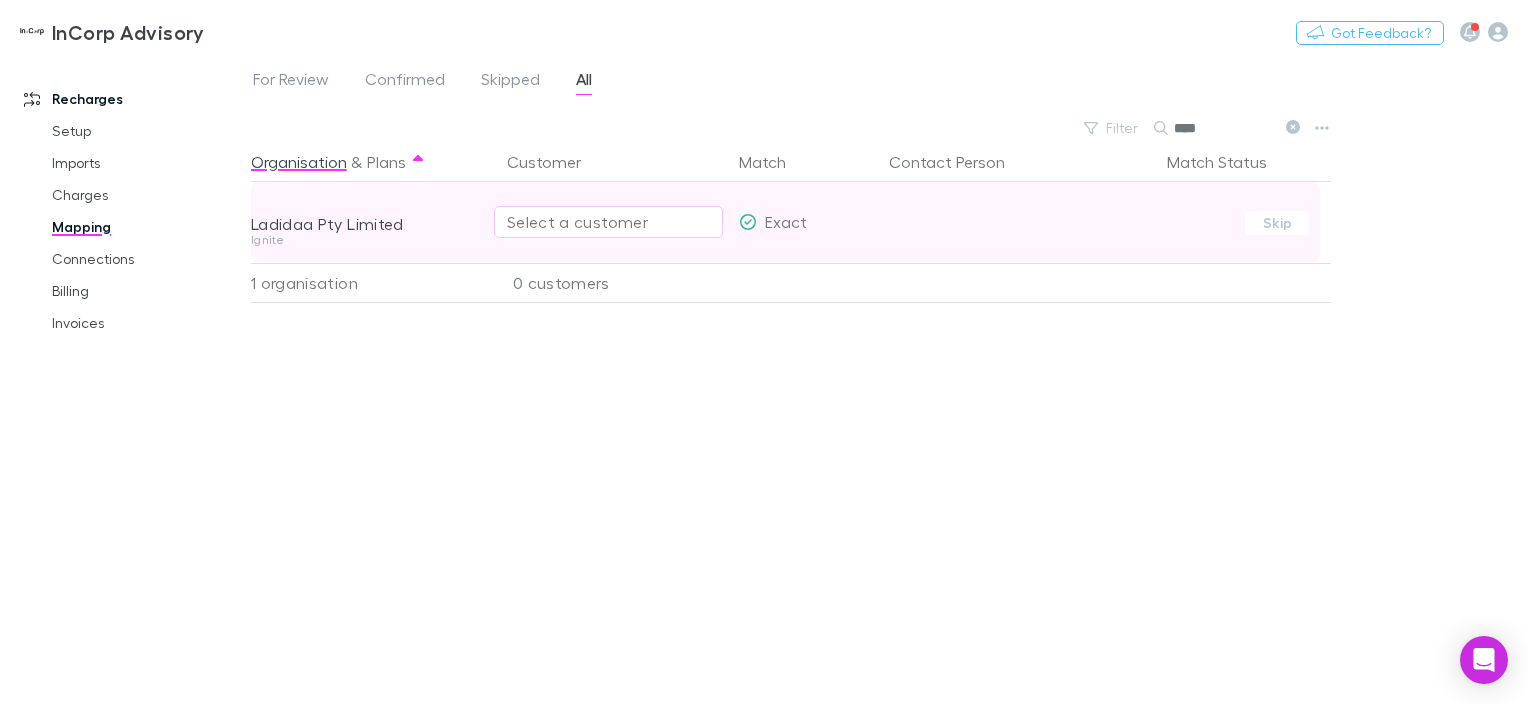 click on "Select a customer" at bounding box center (608, 222) 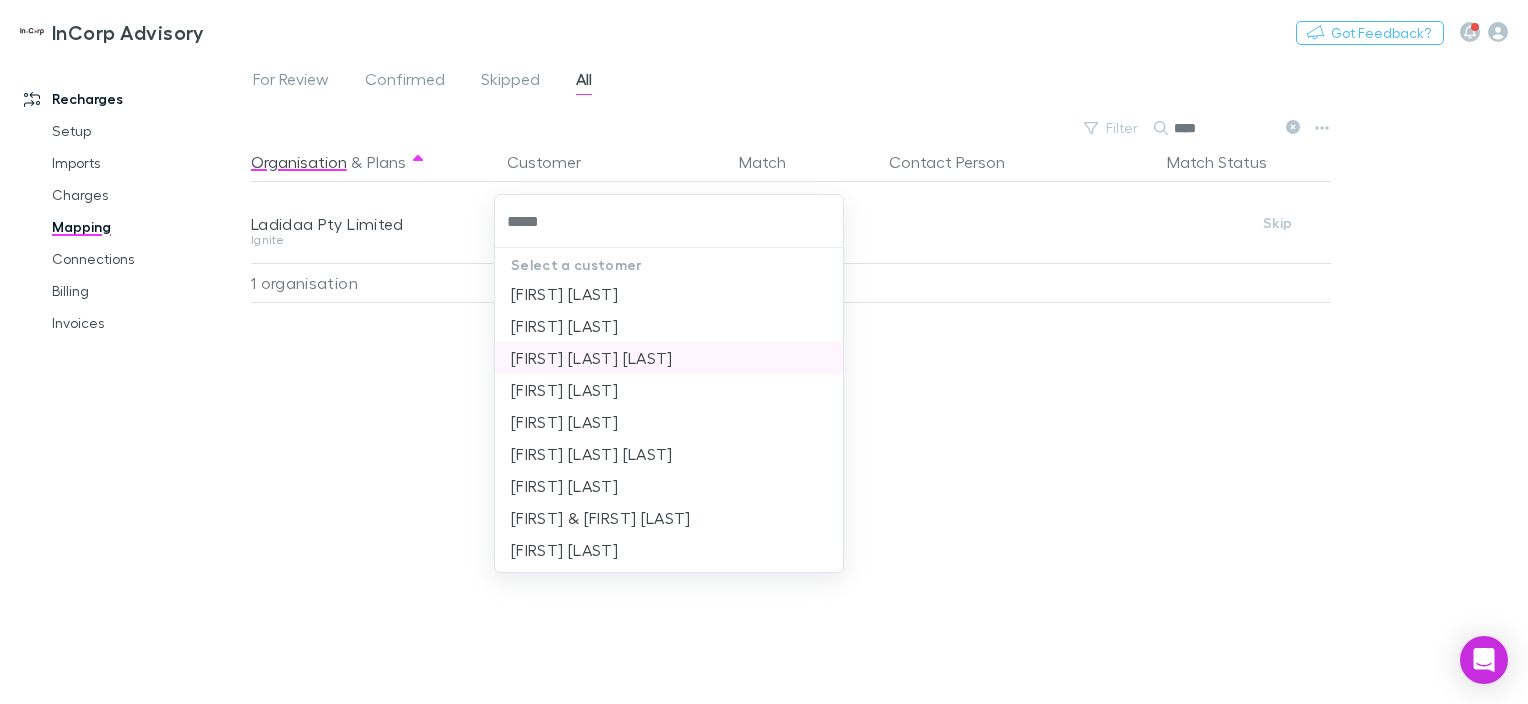 scroll, scrollTop: 100, scrollLeft: 0, axis: vertical 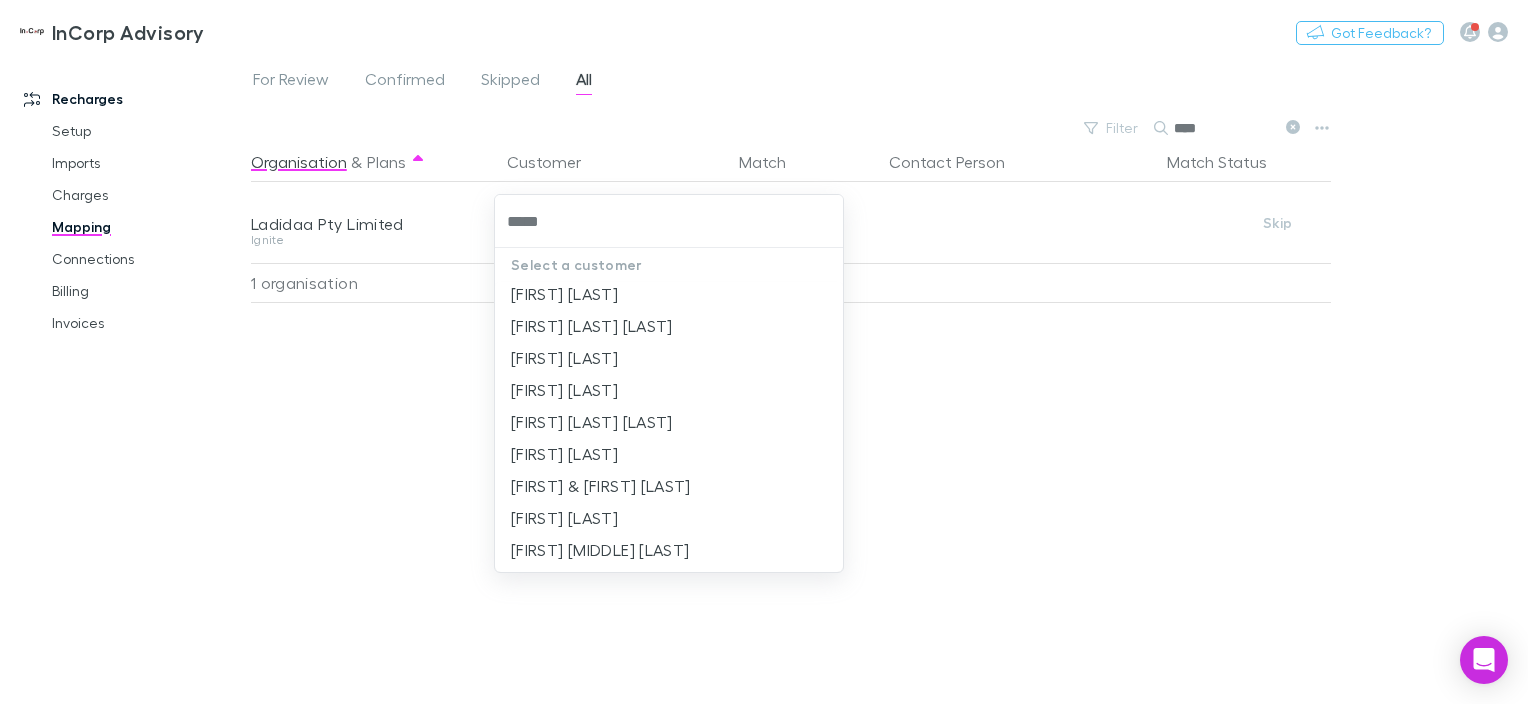 type on "*****" 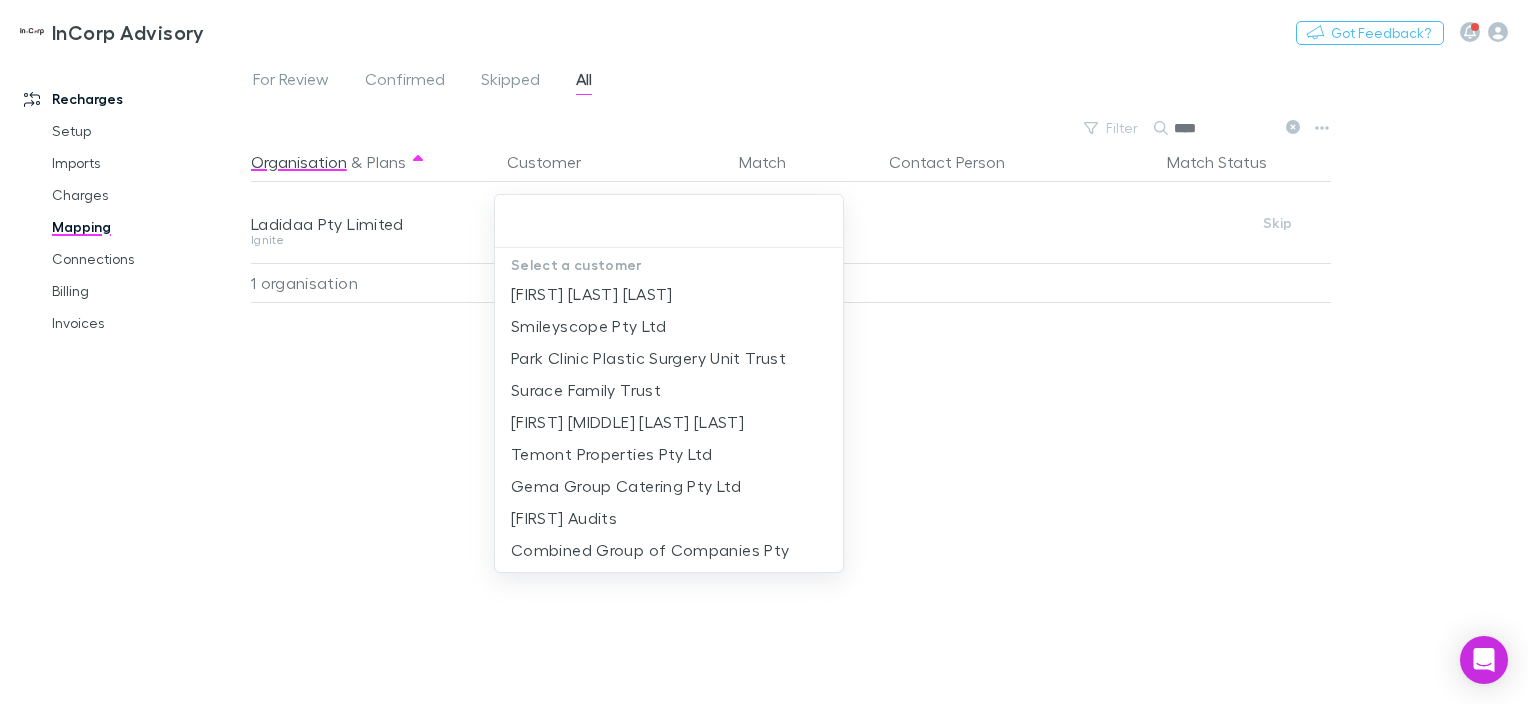 scroll, scrollTop: 0, scrollLeft: 0, axis: both 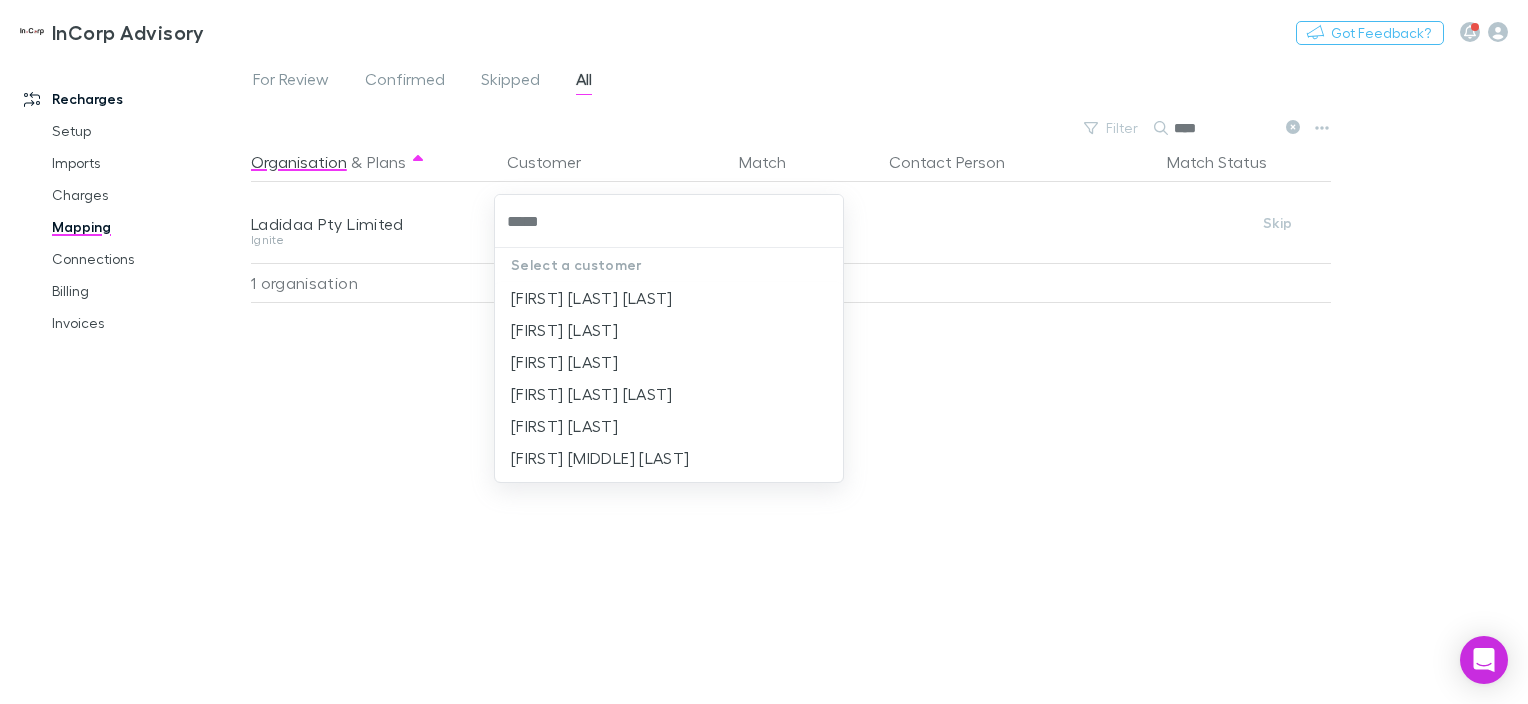 type on "******" 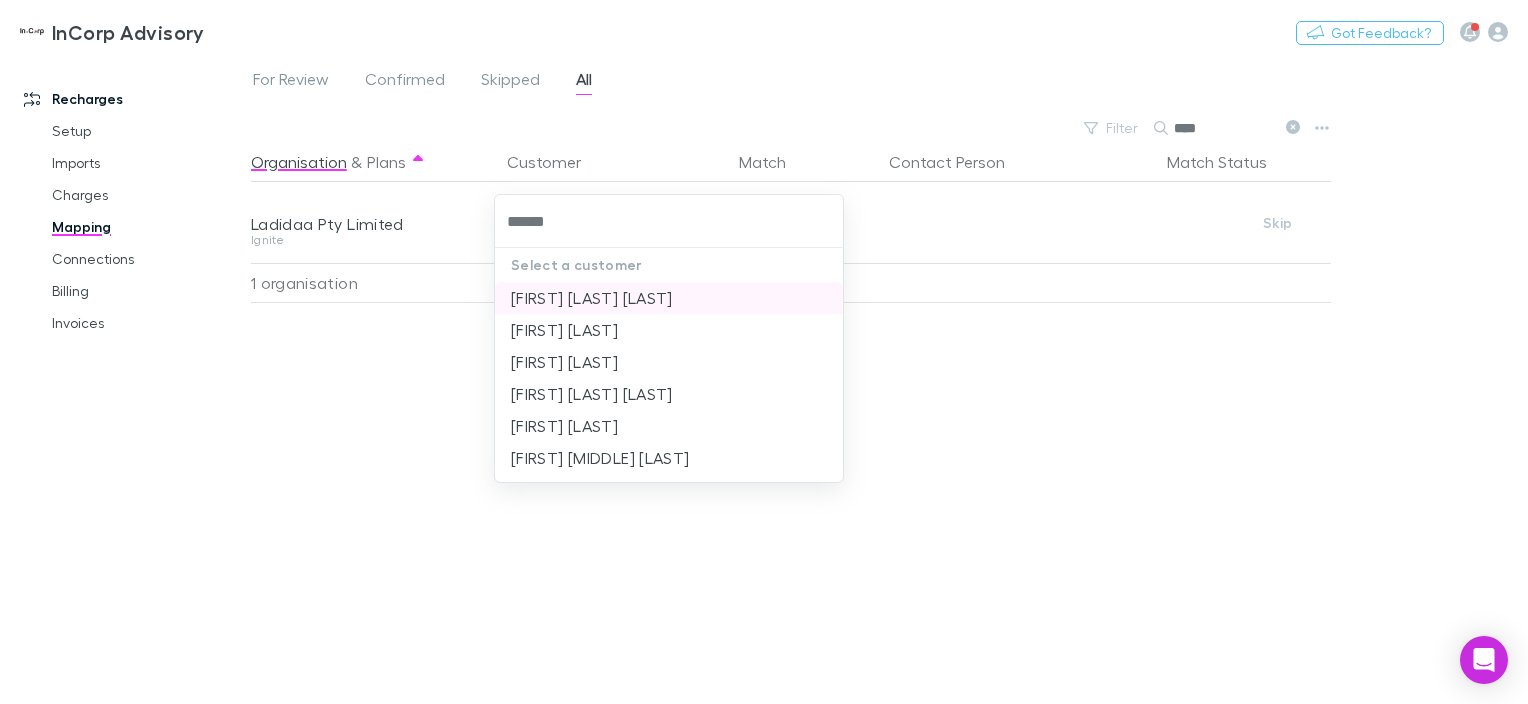 click on "[FIRST] [LAST] [LAST]" at bounding box center (669, 298) 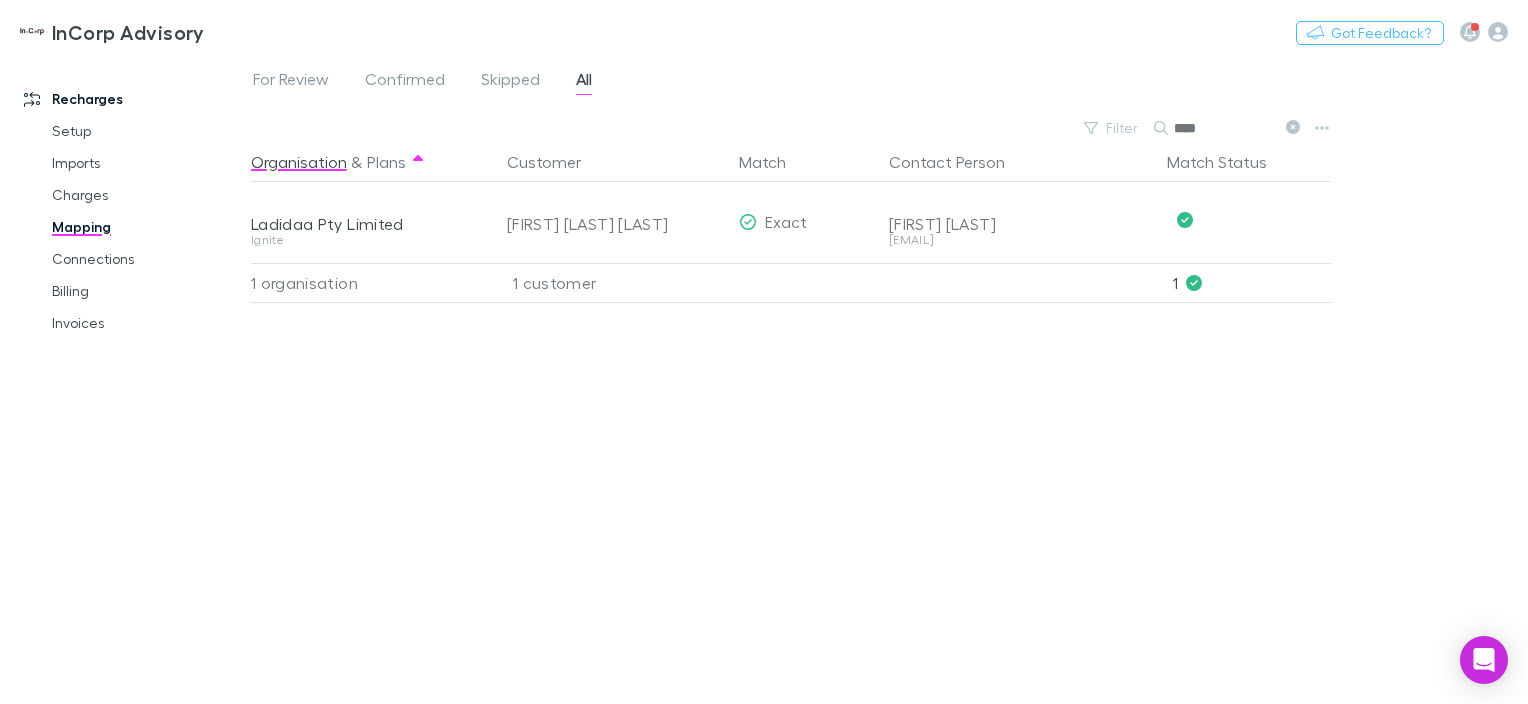 drag, startPoint x: 1288, startPoint y: 126, endPoint x: 1232, endPoint y: 121, distance: 56.22277 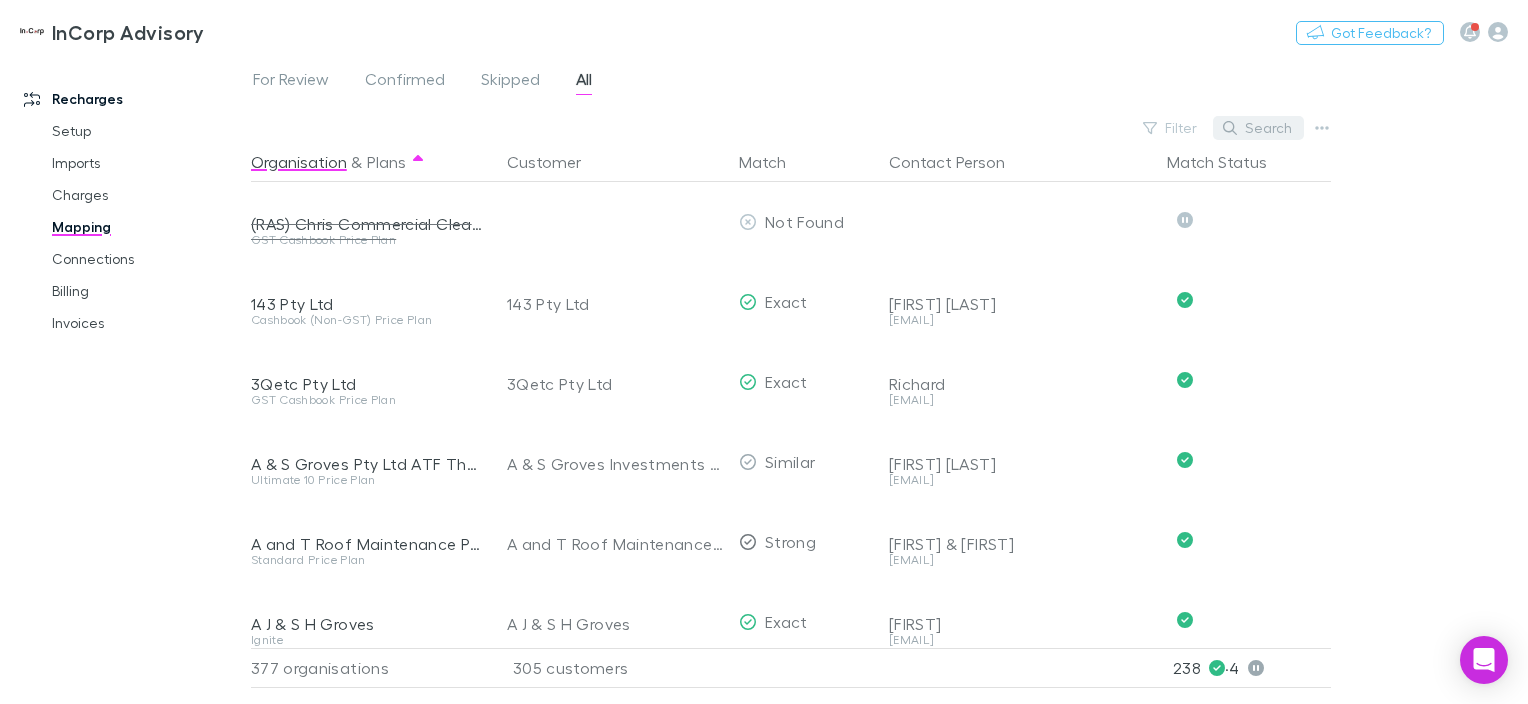 click on "Search" at bounding box center [1258, 128] 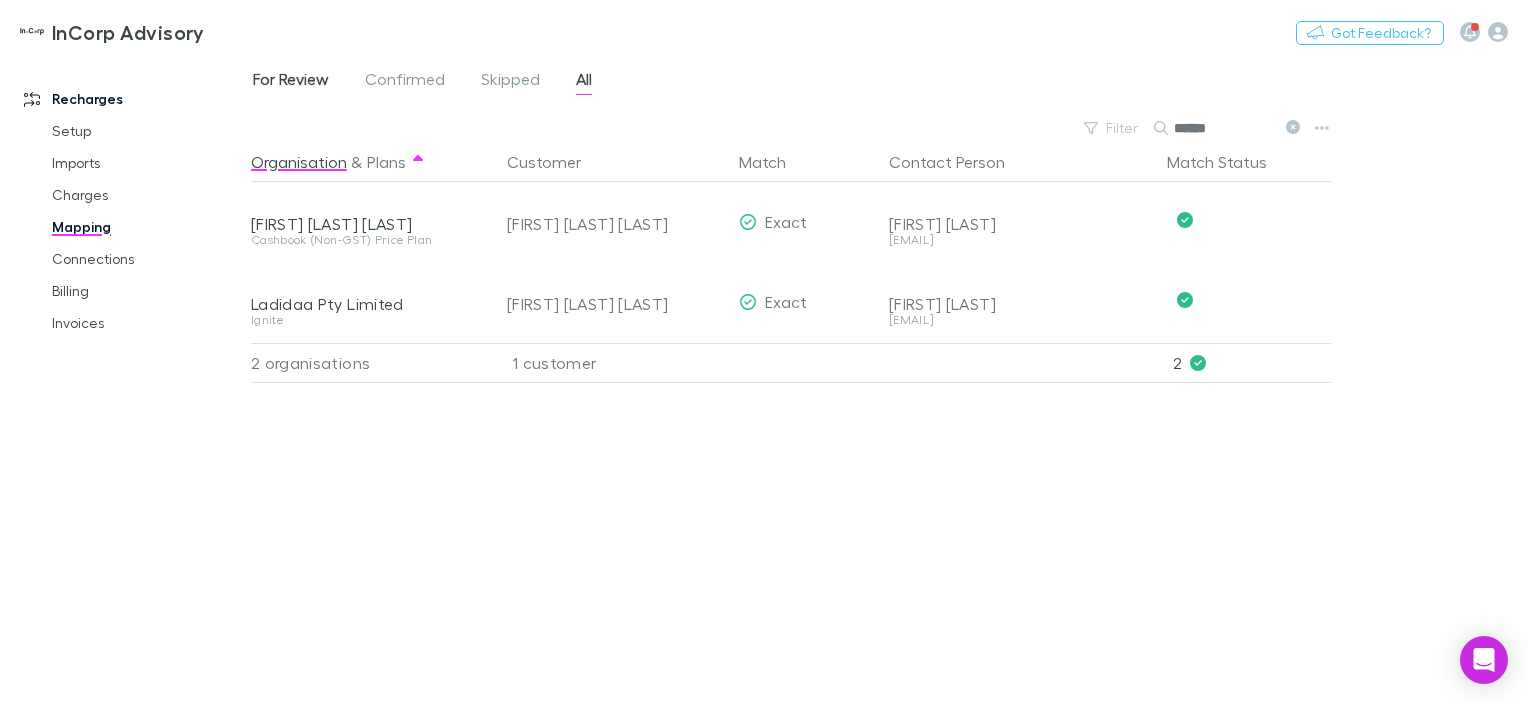 type on "******" 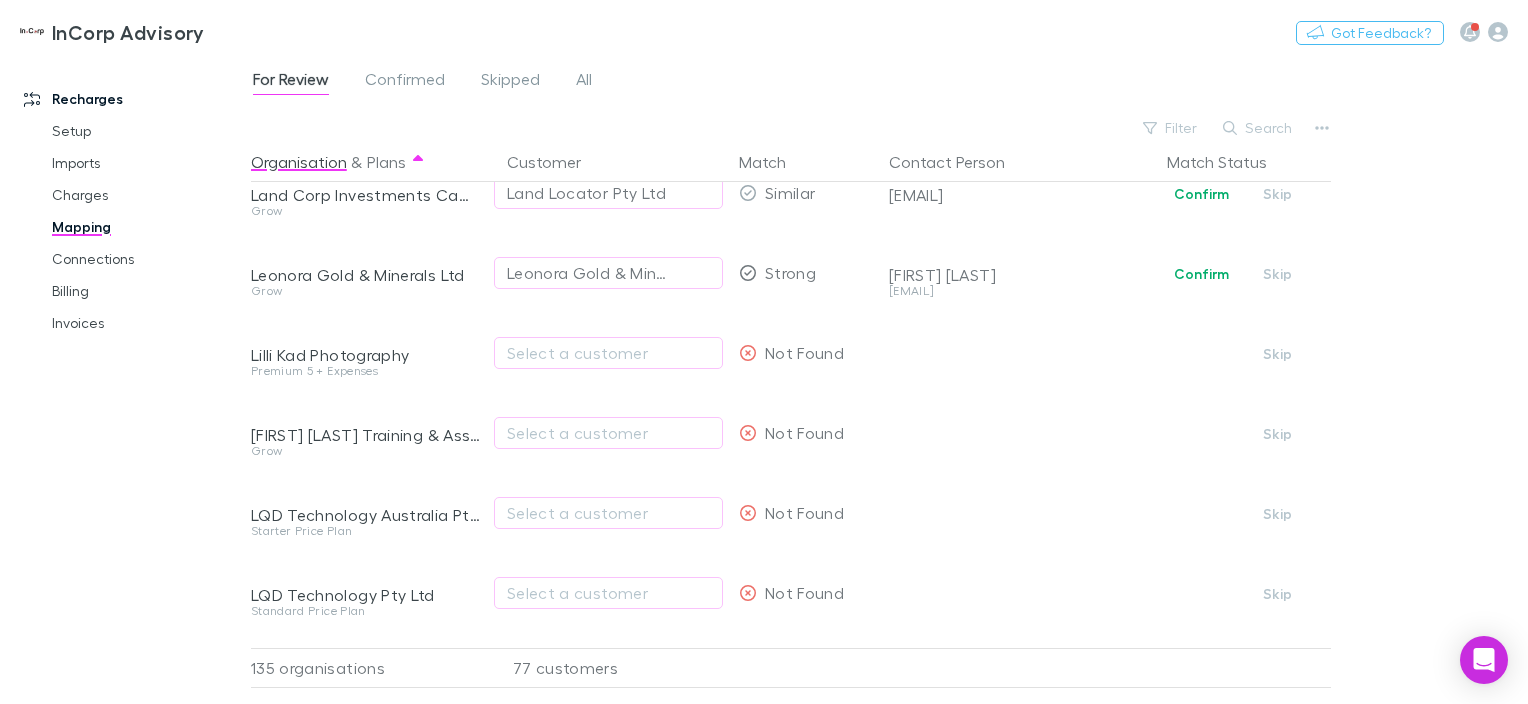 scroll, scrollTop: 4249, scrollLeft: 0, axis: vertical 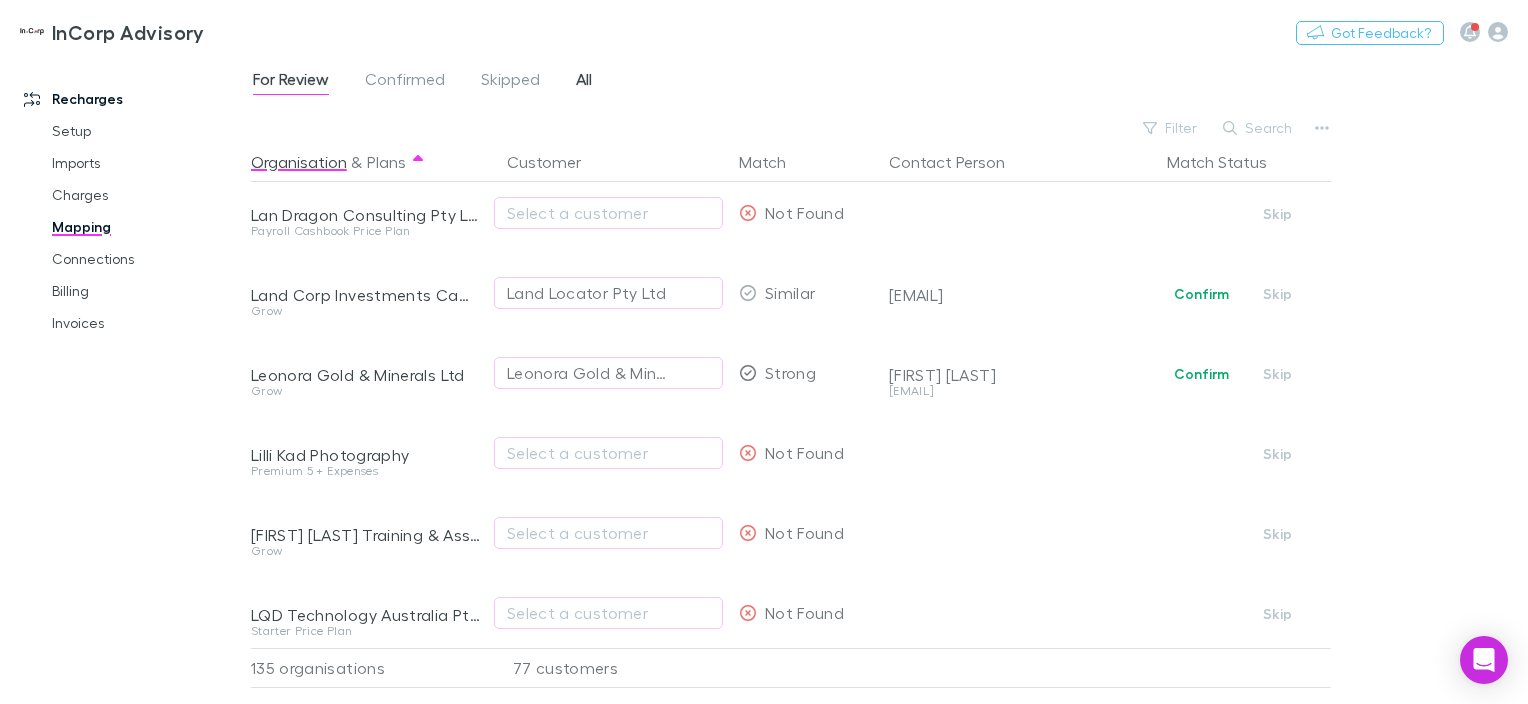 click on "All" at bounding box center [584, 82] 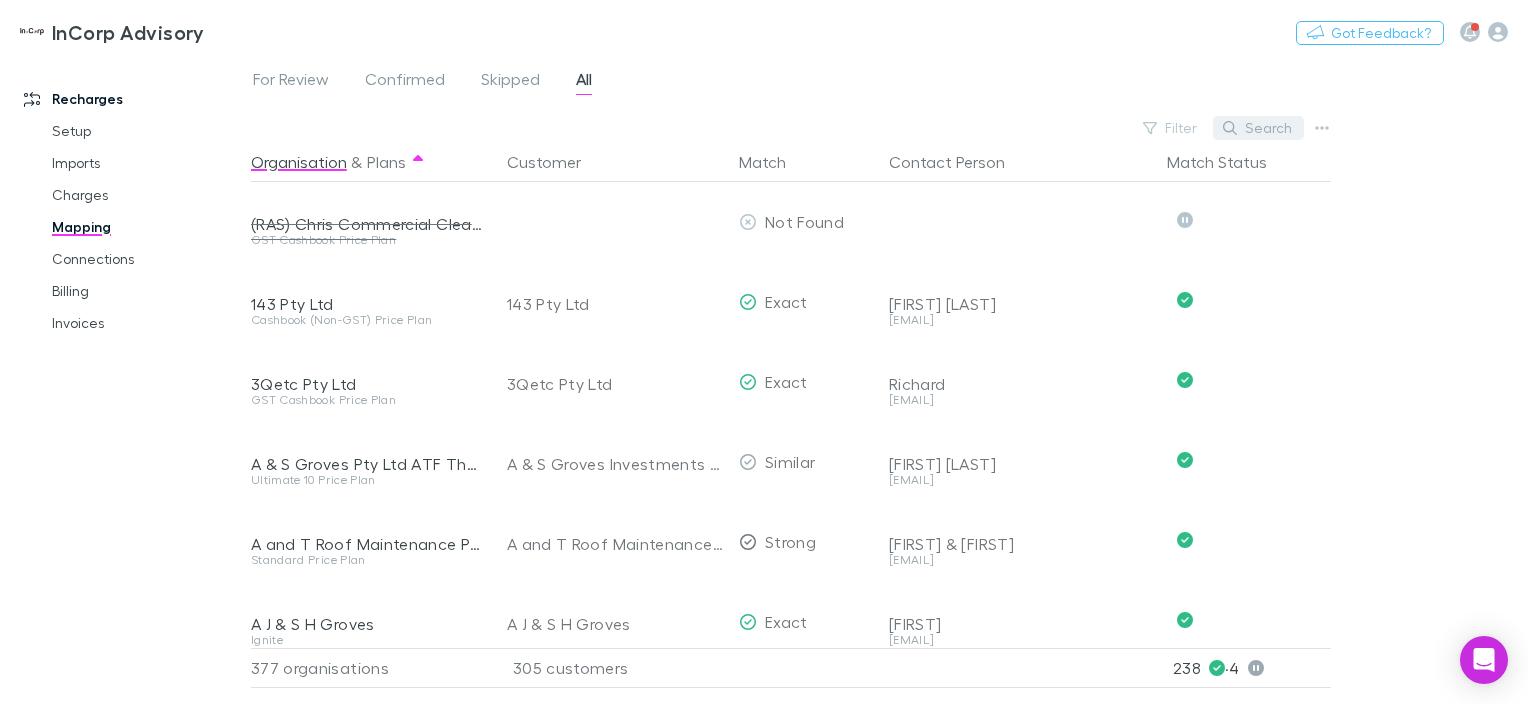 click on "Search" at bounding box center (1258, 128) 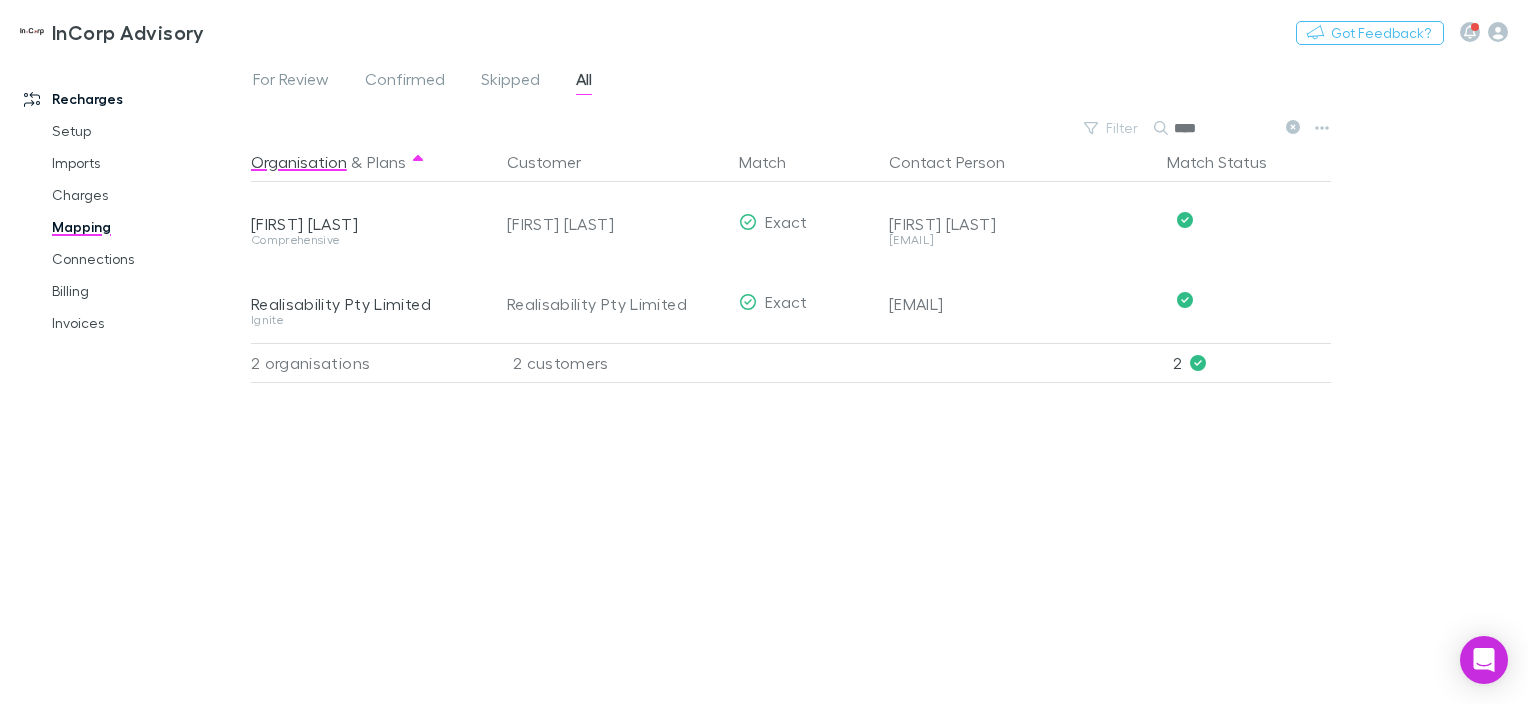 click 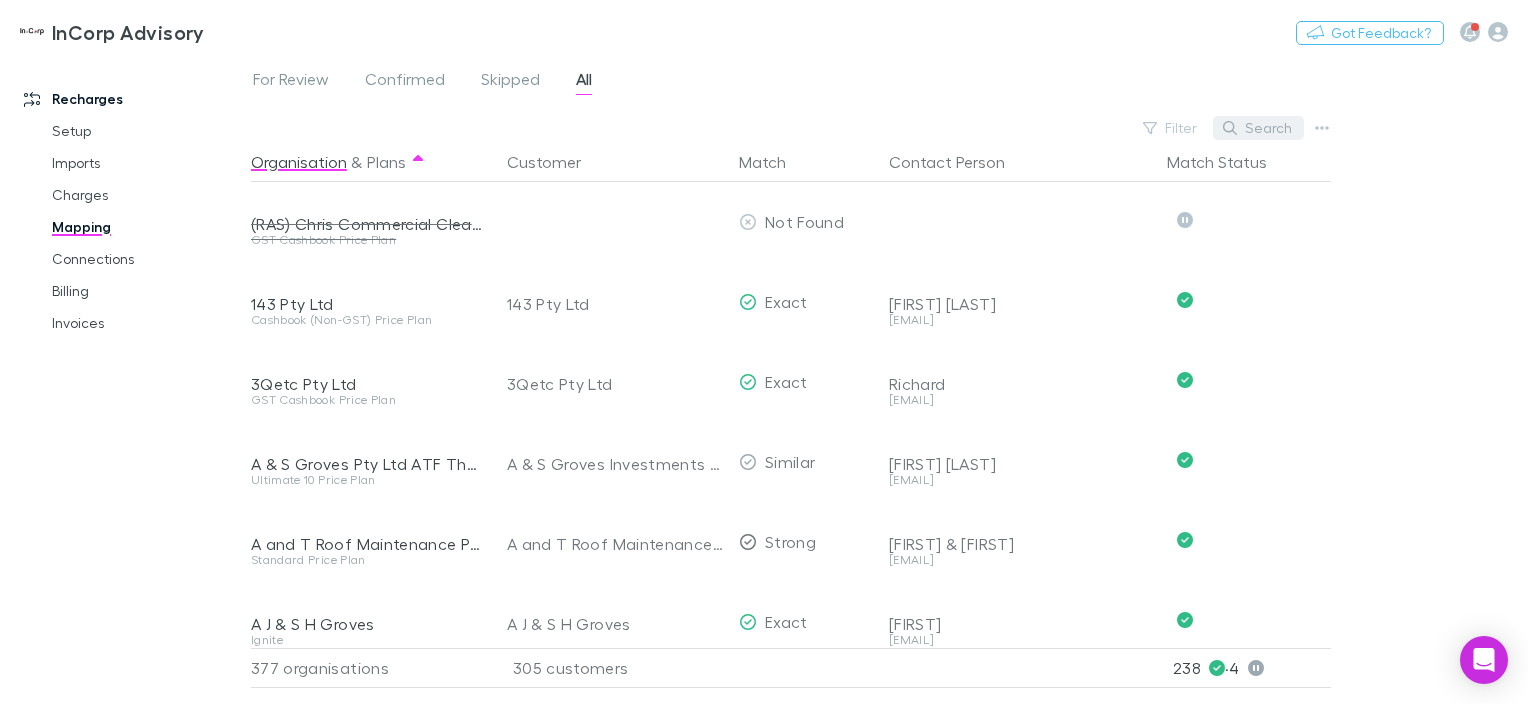 click on "Search" at bounding box center (1258, 128) 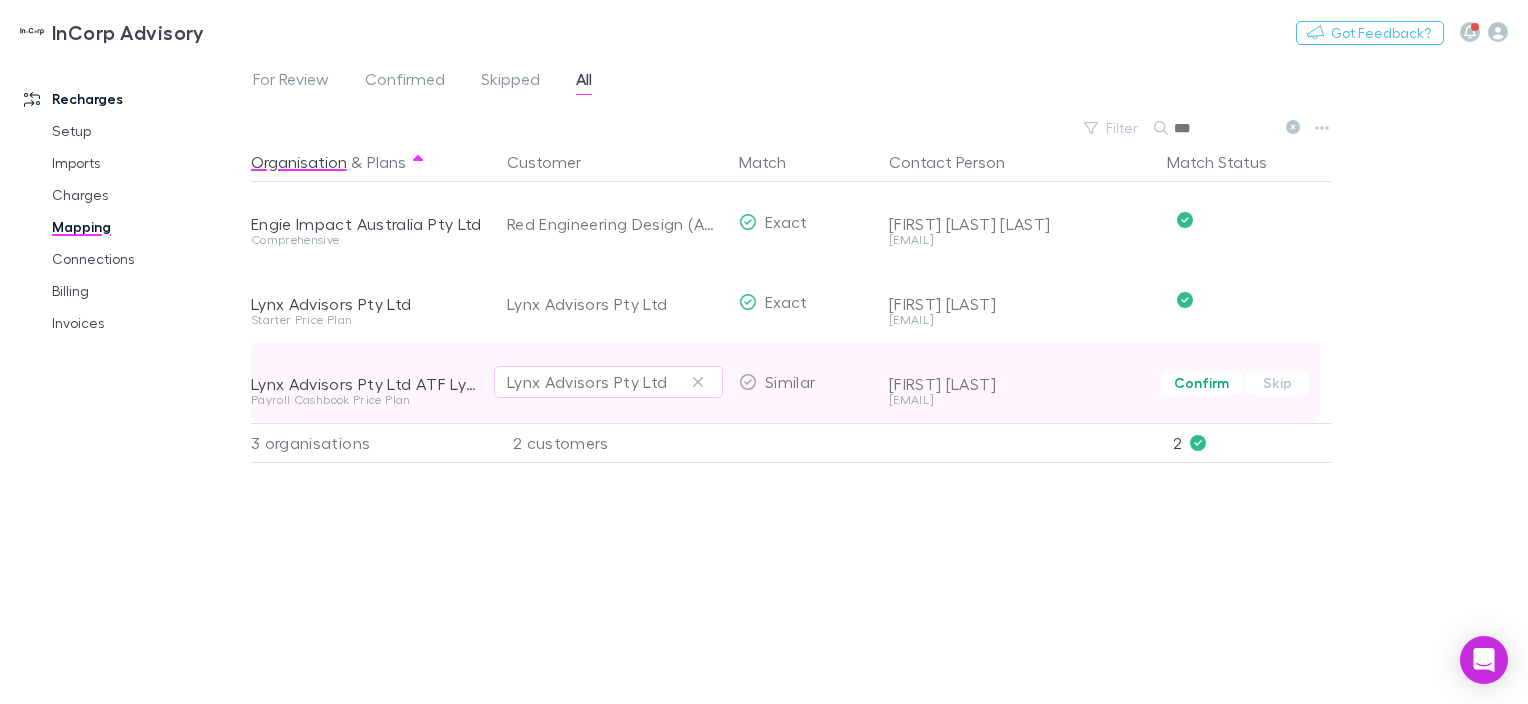 type on "***" 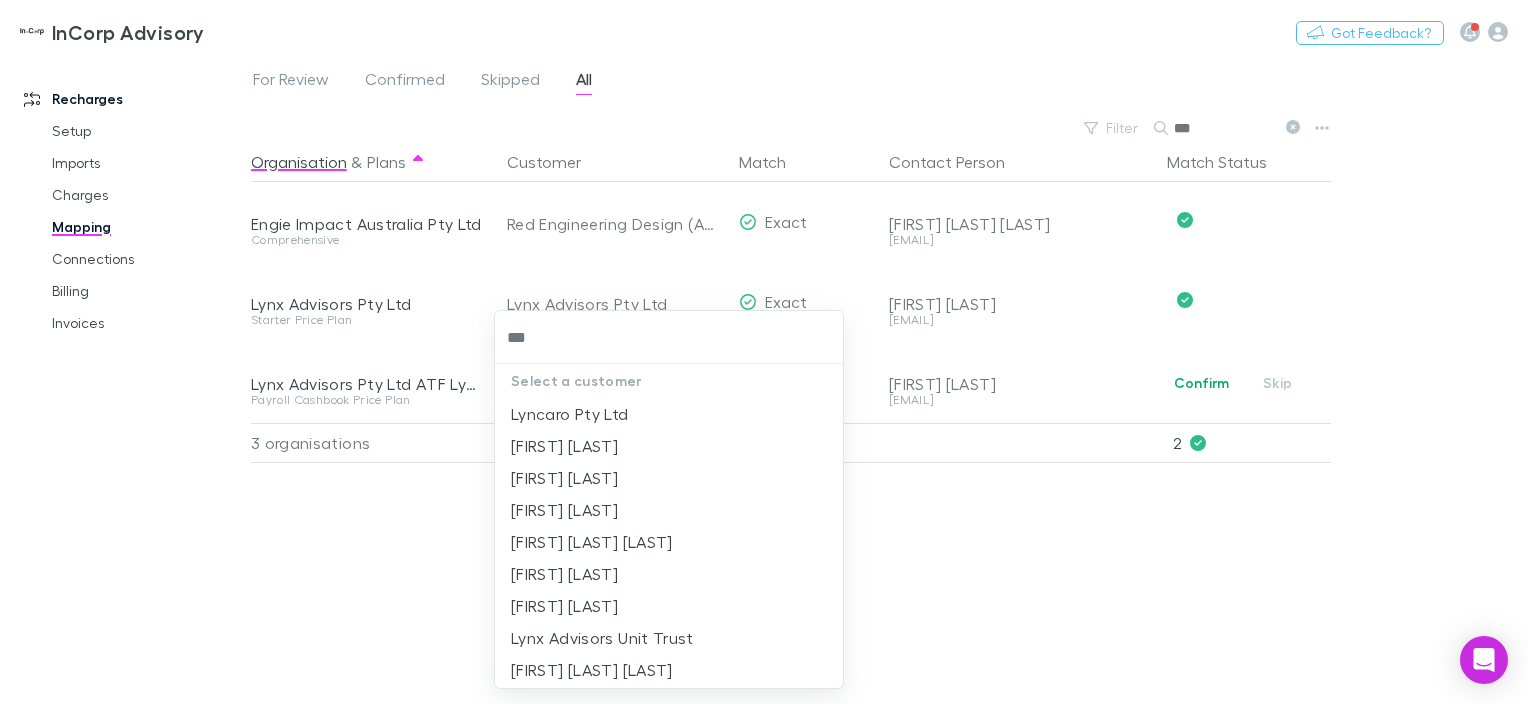 type on "****" 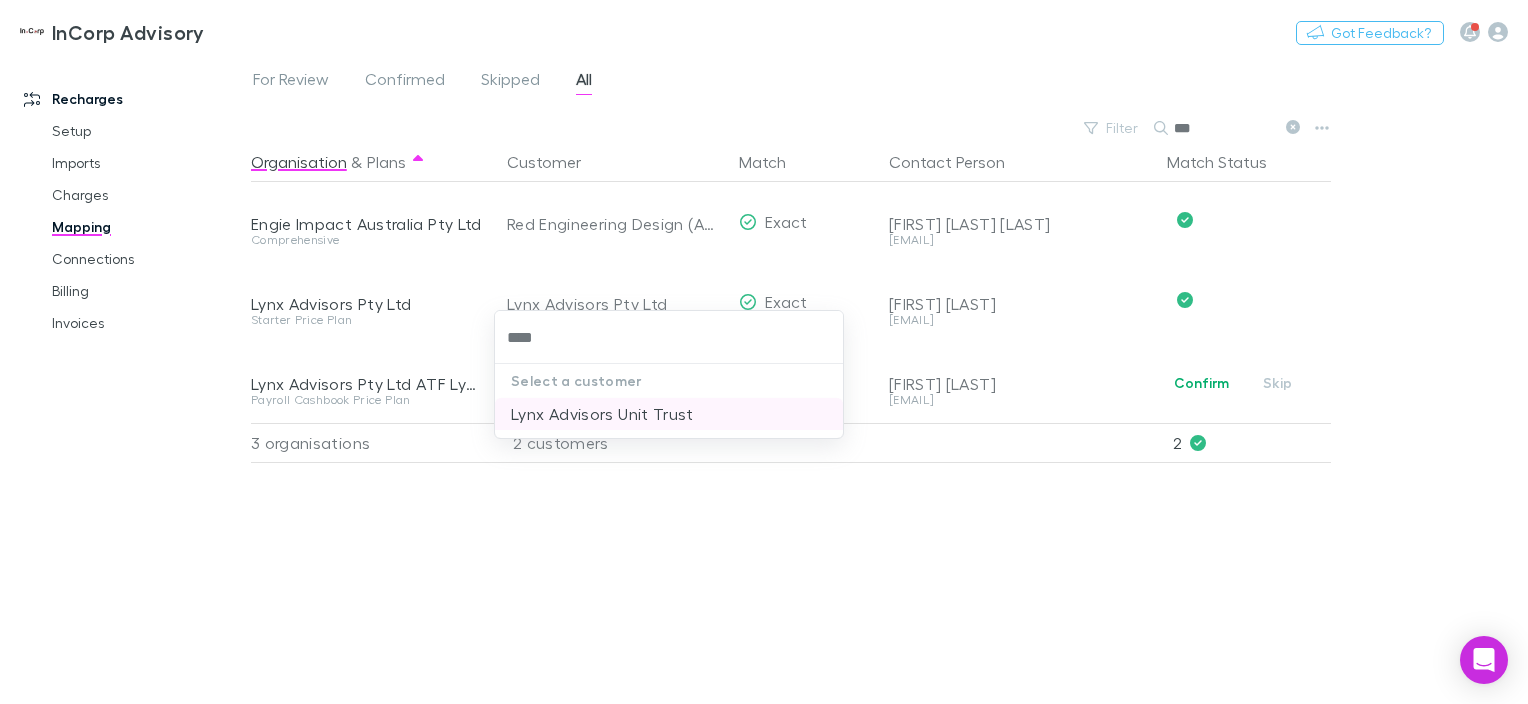 click on "Lynx Advisors Unit Trust" at bounding box center (669, 414) 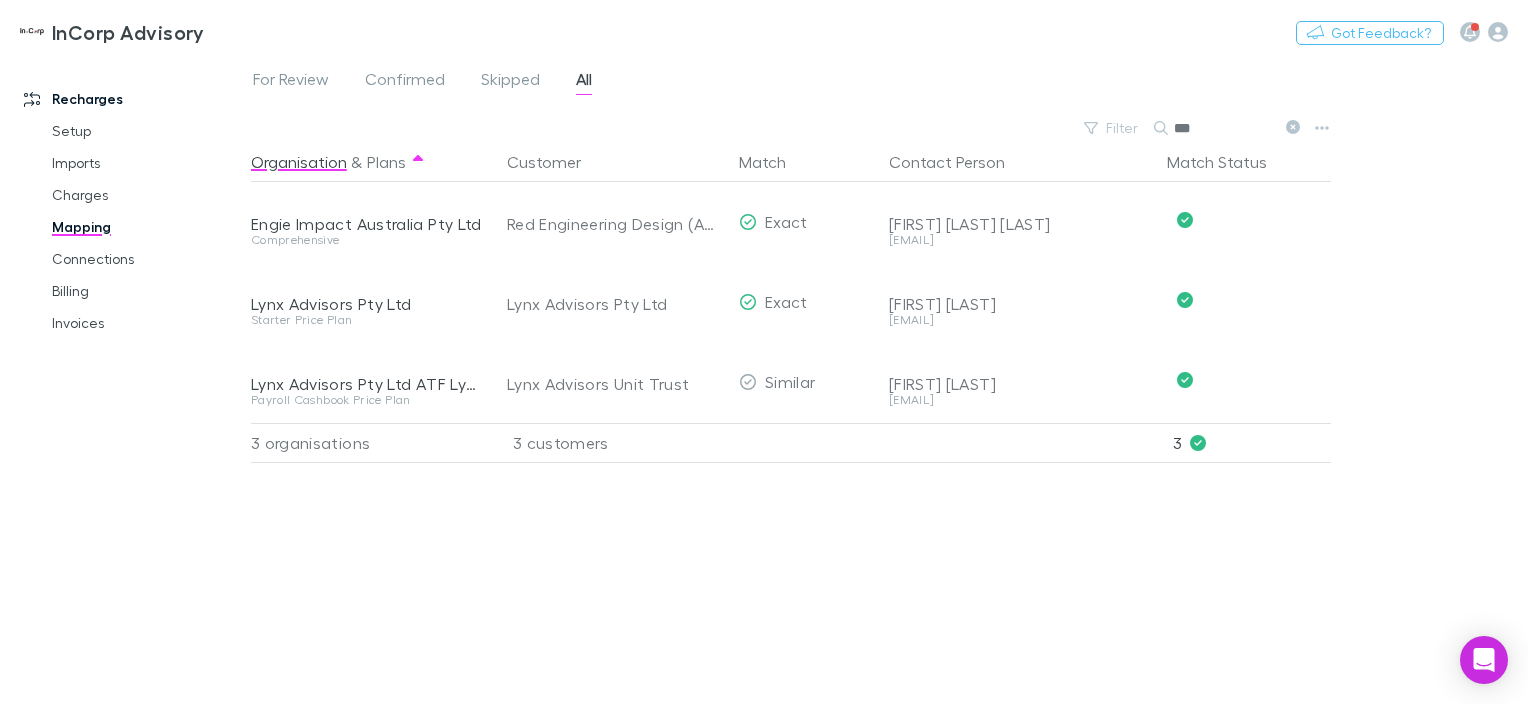 click 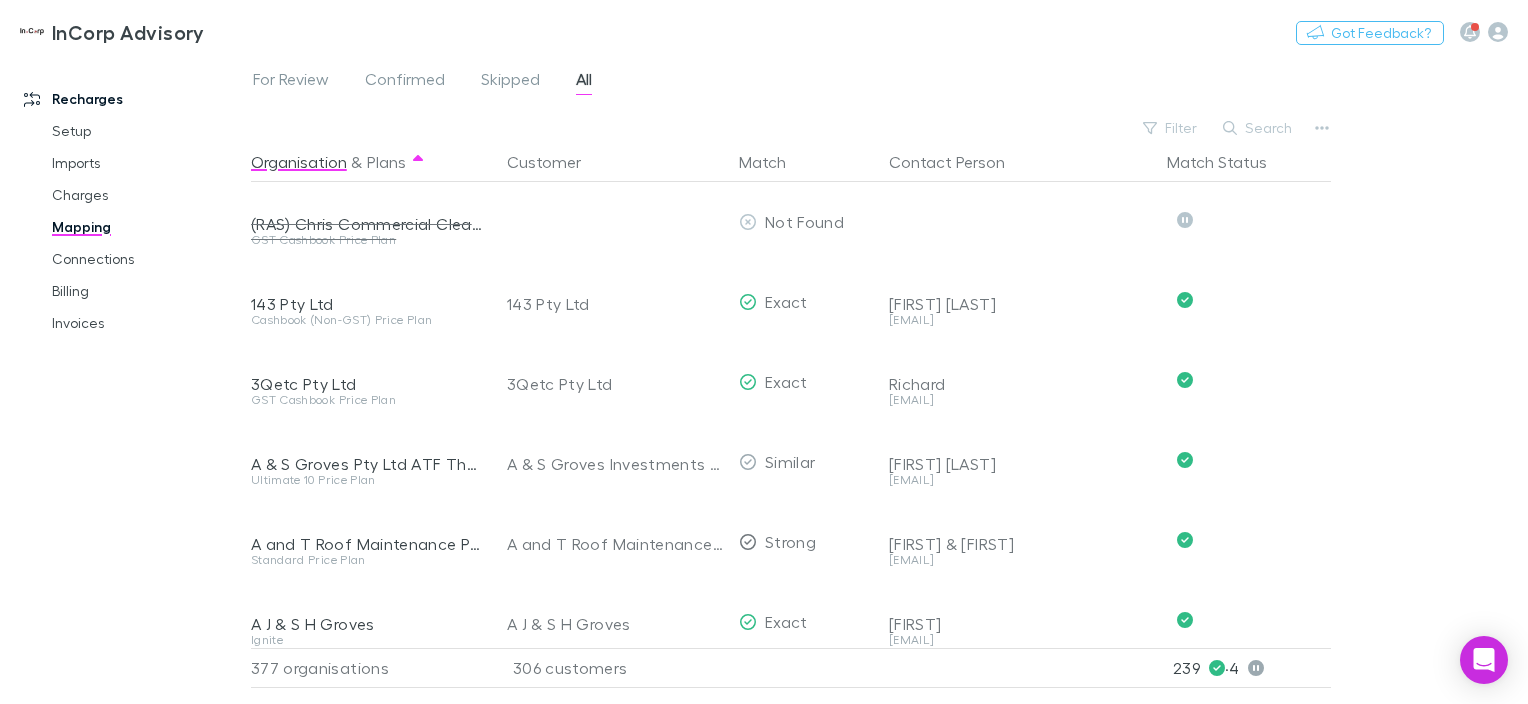 click on "Search" at bounding box center [1258, 128] 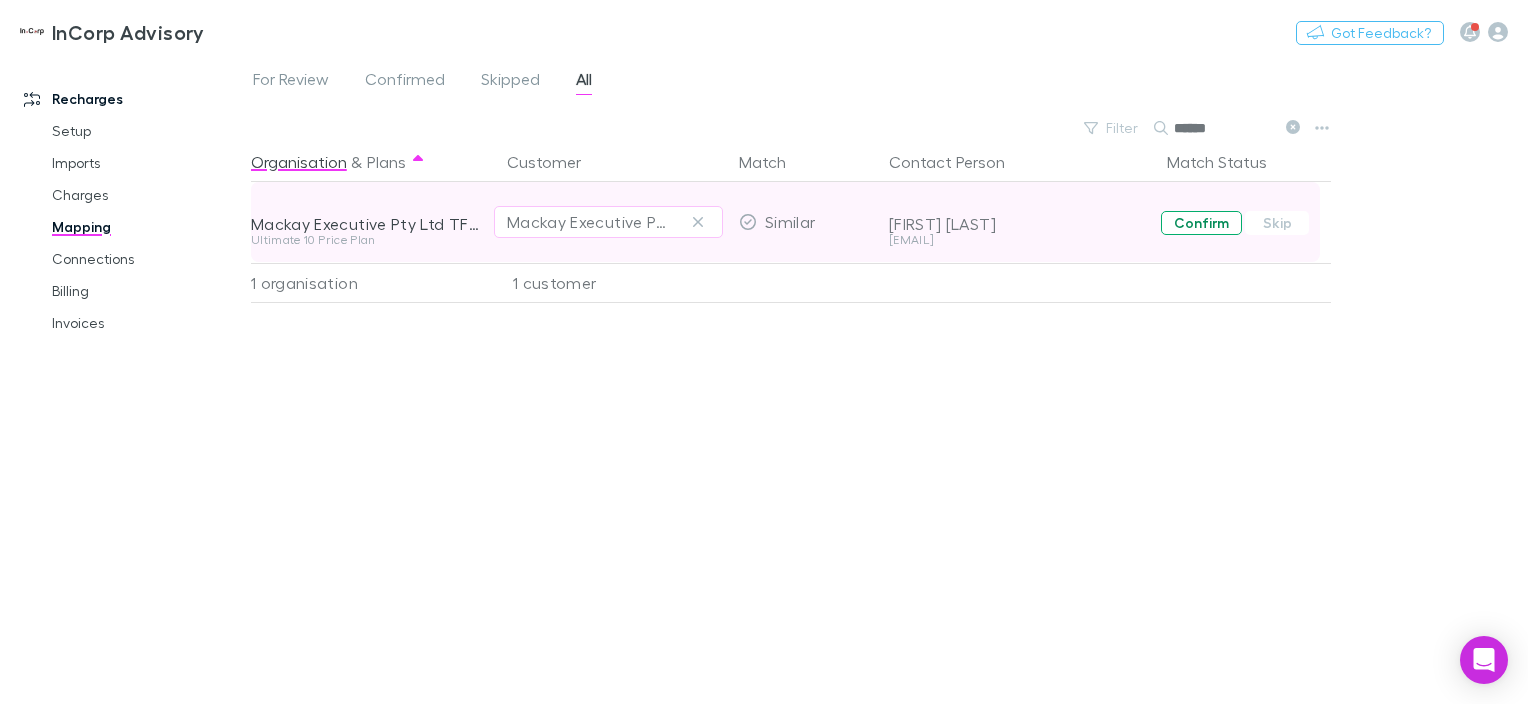 type on "******" 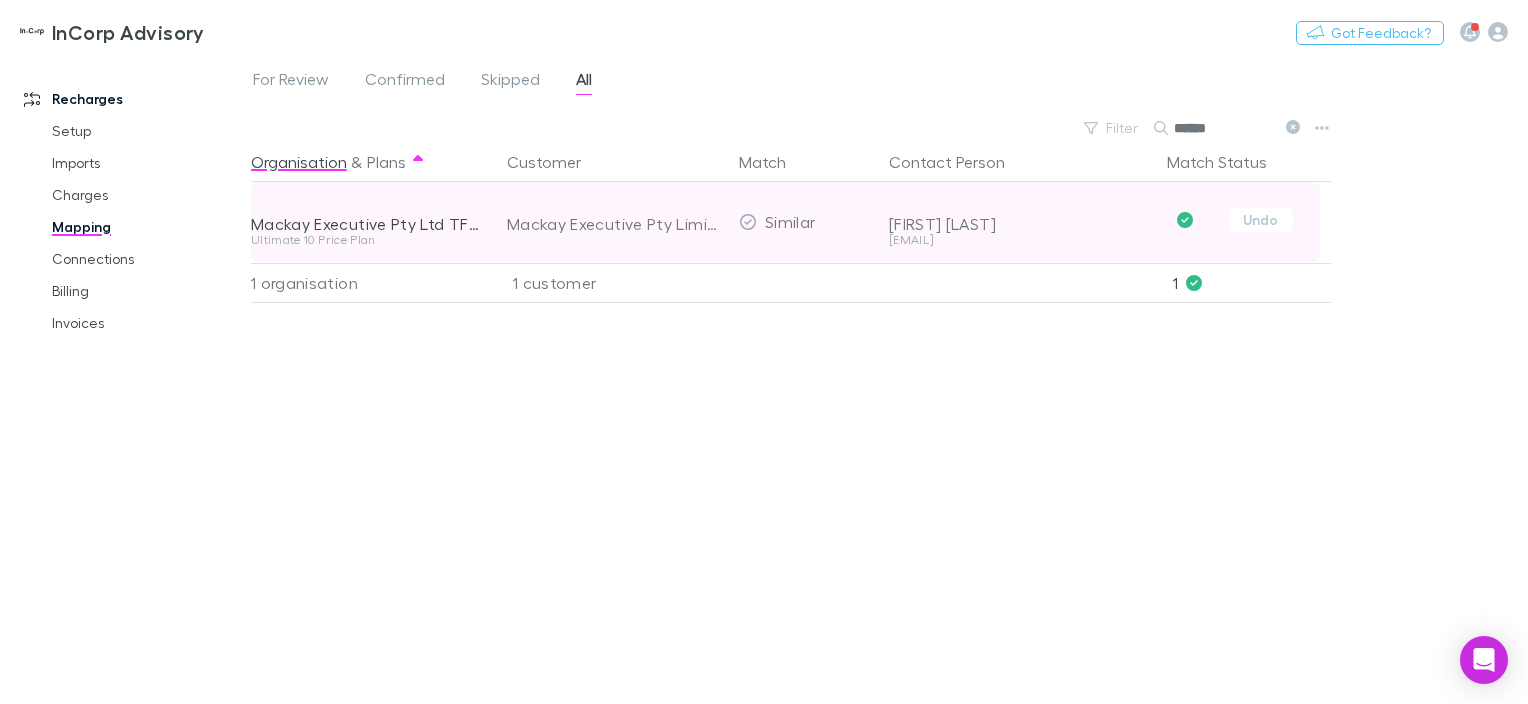drag, startPoint x: 1291, startPoint y: 128, endPoint x: 1220, endPoint y: 130, distance: 71.02816 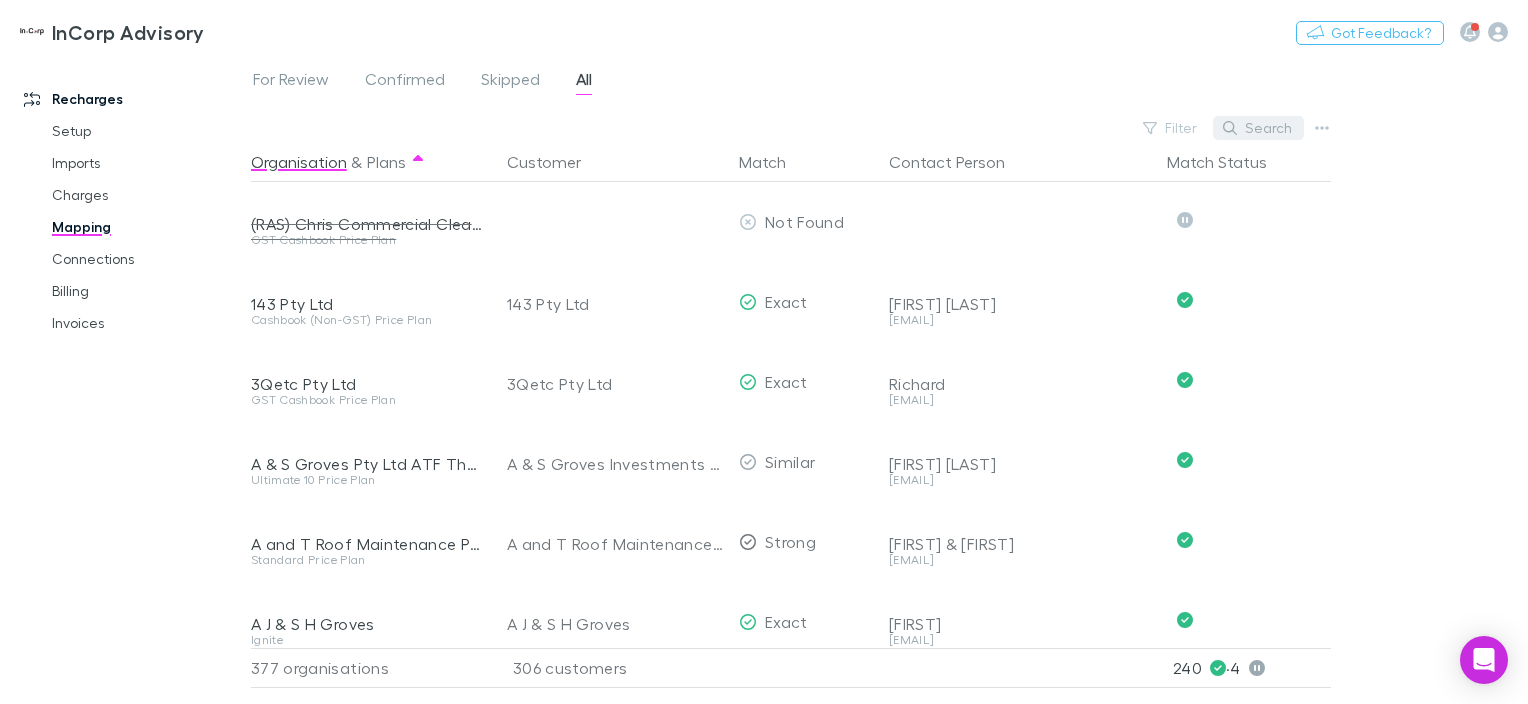click on "Search" at bounding box center [1258, 128] 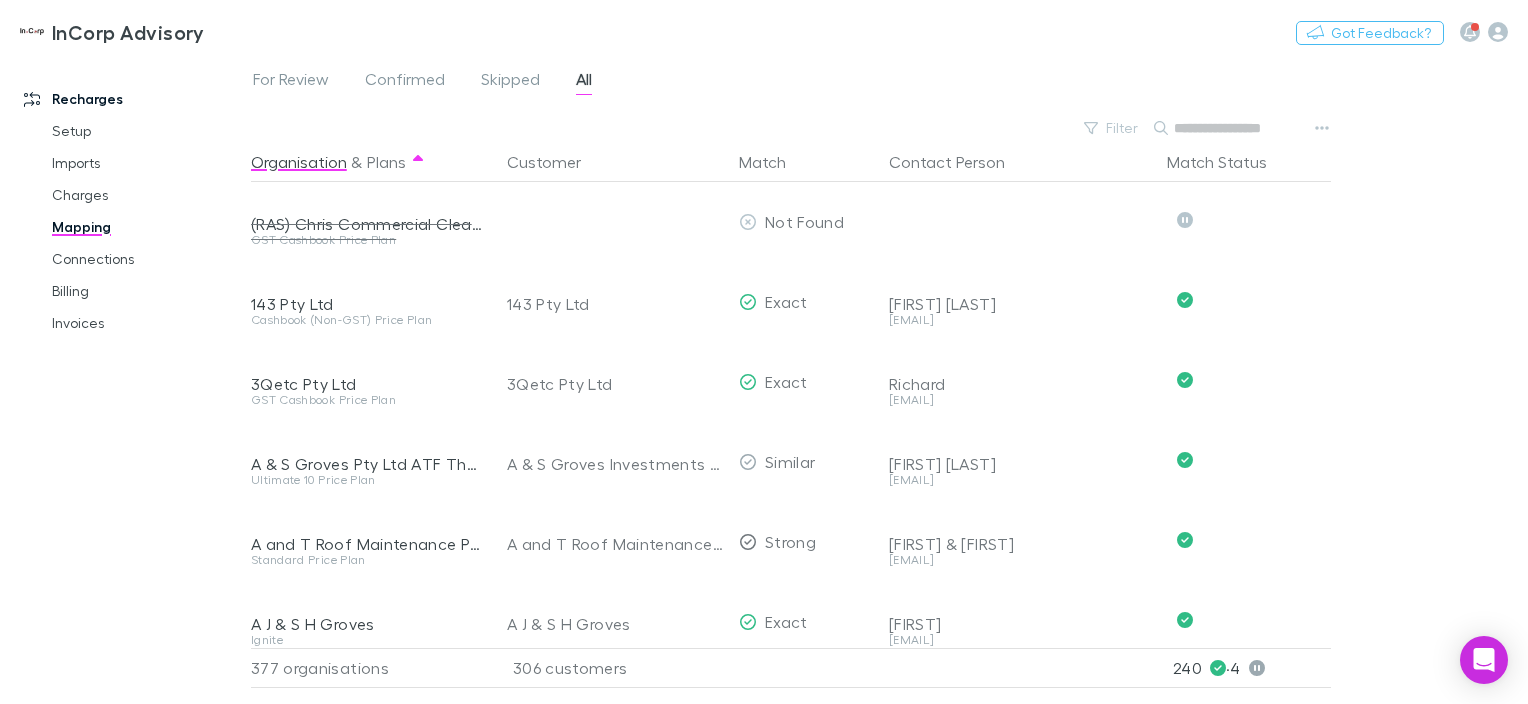 click at bounding box center [1224, 128] 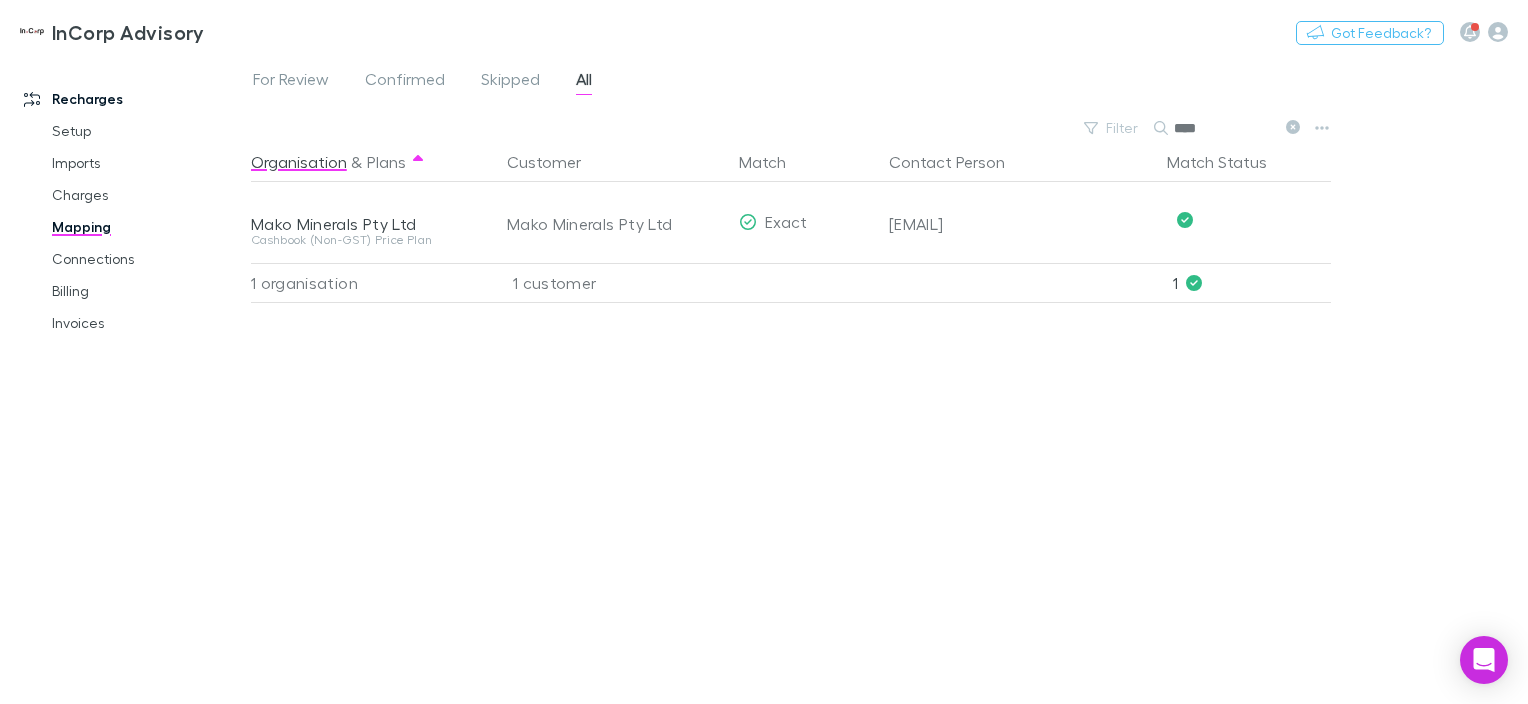 type on "****" 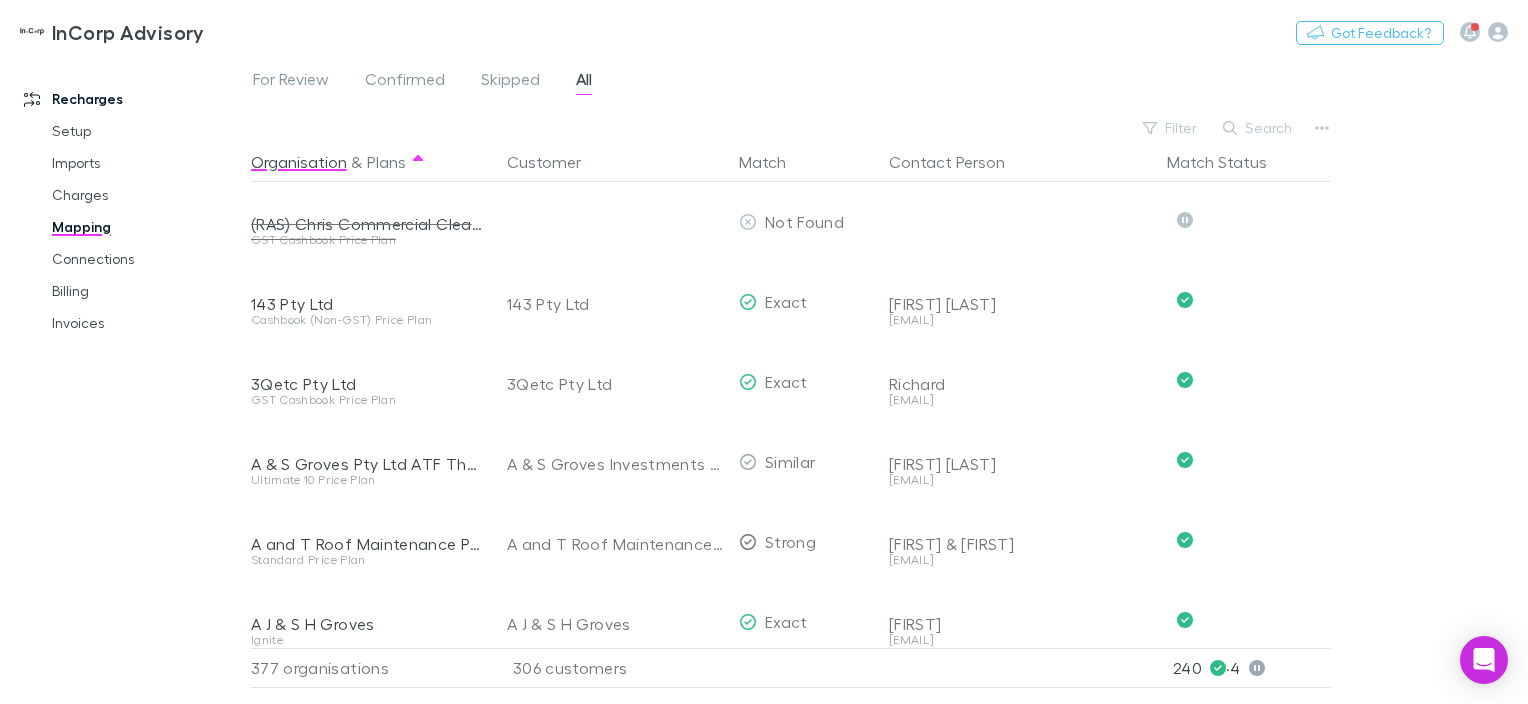 click on "Search" at bounding box center [1258, 128] 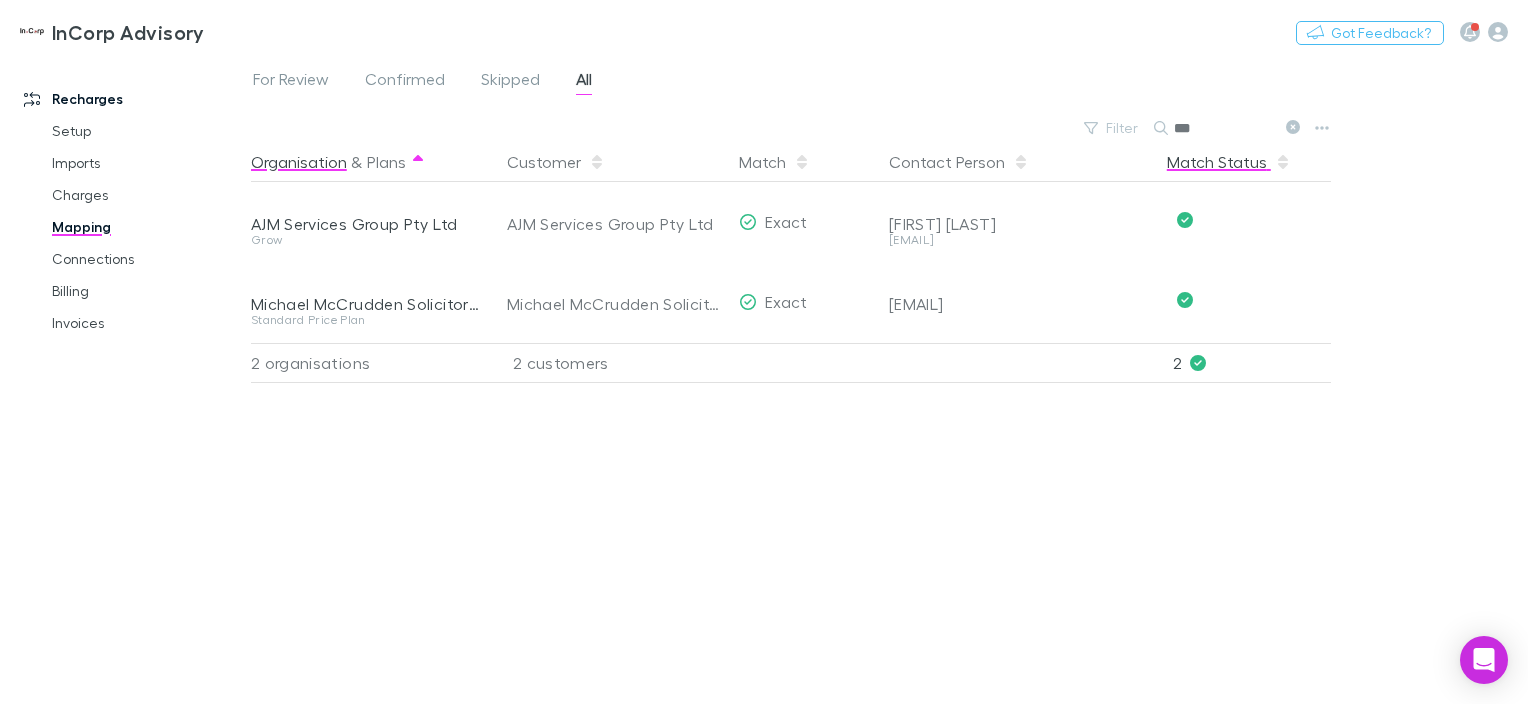 type on "****" 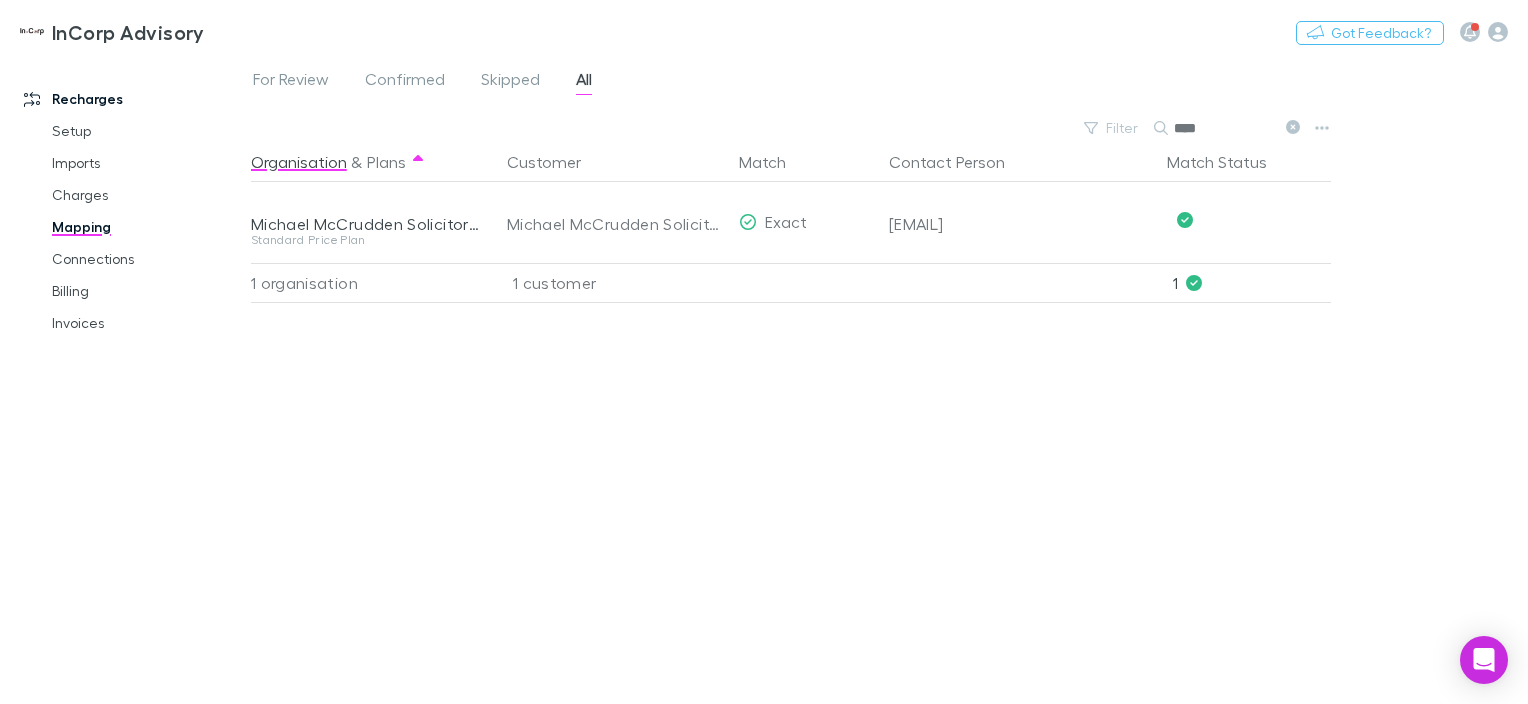 click 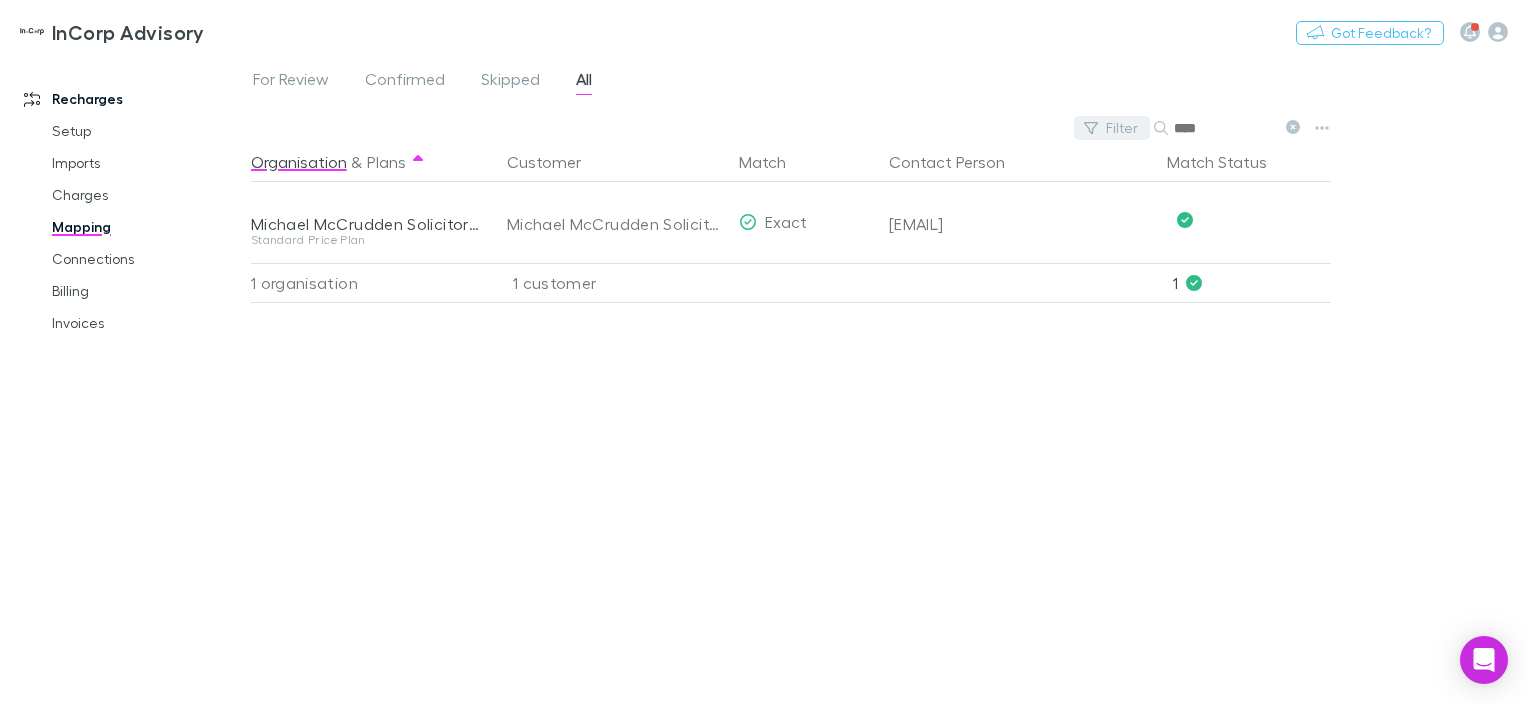 click on "Filter" at bounding box center [1112, 128] 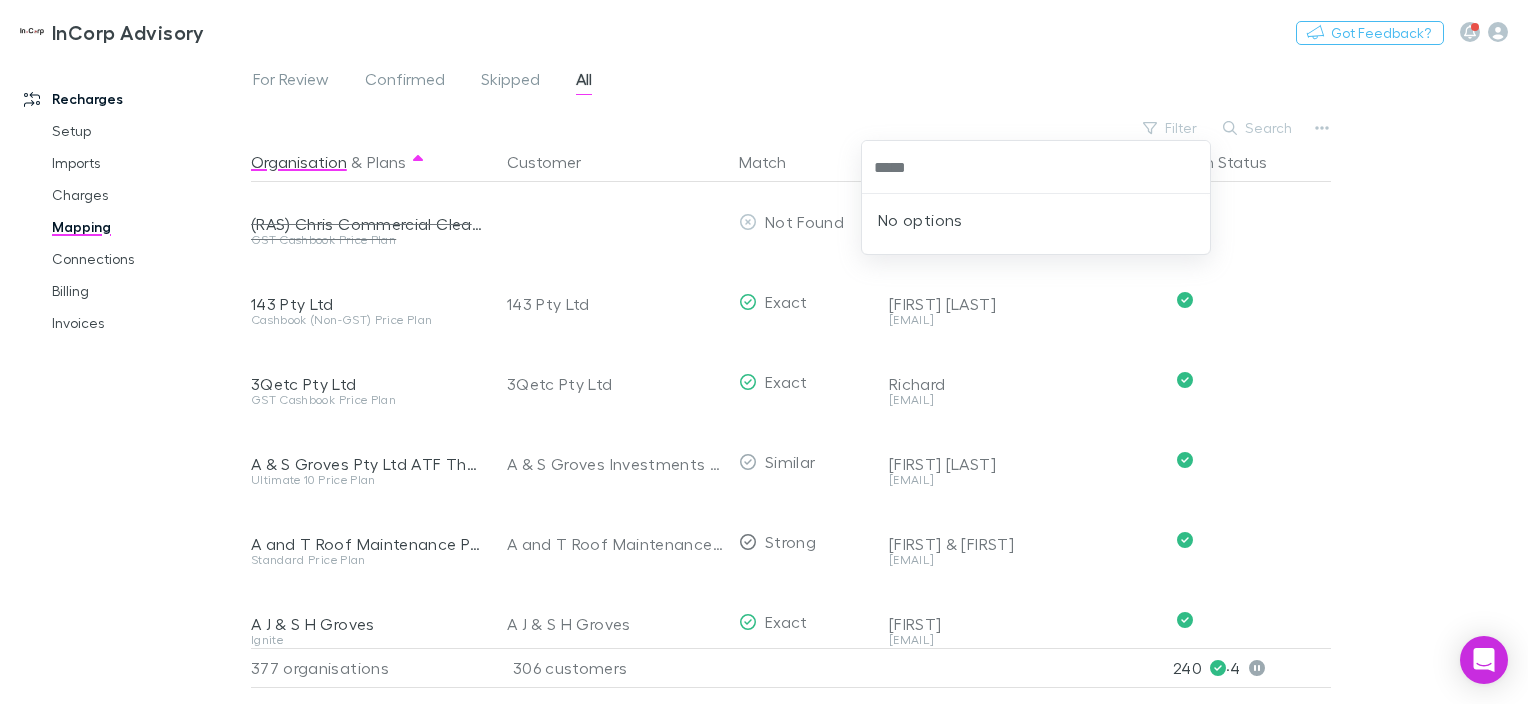 type on "*****" 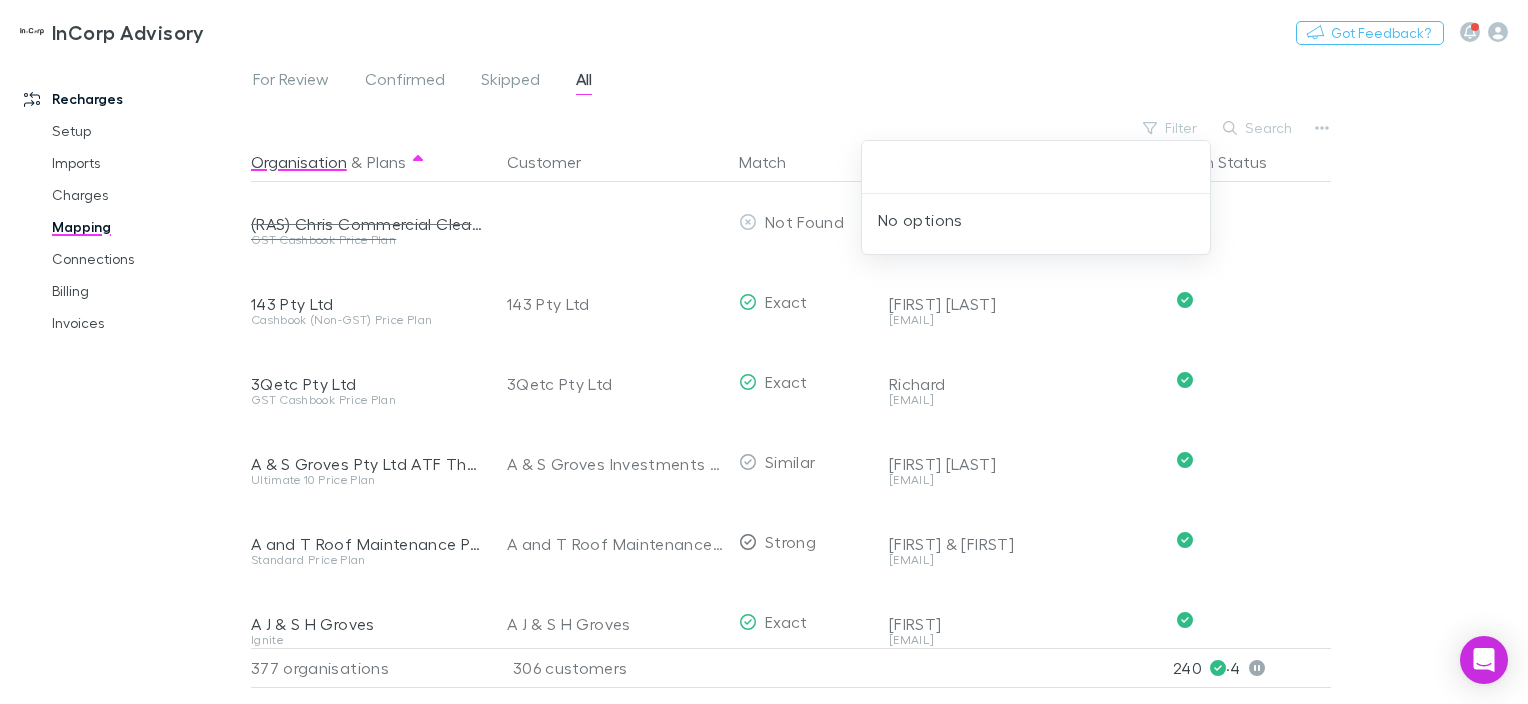 click at bounding box center (764, 352) 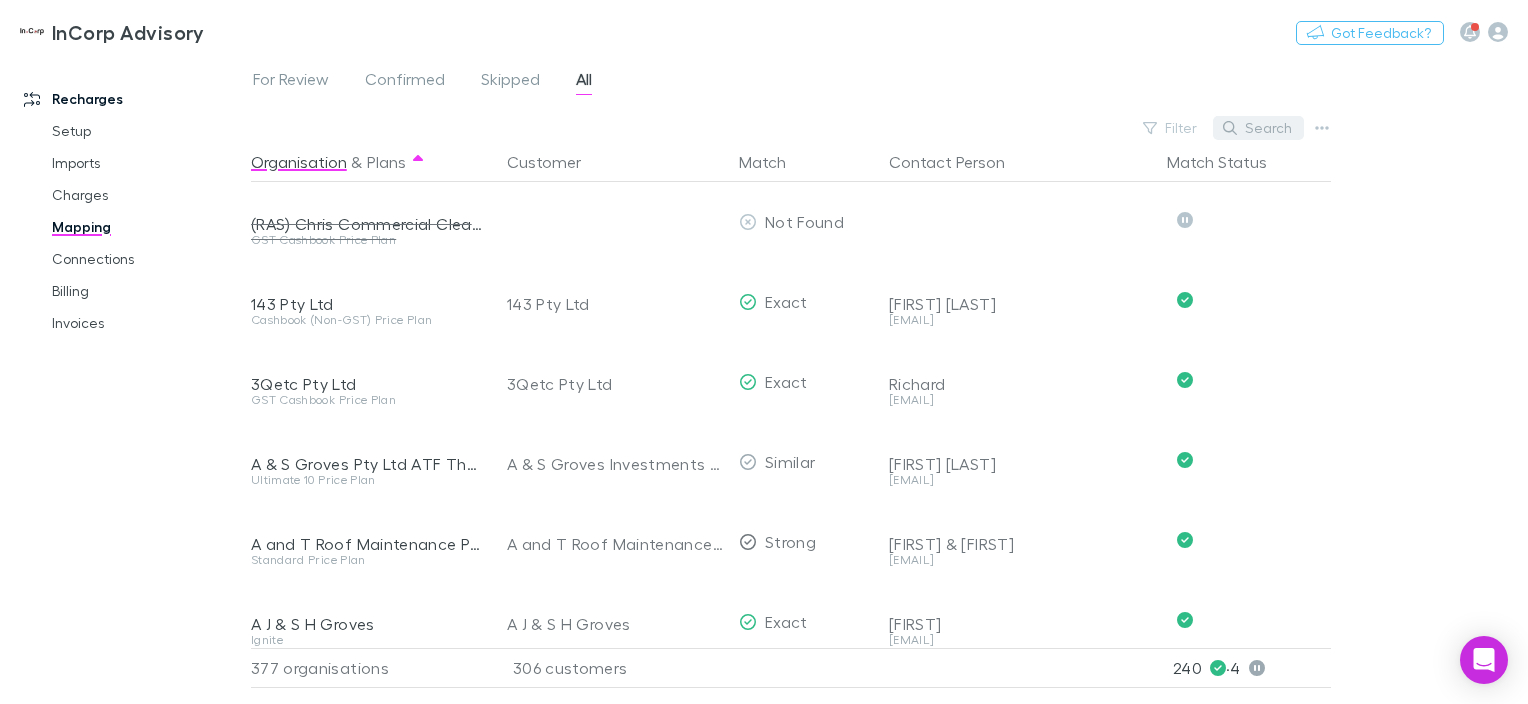 type 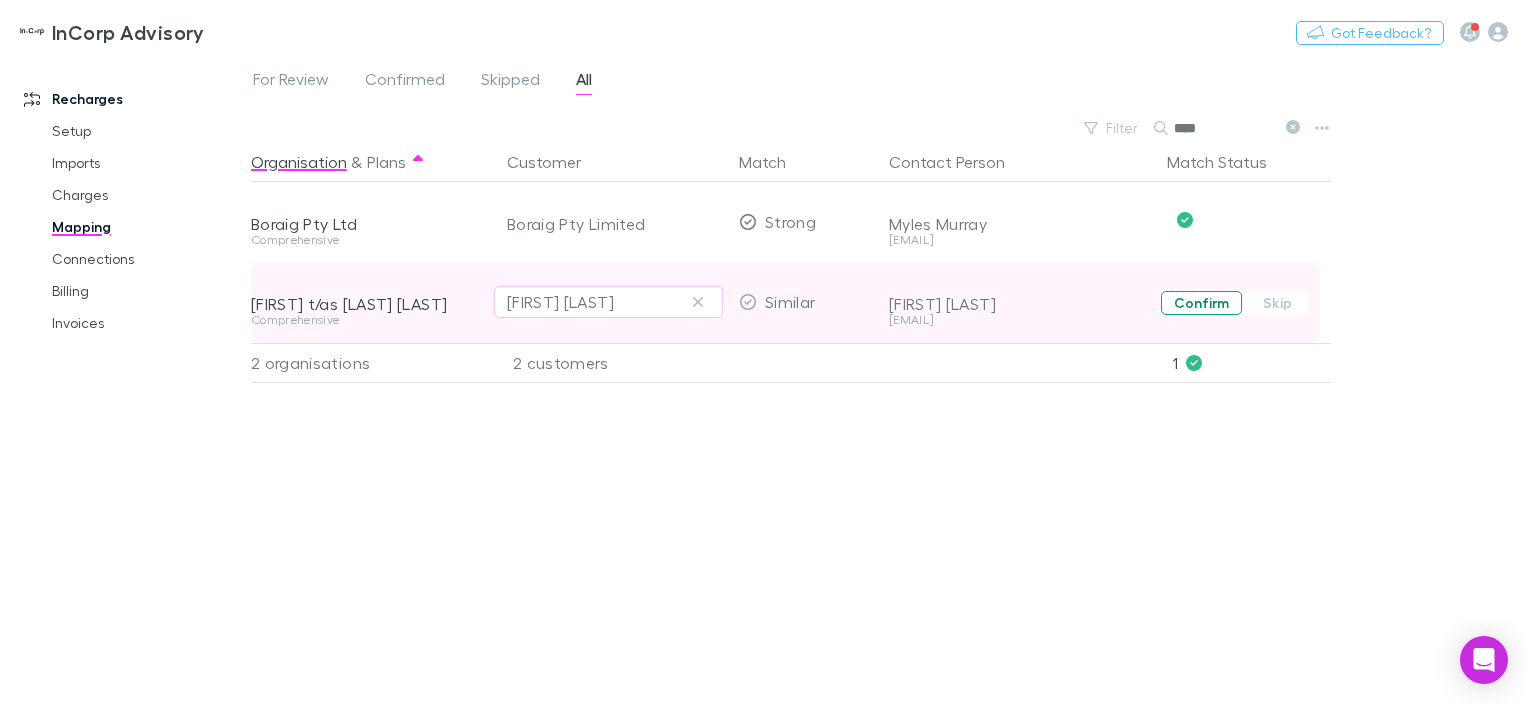 type on "****" 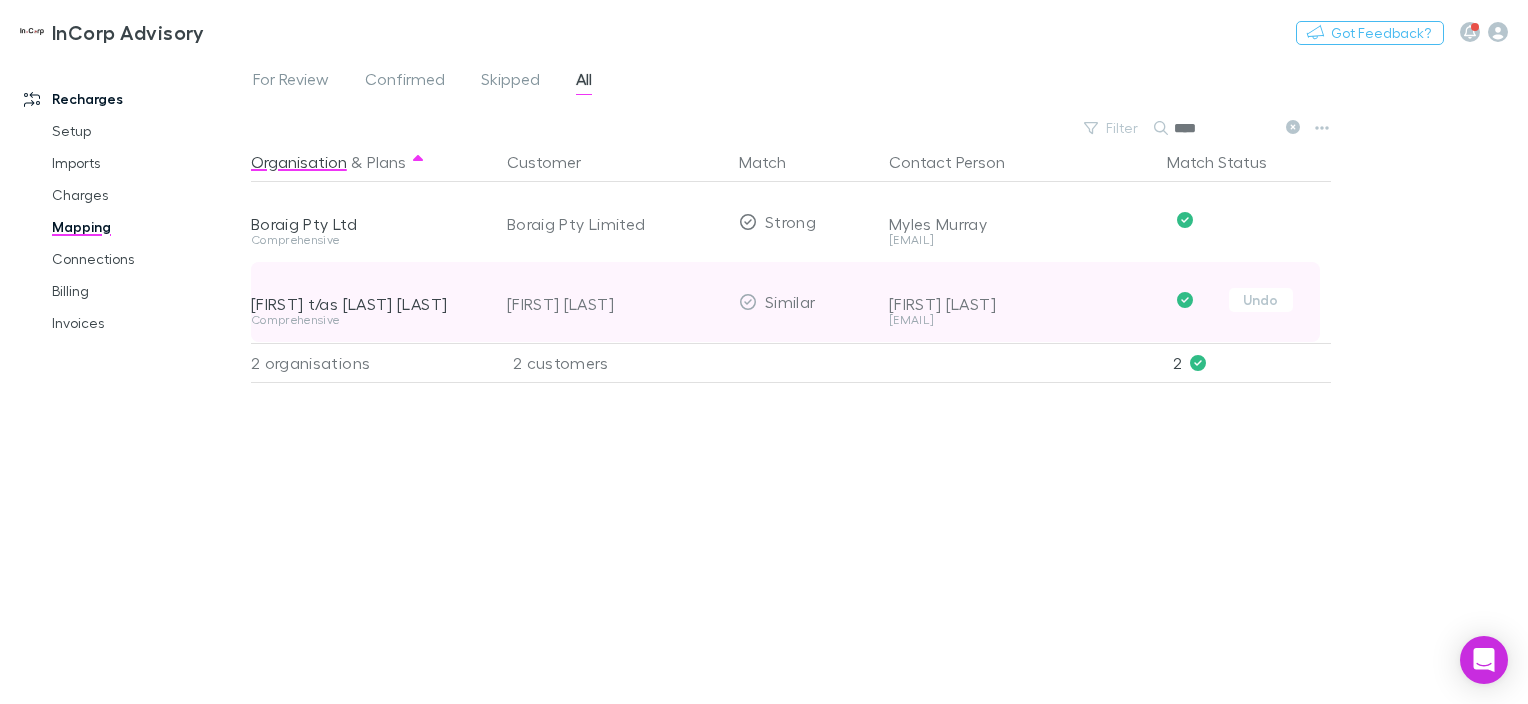 click 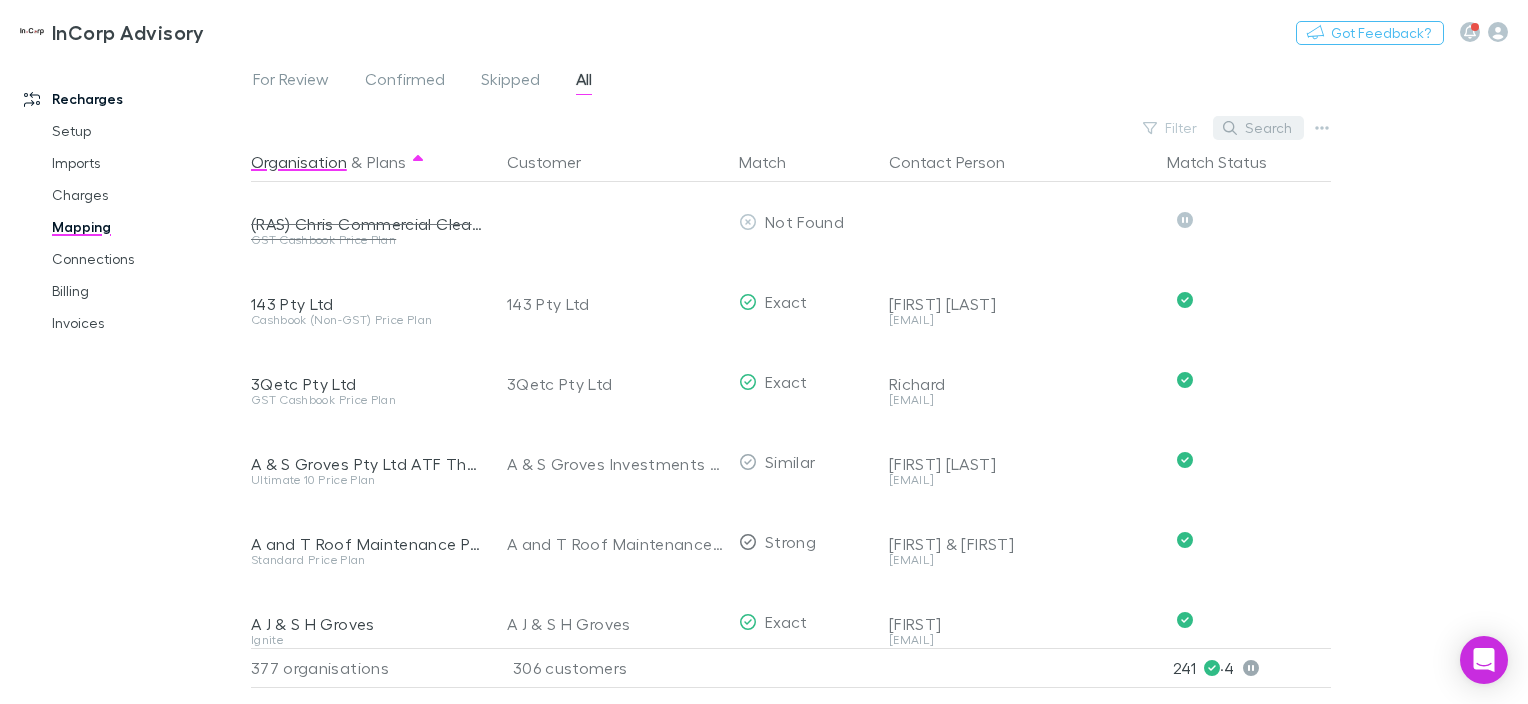 click on "Search" at bounding box center (1258, 128) 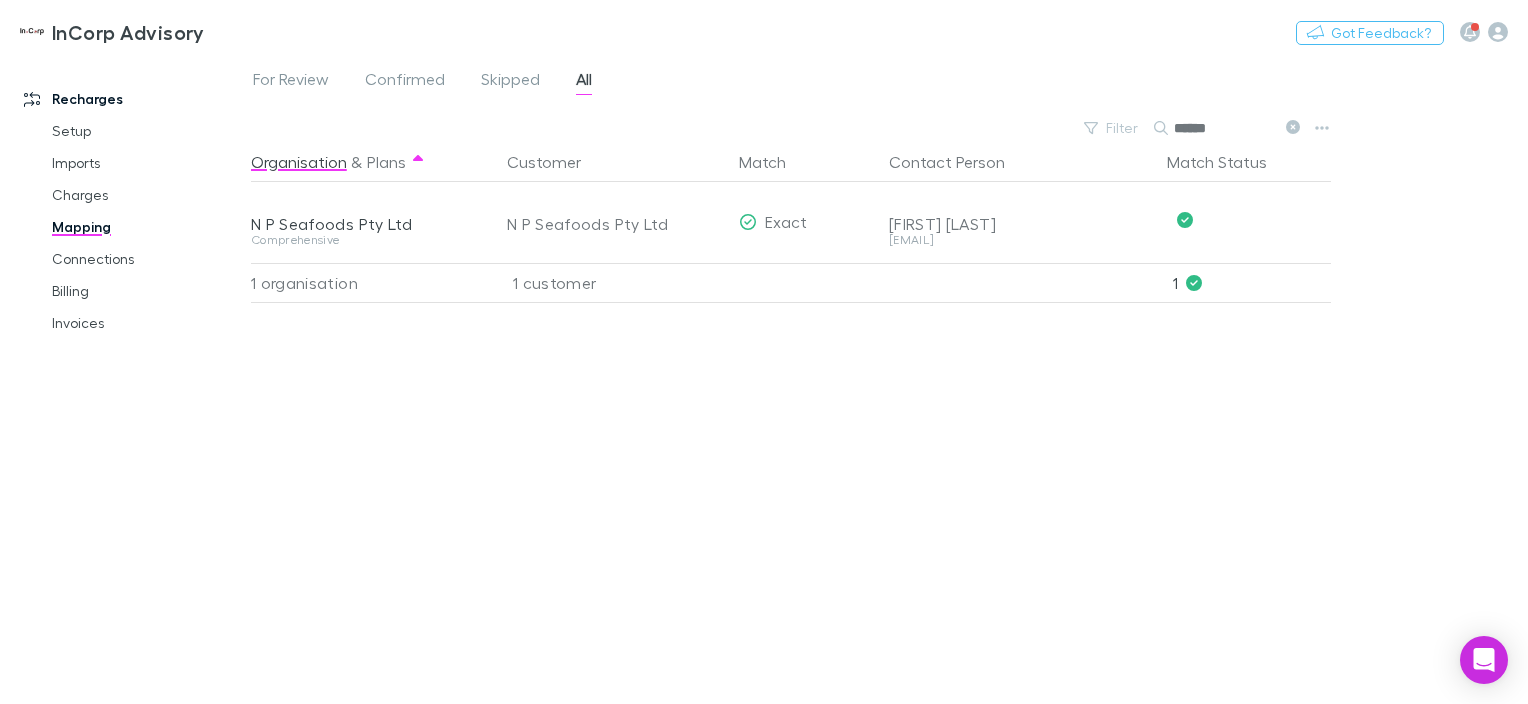 click 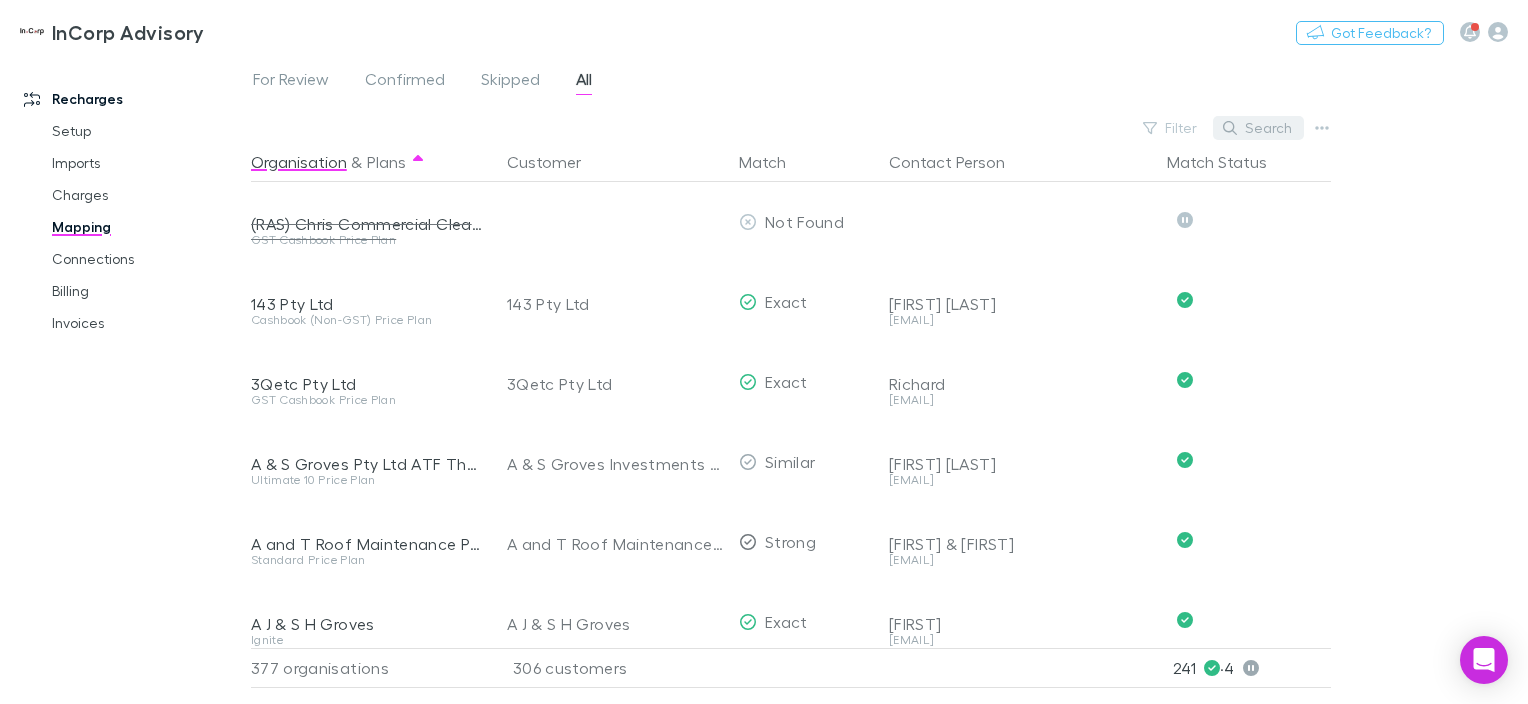 click on "Search" at bounding box center [1258, 128] 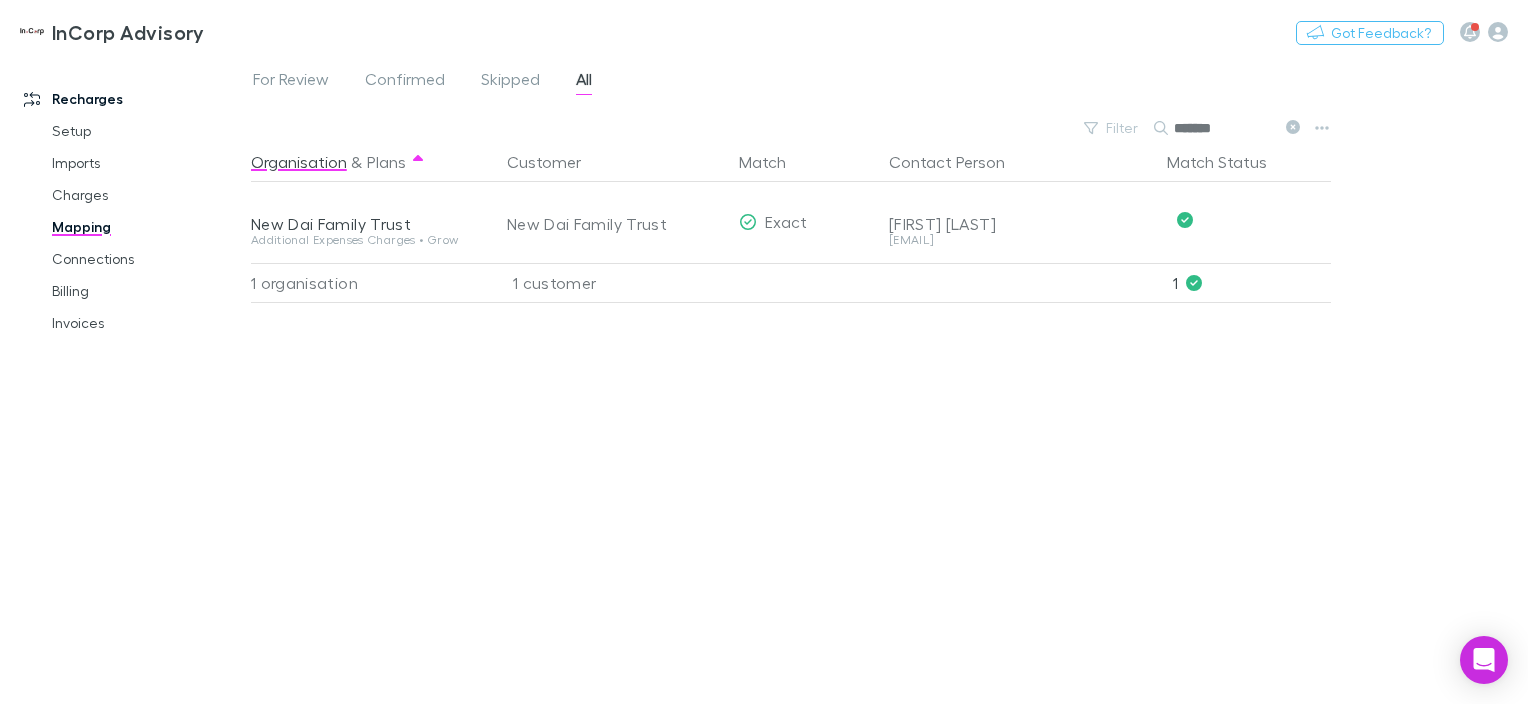 drag, startPoint x: 1288, startPoint y: 124, endPoint x: 1264, endPoint y: 127, distance: 24.186773 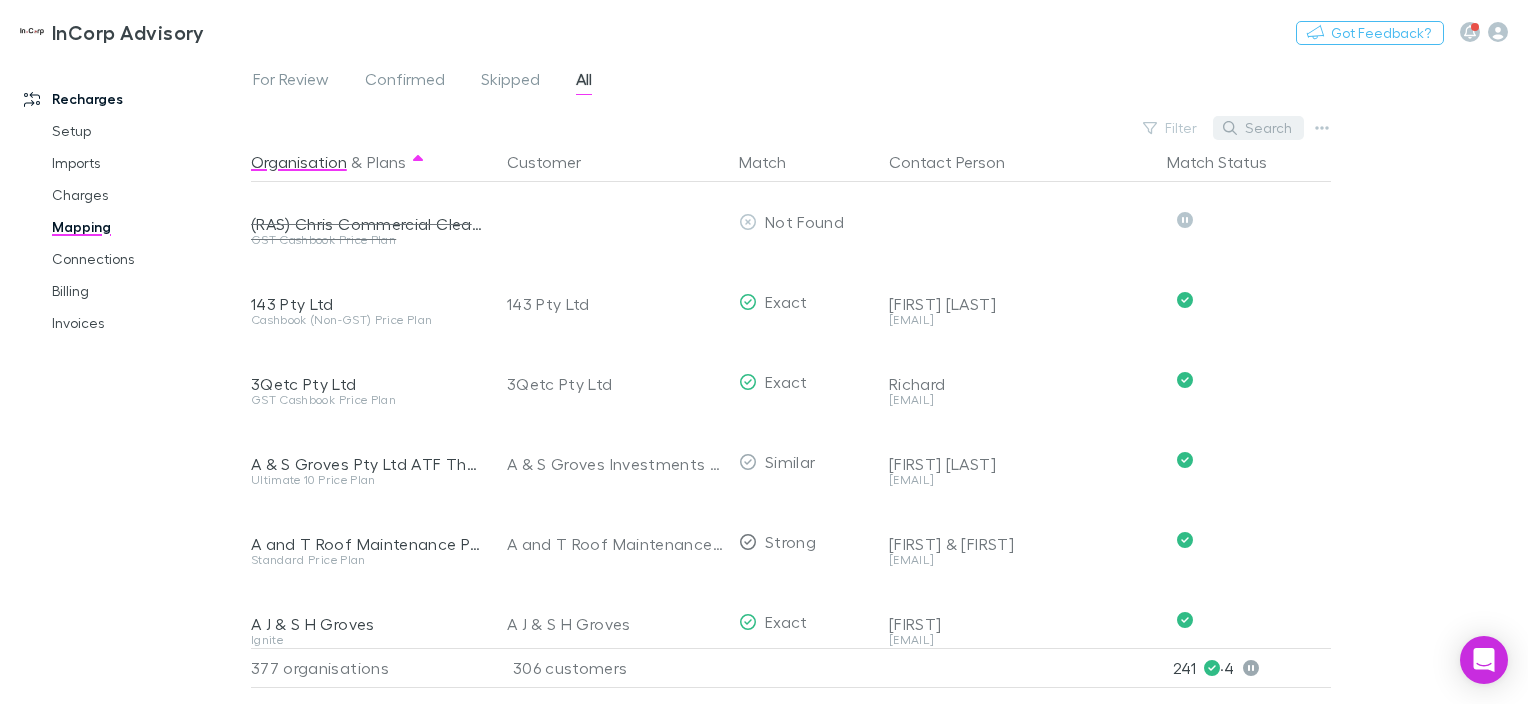 click on "Search" at bounding box center [1258, 128] 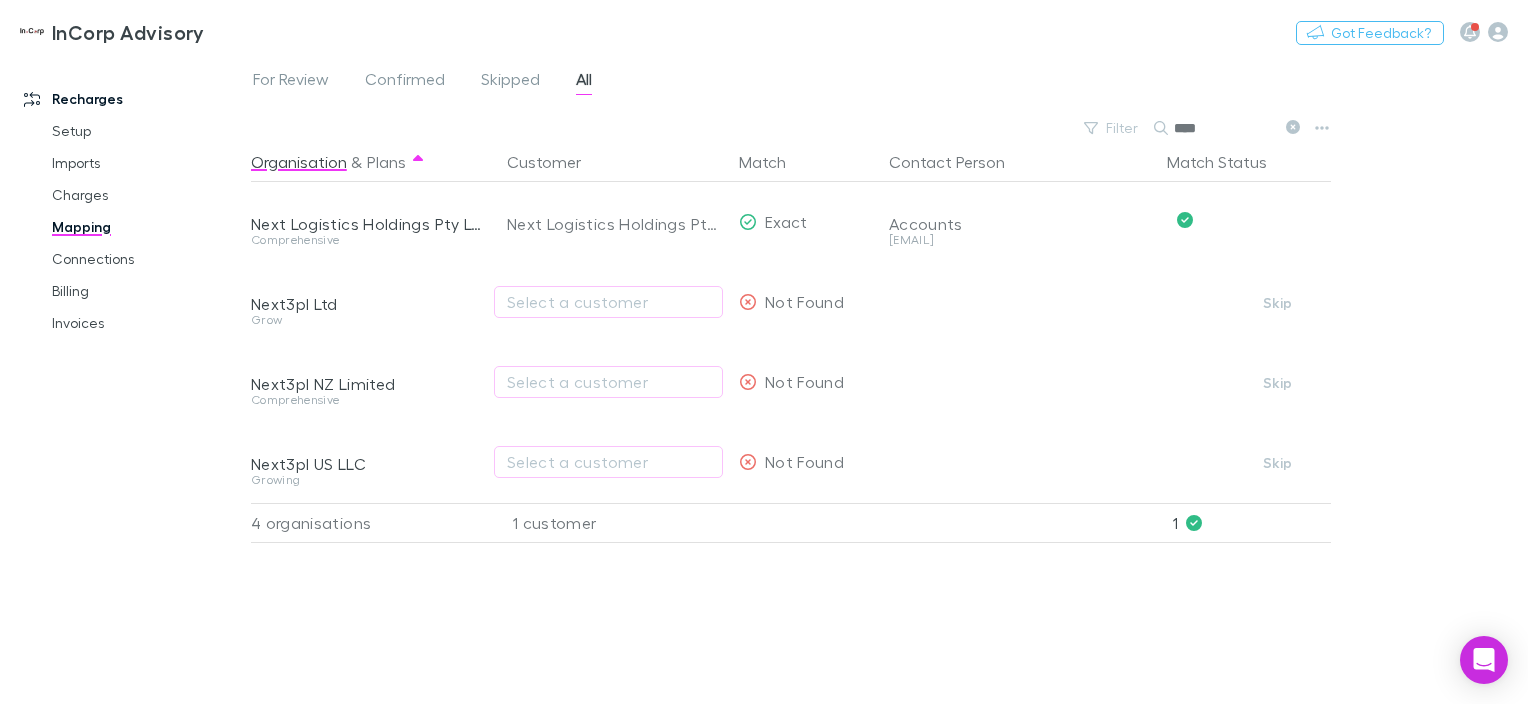 click 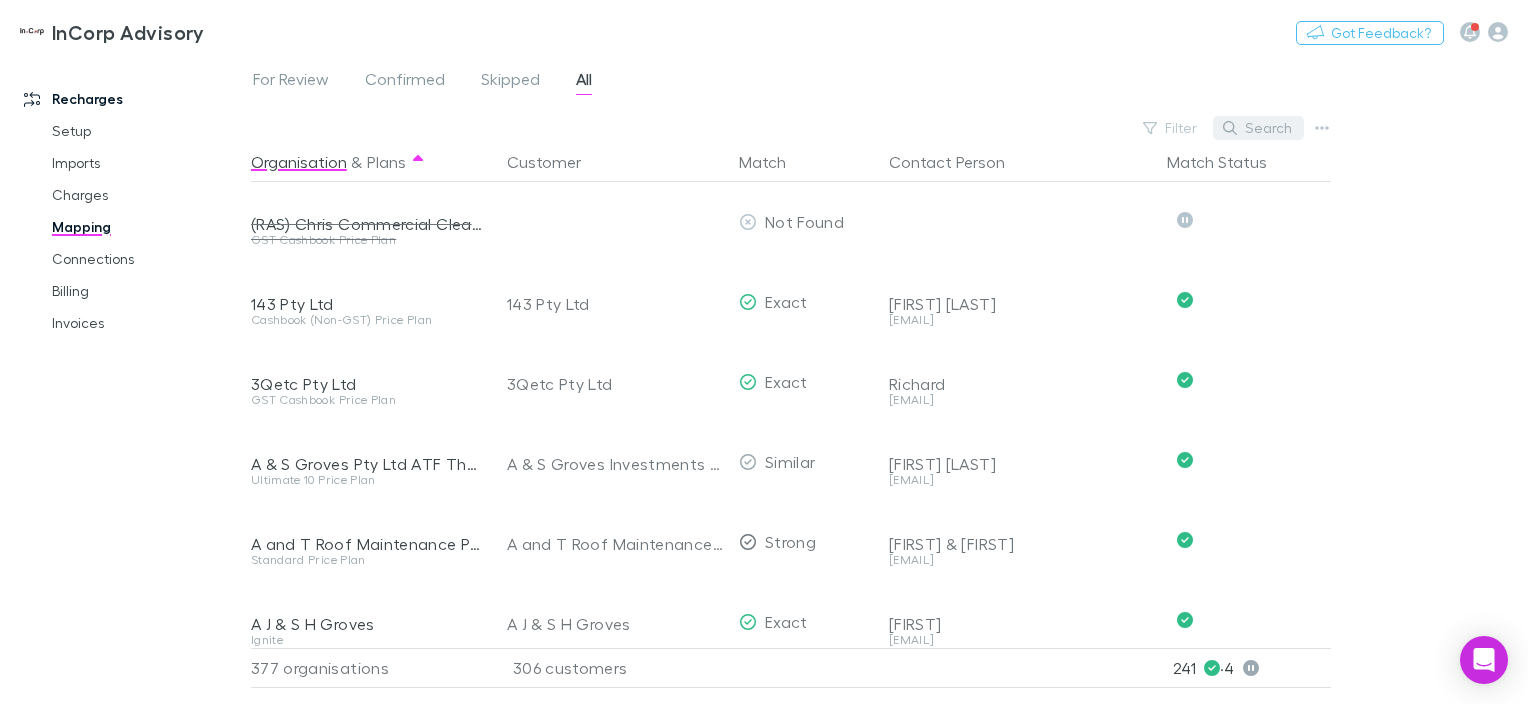 click on "Search" at bounding box center [1258, 128] 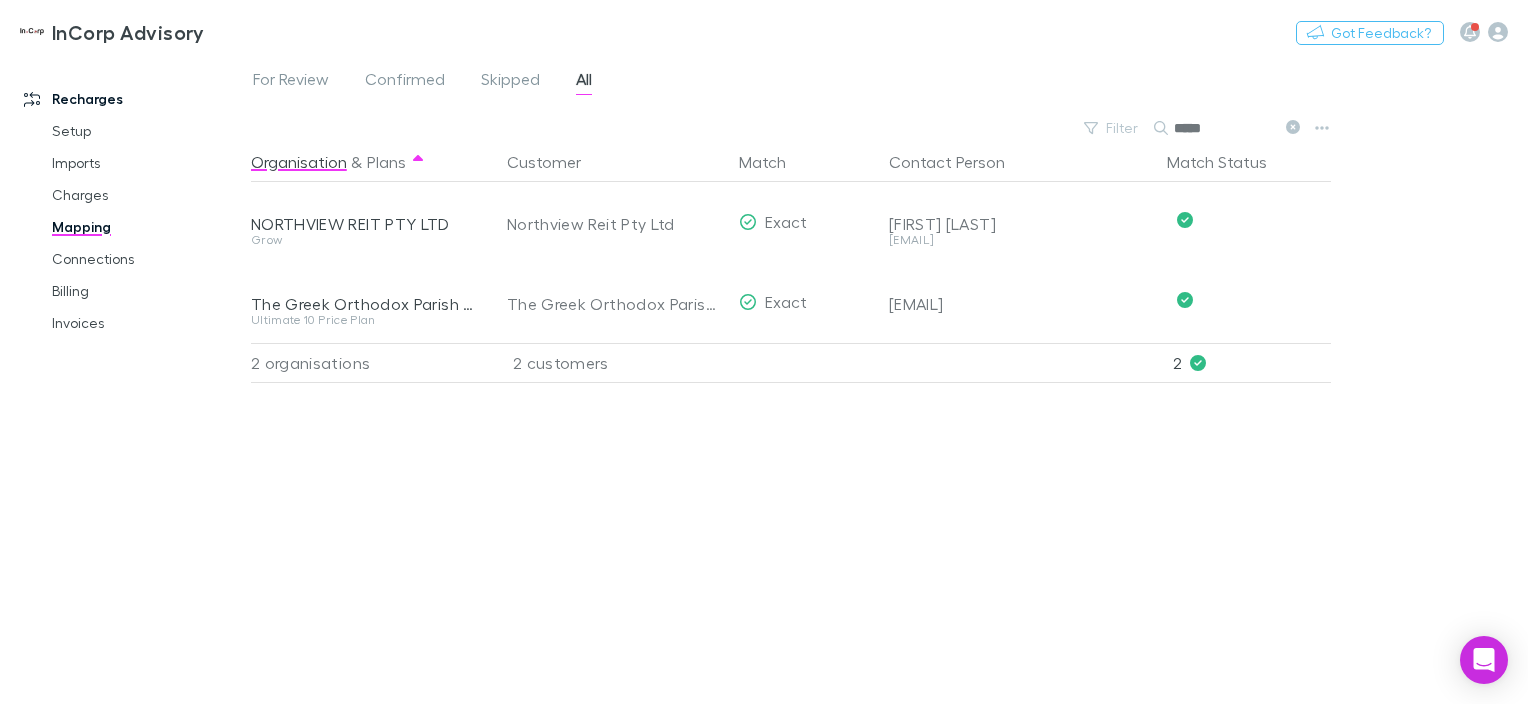click 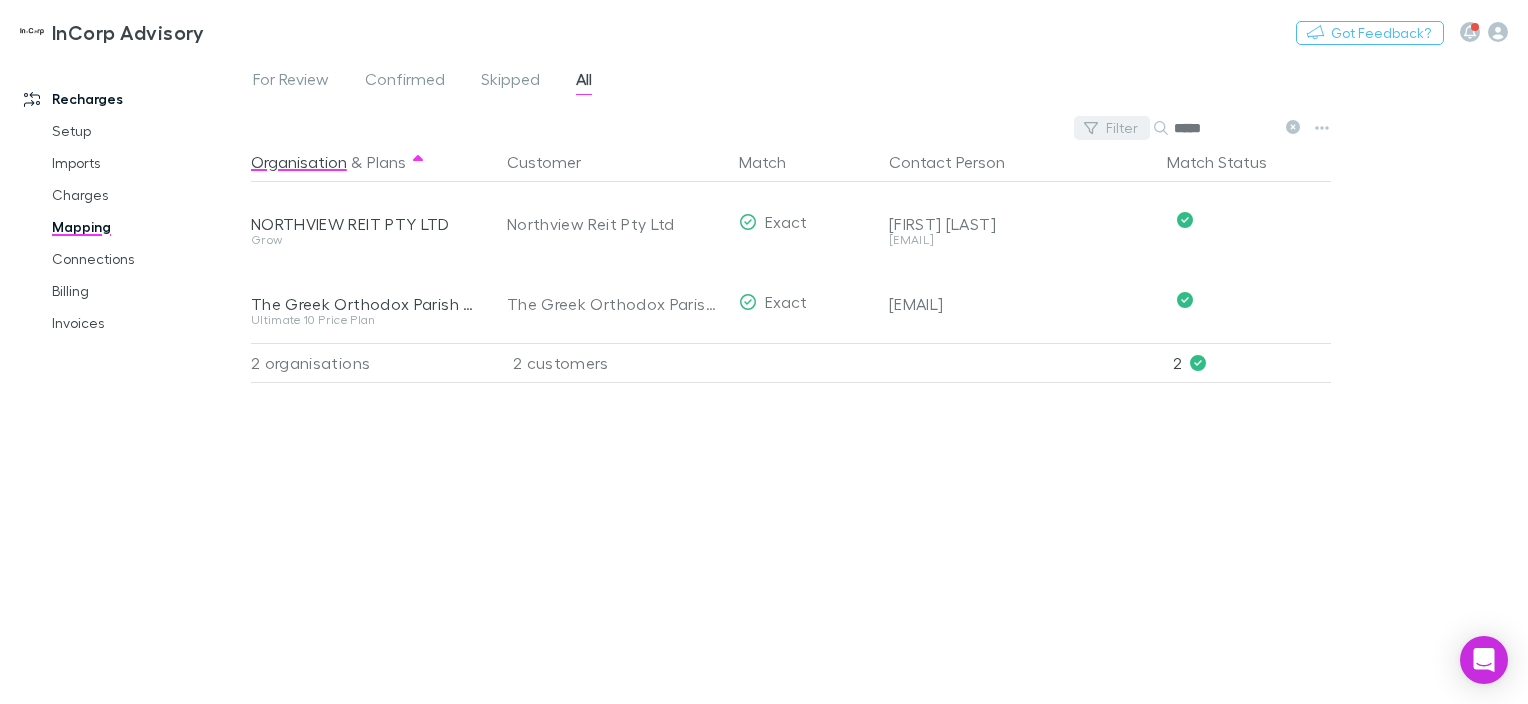 click on "Filter" at bounding box center (1112, 128) 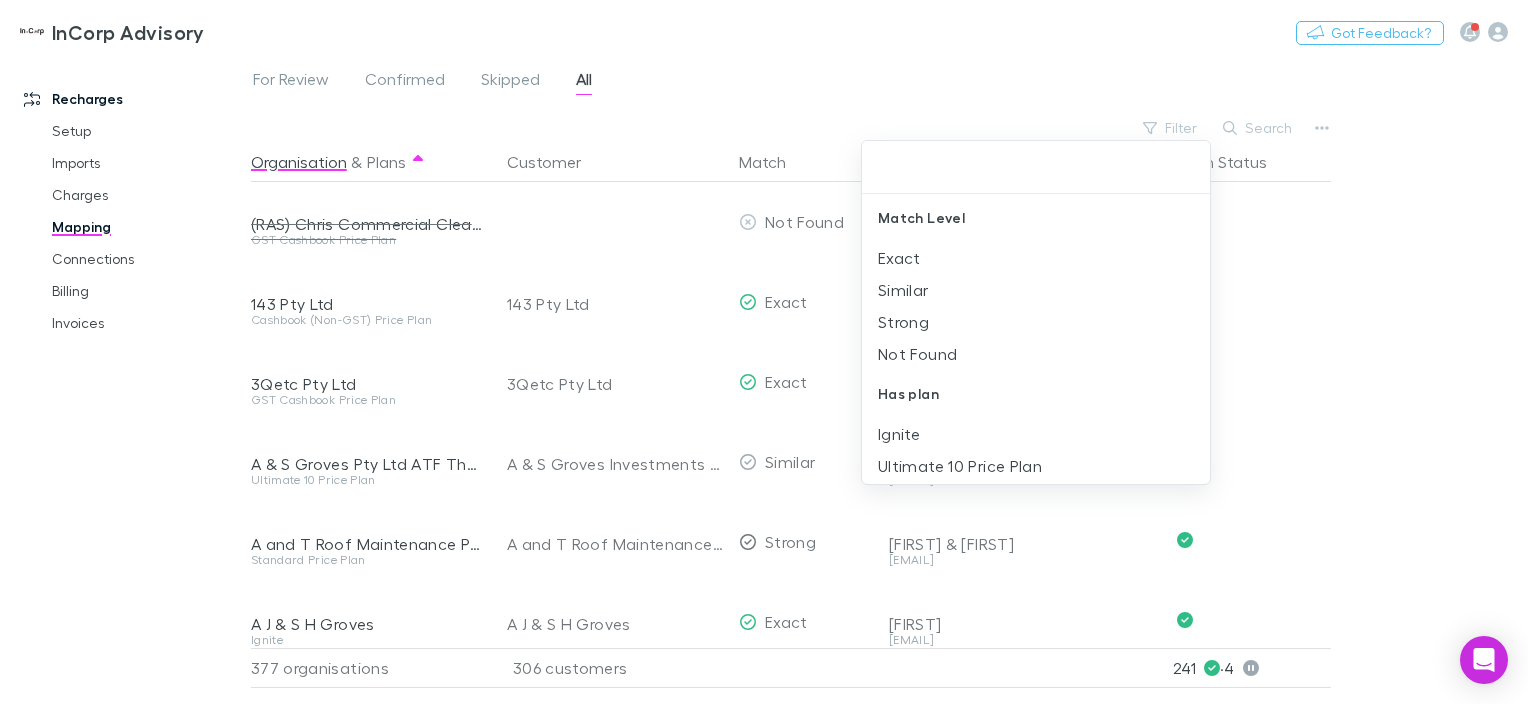 click at bounding box center [764, 352] 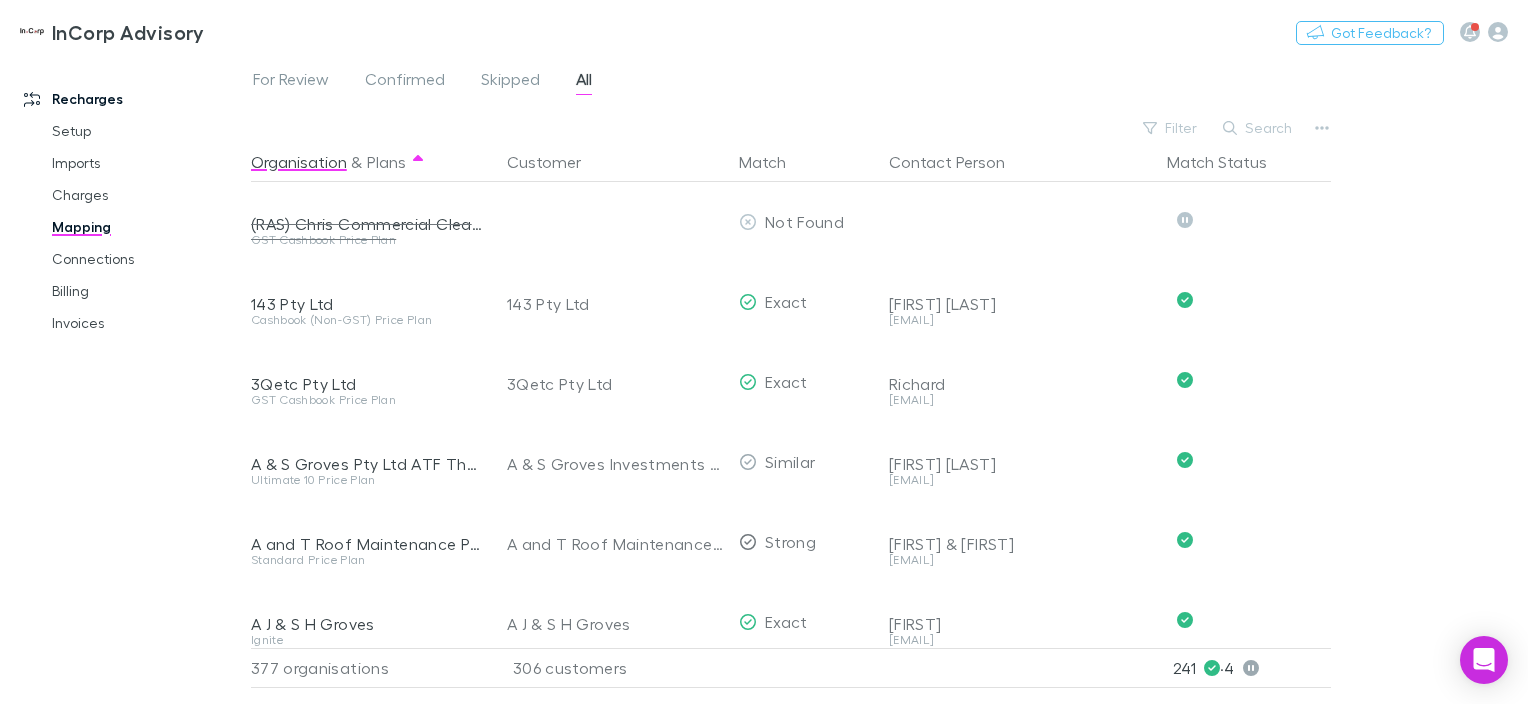 click on "Search" at bounding box center [1258, 128] 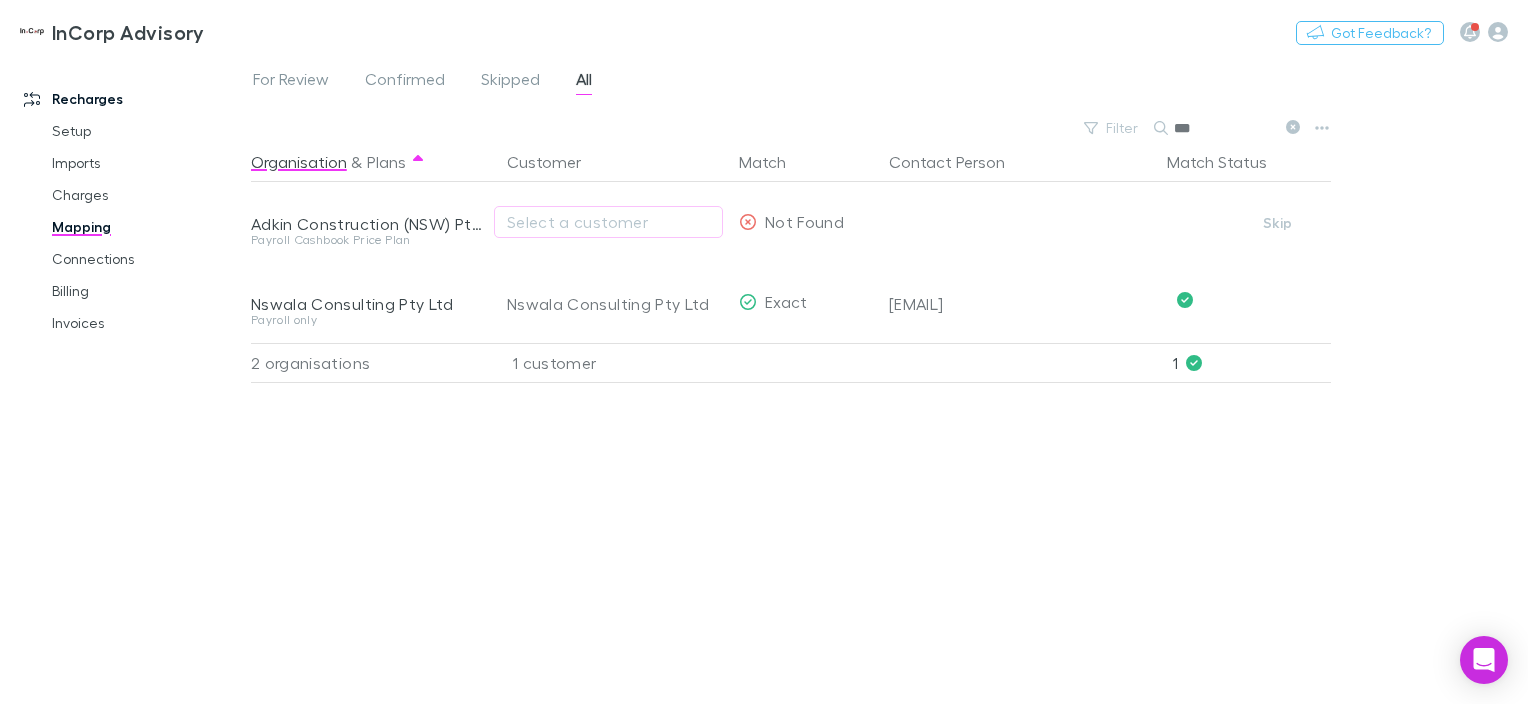 type on "***" 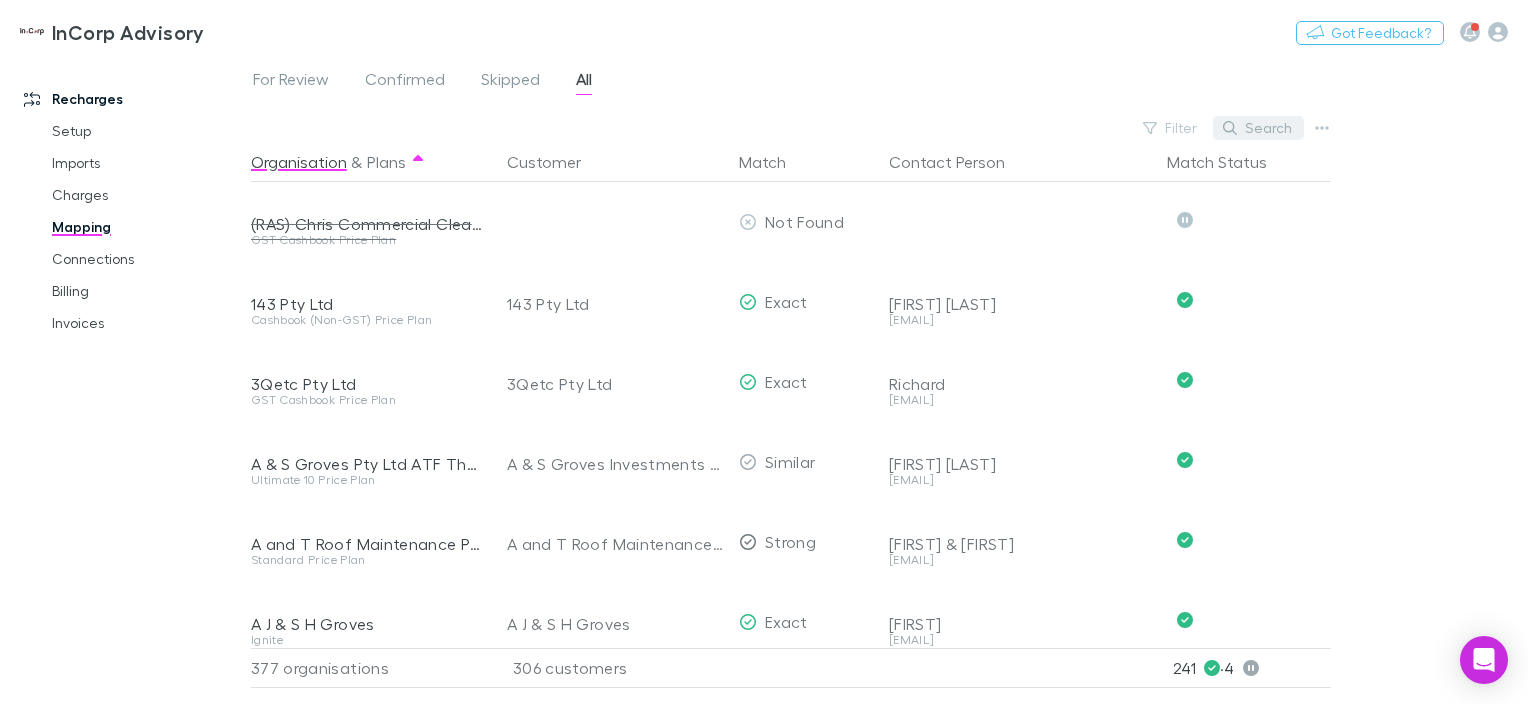 click on "Search" at bounding box center [1258, 128] 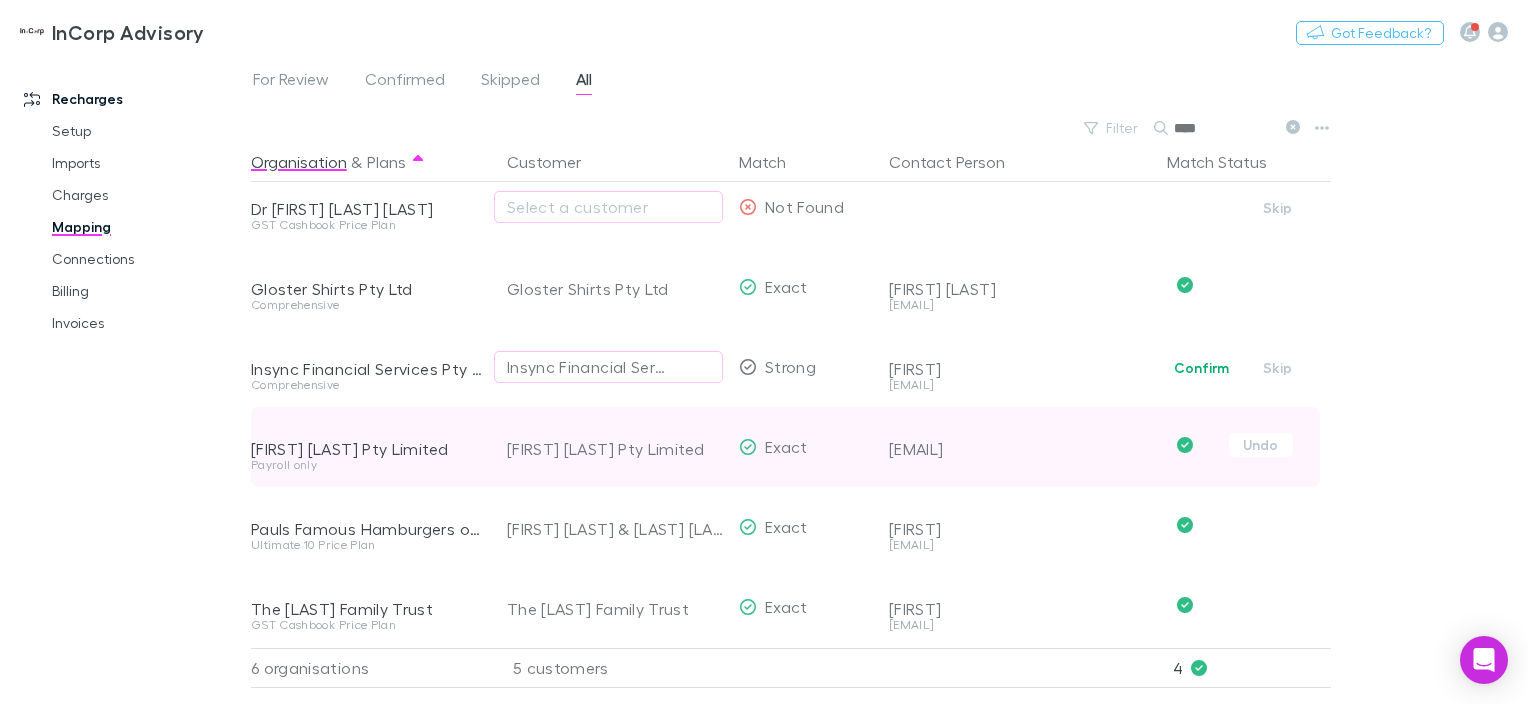 scroll, scrollTop: 29, scrollLeft: 0, axis: vertical 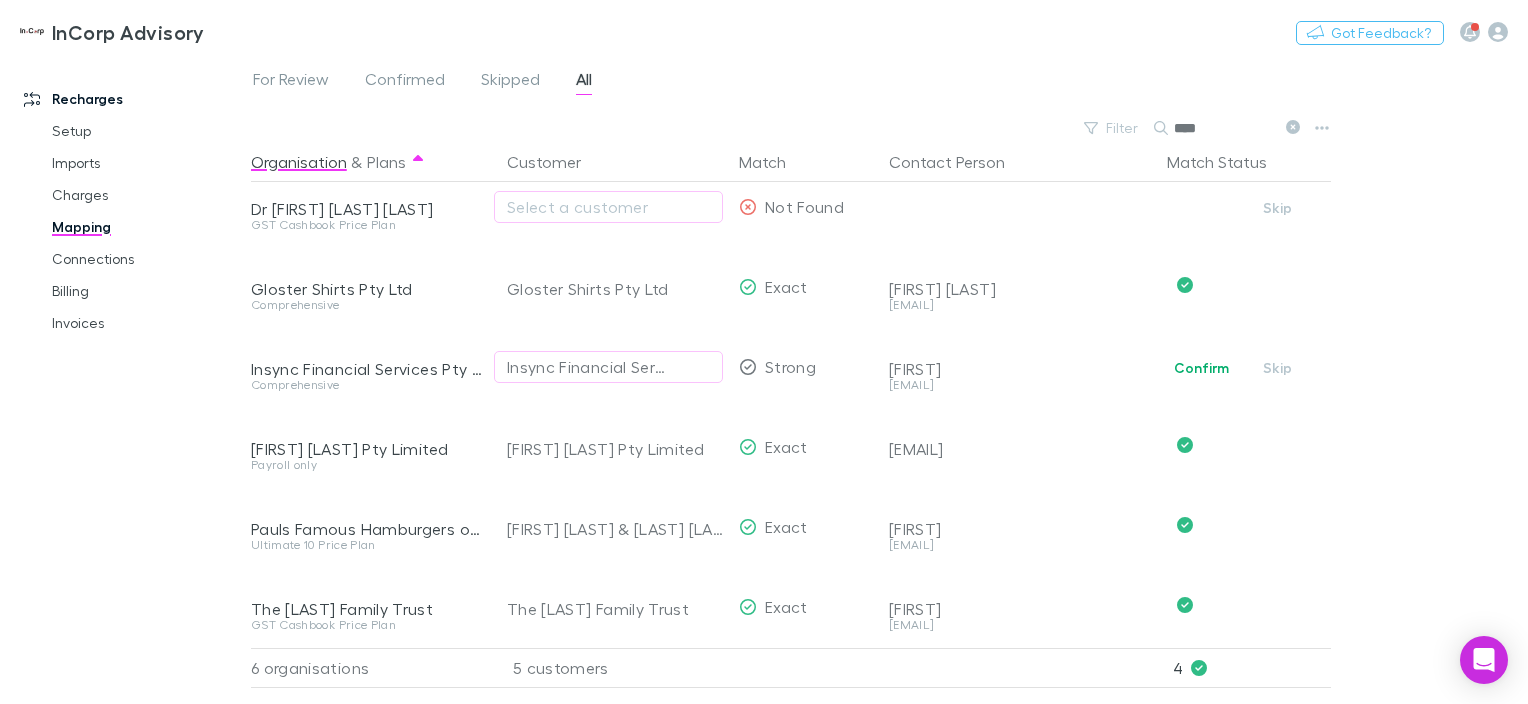 type on "****" 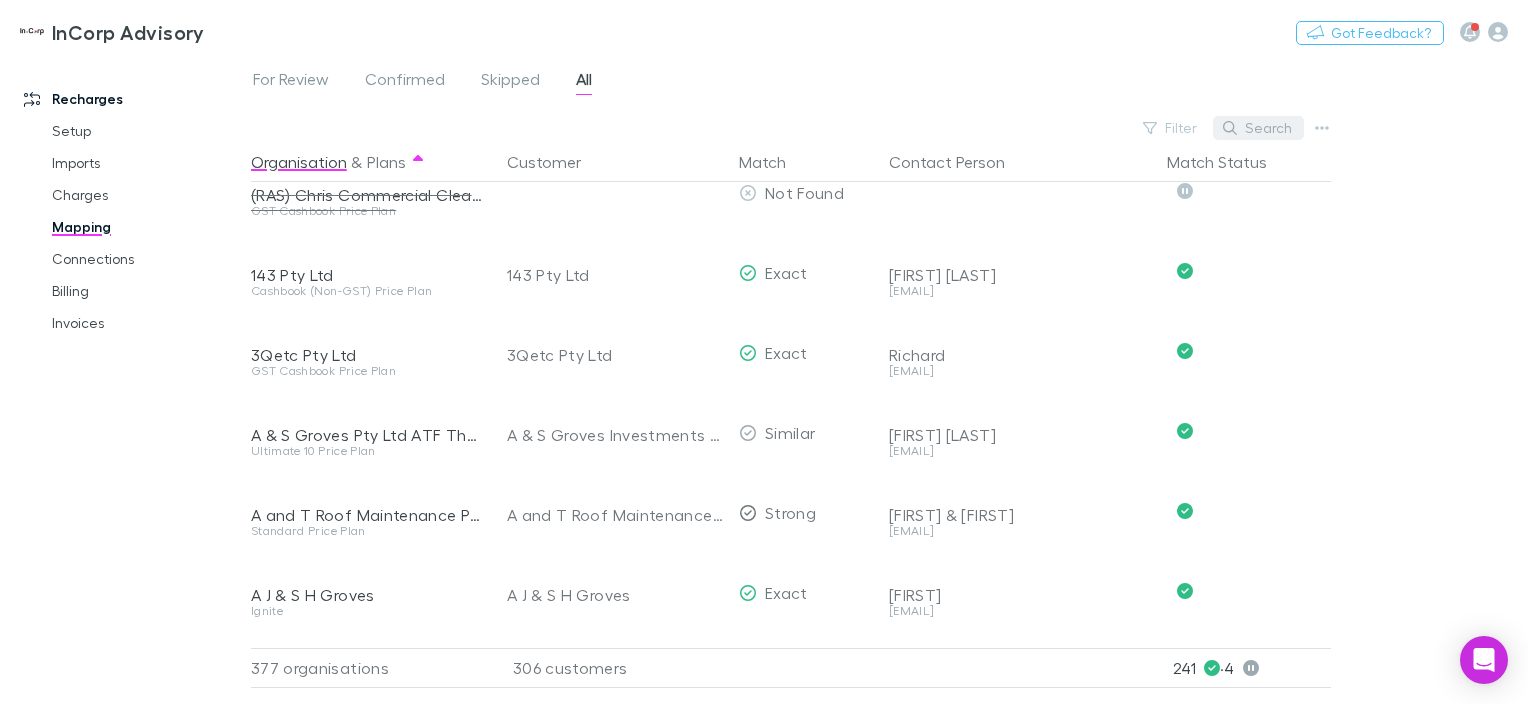 click on "Search" at bounding box center [1258, 128] 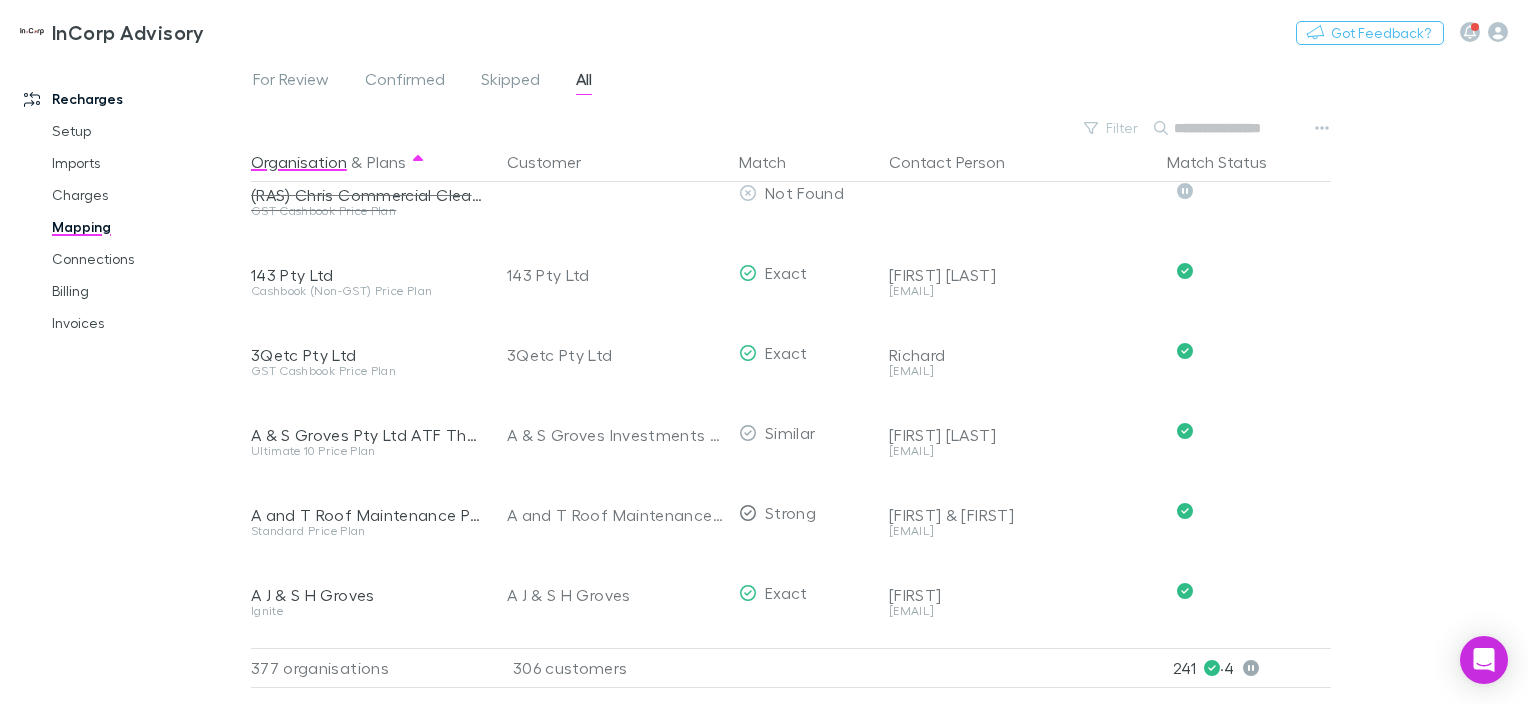 click at bounding box center [1224, 128] 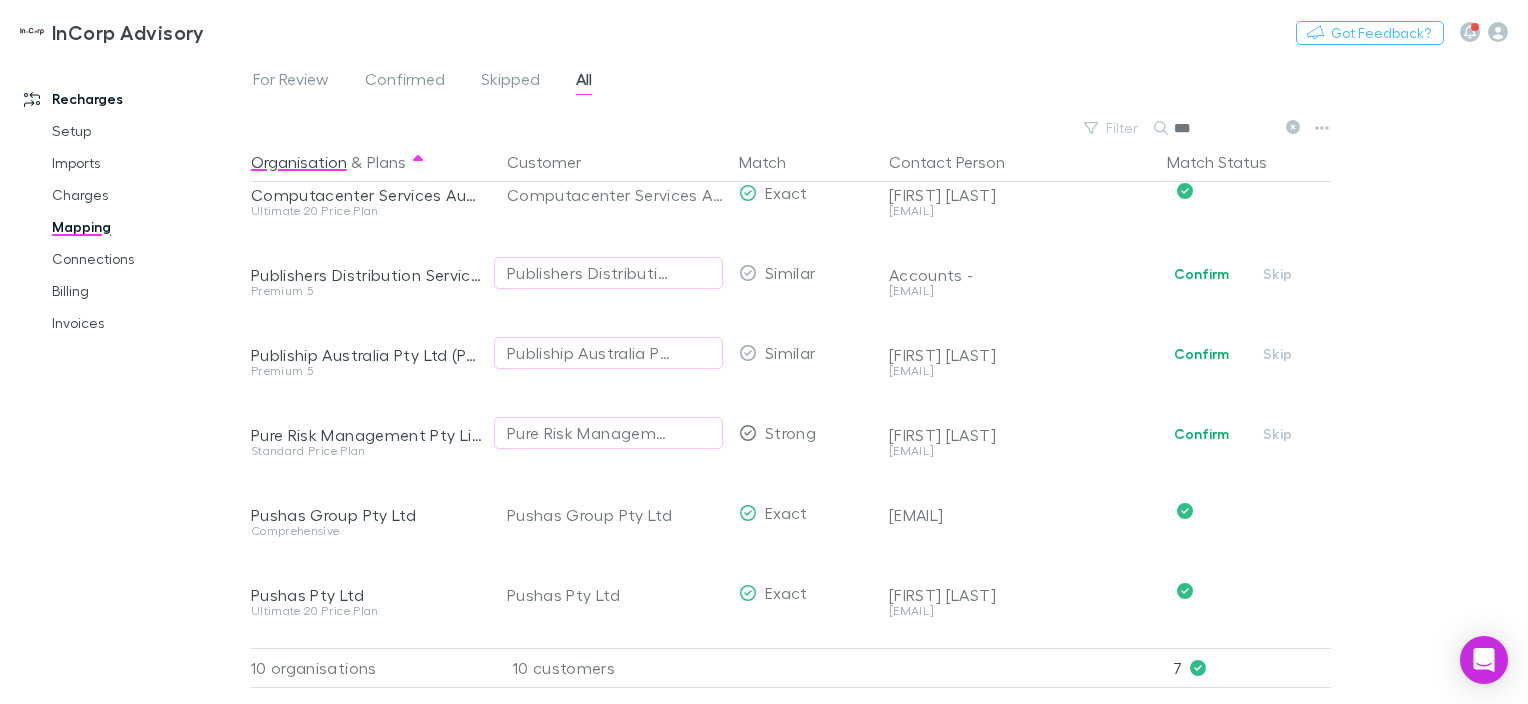 scroll, scrollTop: 0, scrollLeft: 0, axis: both 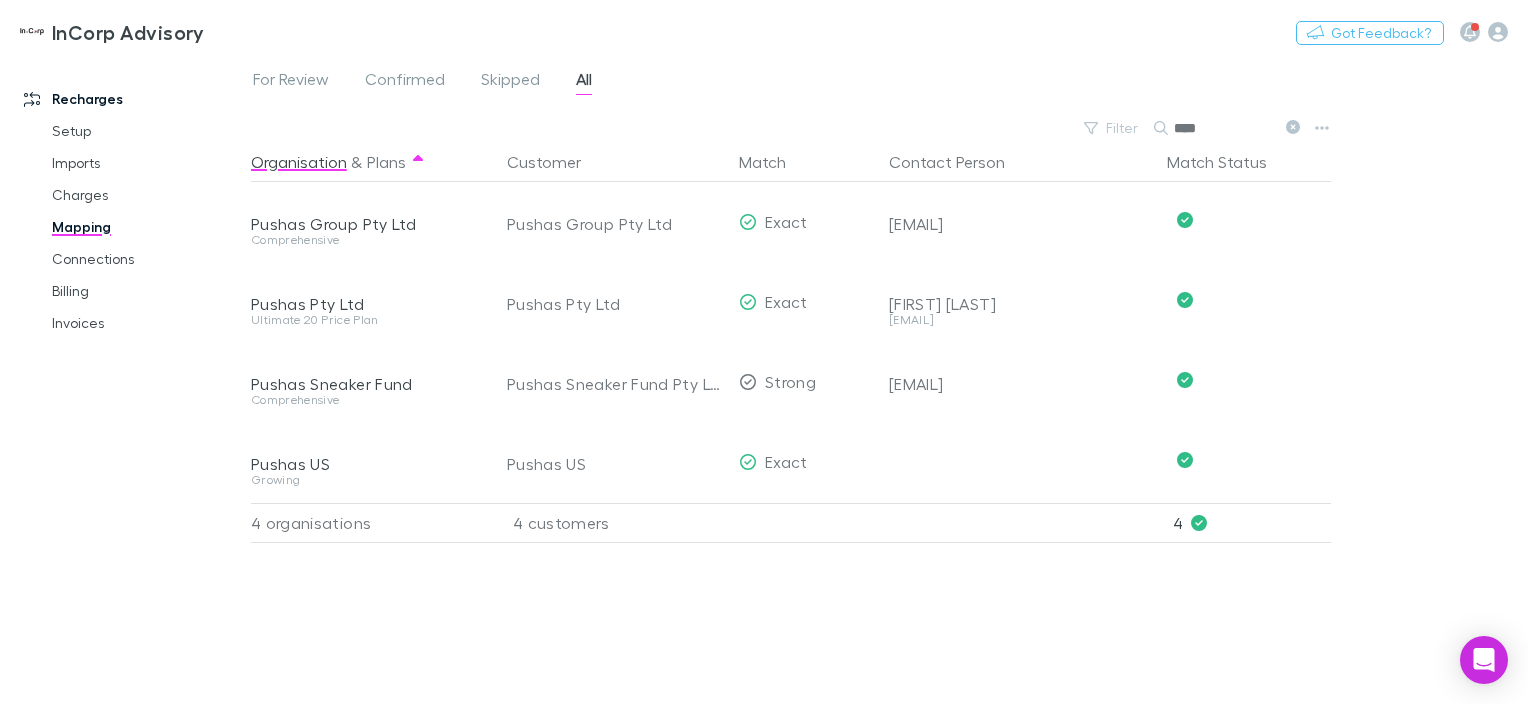 type on "****" 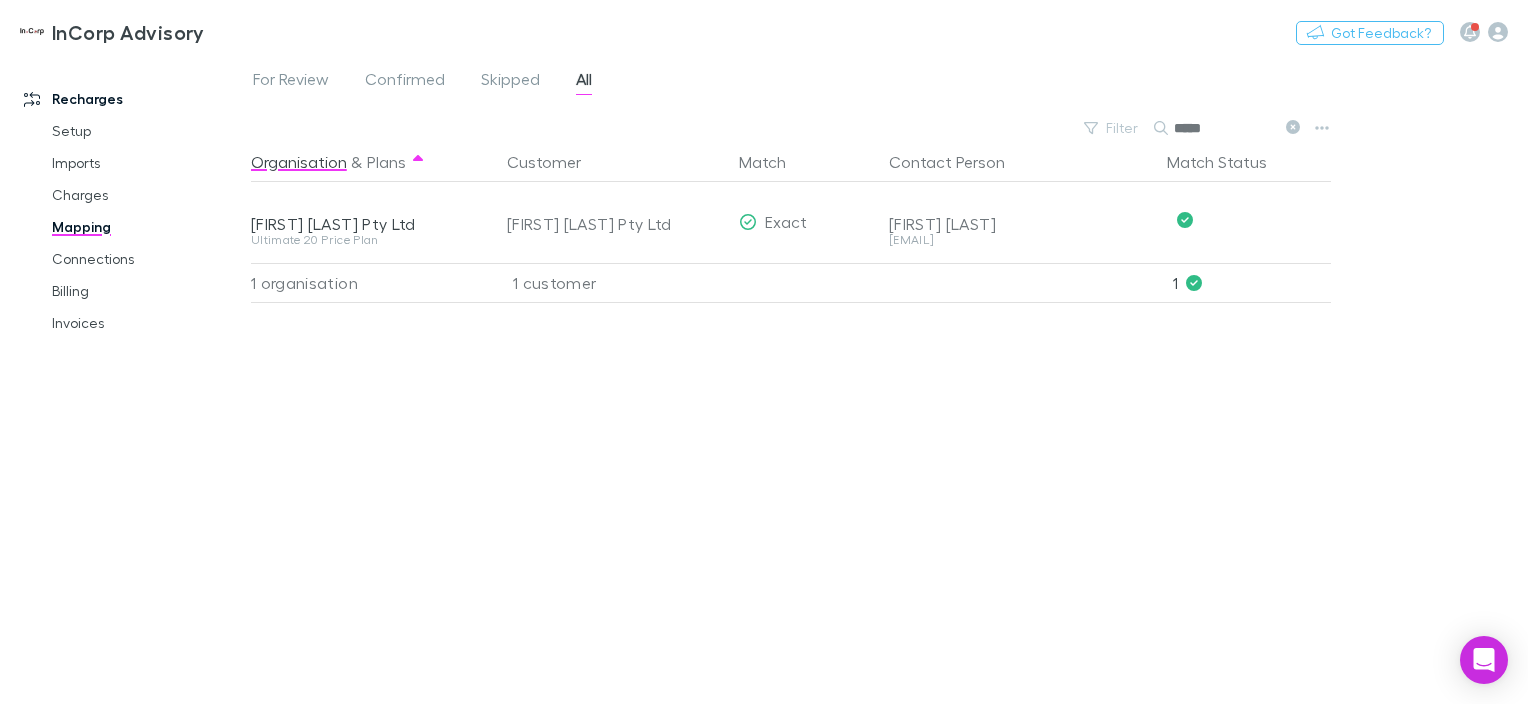 type on "*****" 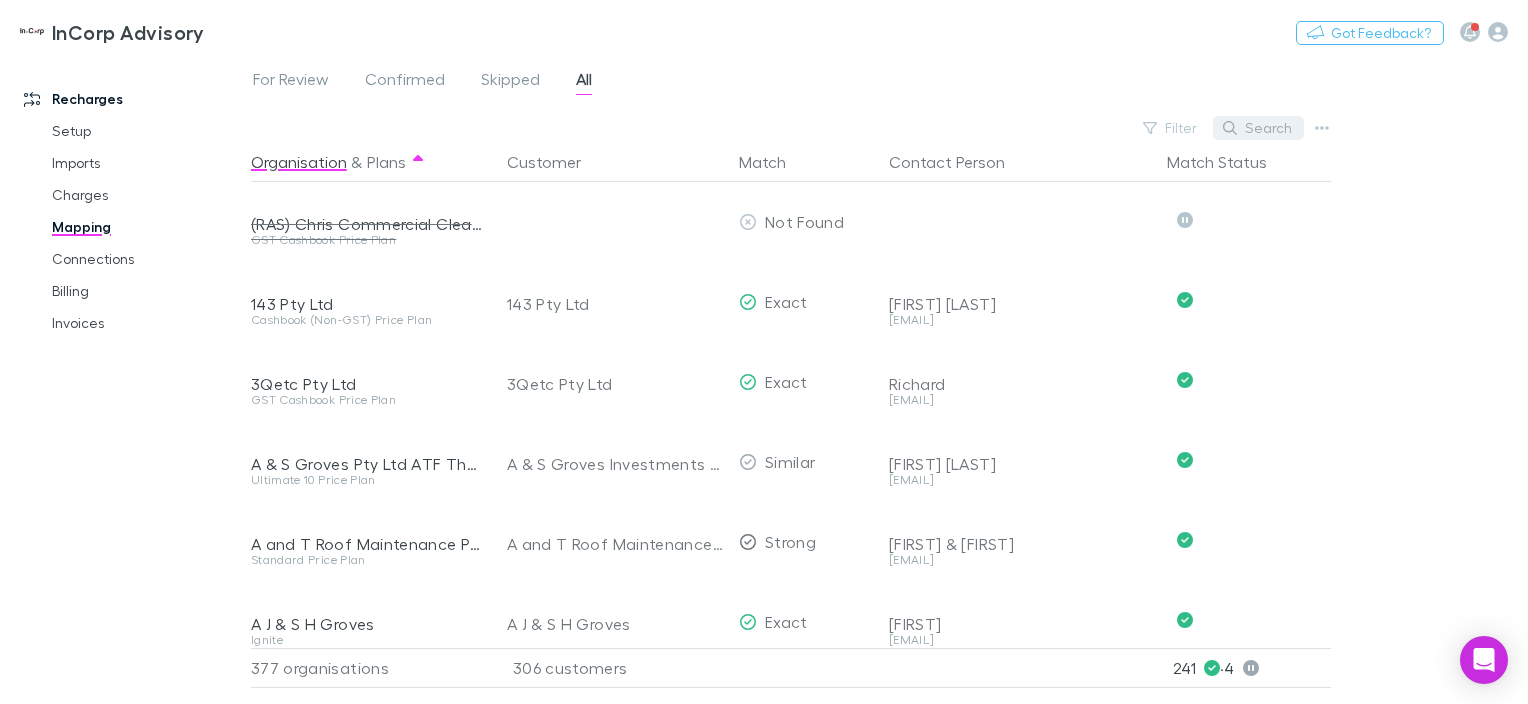 click on "Search" at bounding box center (1258, 128) 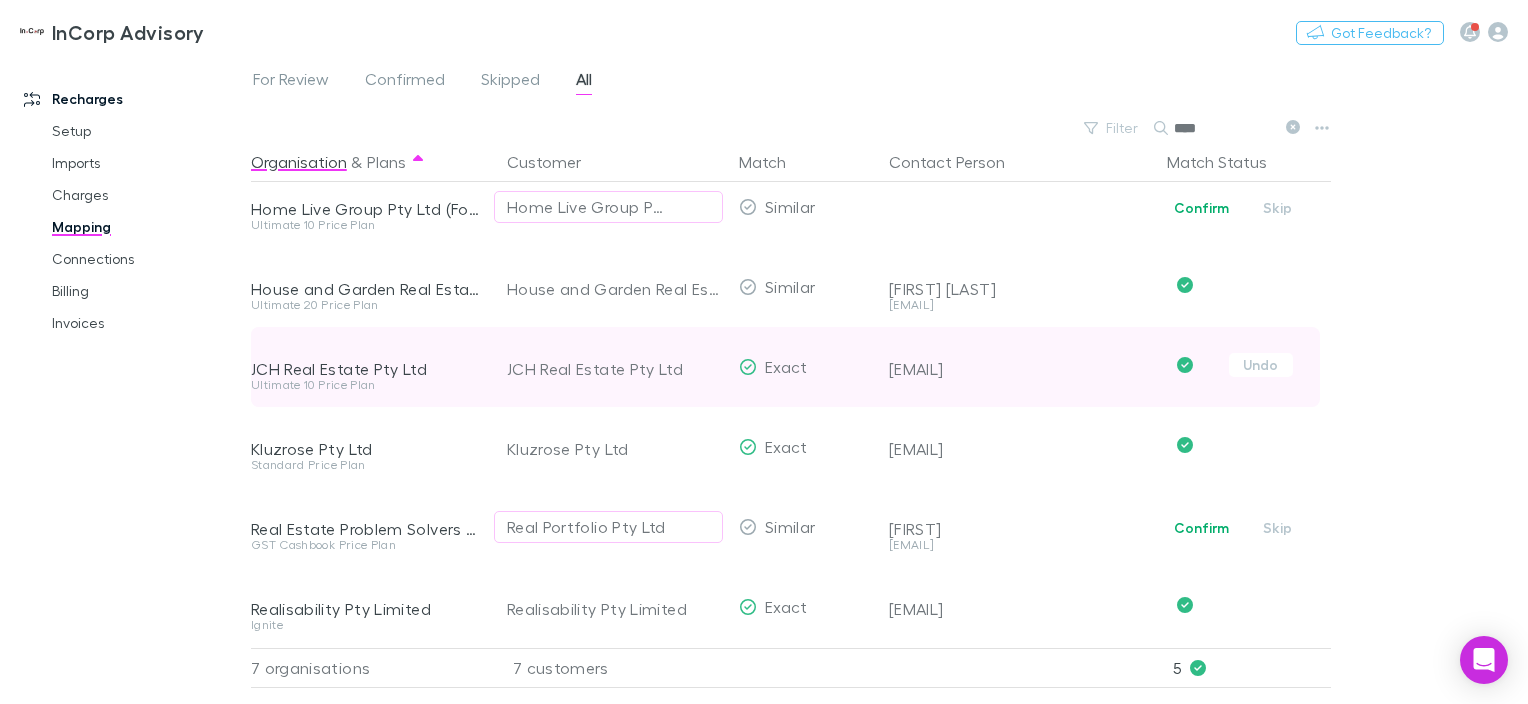scroll, scrollTop: 109, scrollLeft: 0, axis: vertical 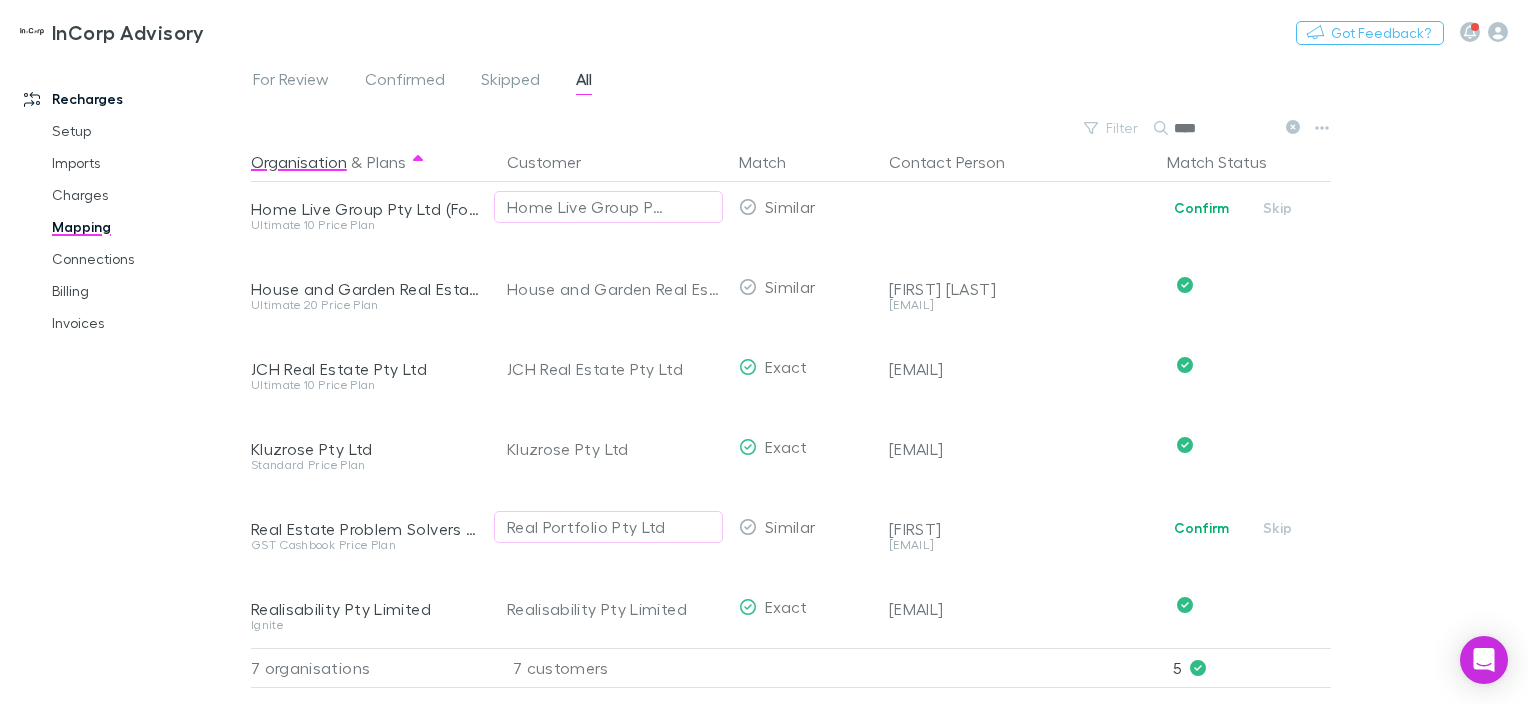 click 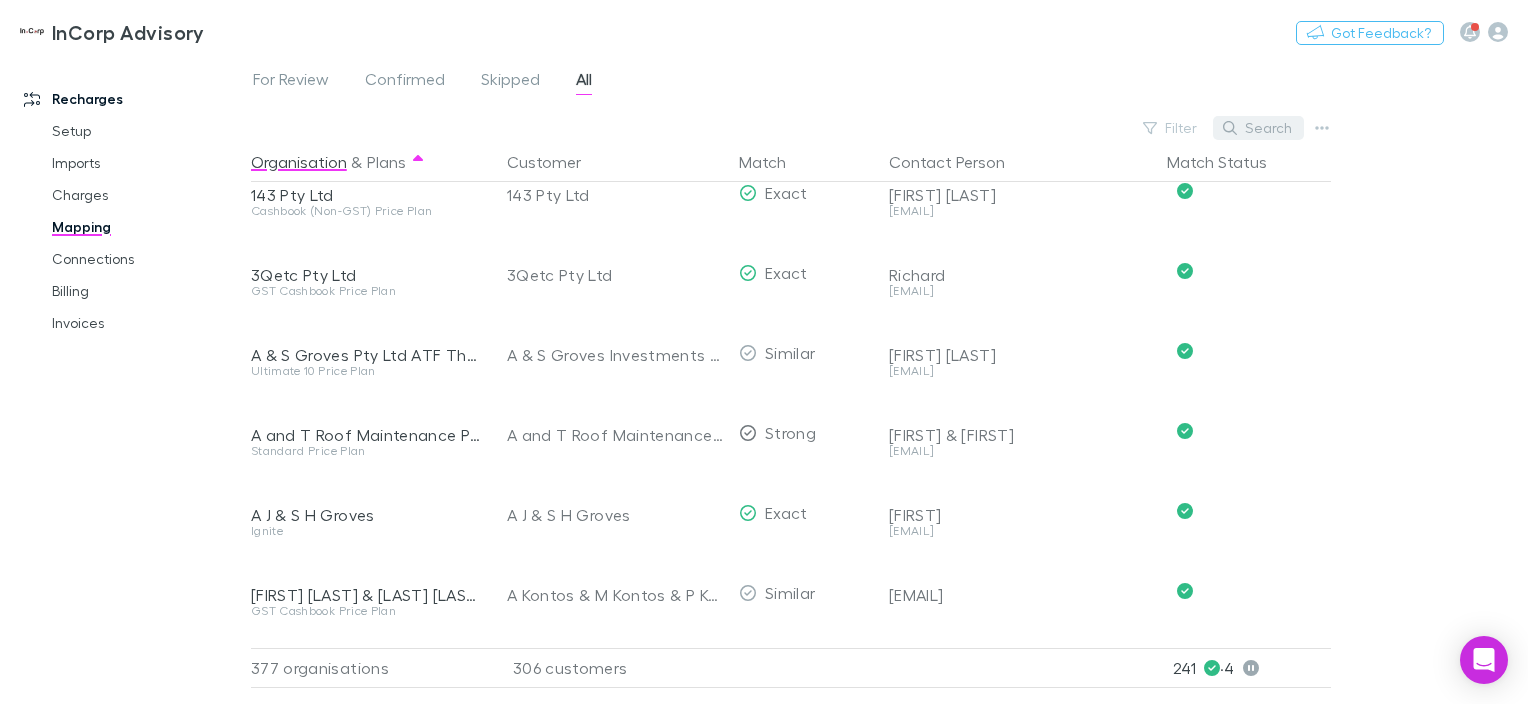 scroll, scrollTop: 9069, scrollLeft: 0, axis: vertical 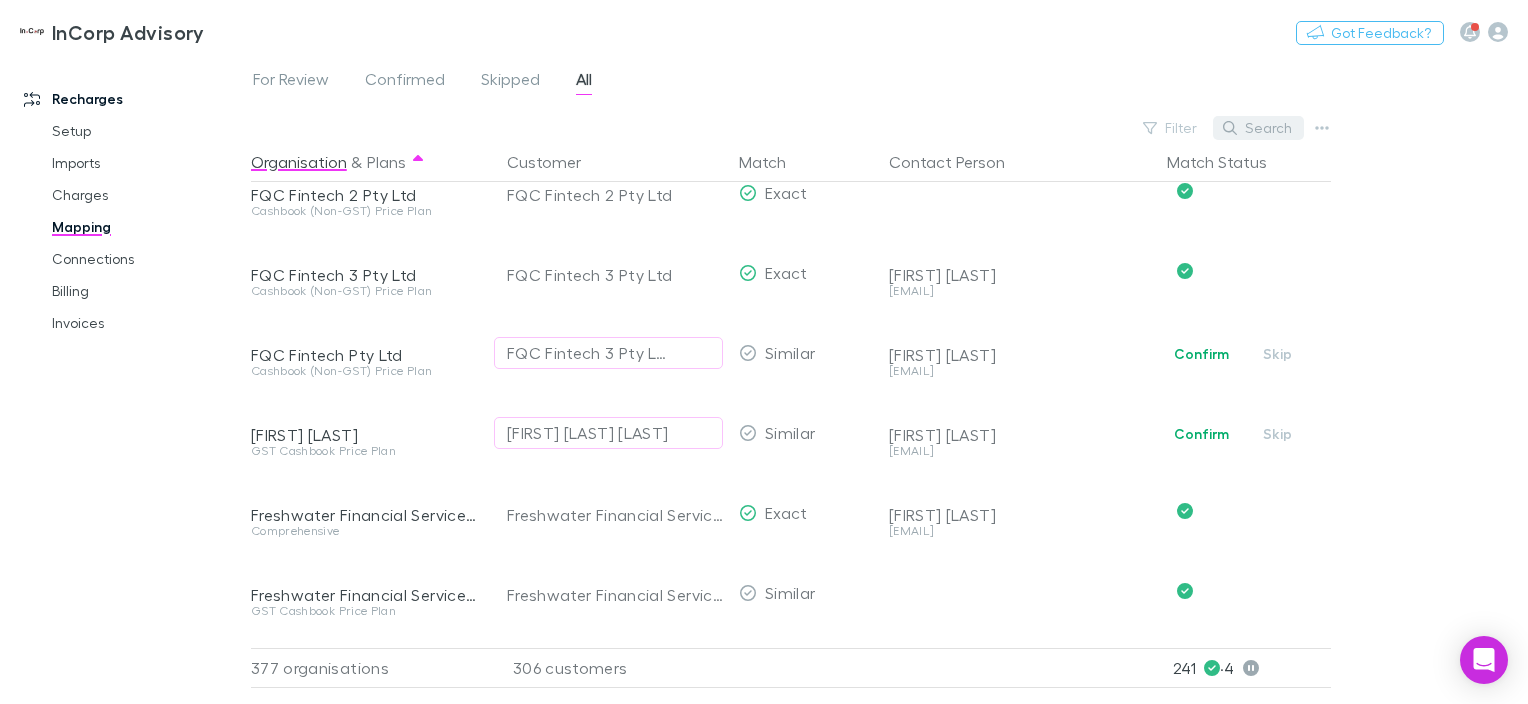 click on "Search" at bounding box center (1258, 128) 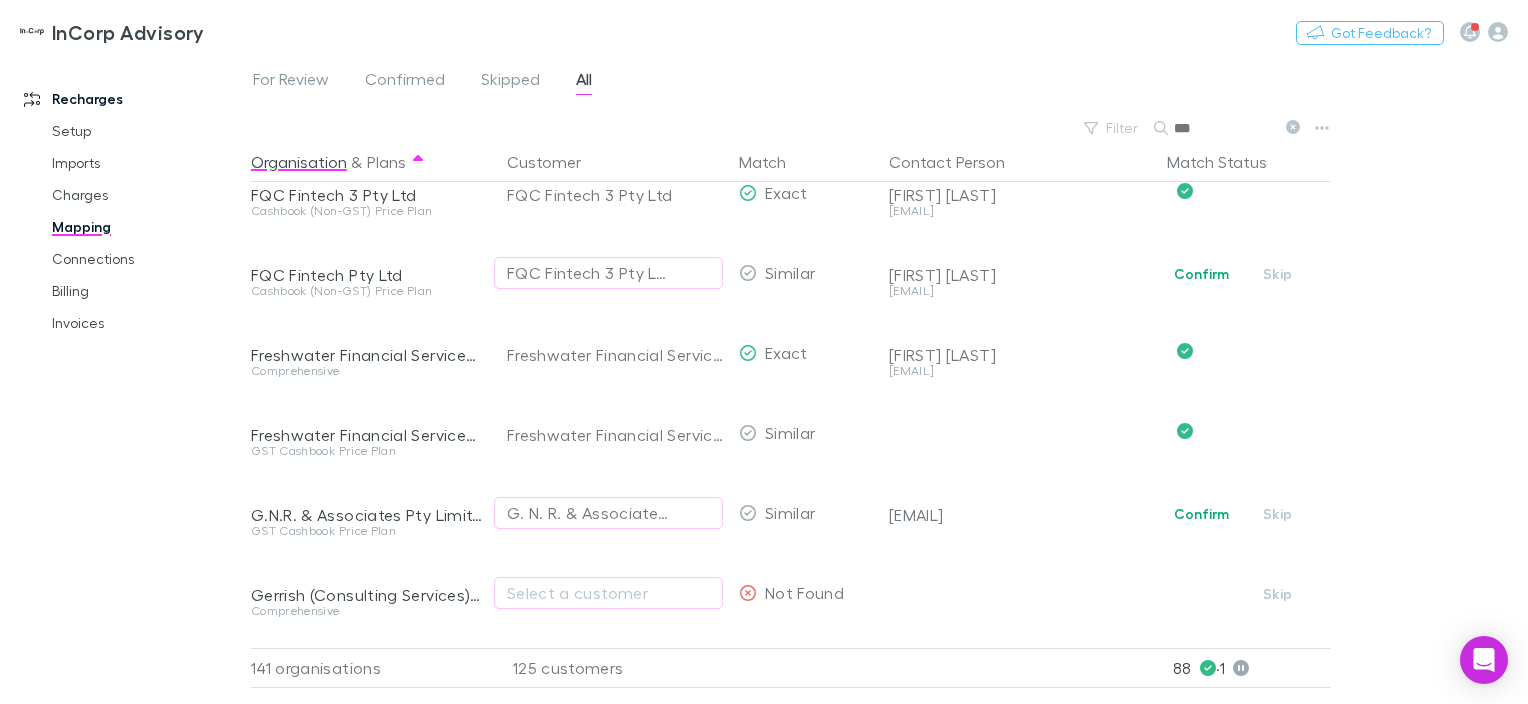 scroll, scrollTop: 349, scrollLeft: 0, axis: vertical 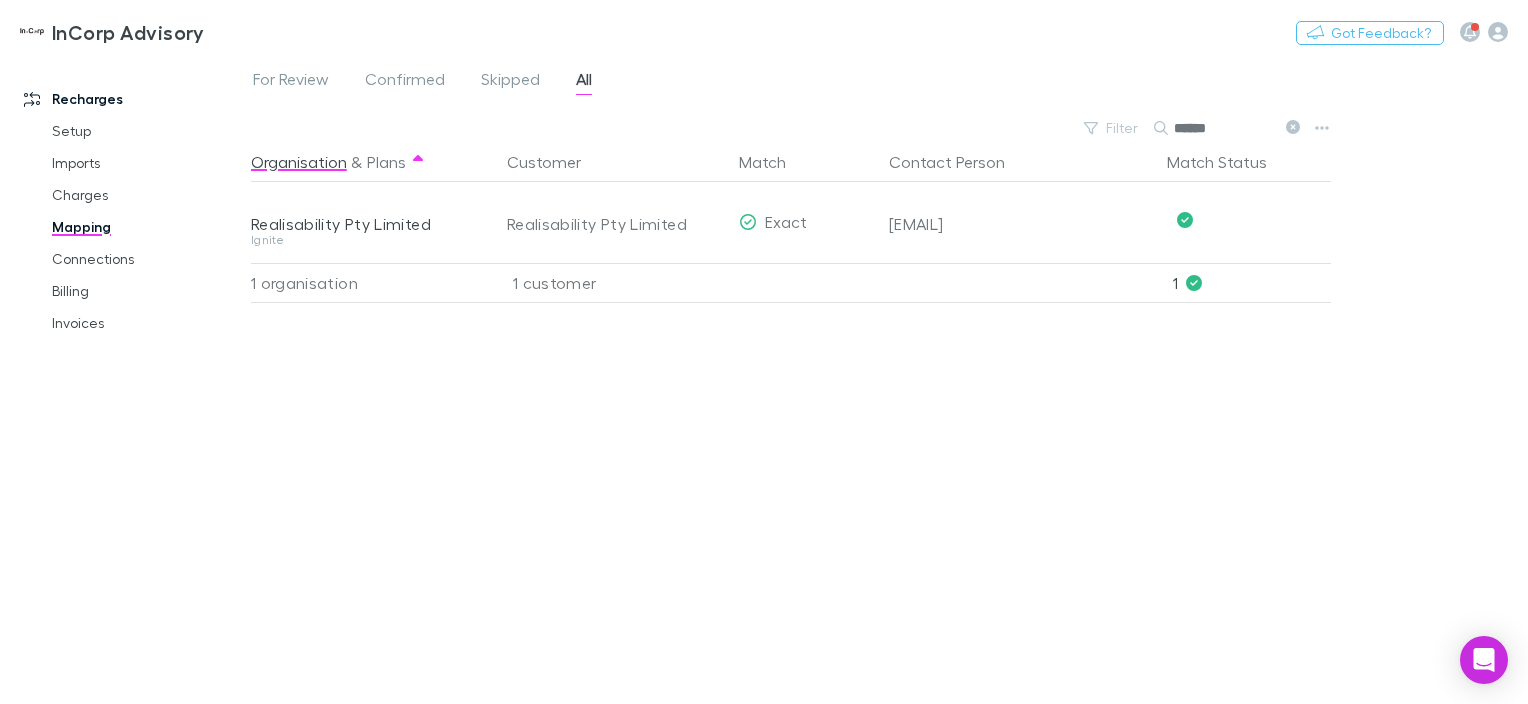 click 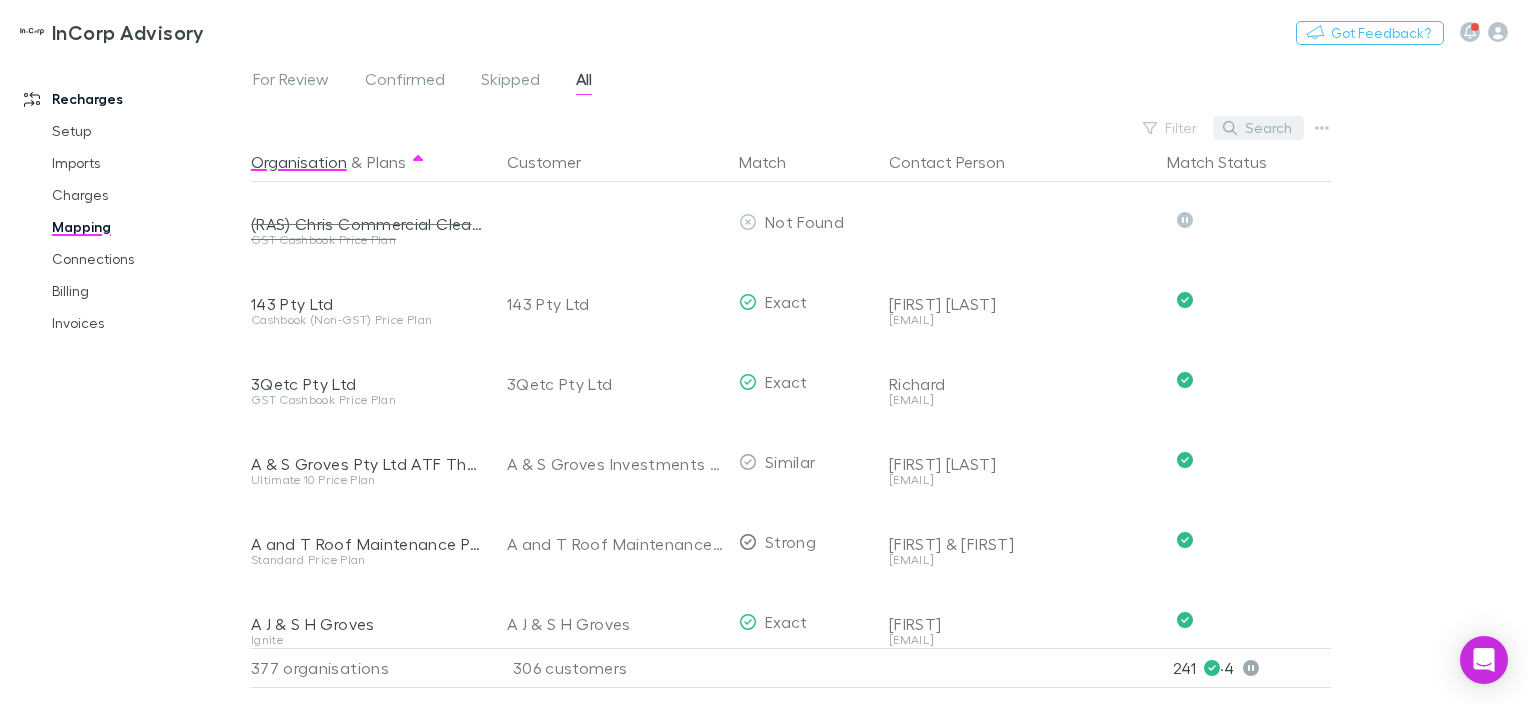 click on "Search" at bounding box center (1258, 128) 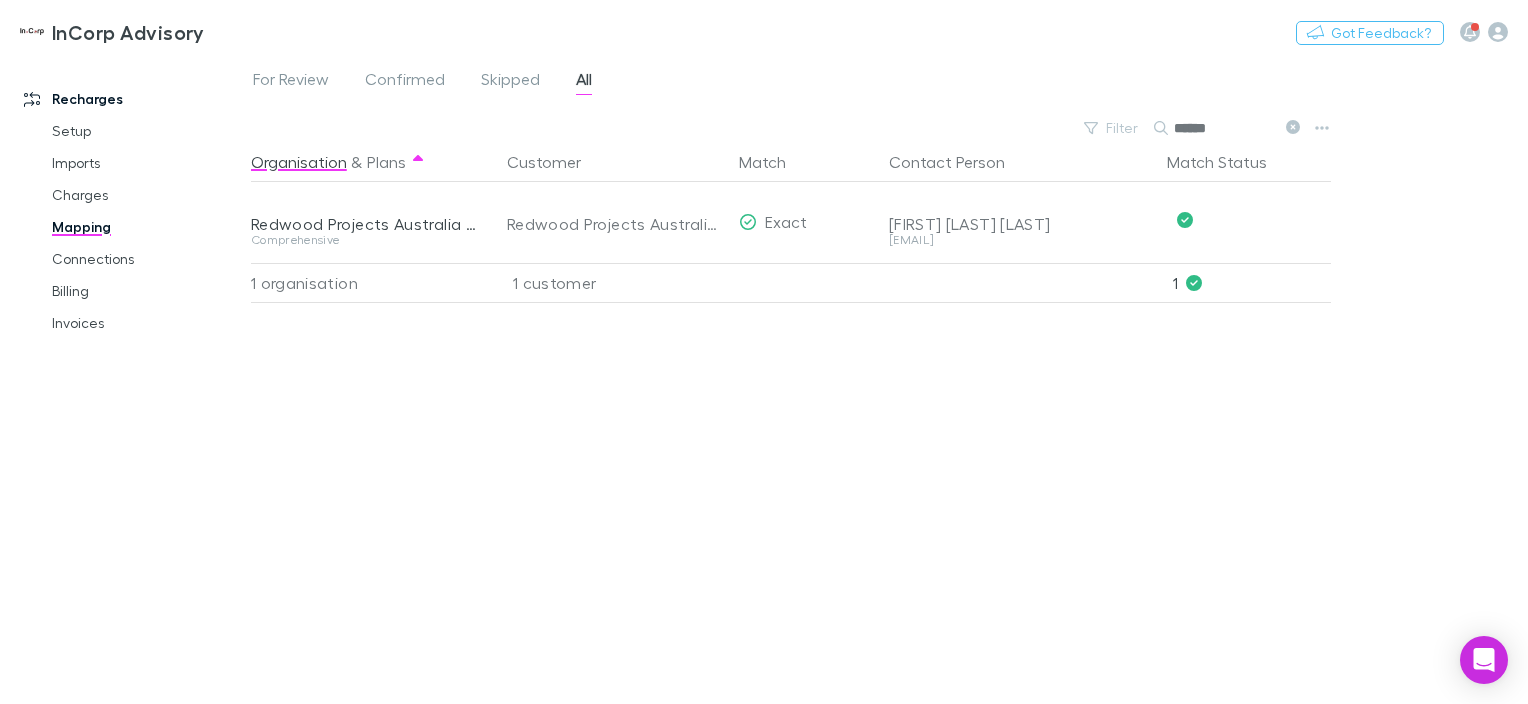 click 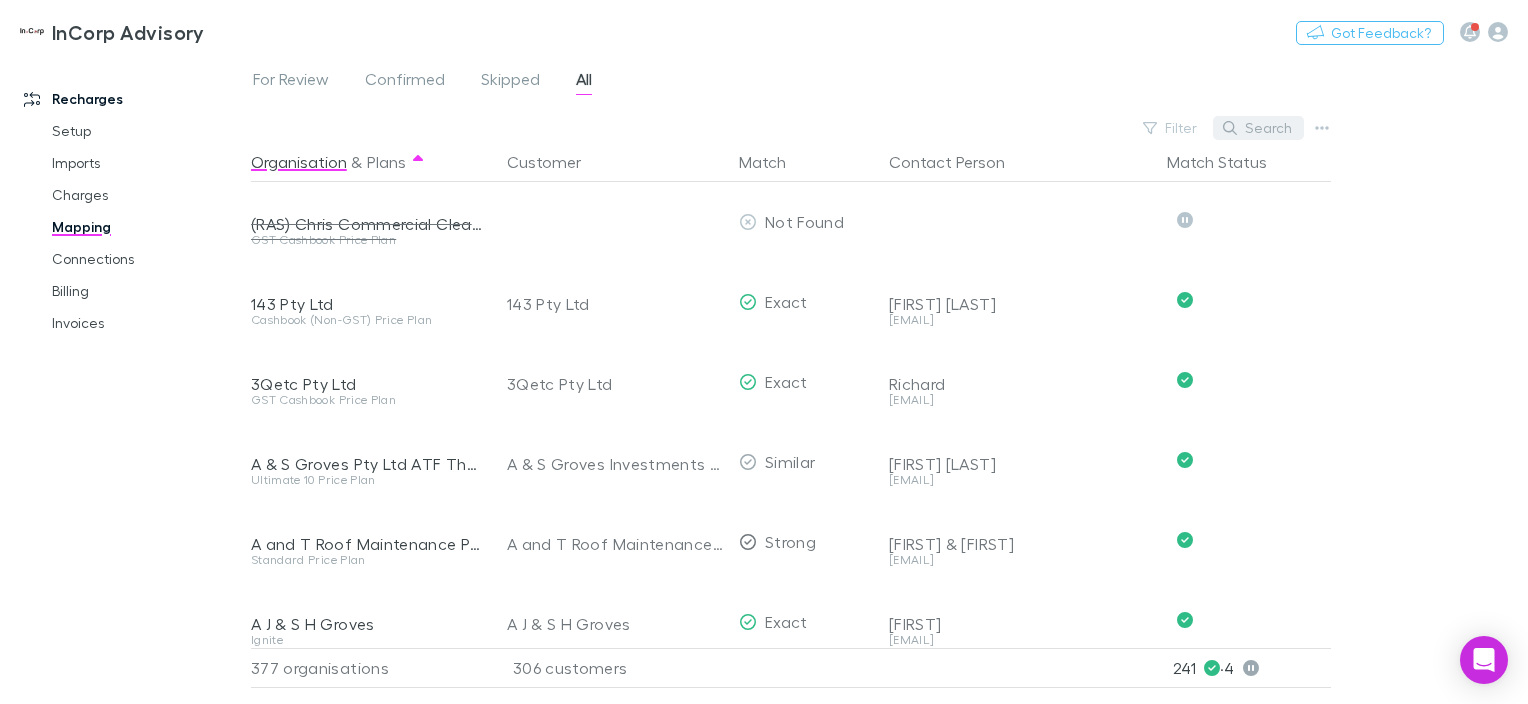 click on "Search" at bounding box center [1258, 128] 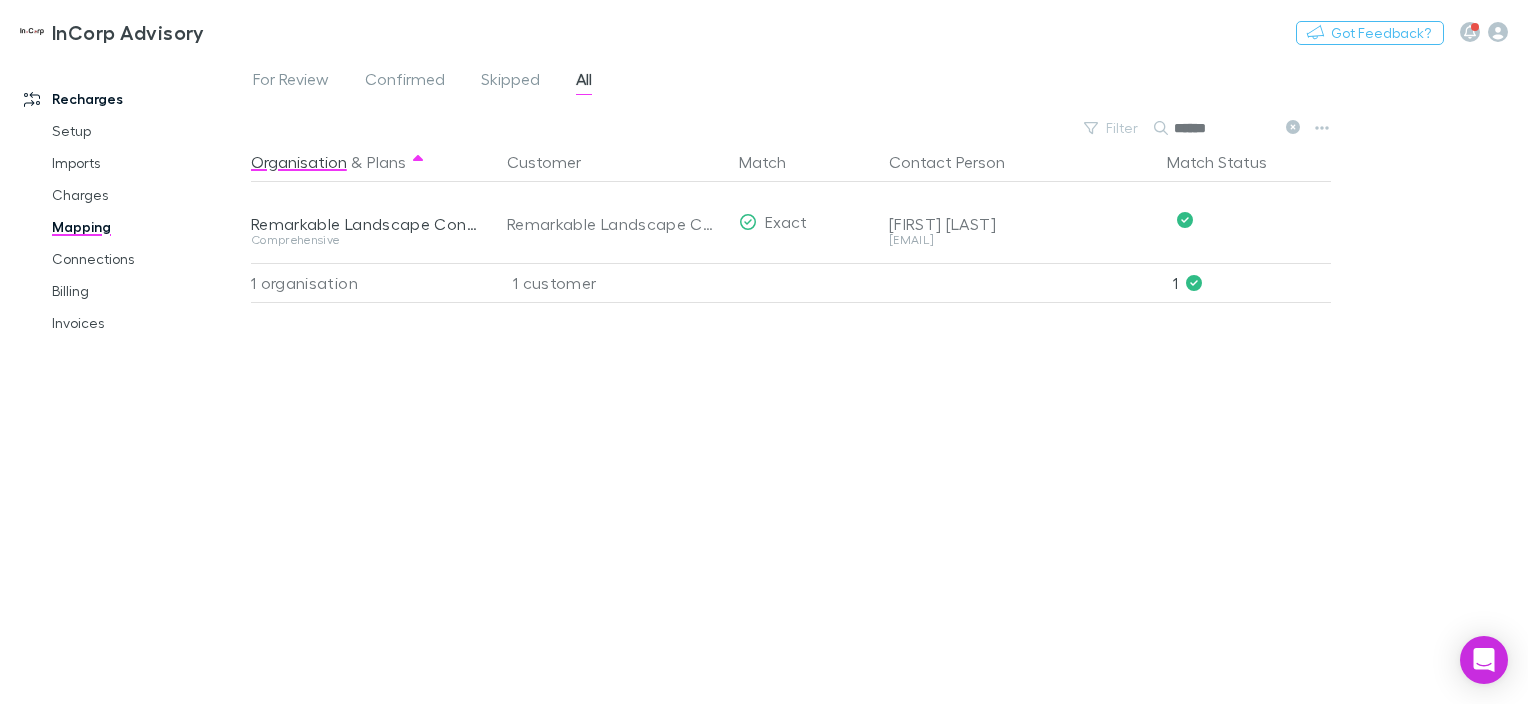 click 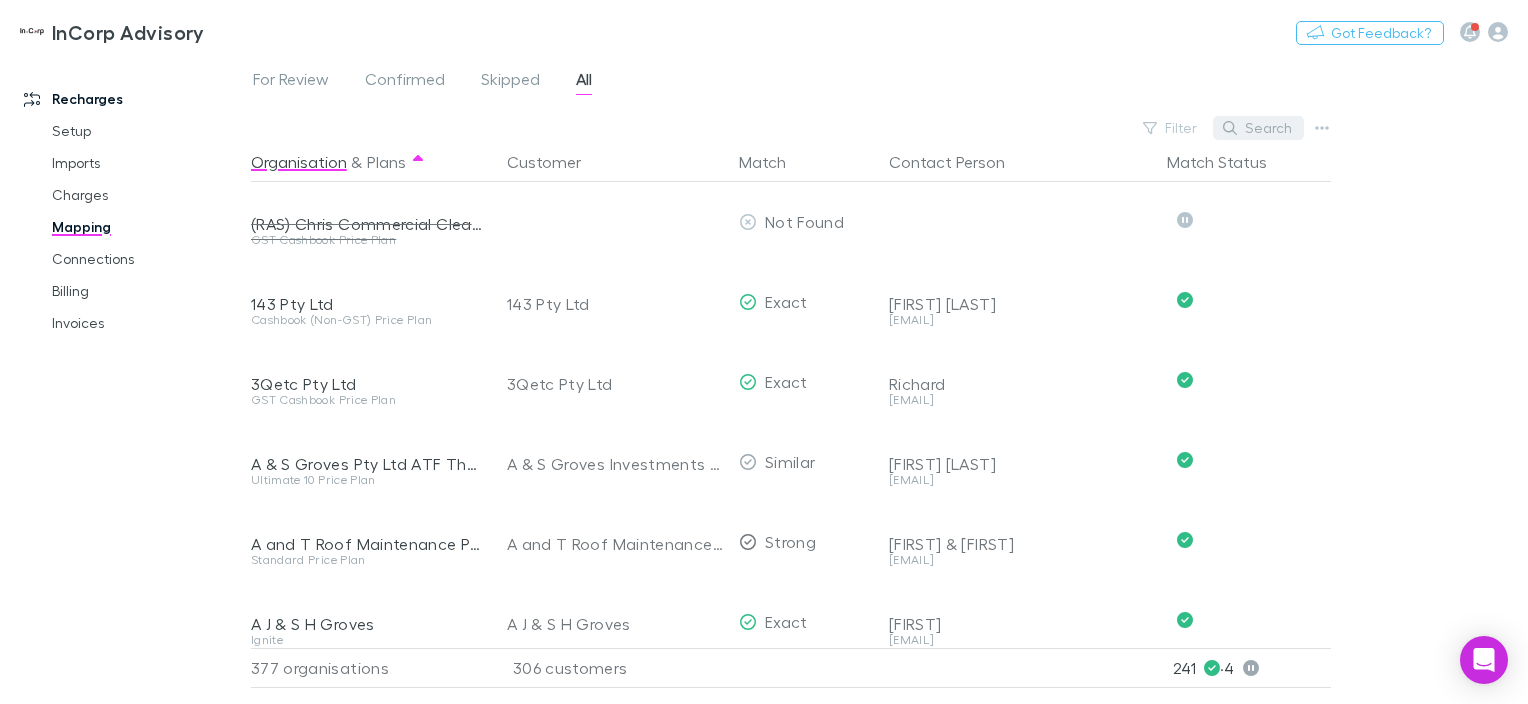 click on "Search" at bounding box center [1258, 128] 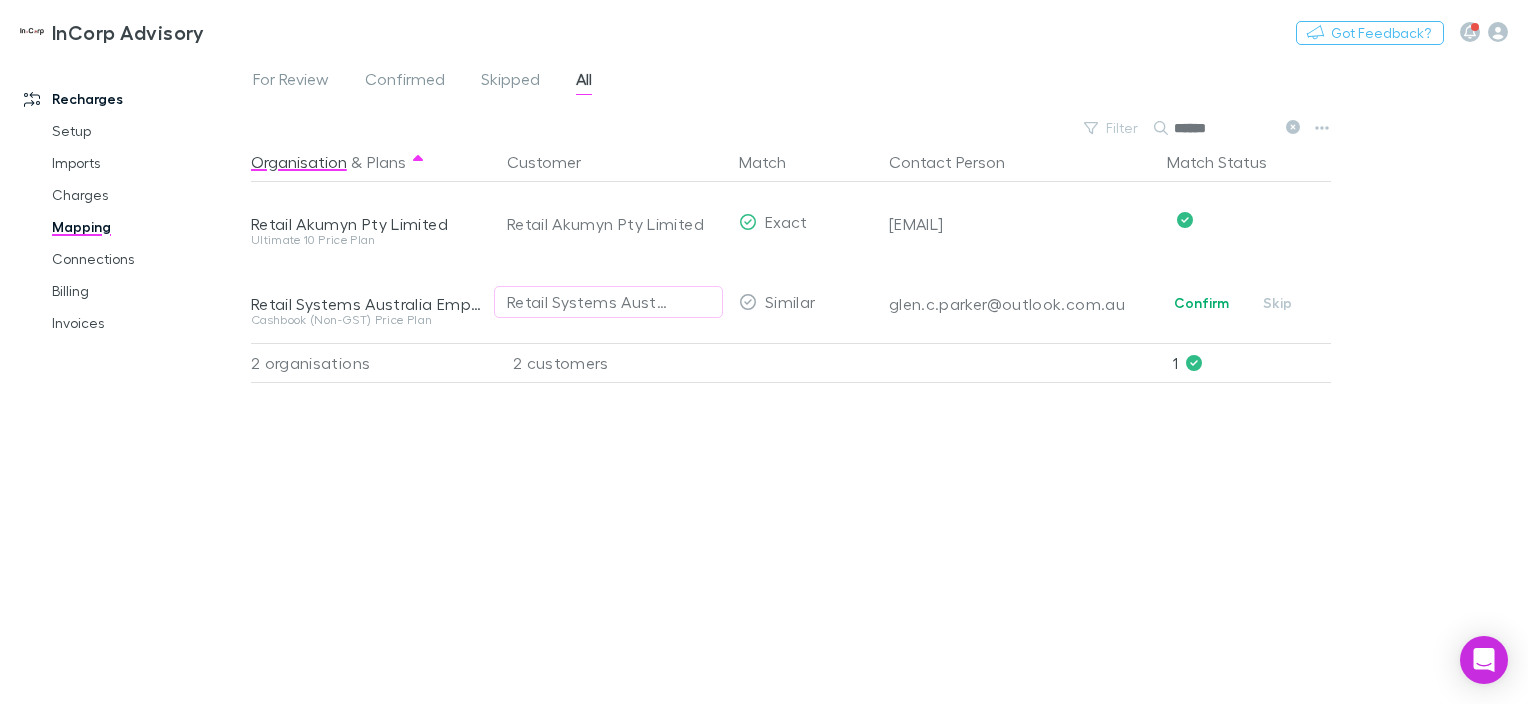 type on "******" 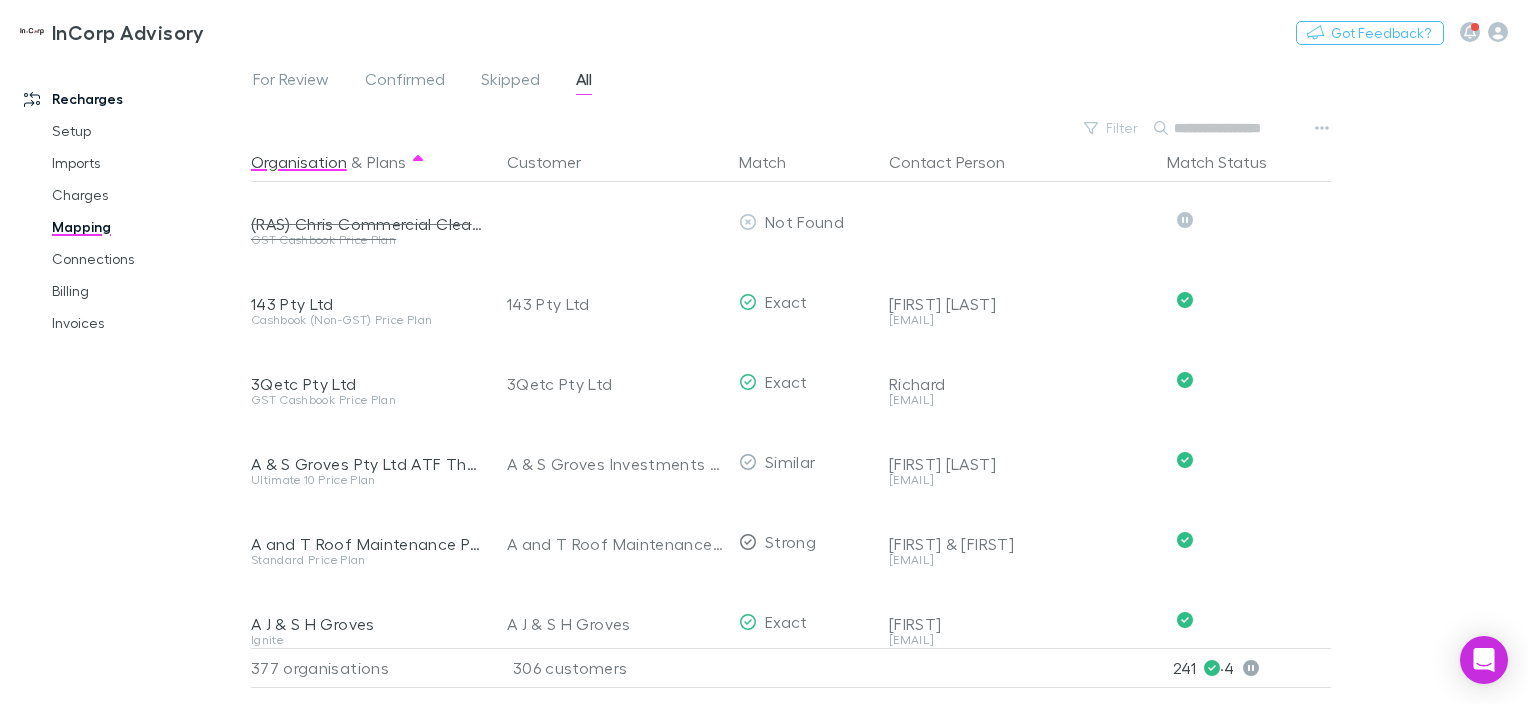 click at bounding box center [1224, 128] 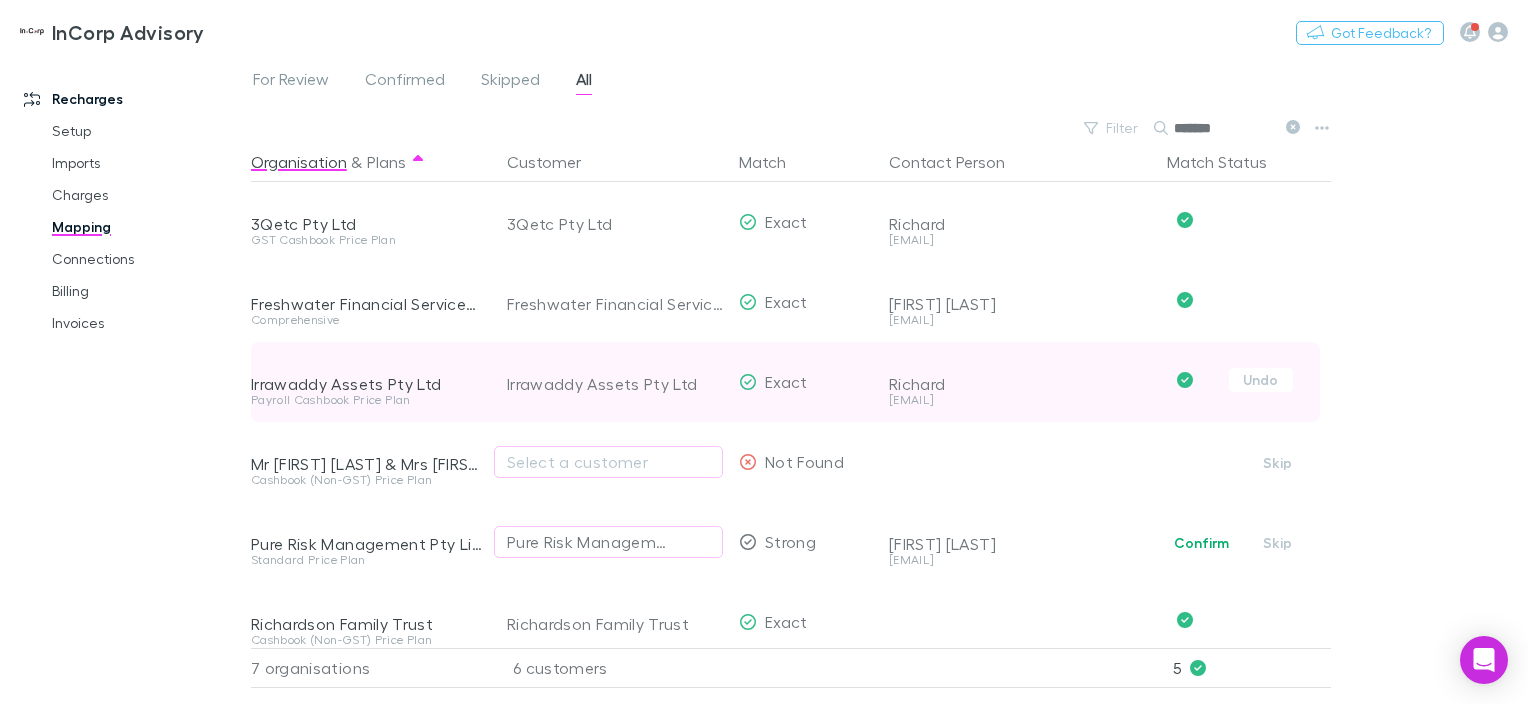scroll, scrollTop: 100, scrollLeft: 0, axis: vertical 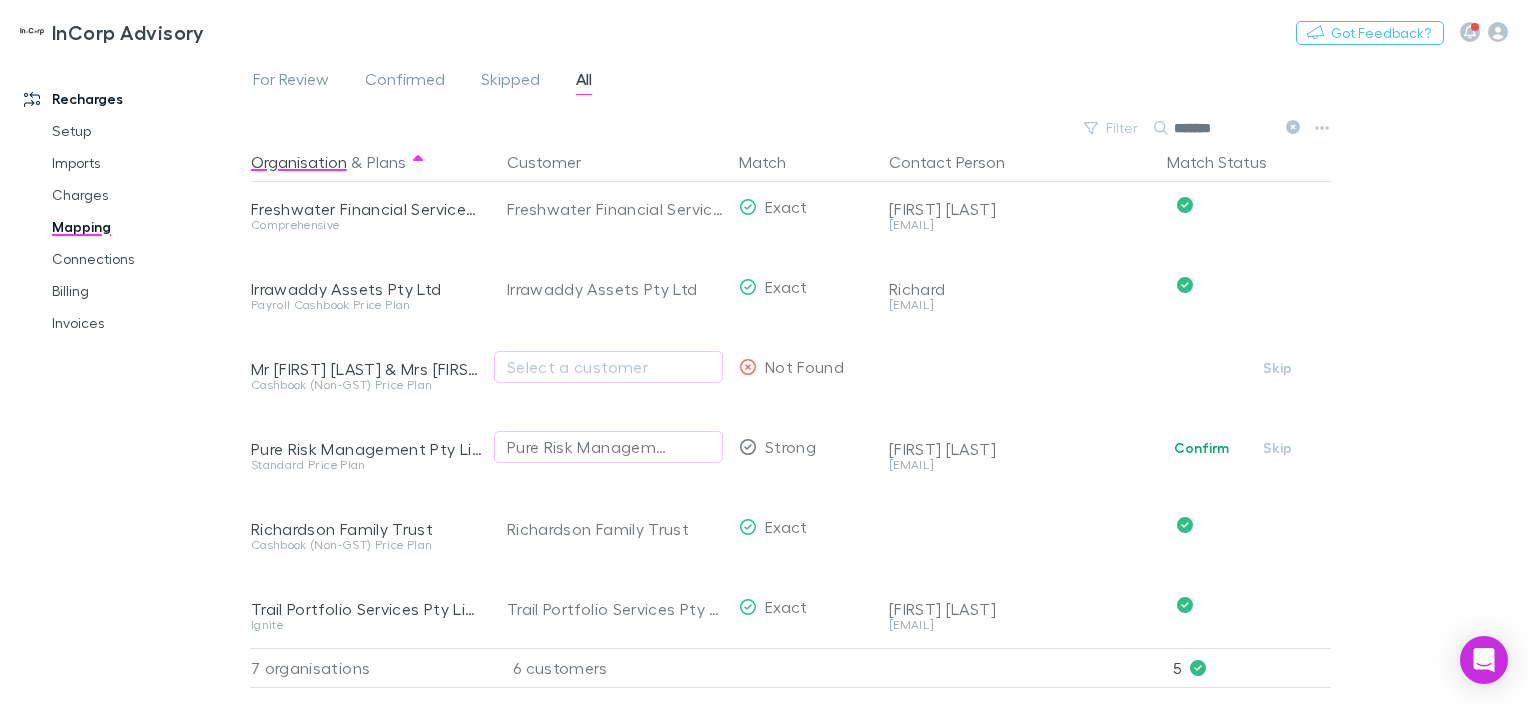 type on "*******" 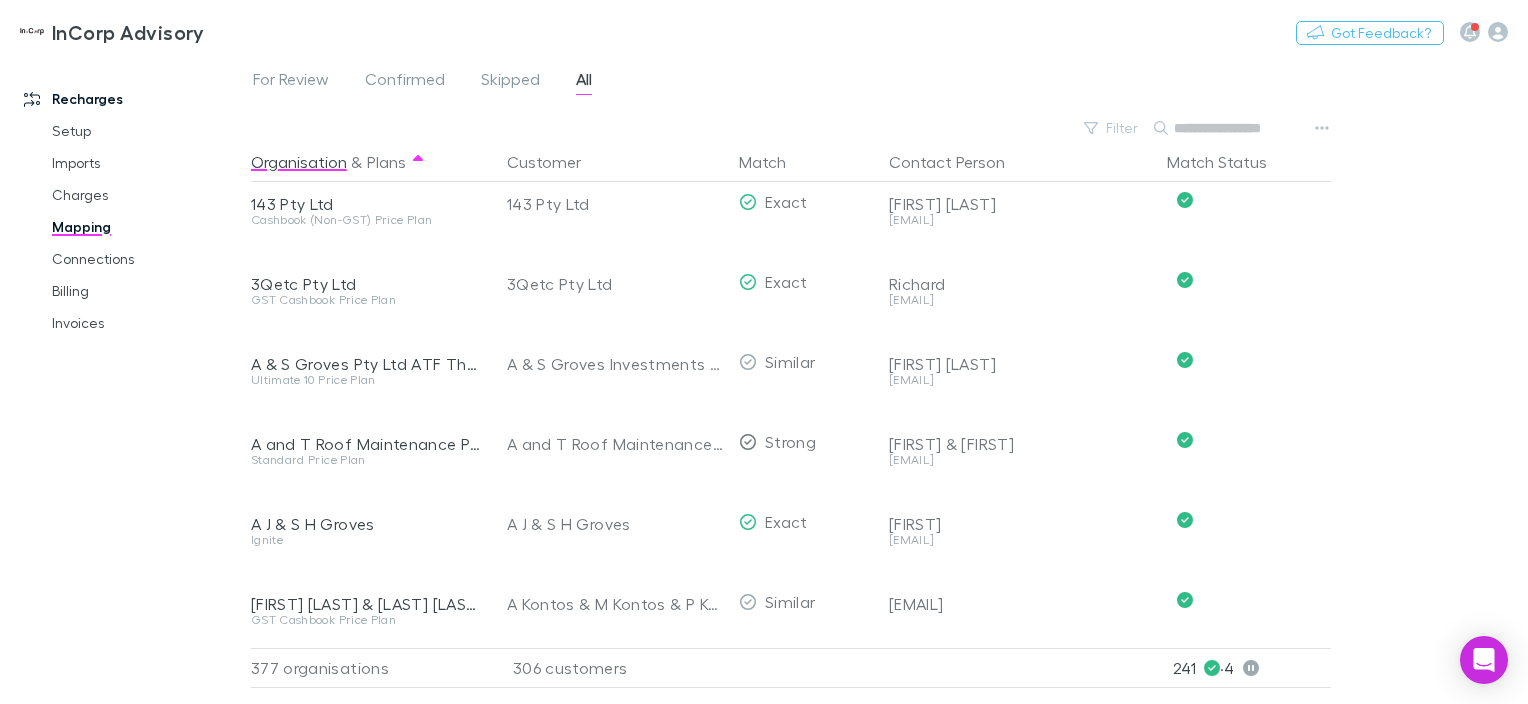 scroll, scrollTop: 260, scrollLeft: 0, axis: vertical 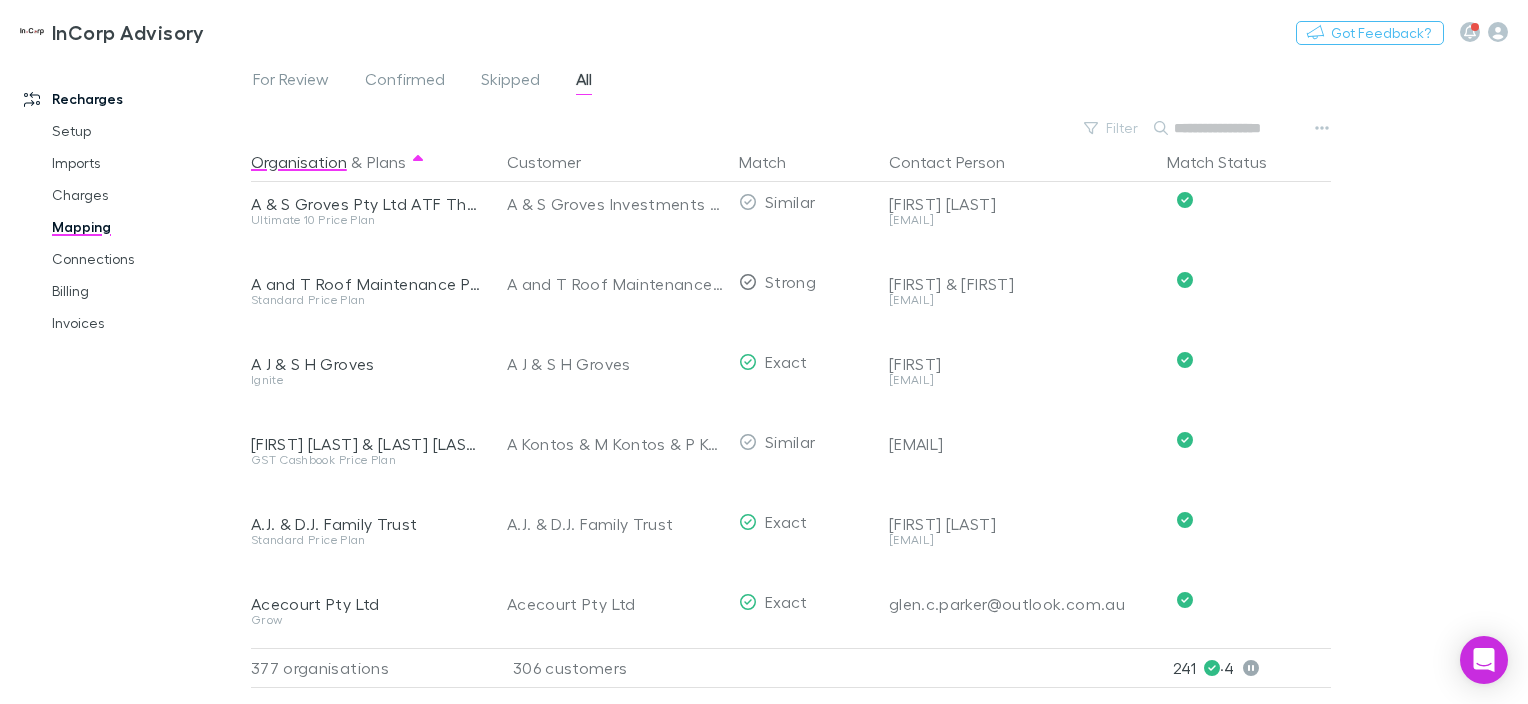 click at bounding box center (1224, 128) 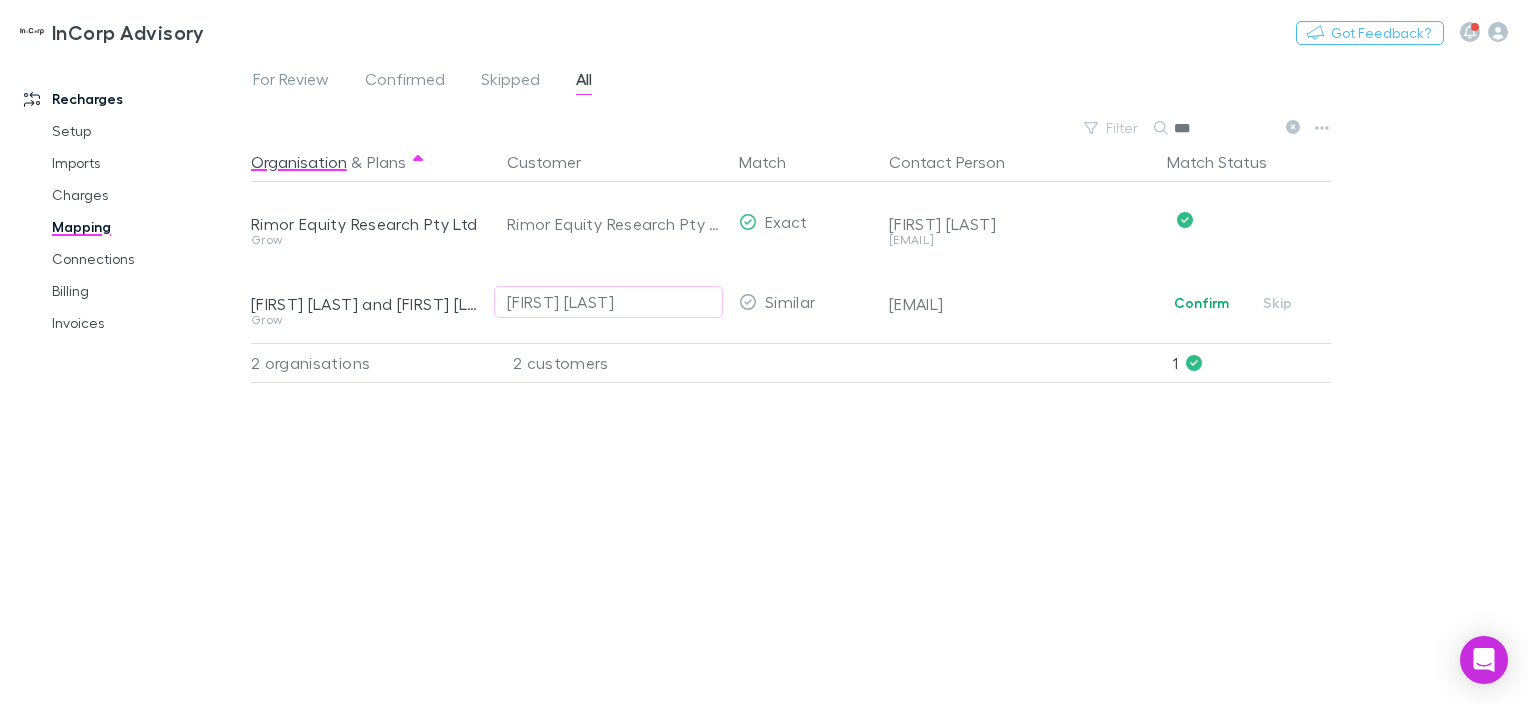 scroll, scrollTop: 0, scrollLeft: 0, axis: both 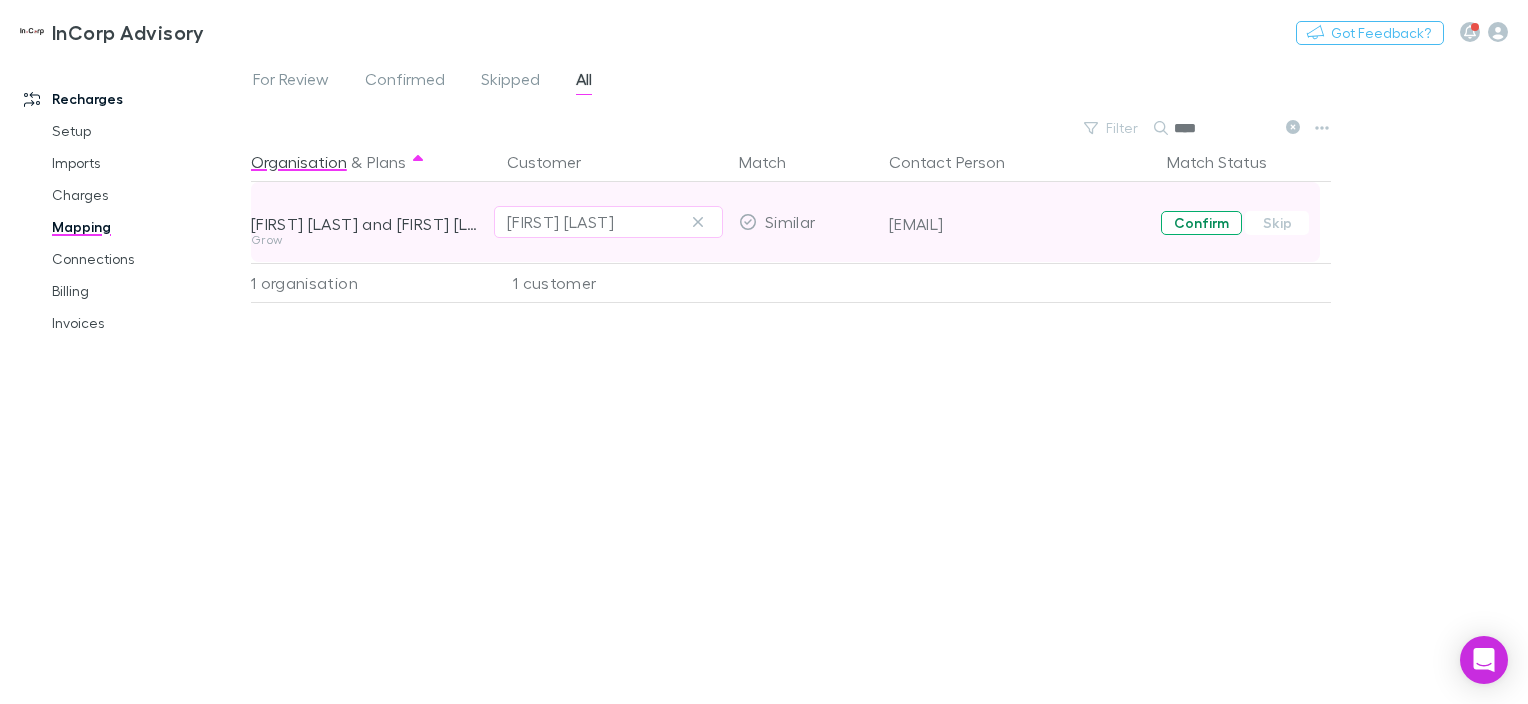 click on "Confirm" at bounding box center (1201, 223) 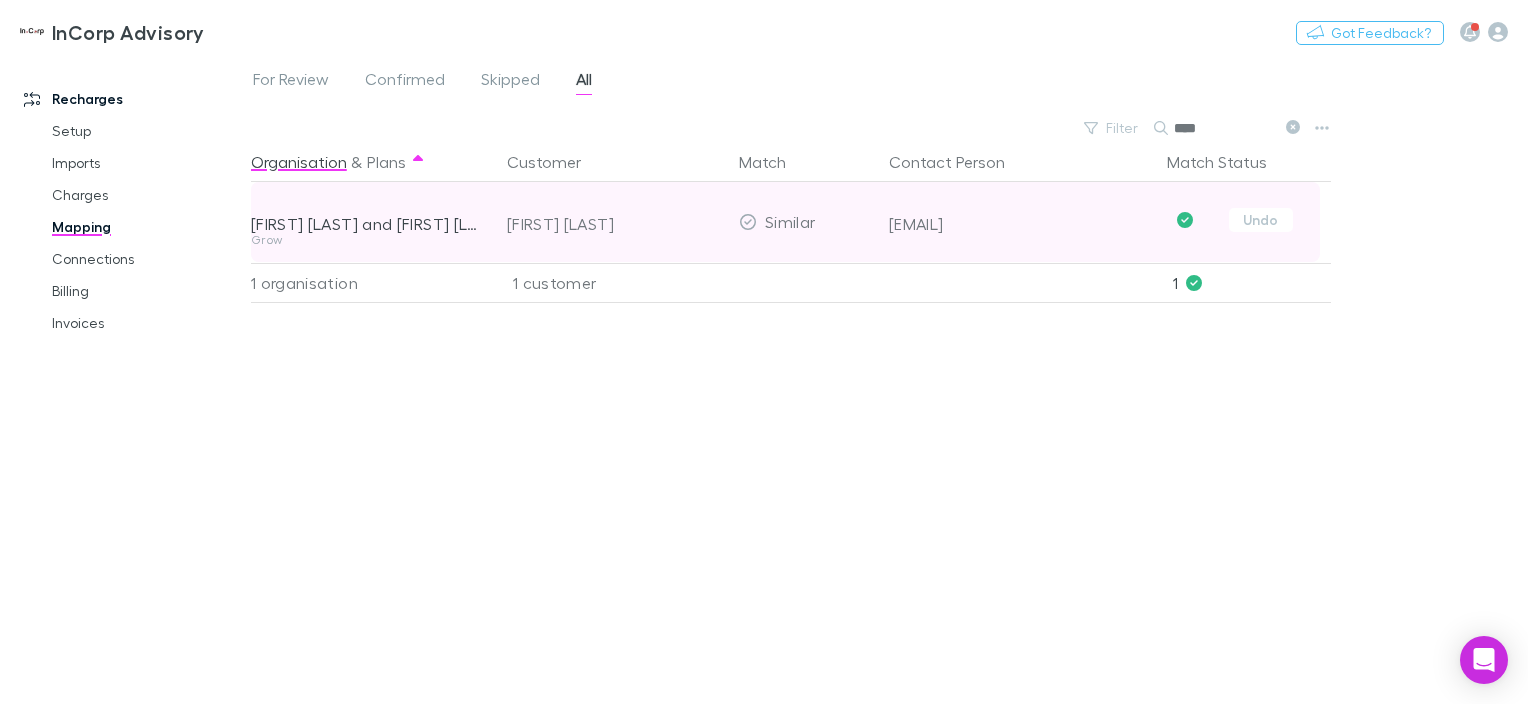 click 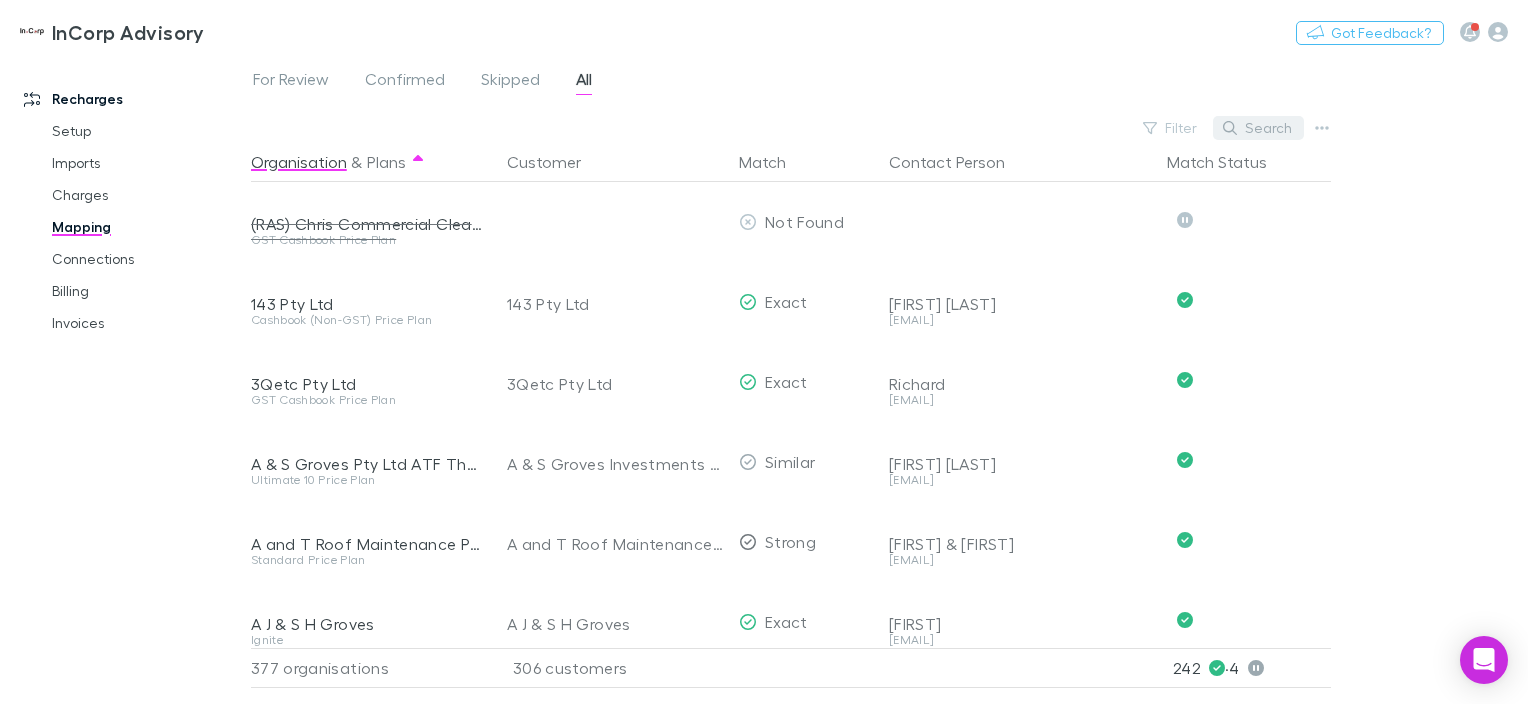 click on "Search" at bounding box center [1258, 128] 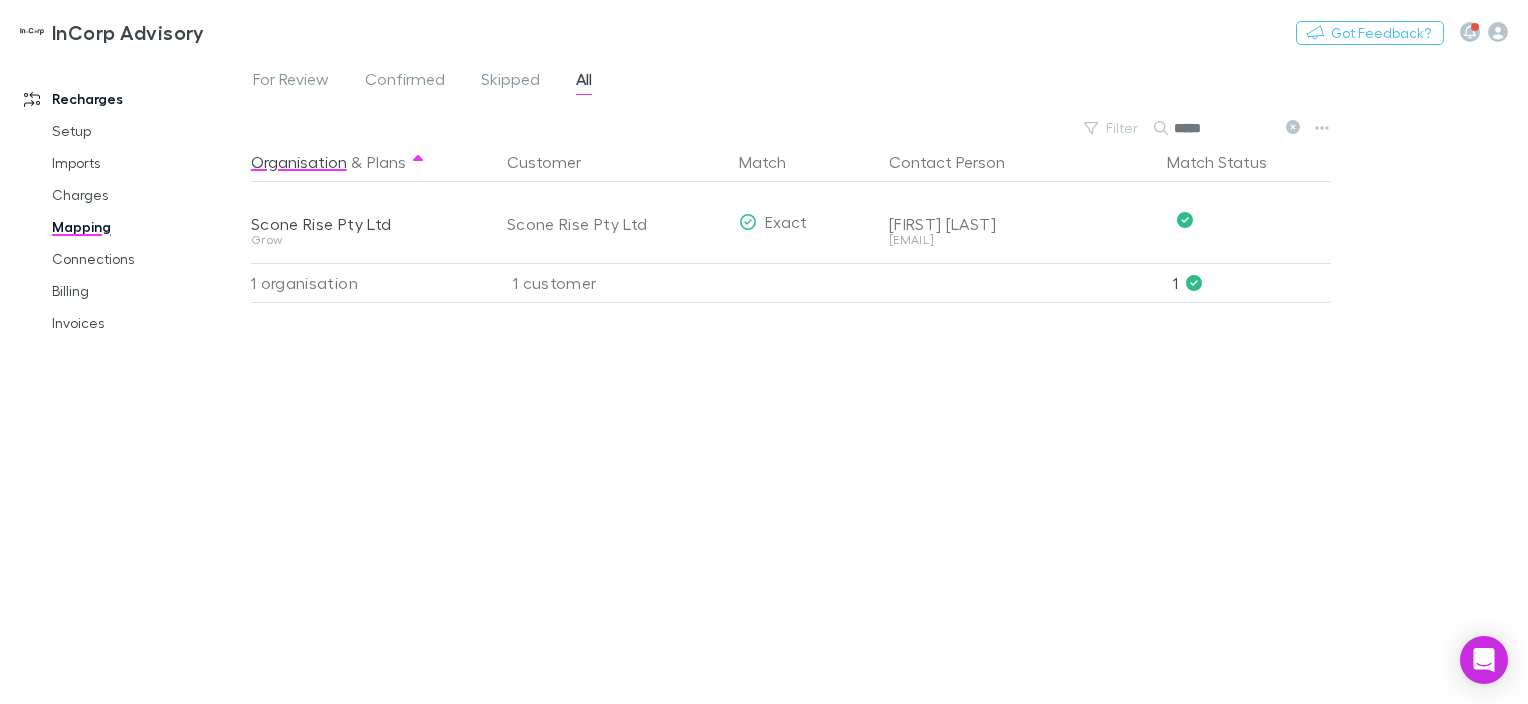 click 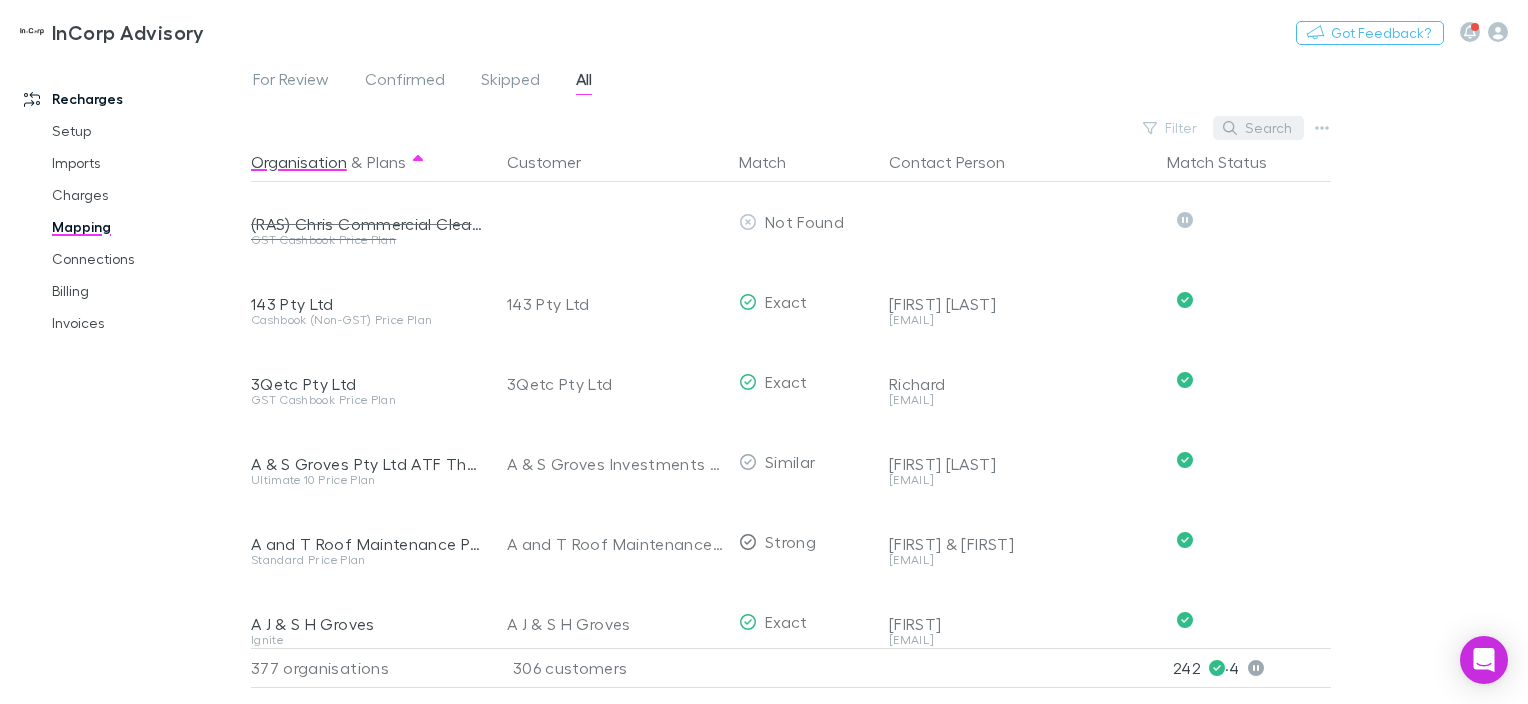 click on "Search" at bounding box center [1258, 128] 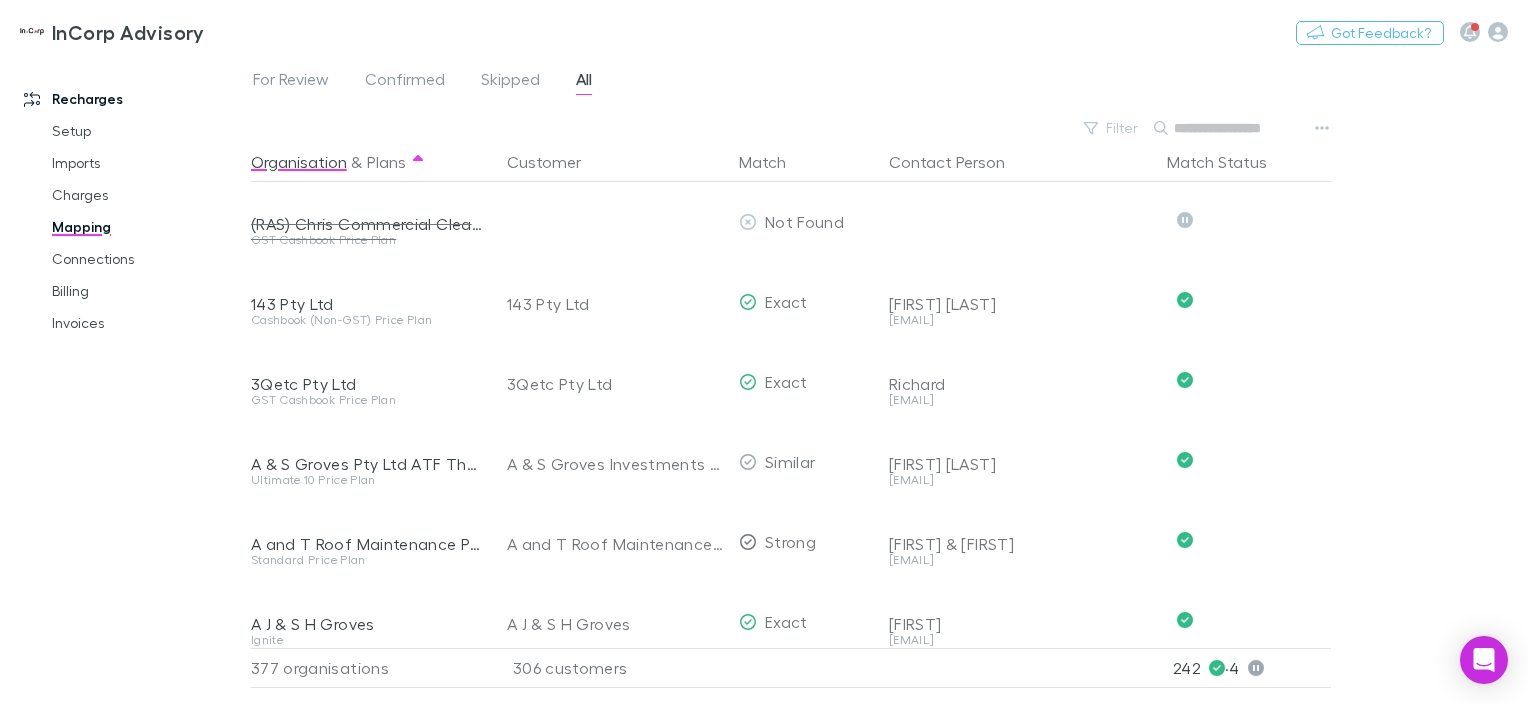 click at bounding box center [1224, 128] 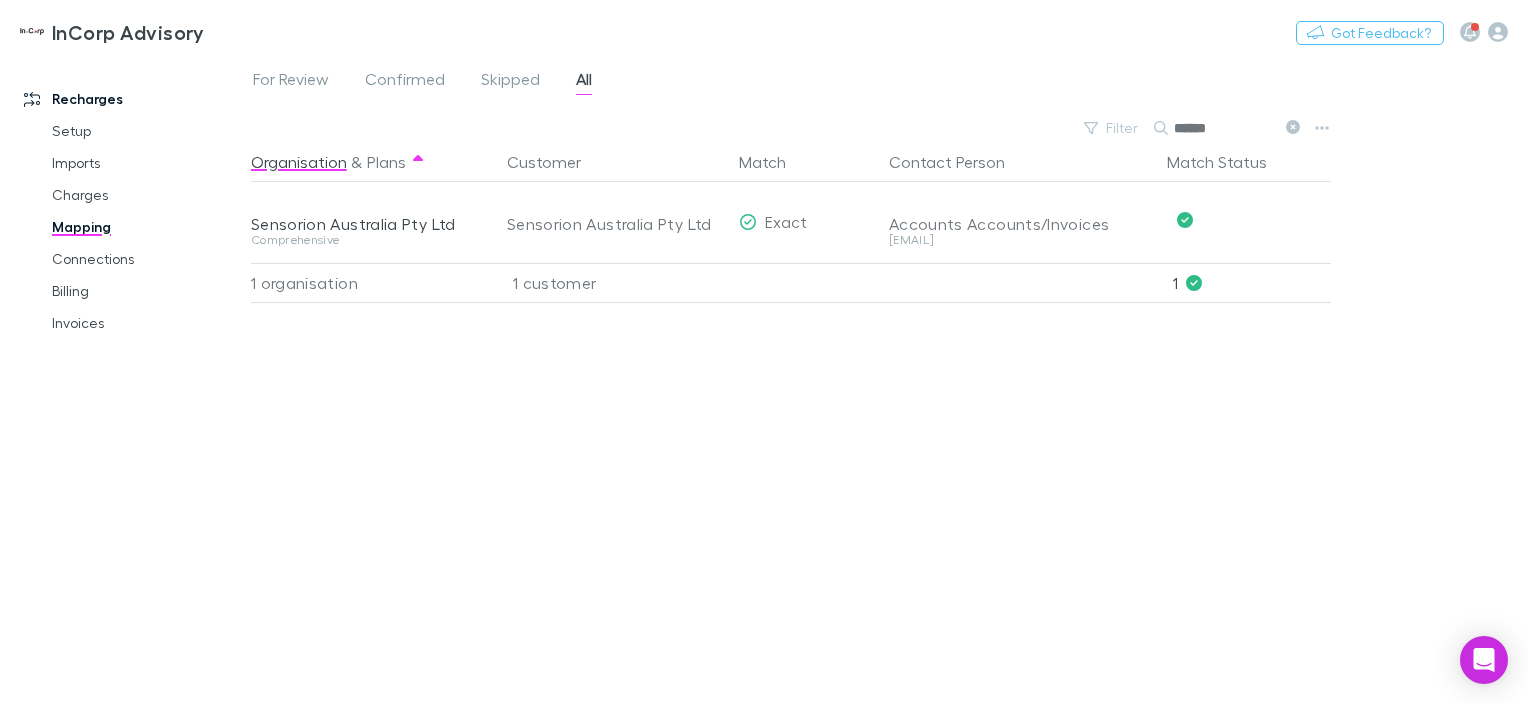 click 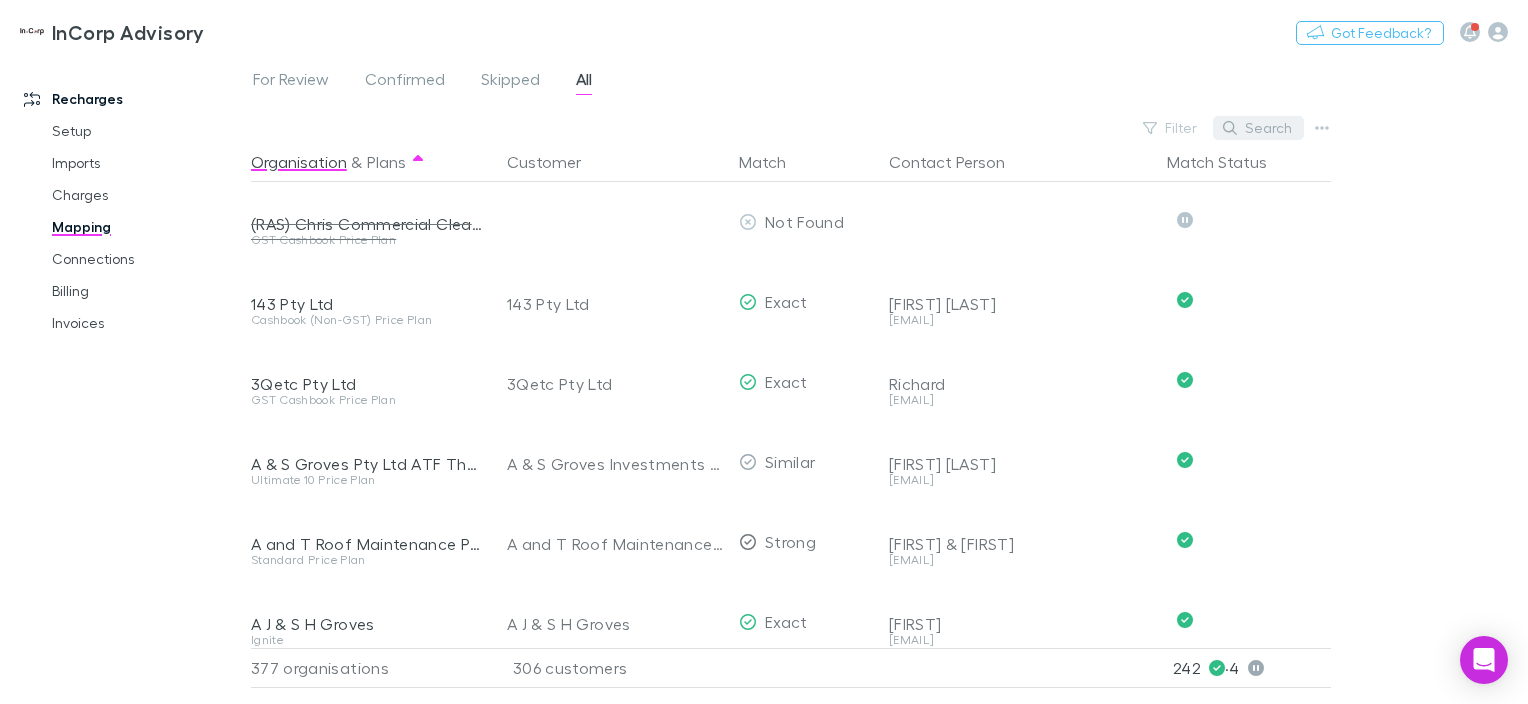 click on "Search" at bounding box center (1258, 128) 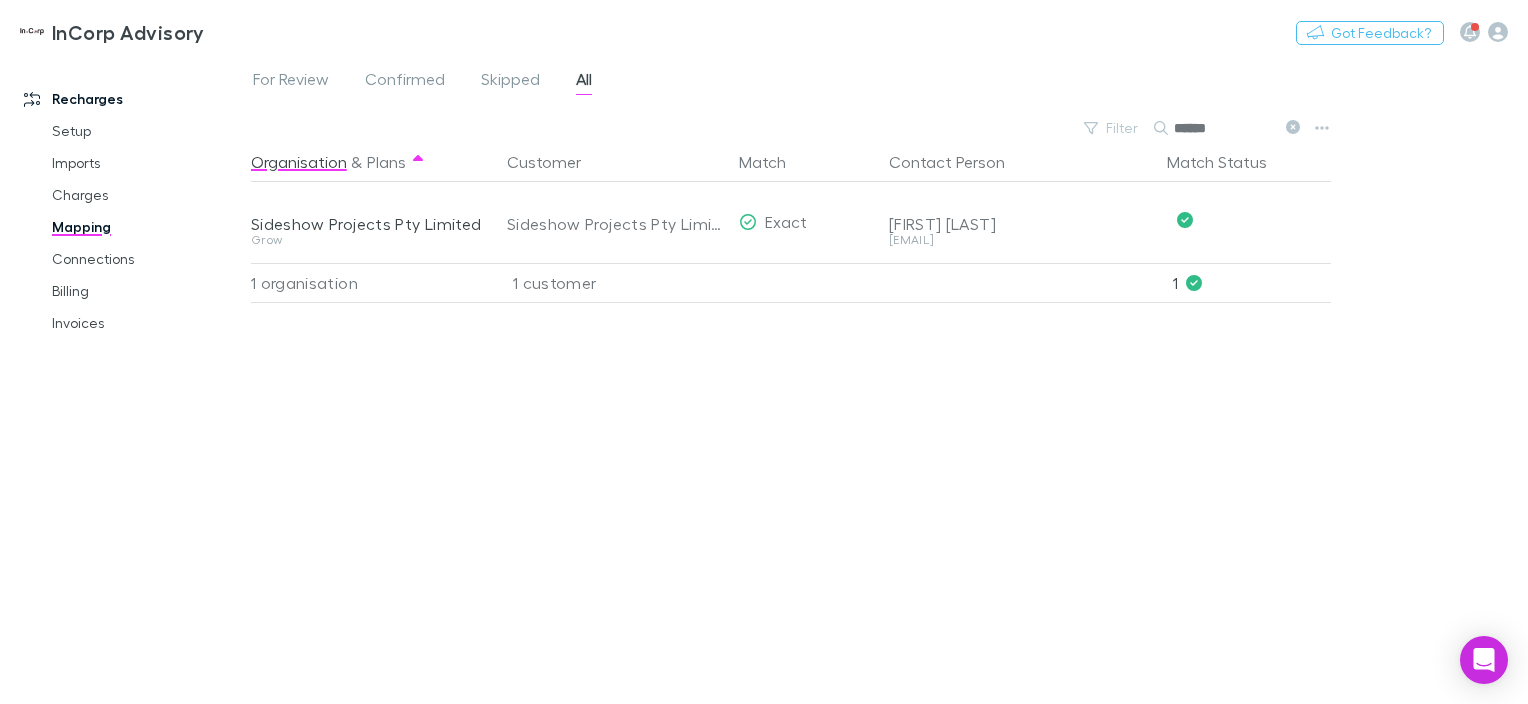 type on "******" 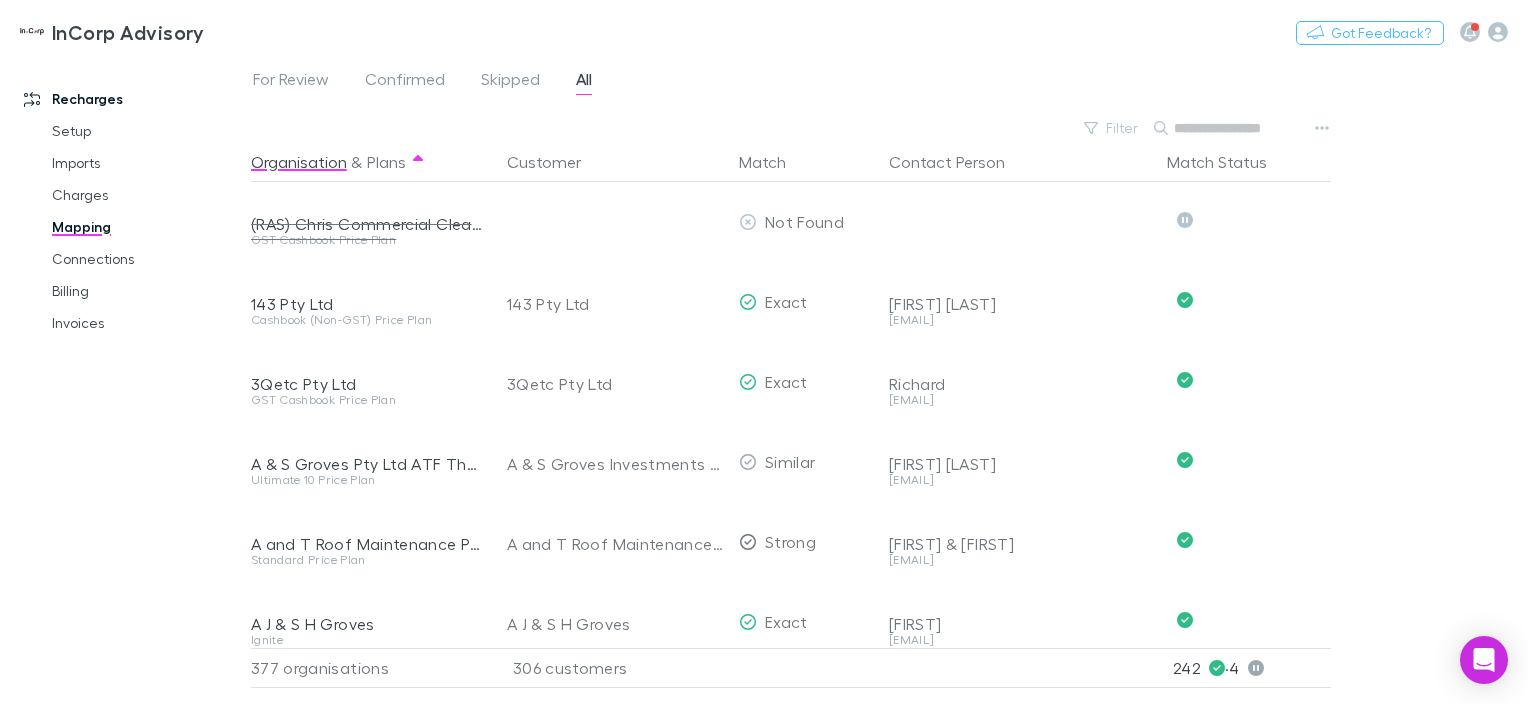 click at bounding box center (1224, 128) 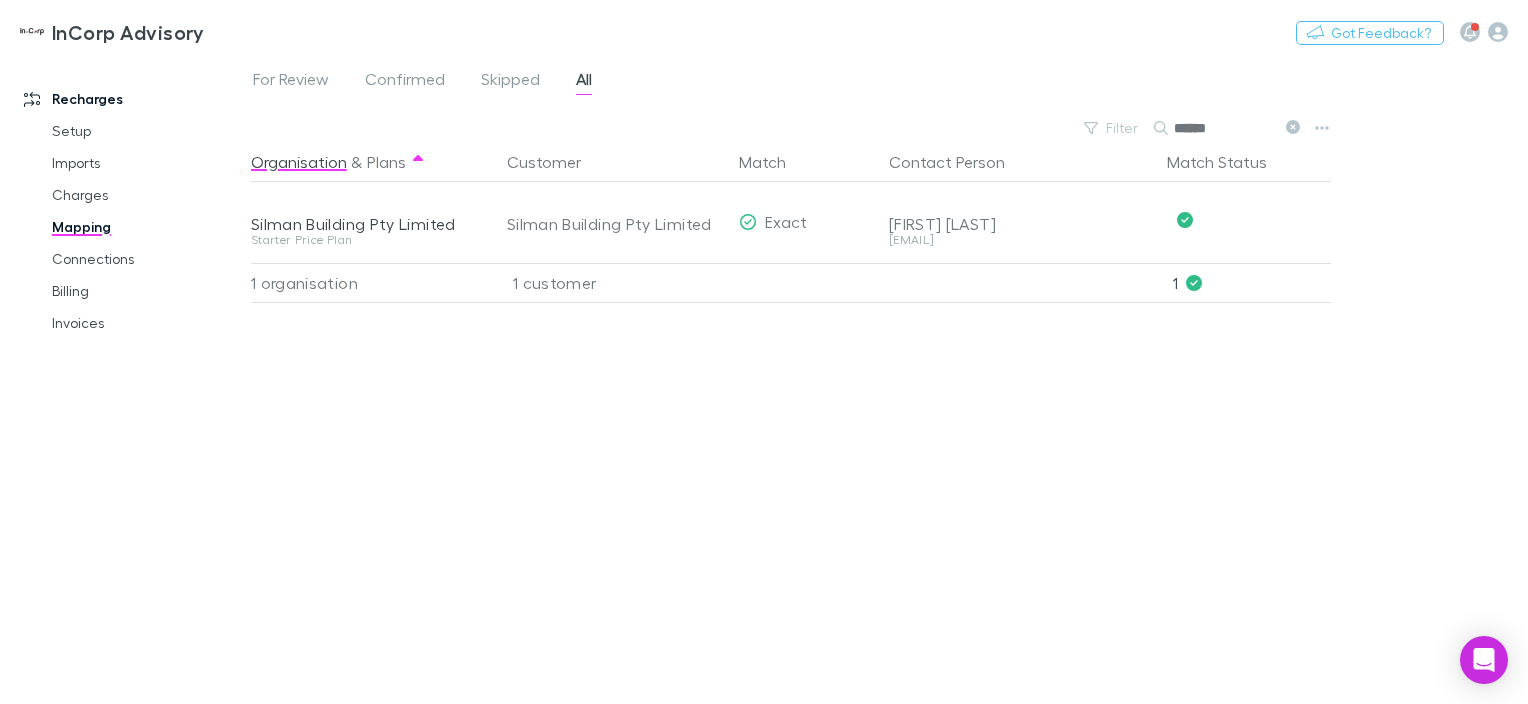click 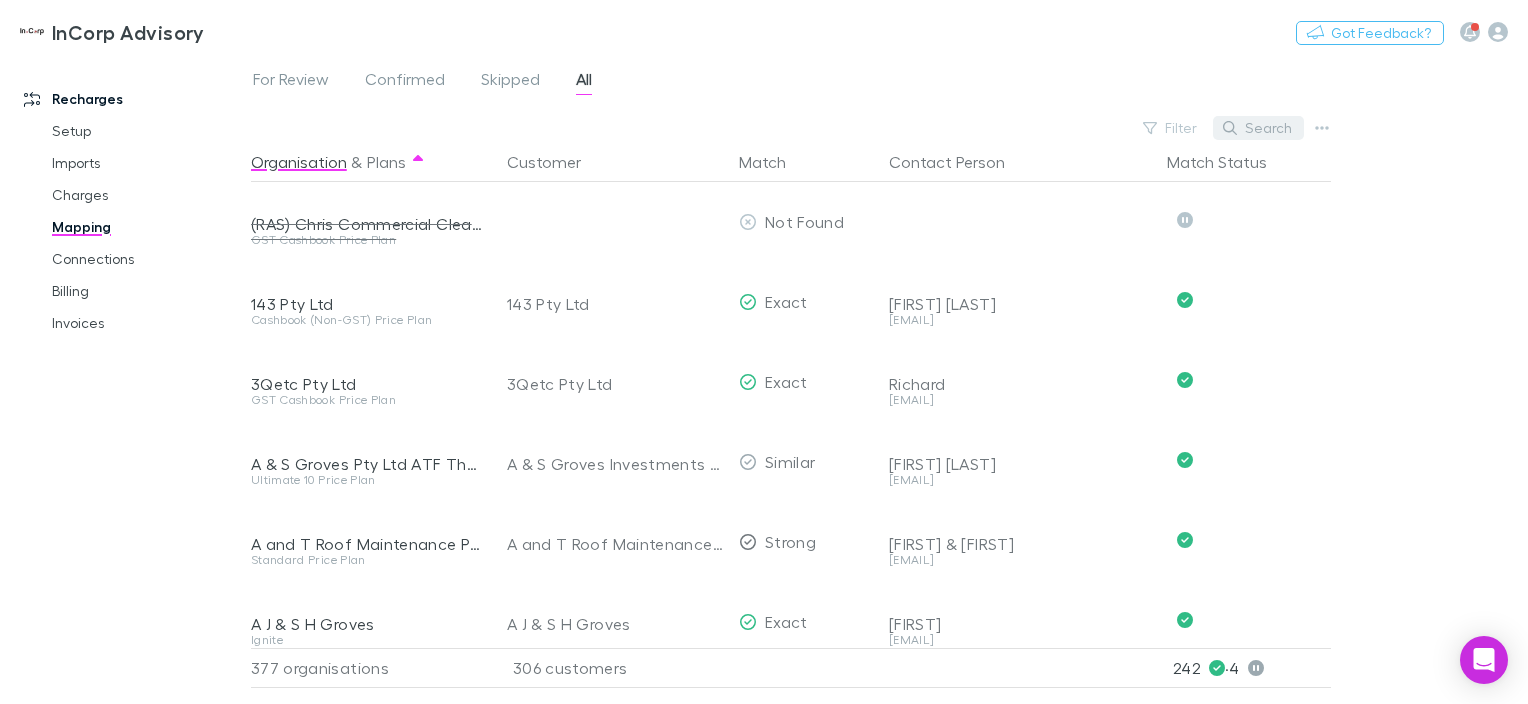 click on "Search" at bounding box center (1258, 128) 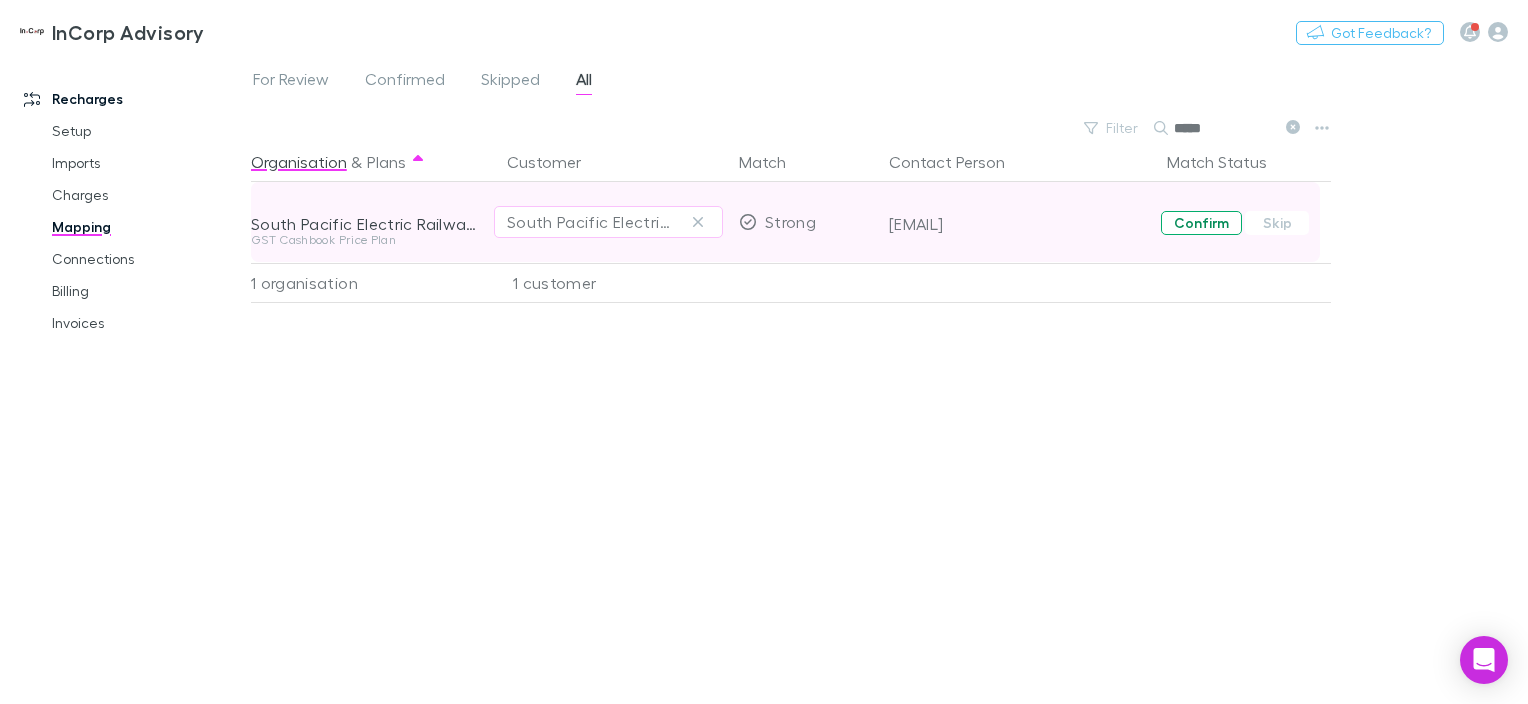 click on "Confirm" at bounding box center (1201, 223) 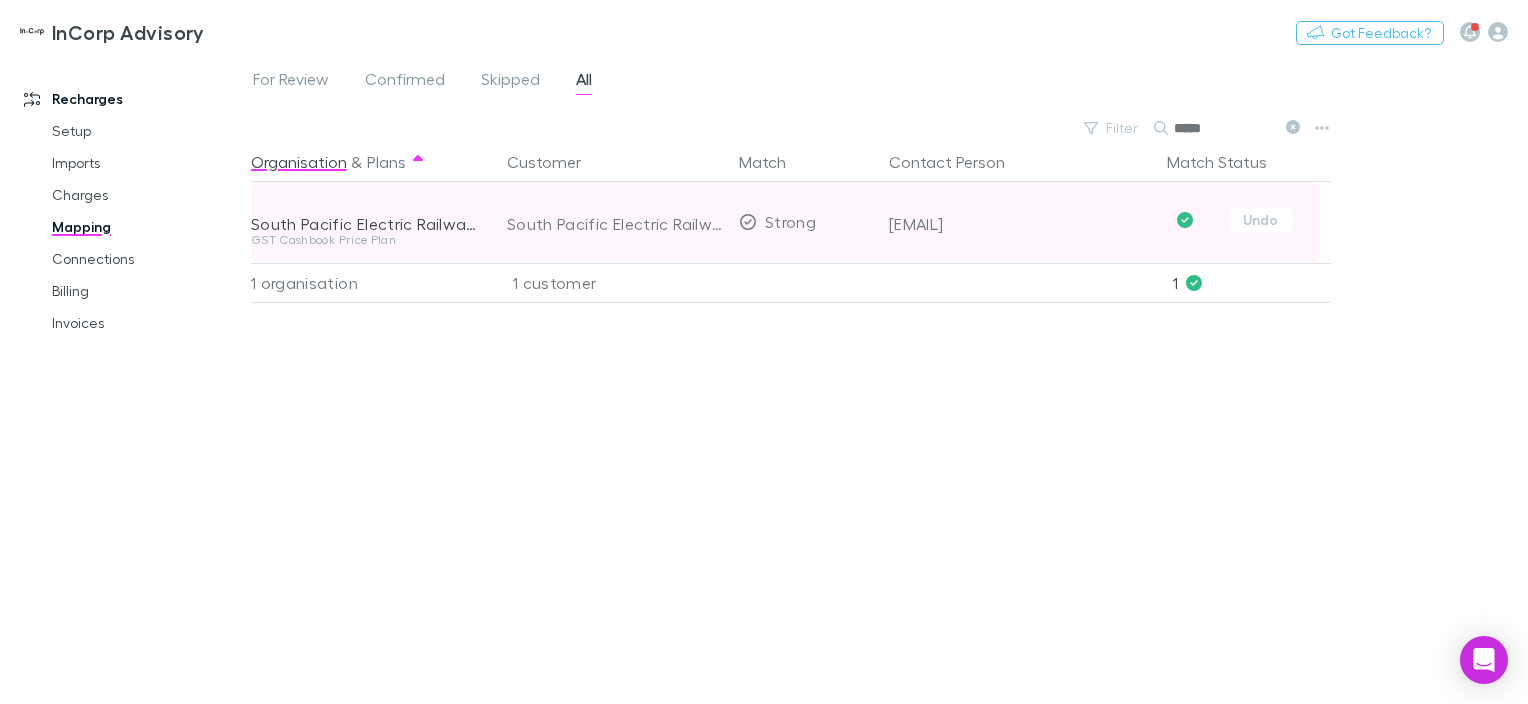 click 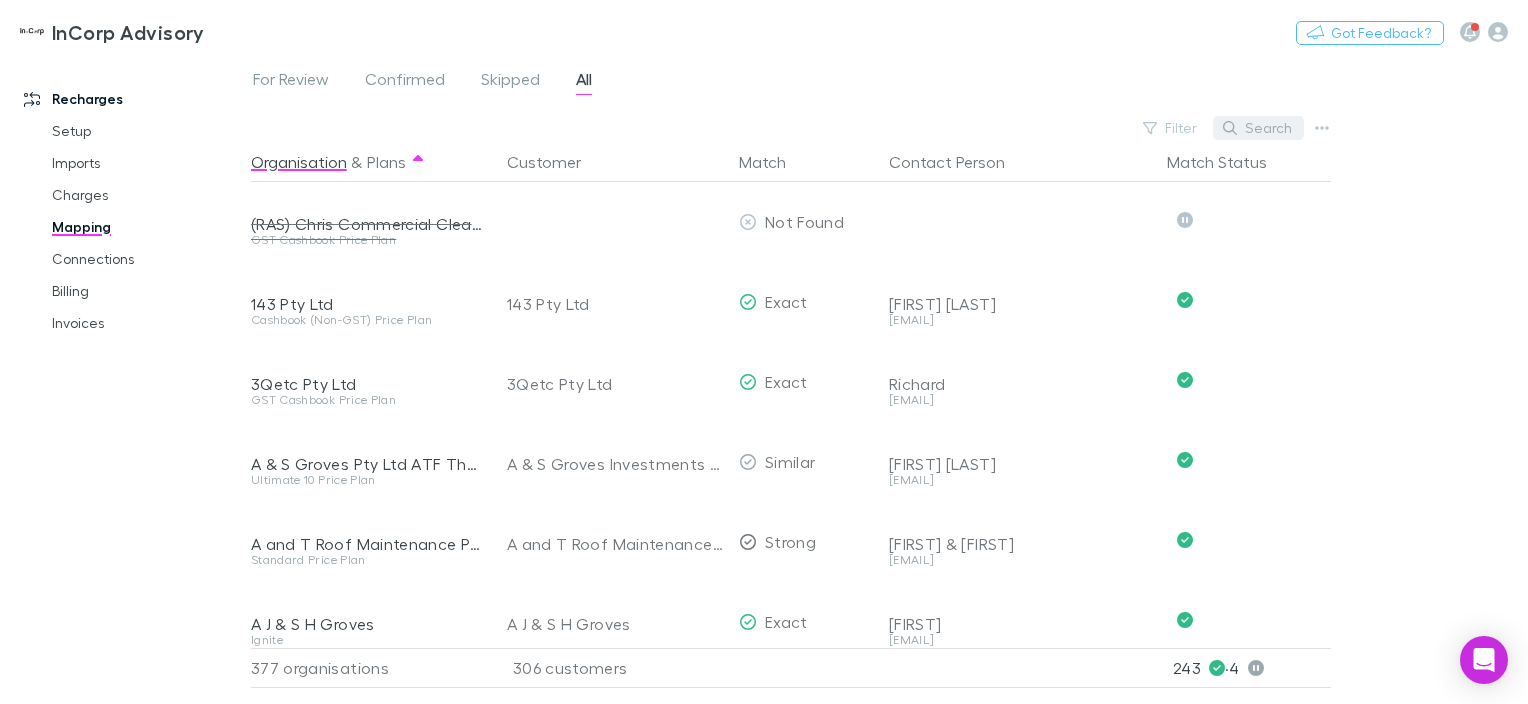 click on "Search" at bounding box center (1258, 128) 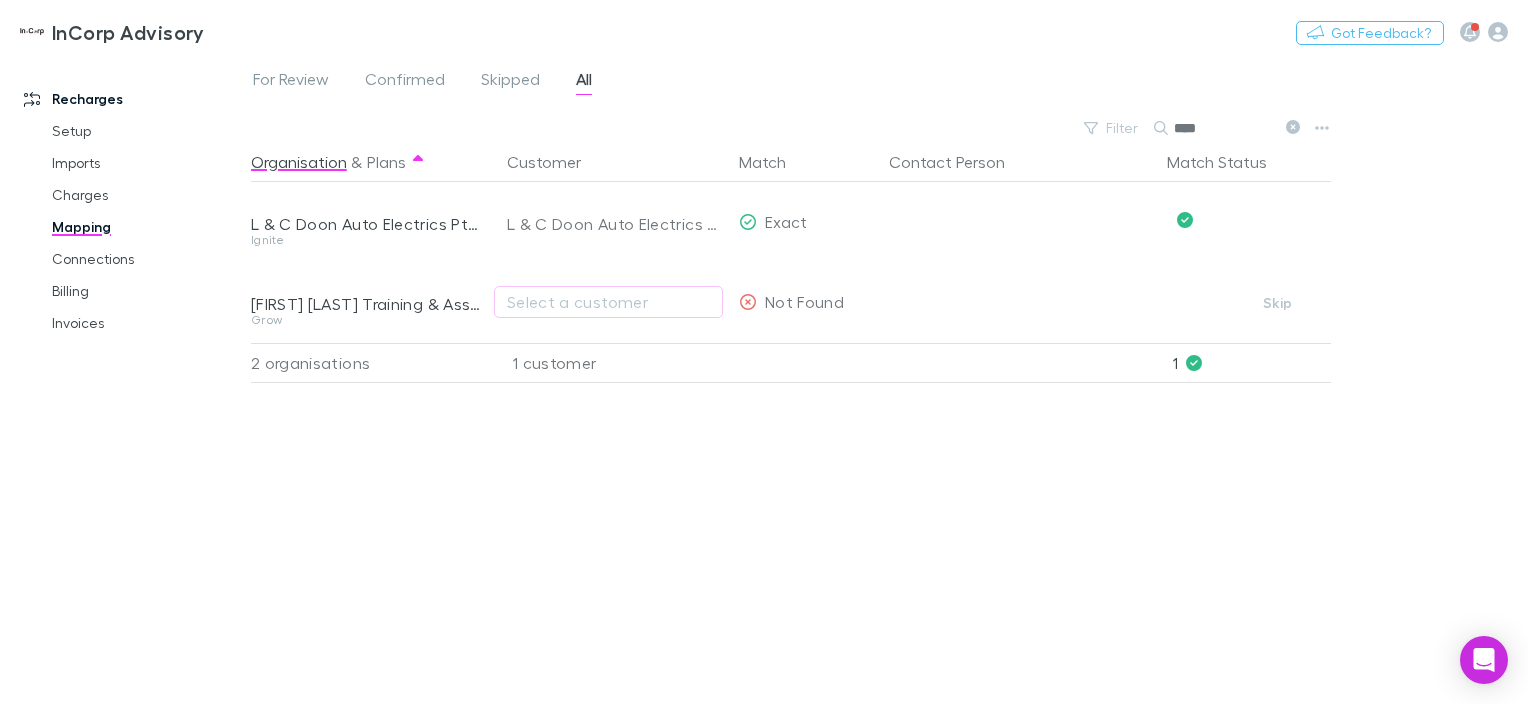 type on "****" 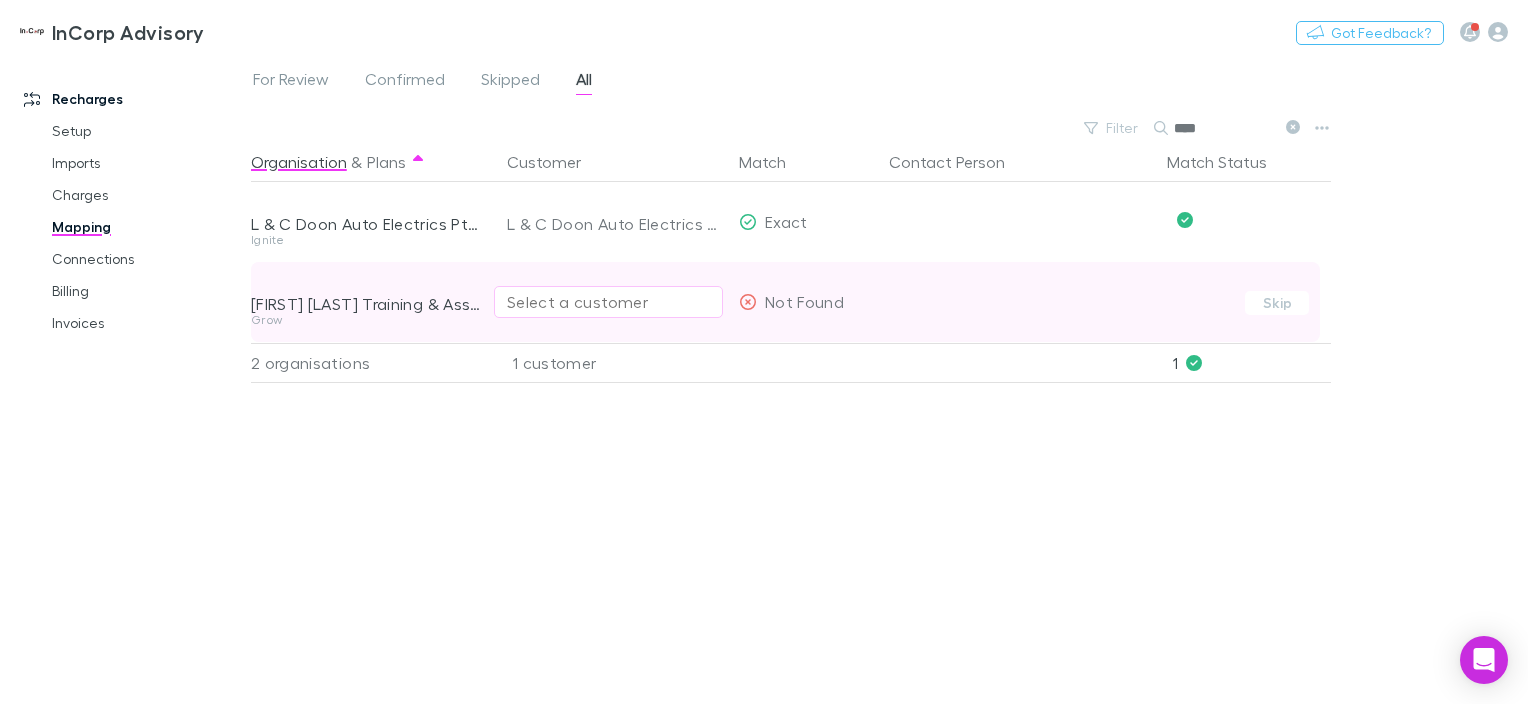 click on "Select a customer" at bounding box center [608, 302] 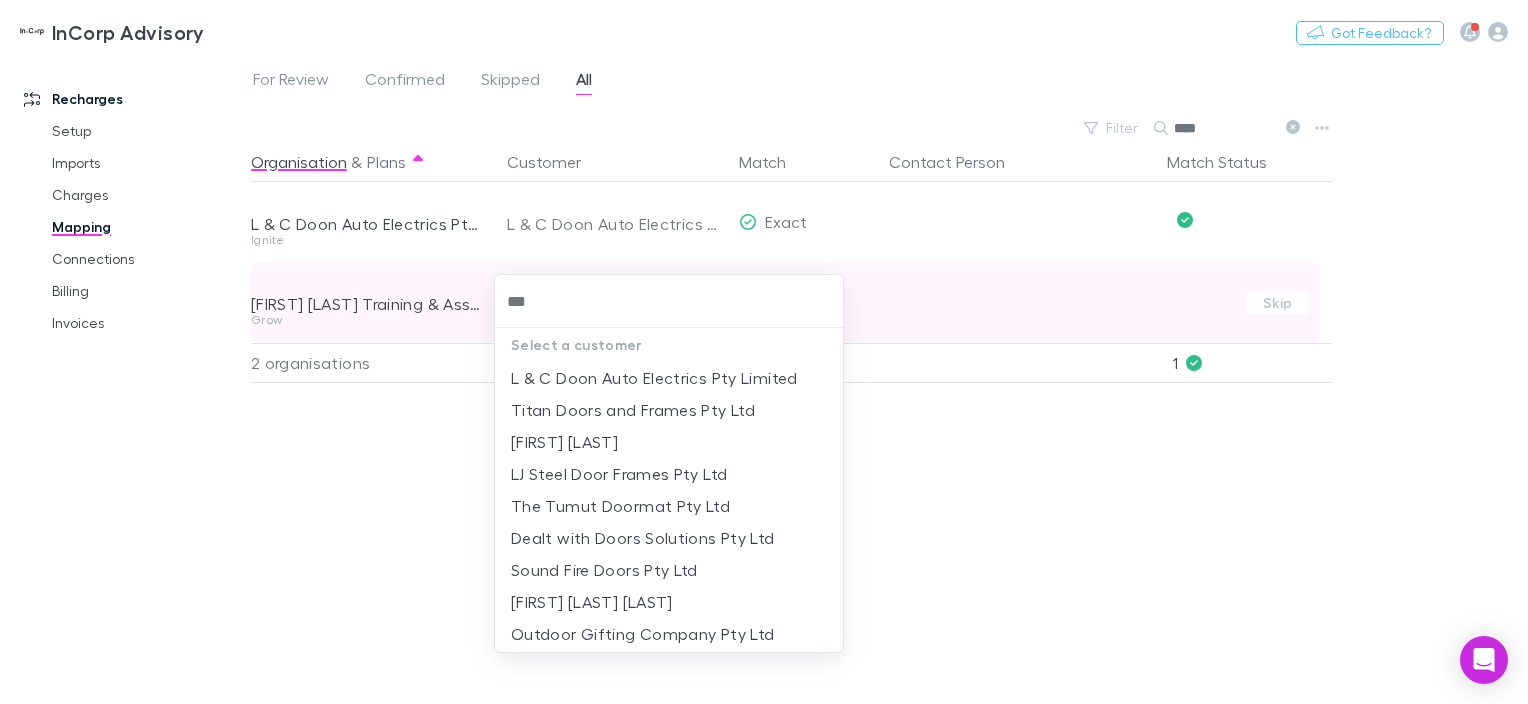 type on "****" 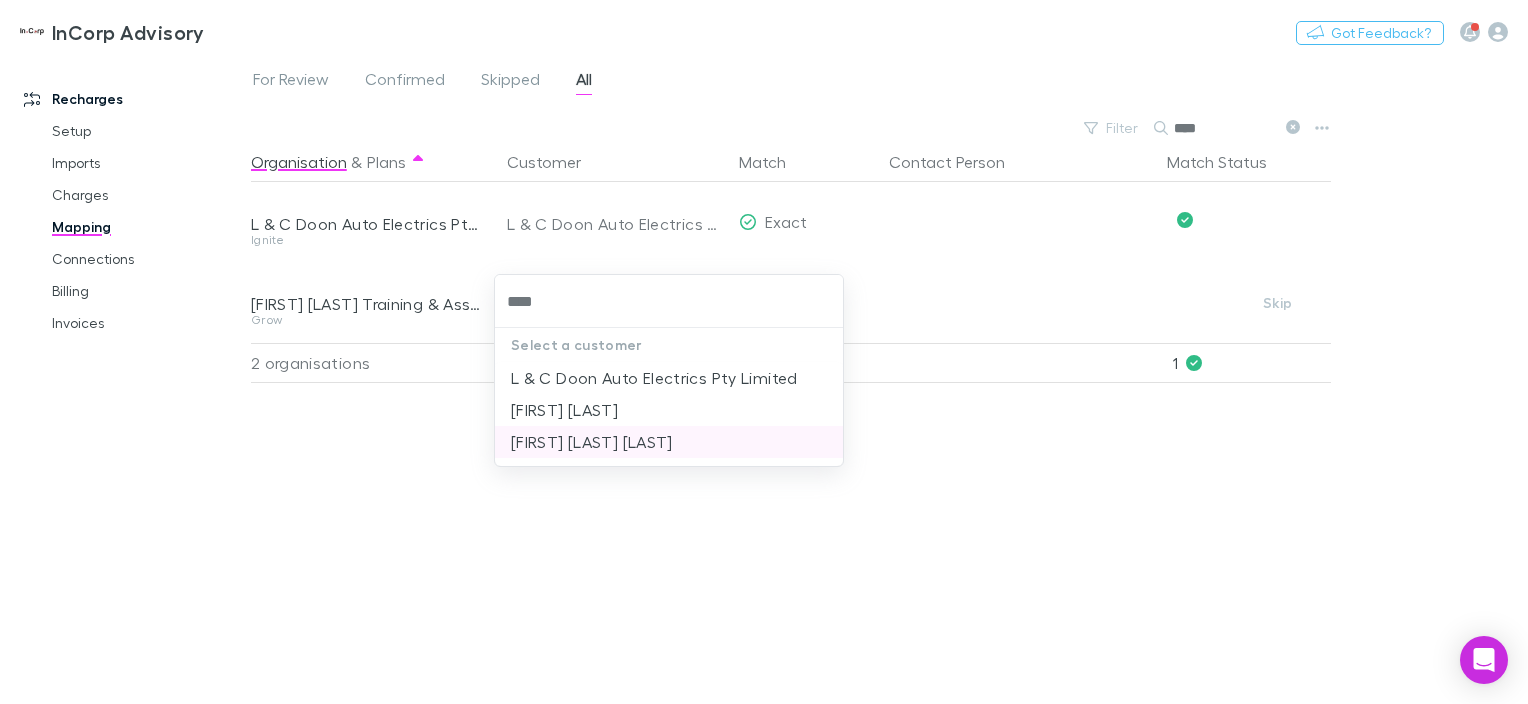 click on "[FIRST] [LAST] [LAST]" at bounding box center [669, 442] 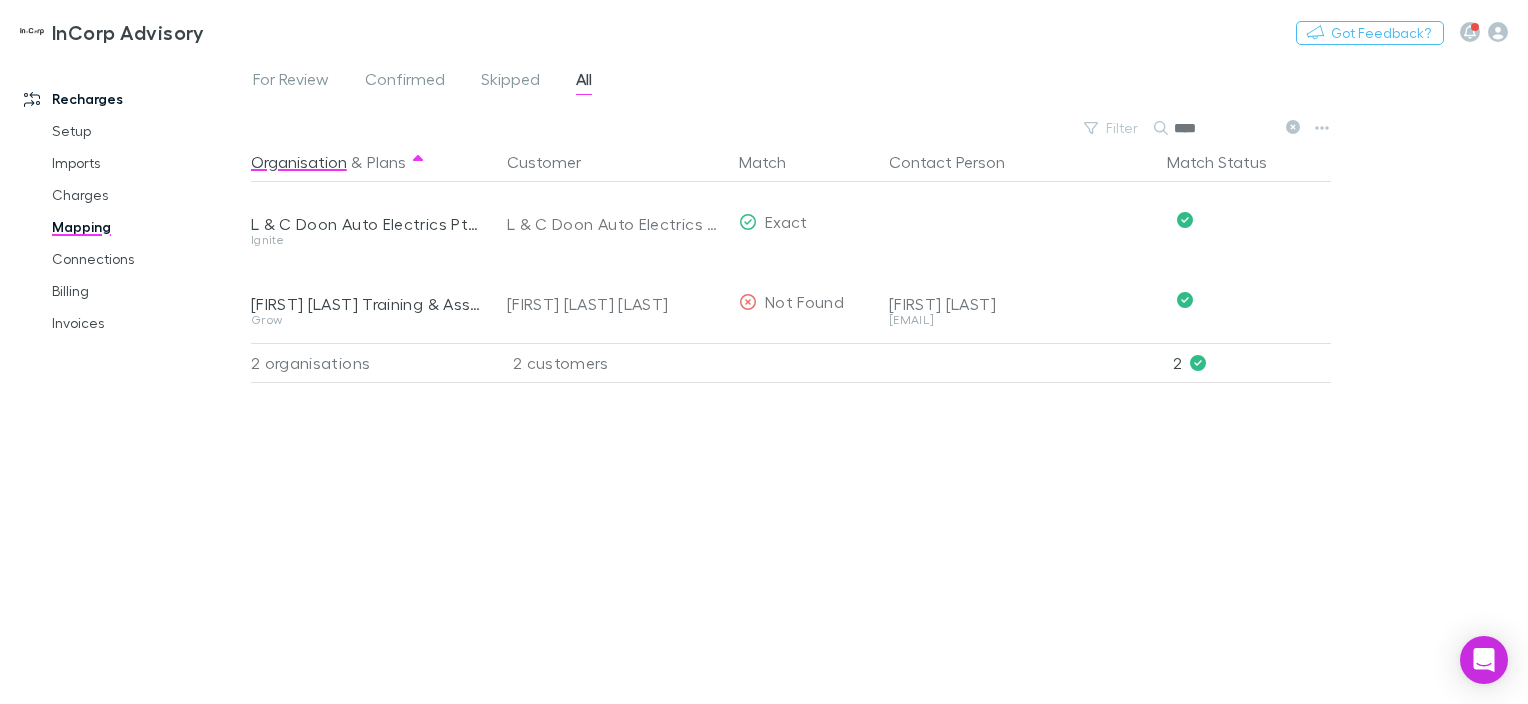 click 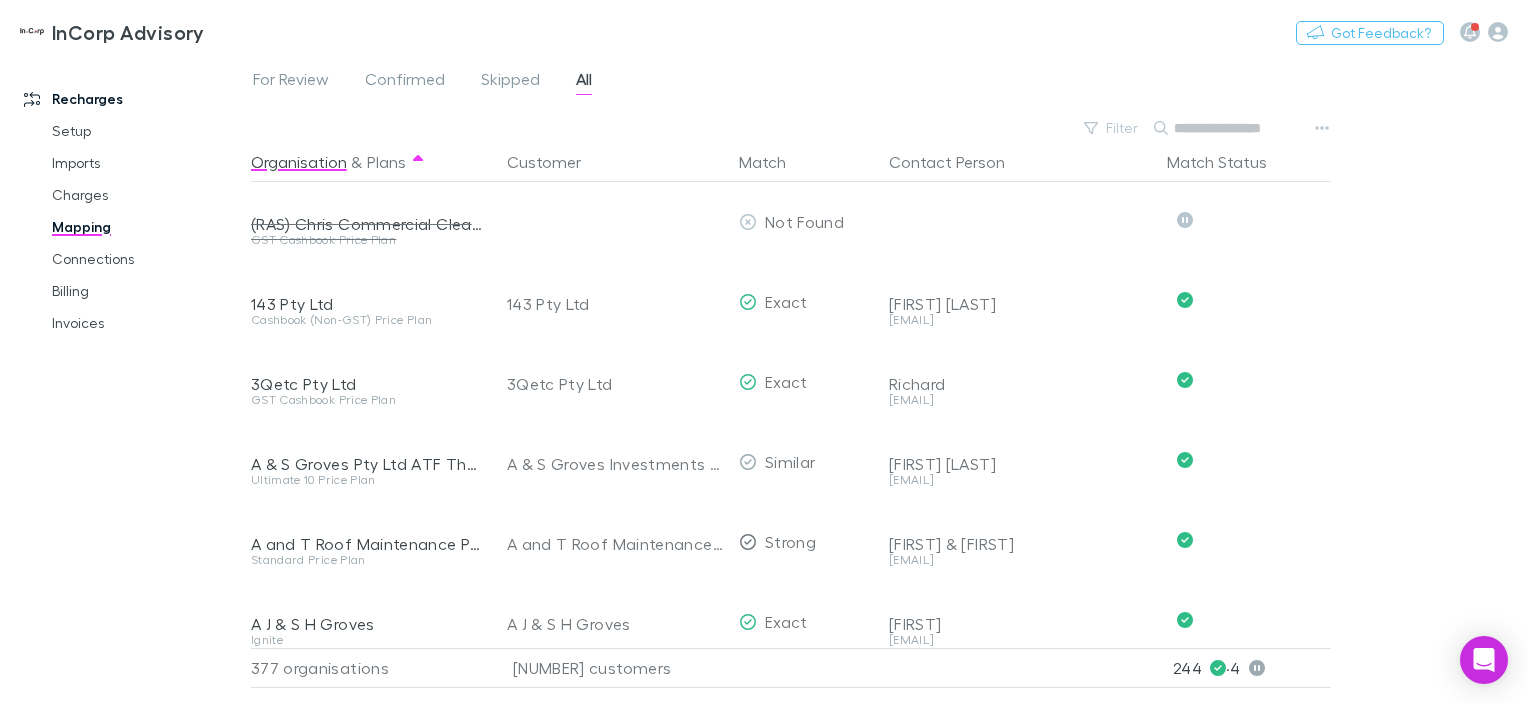 click at bounding box center [1224, 128] 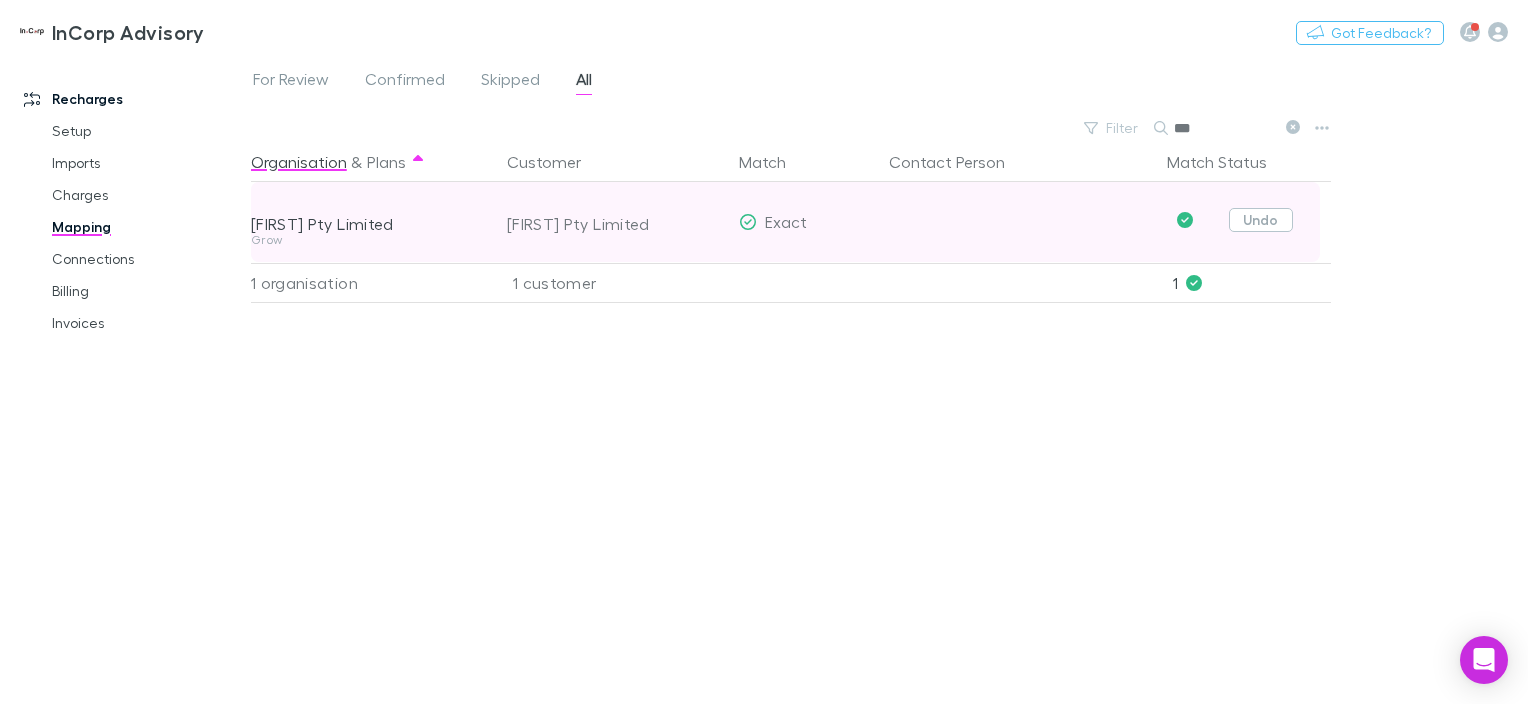type on "***" 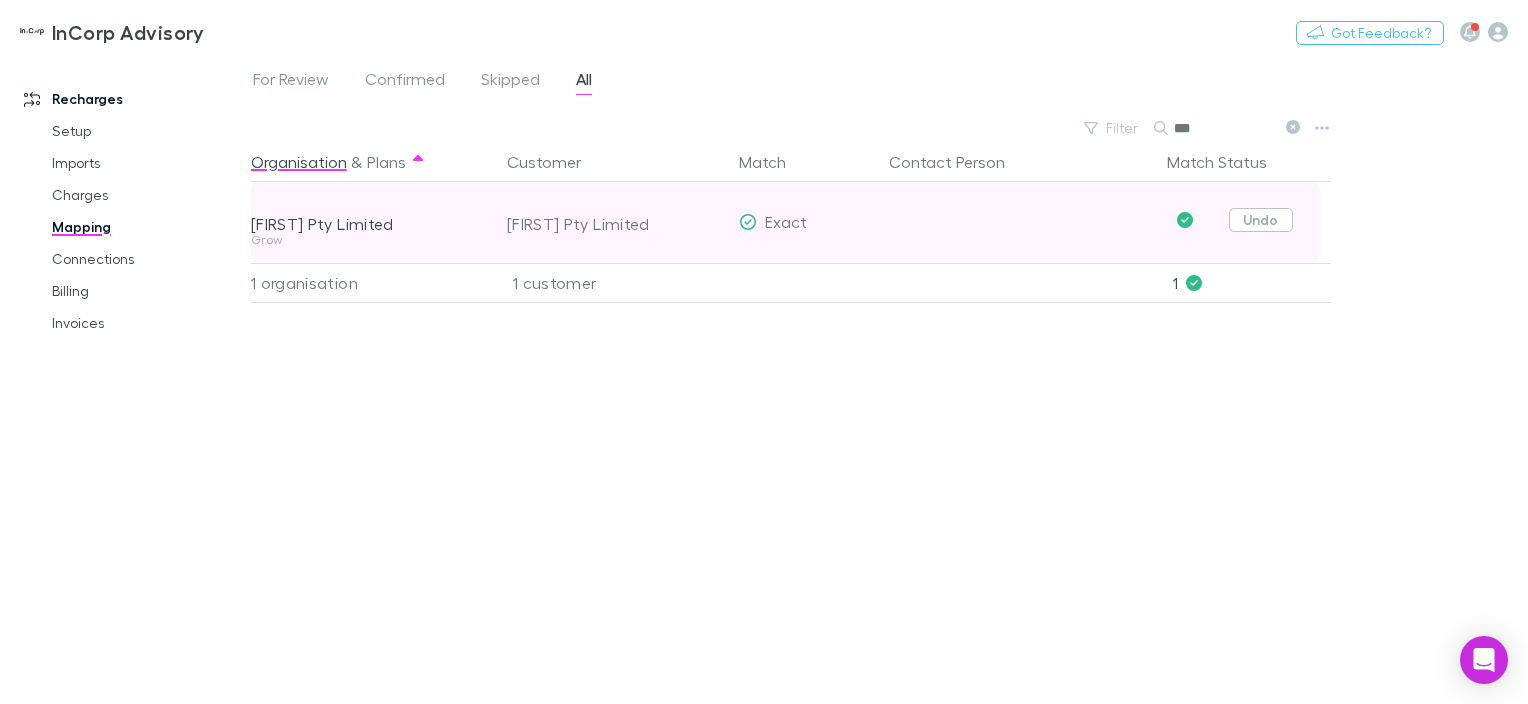 click on "Undo" at bounding box center (1261, 220) 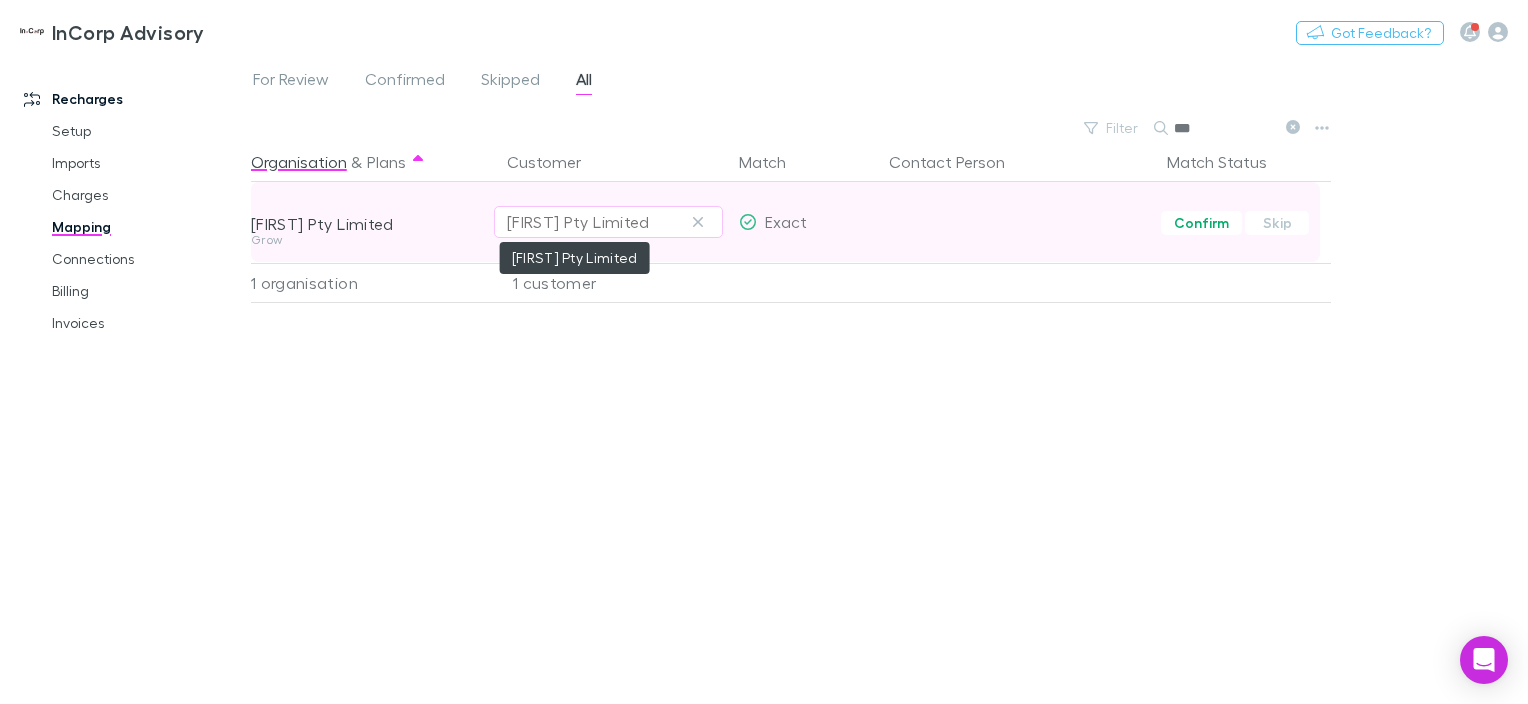 click on "[FIRST] Pty Limited" at bounding box center [578, 222] 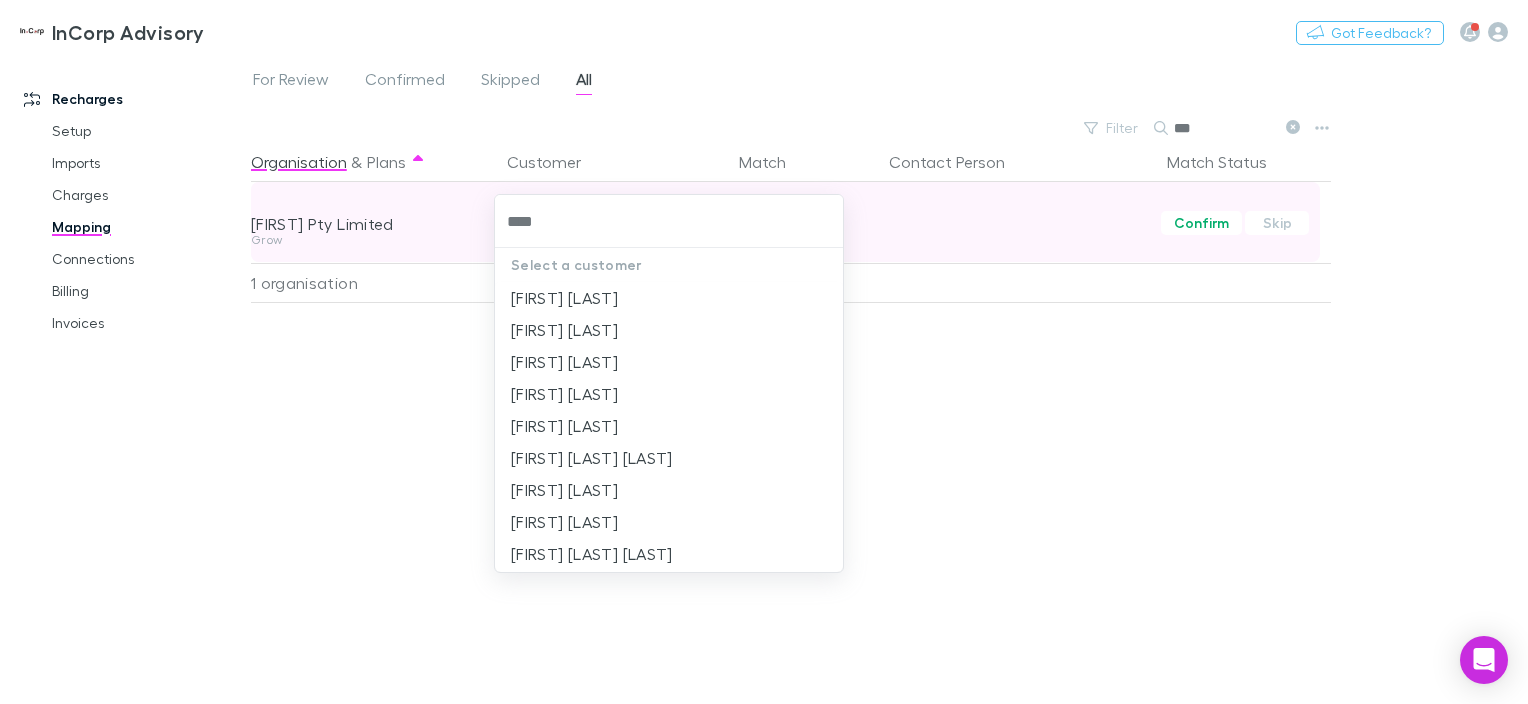 type on "*****" 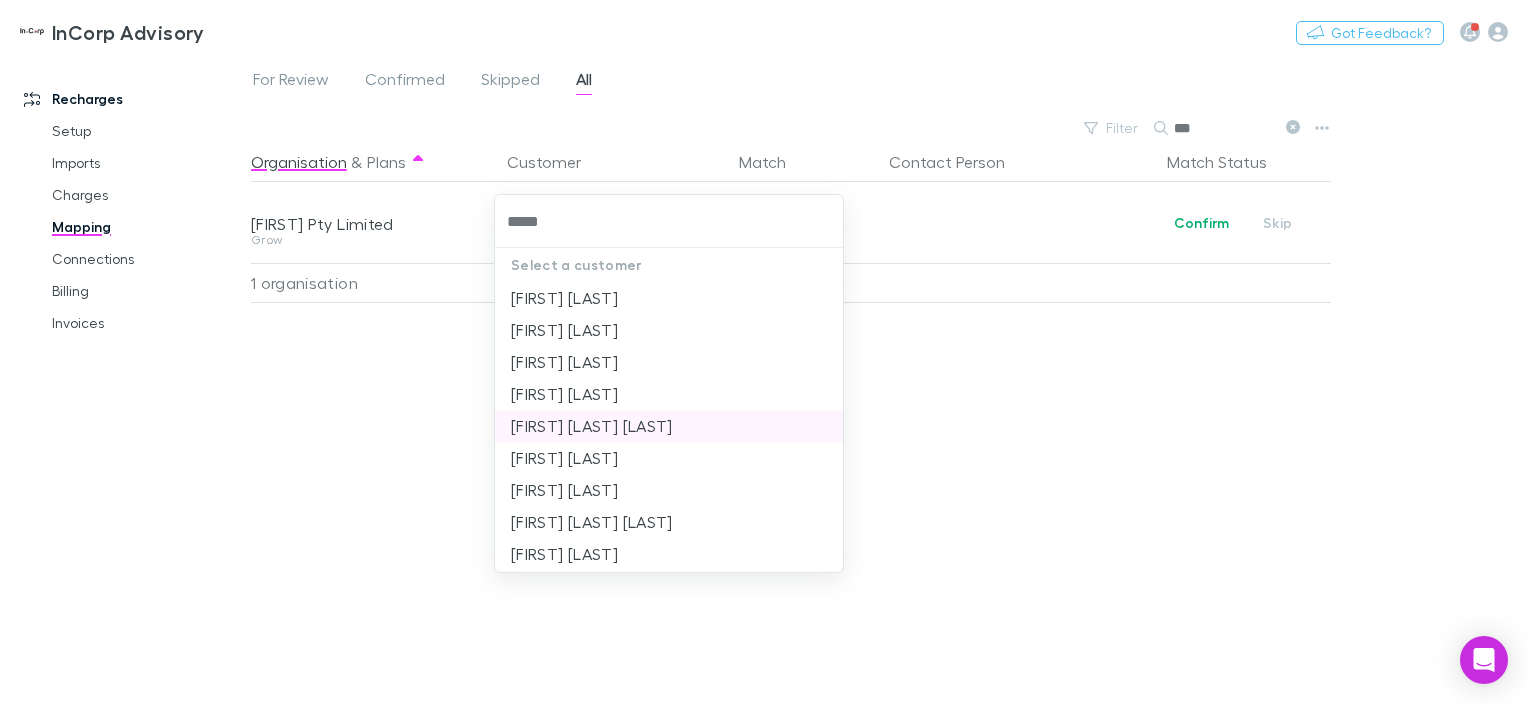 click on "[FIRST] [LAST] [LAST]" at bounding box center (669, 426) 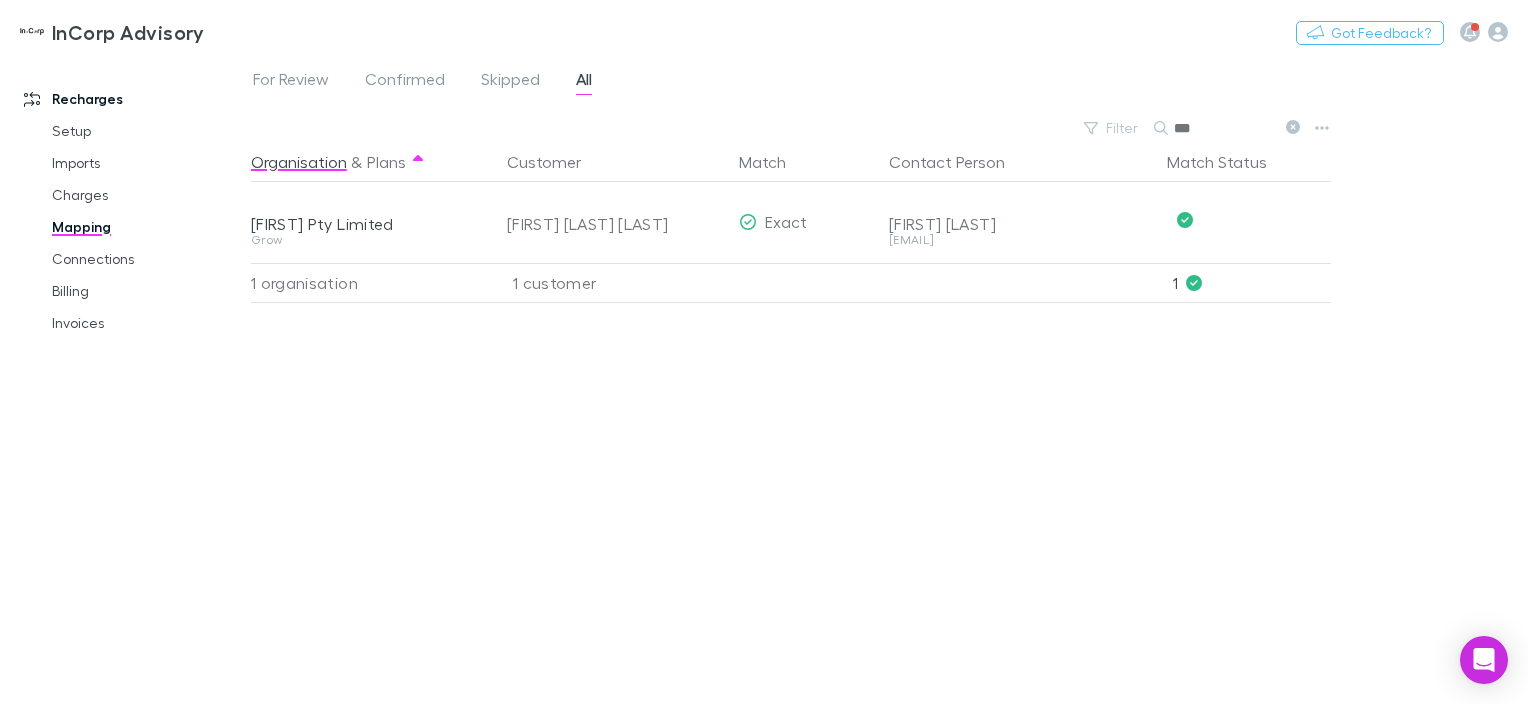 drag, startPoint x: 1295, startPoint y: 126, endPoint x: 1220, endPoint y: 130, distance: 75.10659 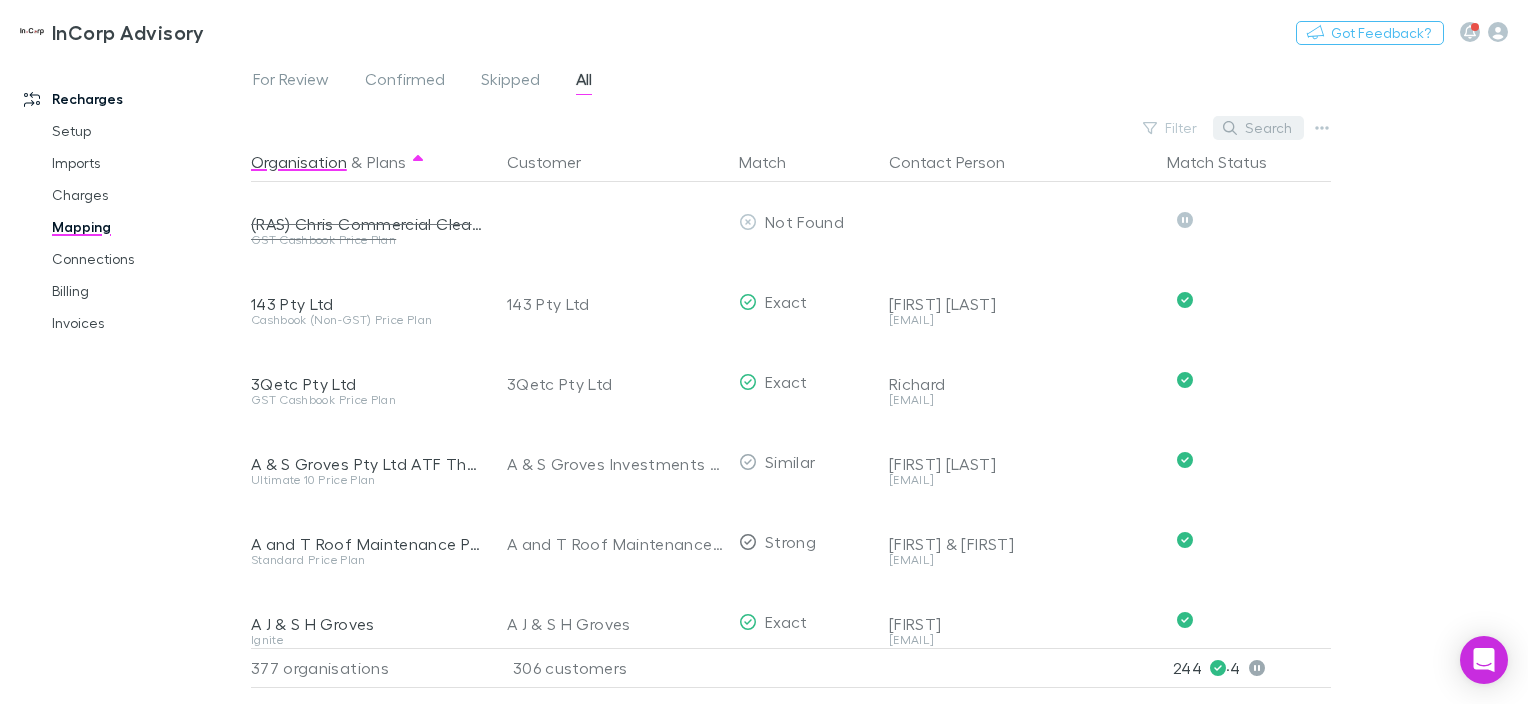 click on "Search" at bounding box center (1258, 128) 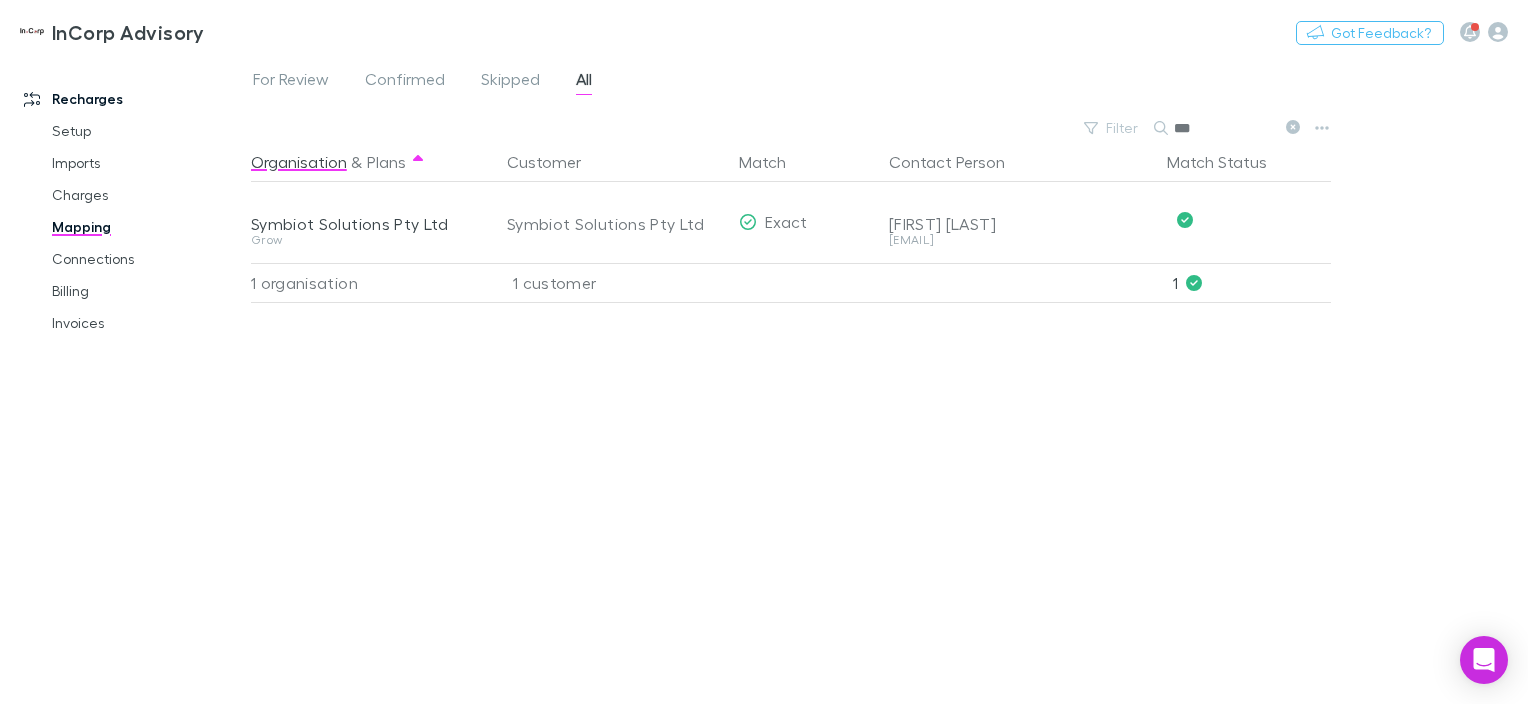 type on "***" 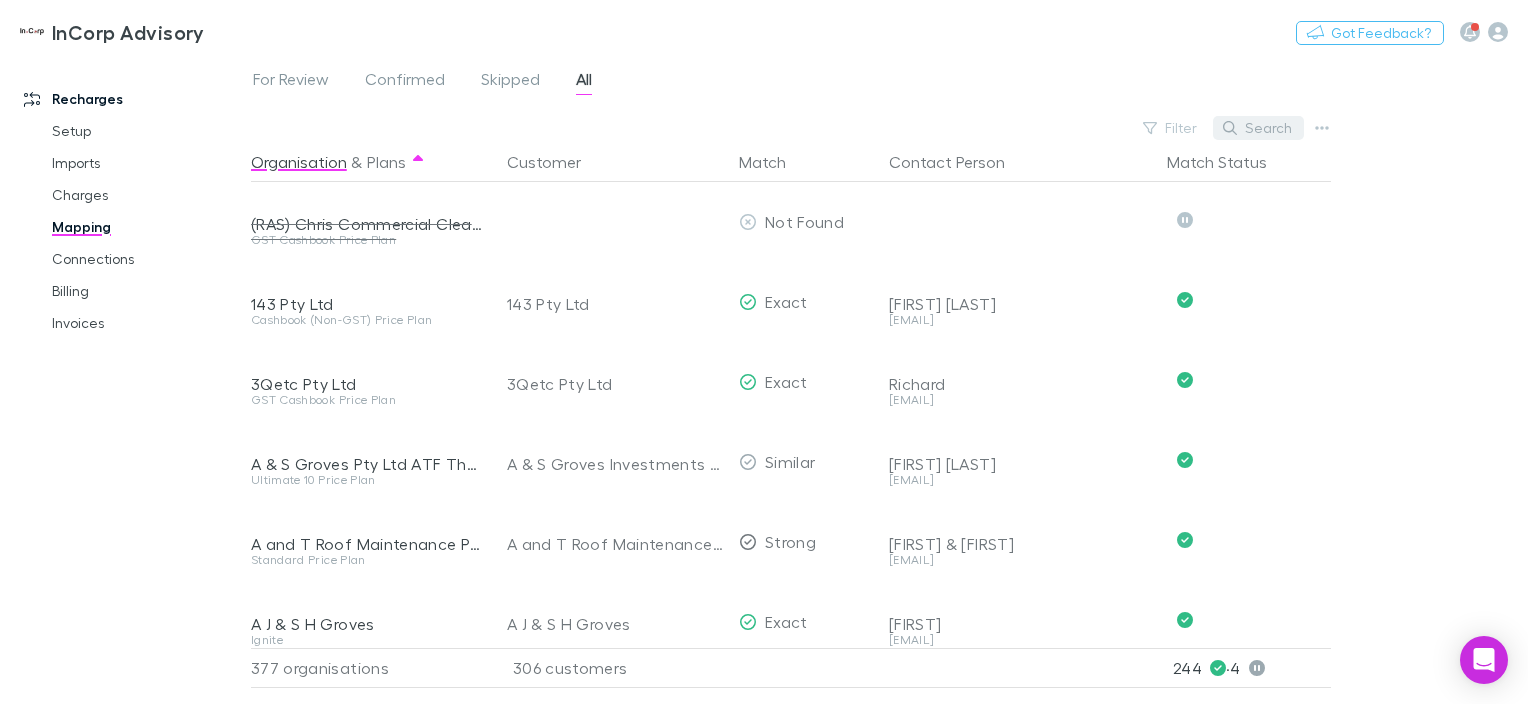 click on "Search" at bounding box center [1258, 128] 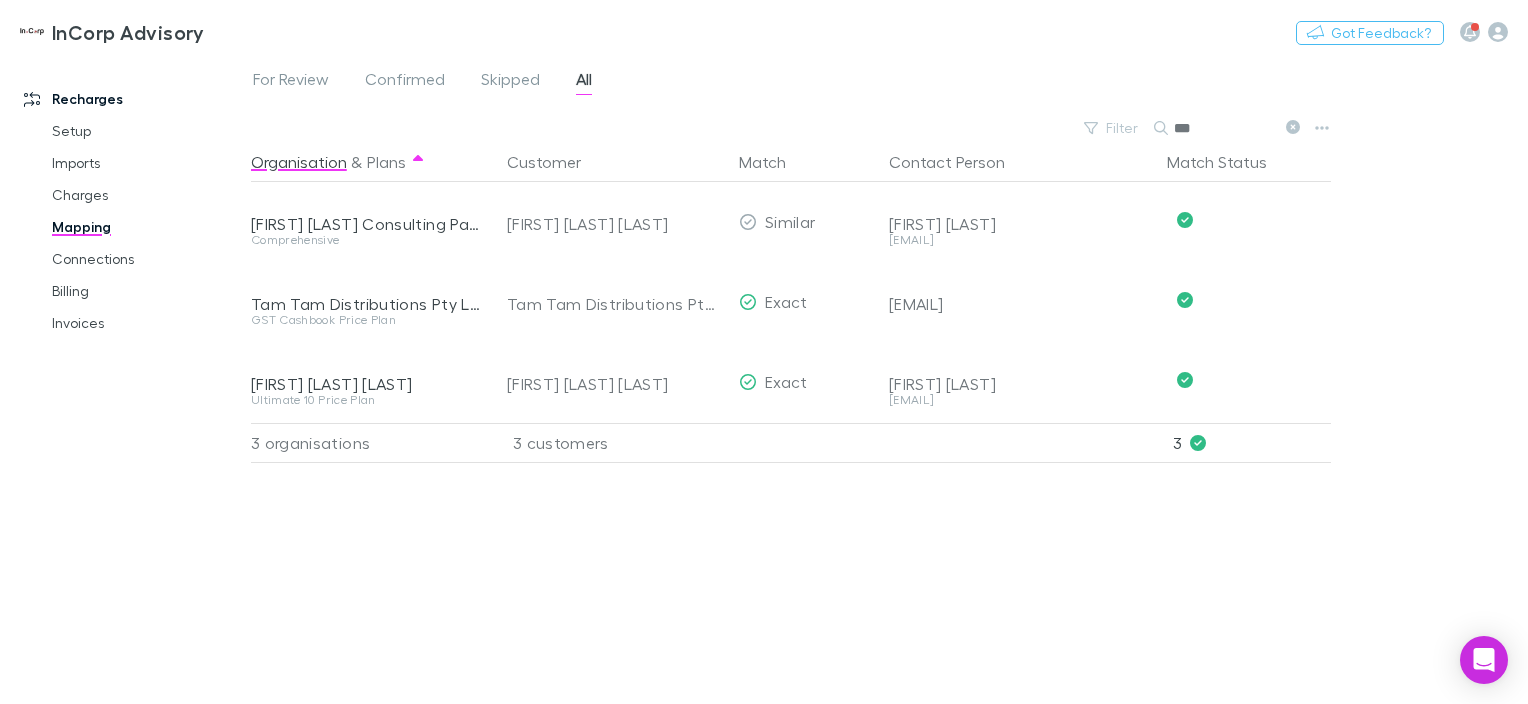 type on "***" 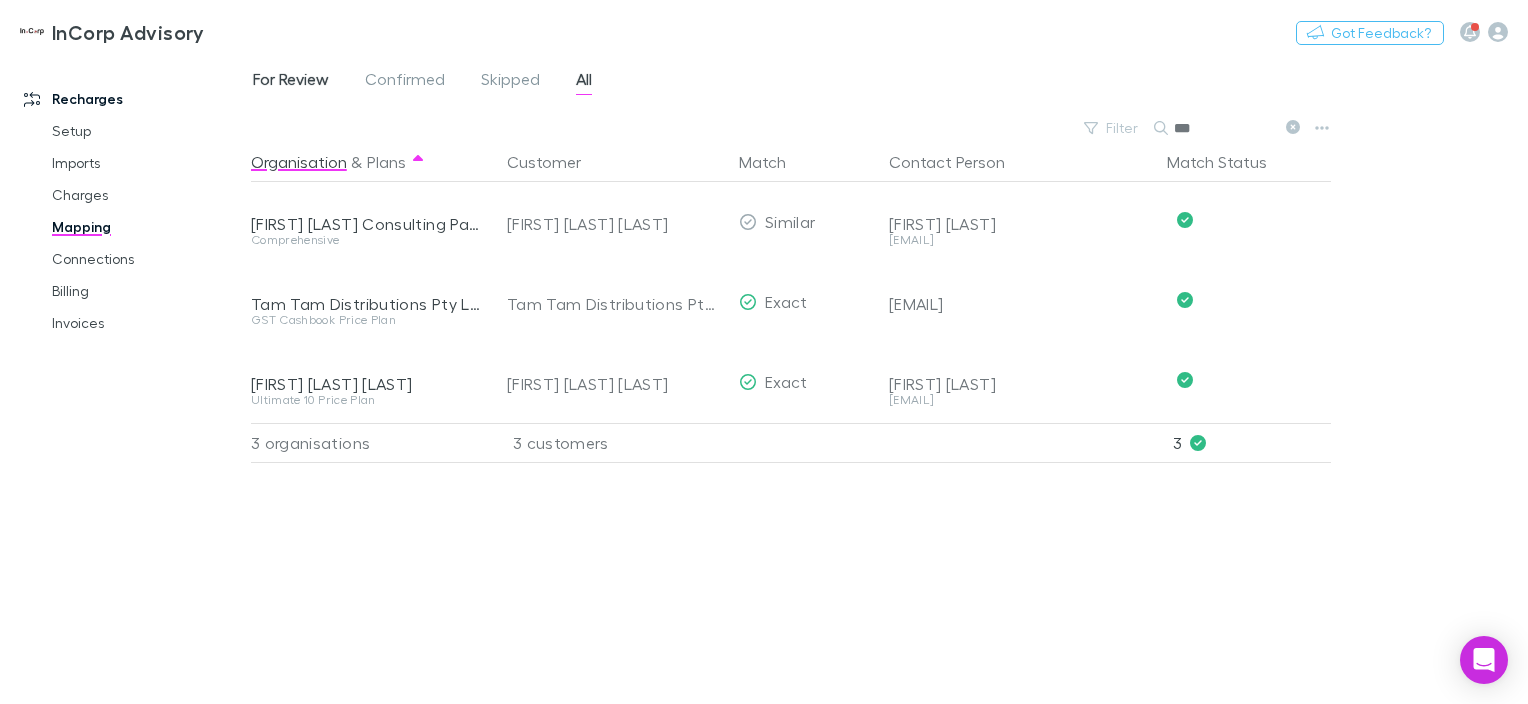 click on "For Review" at bounding box center (291, 82) 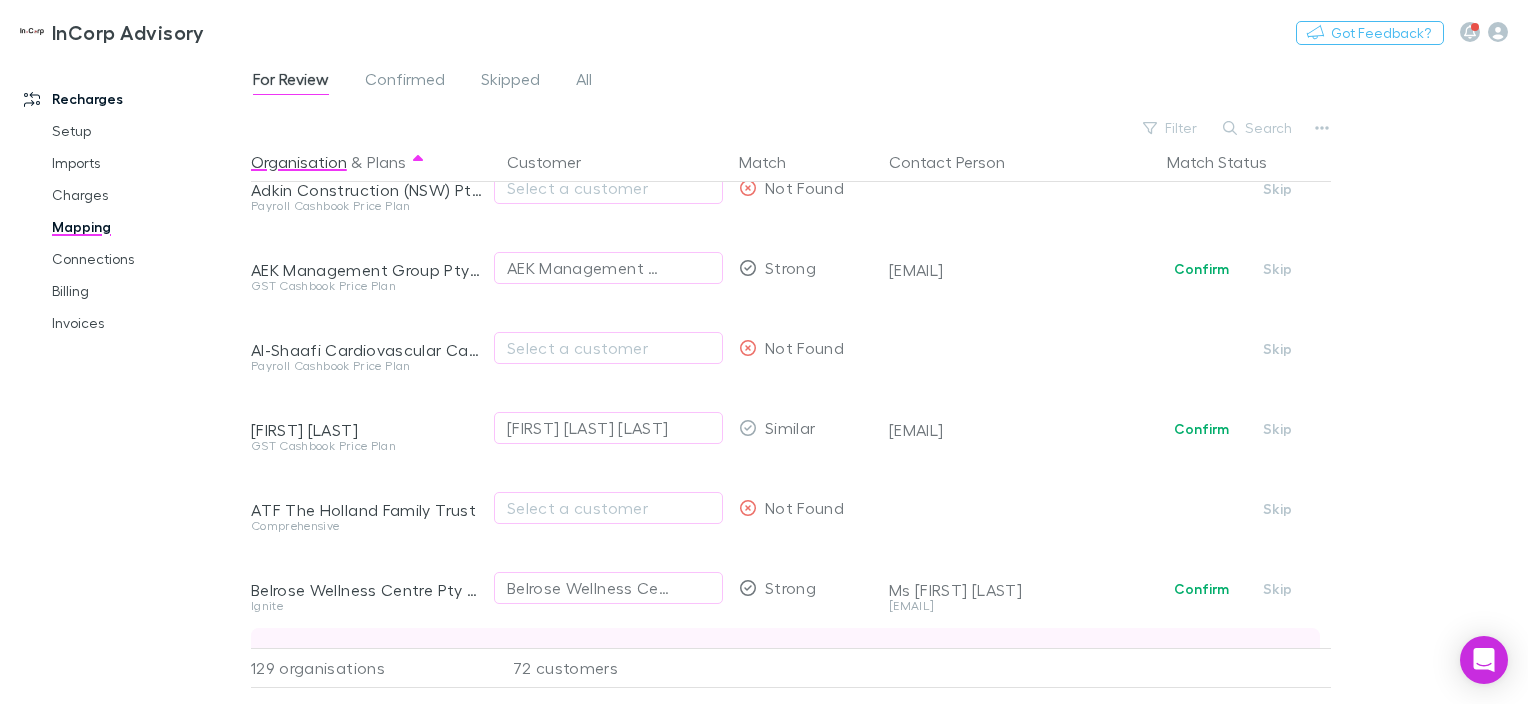 scroll, scrollTop: 0, scrollLeft: 0, axis: both 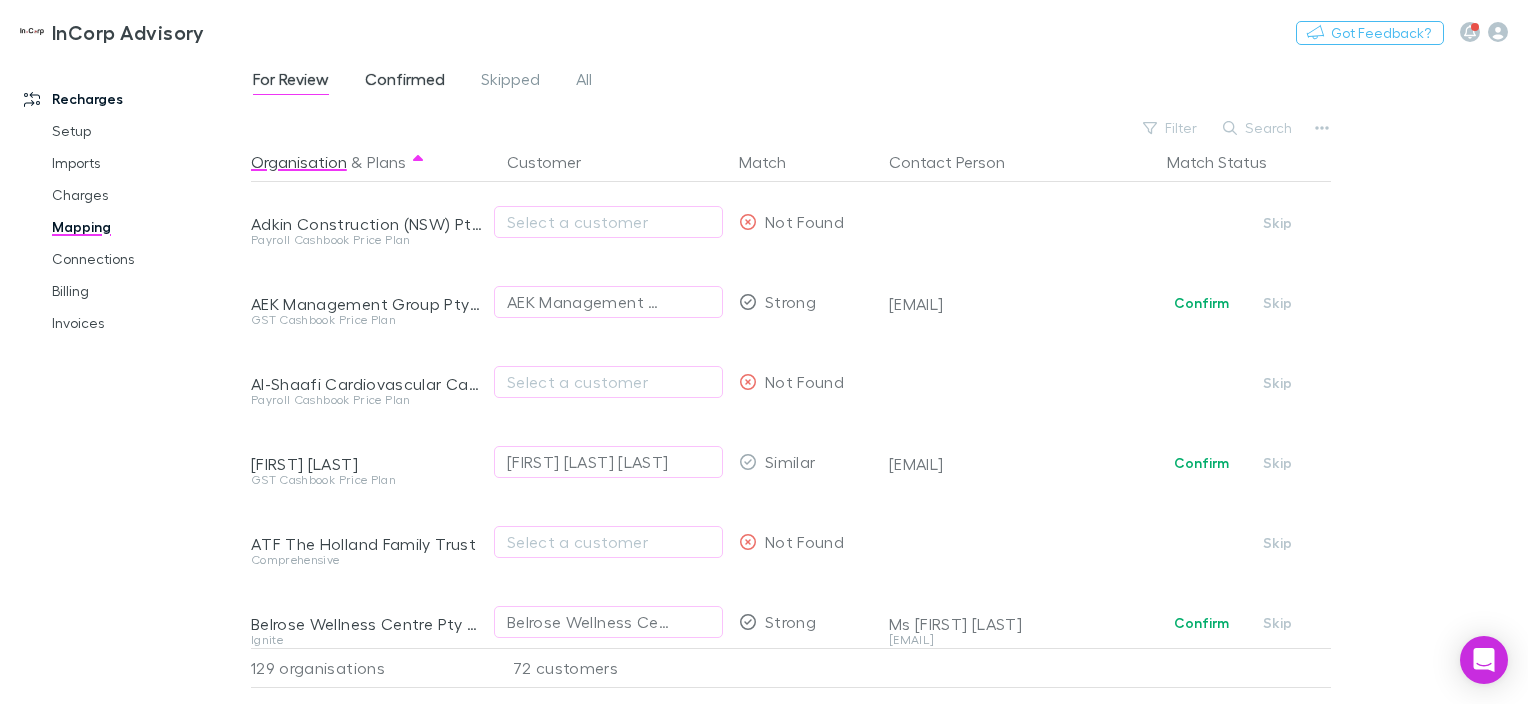 click on "Confirmed" at bounding box center (405, 82) 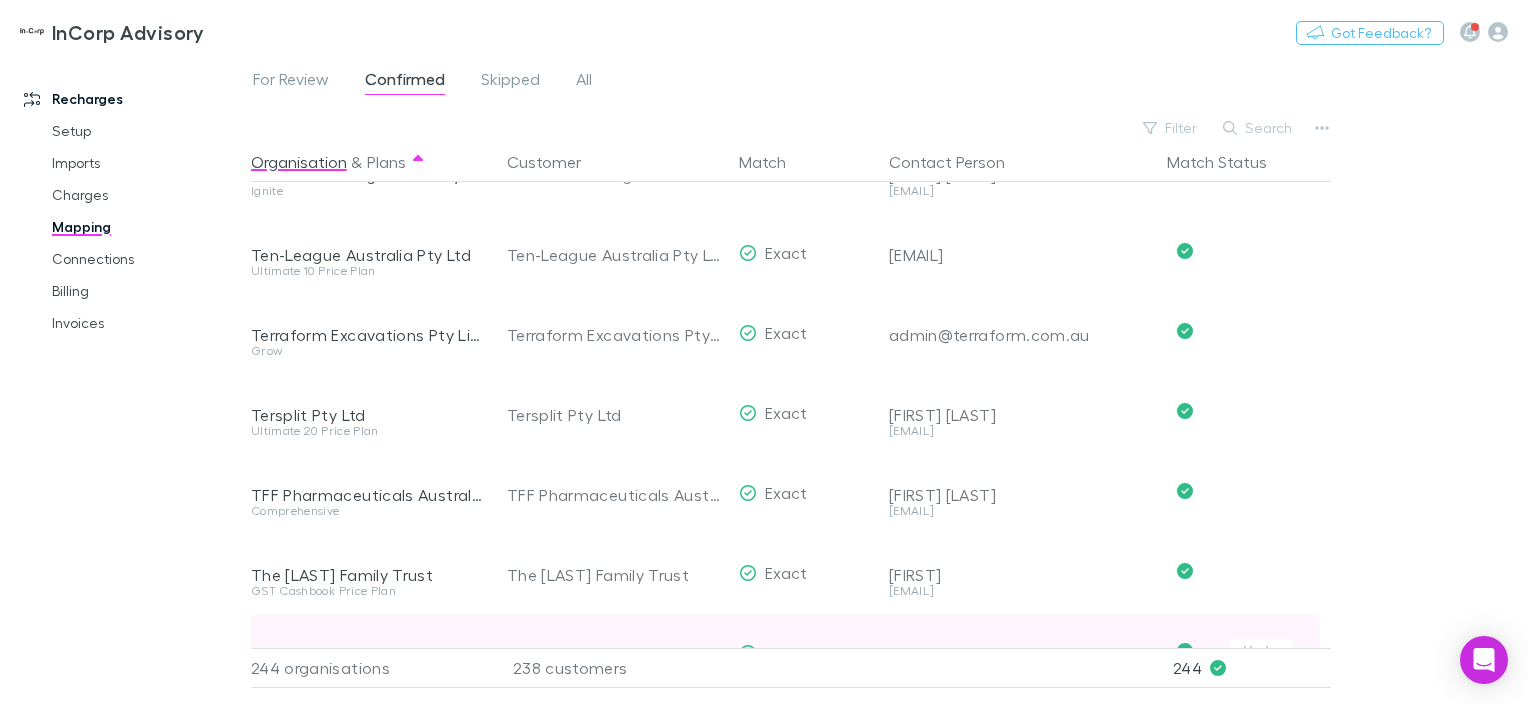 scroll, scrollTop: 17869, scrollLeft: 0, axis: vertical 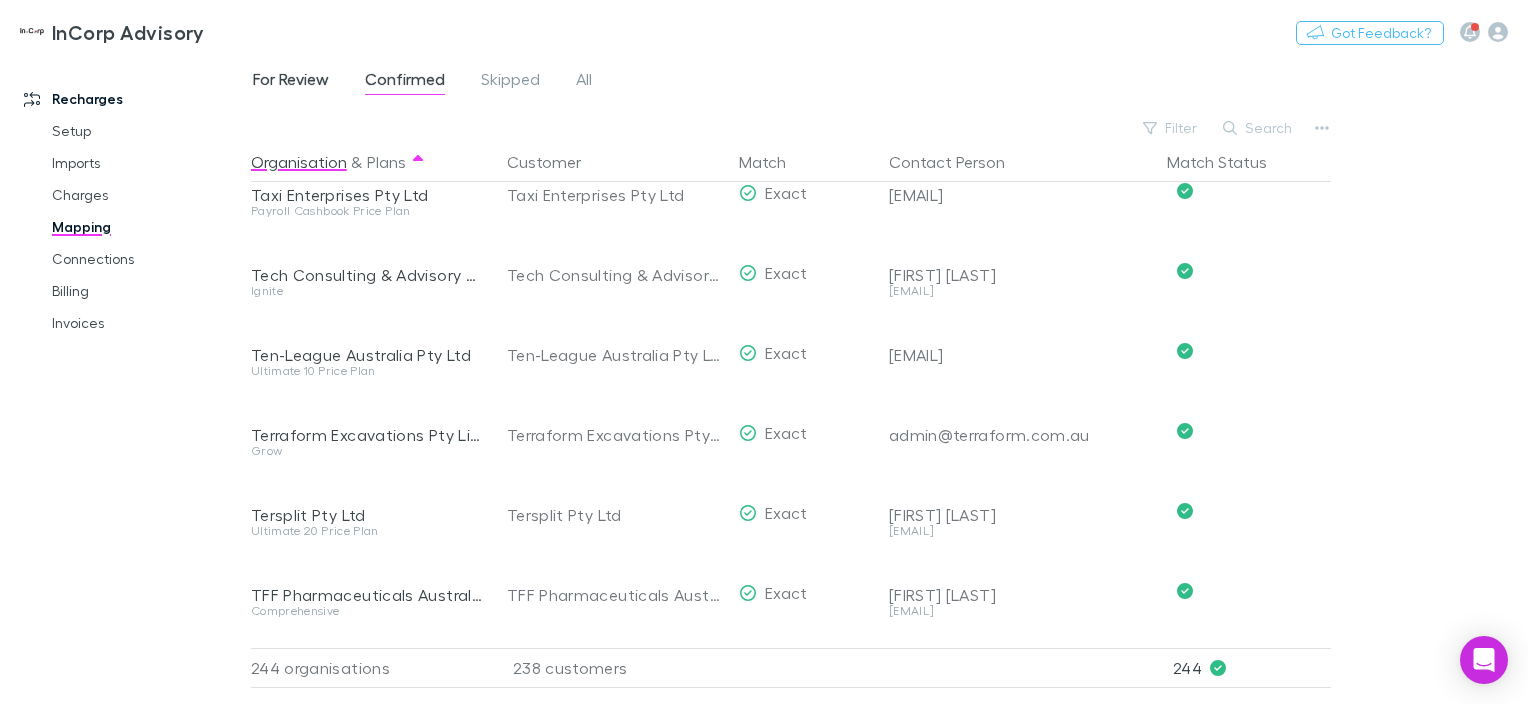 click on "For Review" at bounding box center (291, 82) 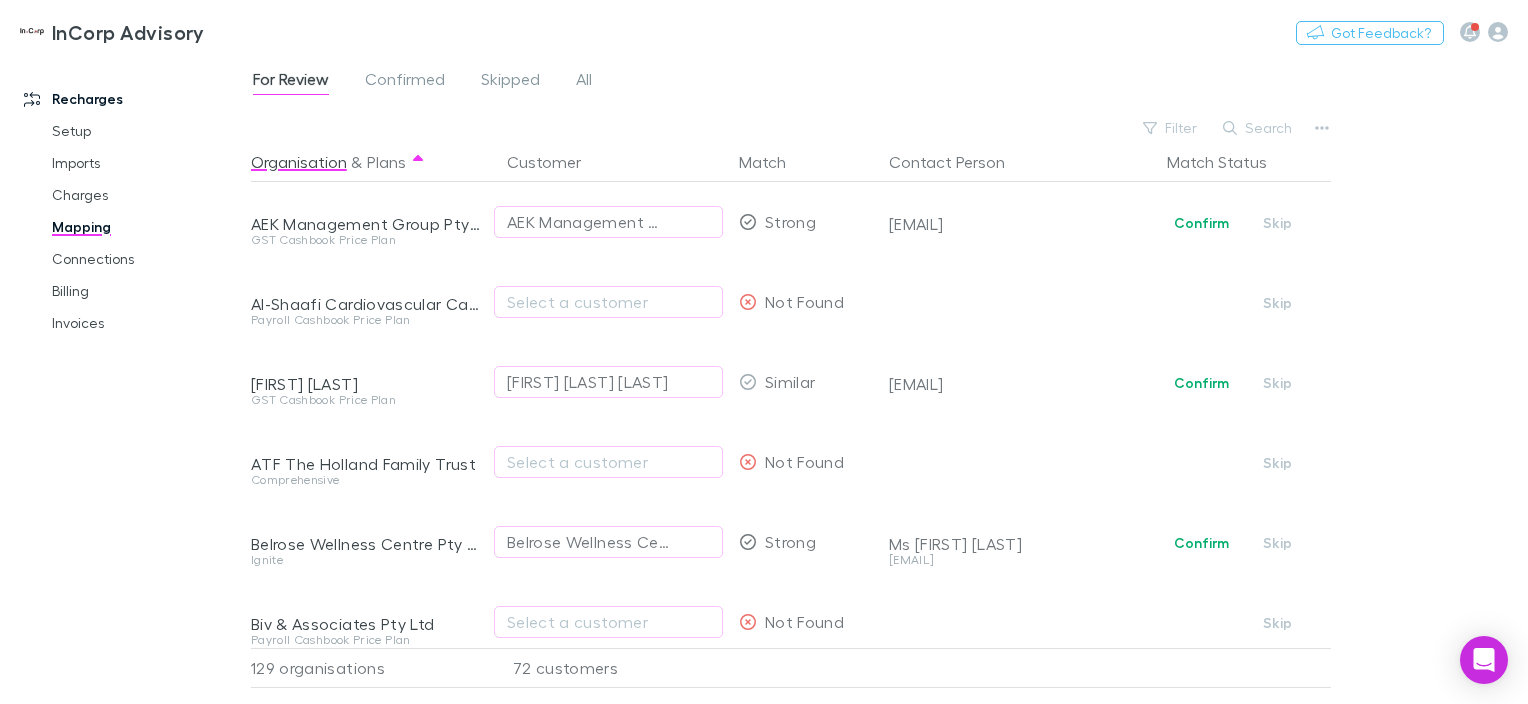 scroll, scrollTop: 0, scrollLeft: 0, axis: both 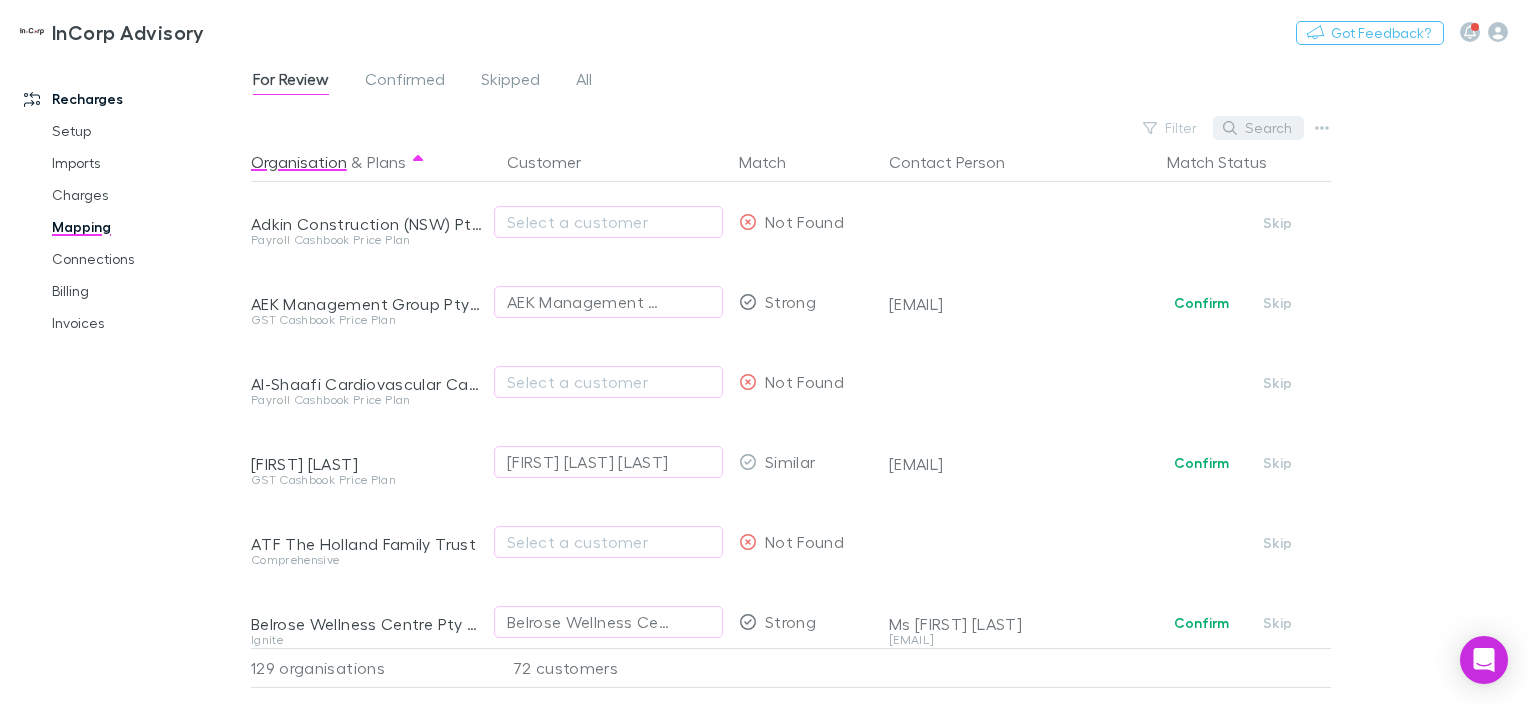 click on "Search" at bounding box center (1258, 128) 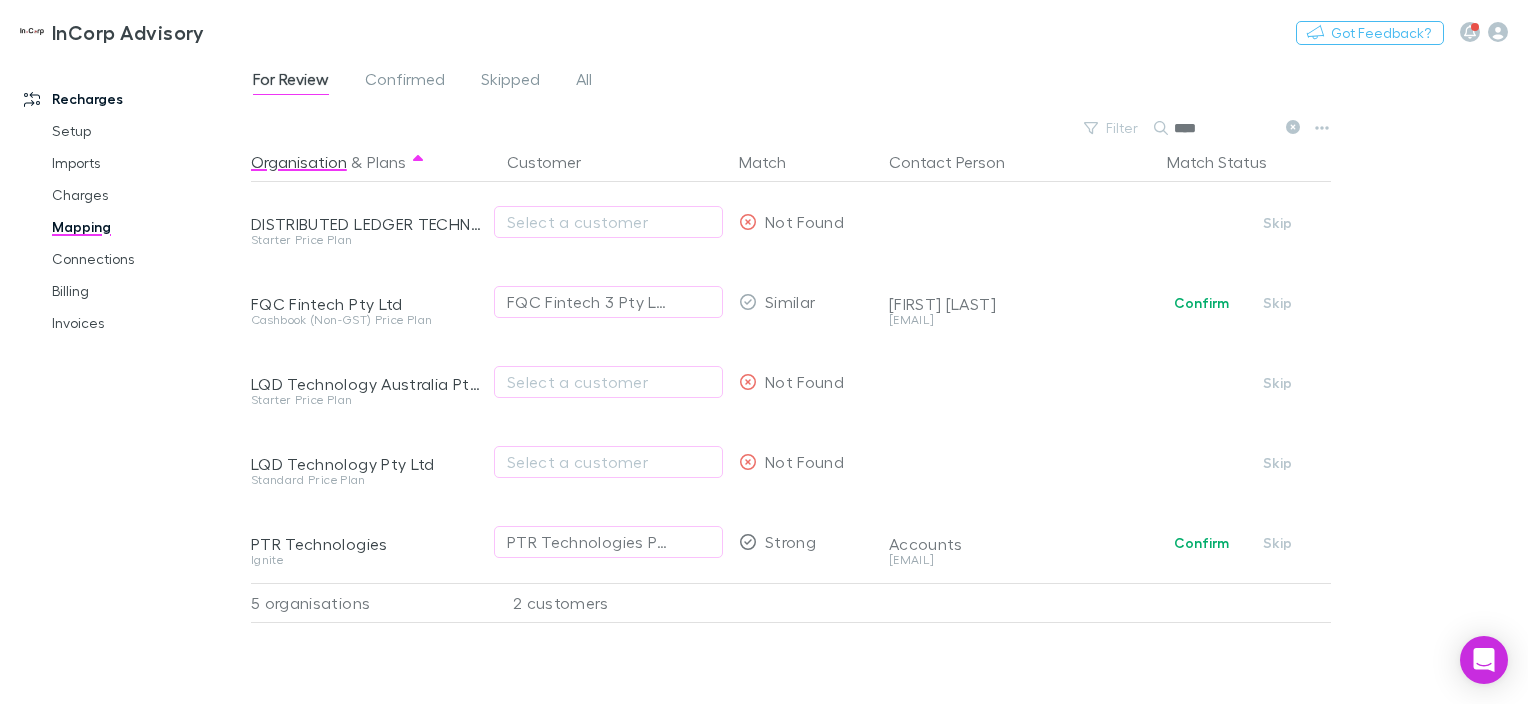 type on "****" 